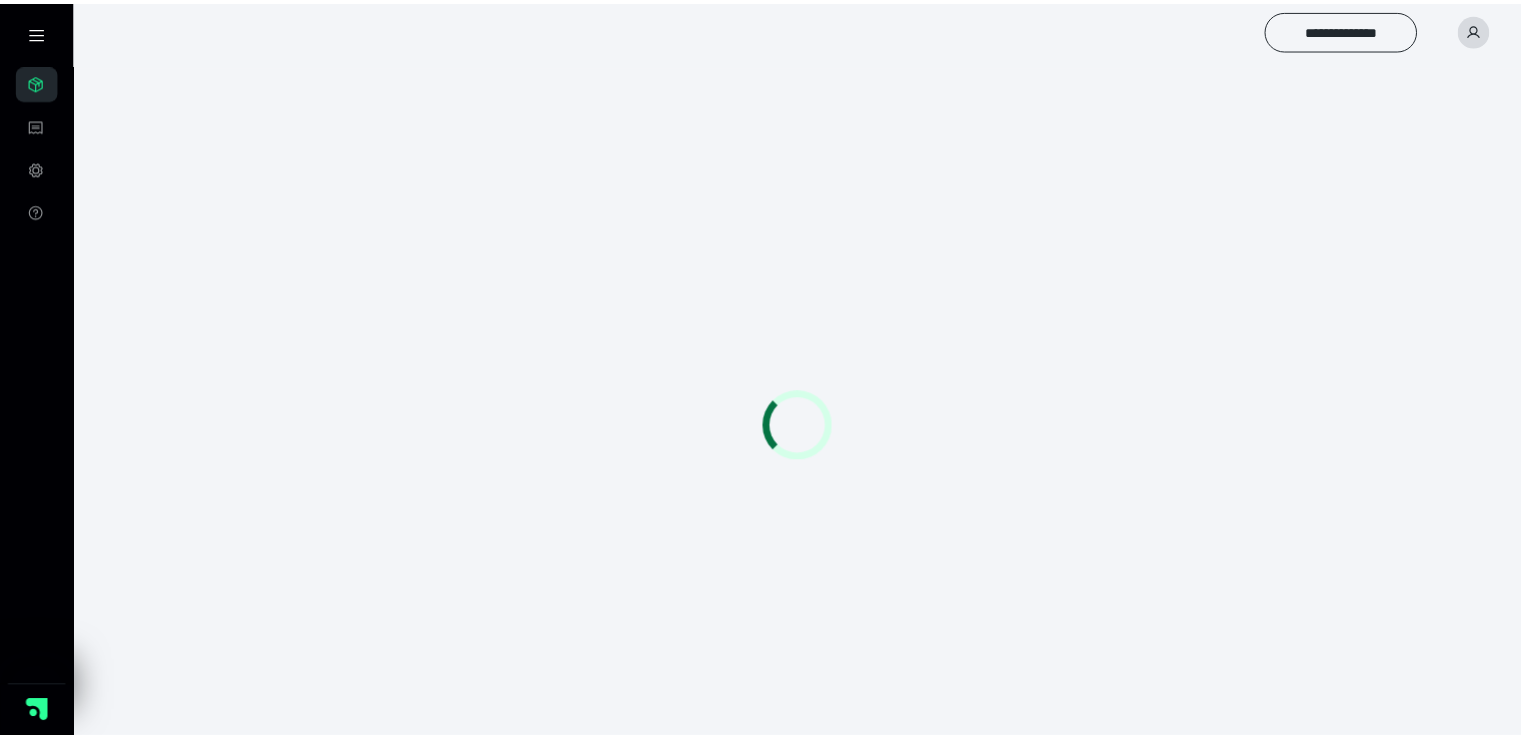 scroll, scrollTop: 0, scrollLeft: 0, axis: both 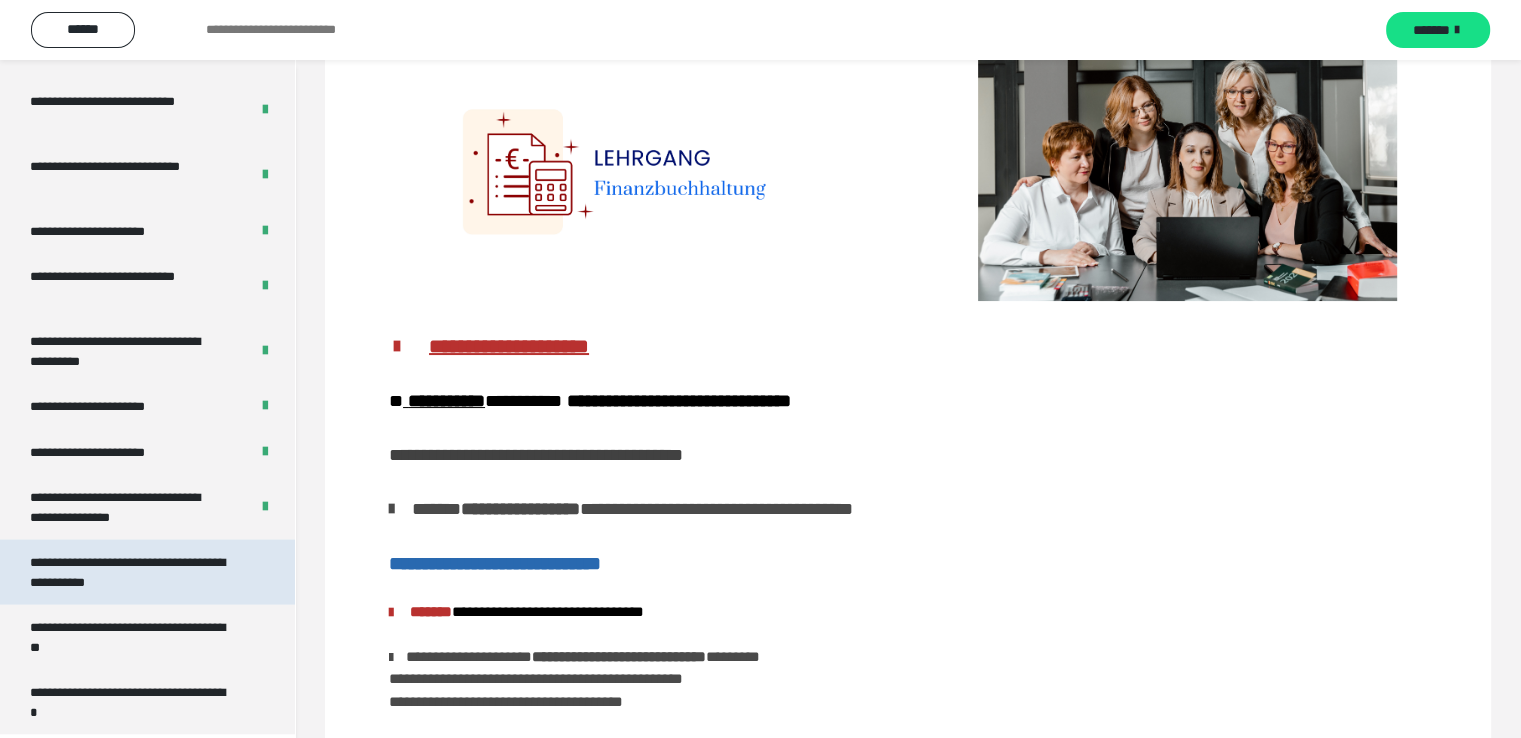 click on "**********" at bounding box center (132, 572) 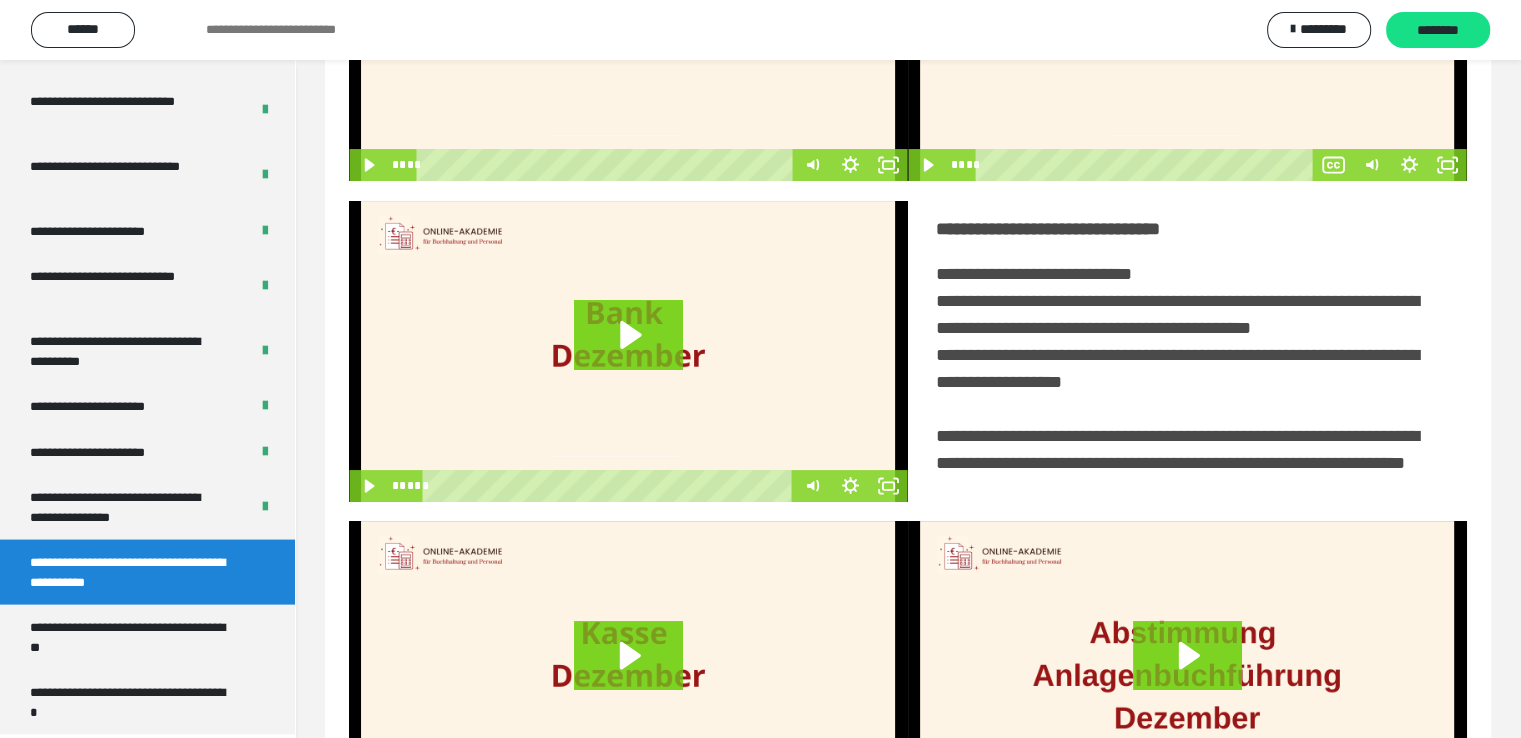 scroll, scrollTop: 452, scrollLeft: 0, axis: vertical 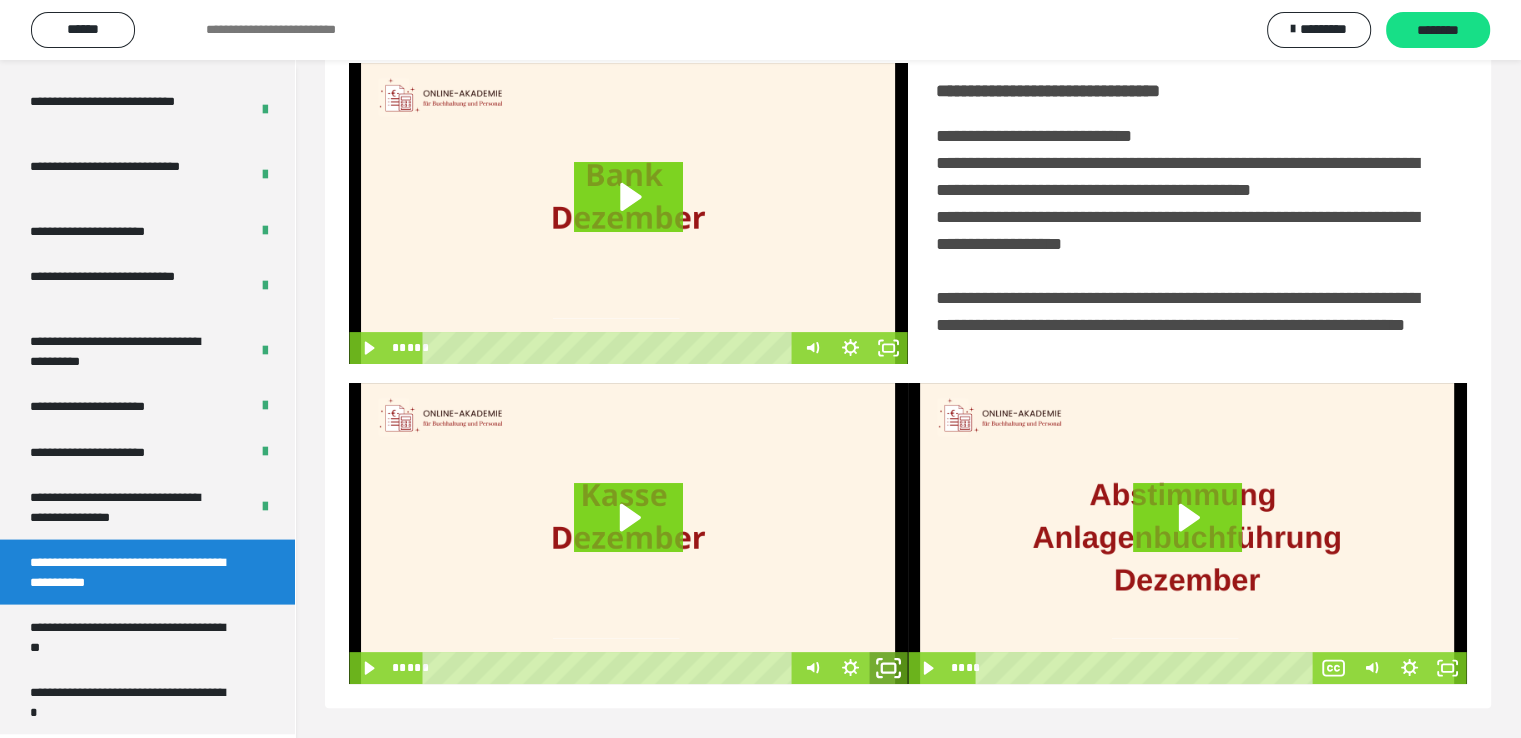 click 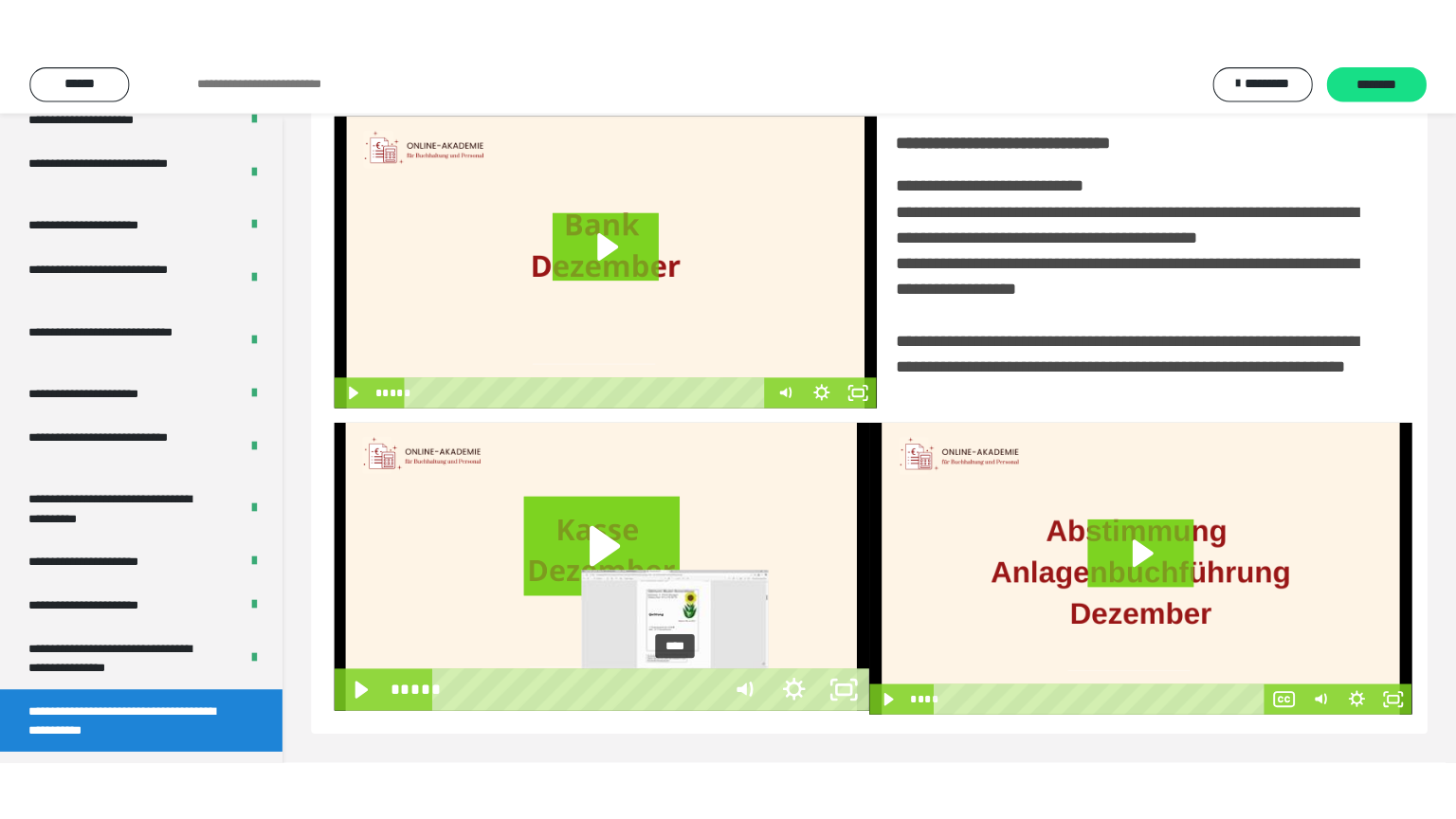 scroll, scrollTop: 317, scrollLeft: 0, axis: vertical 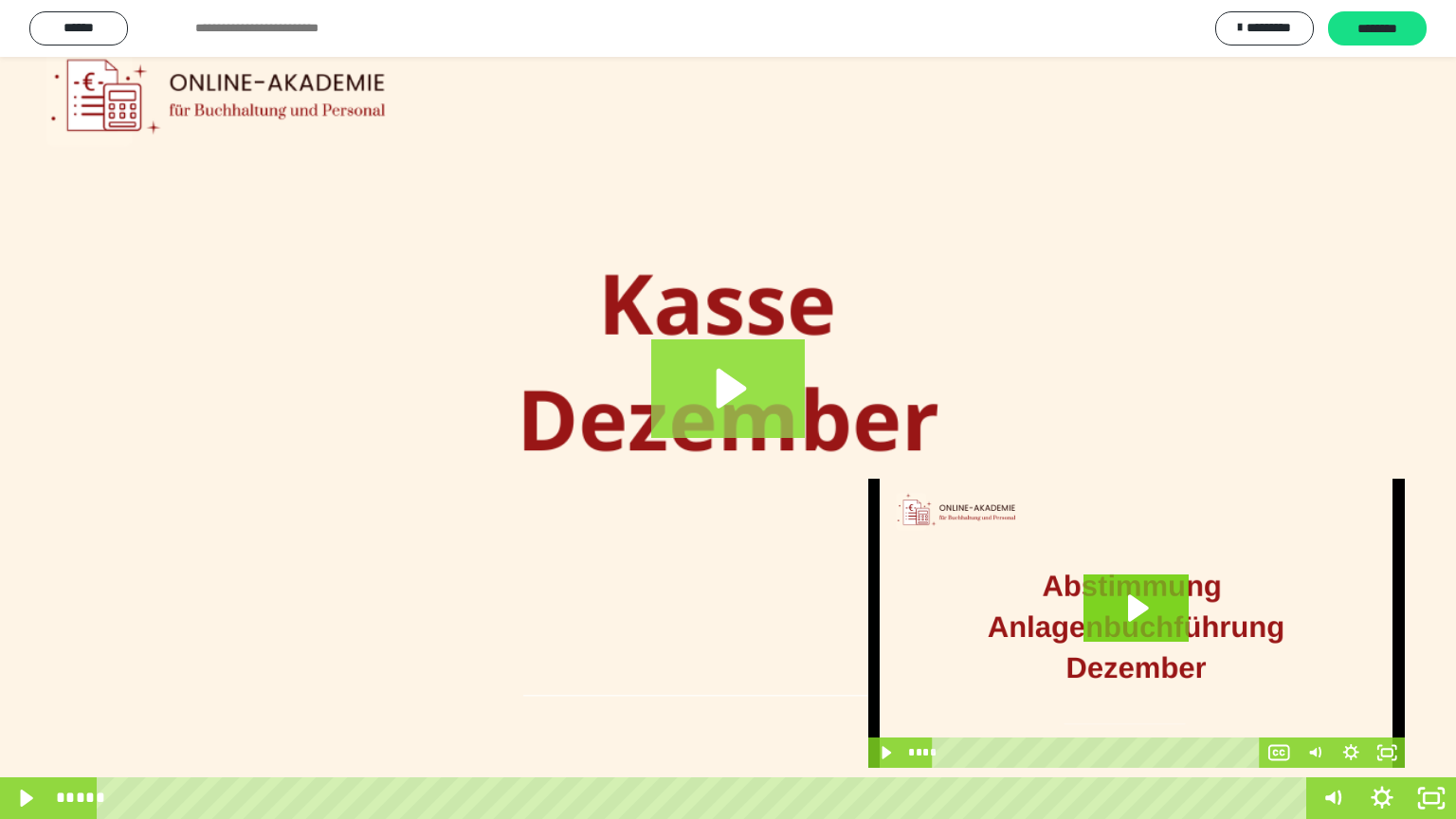 click 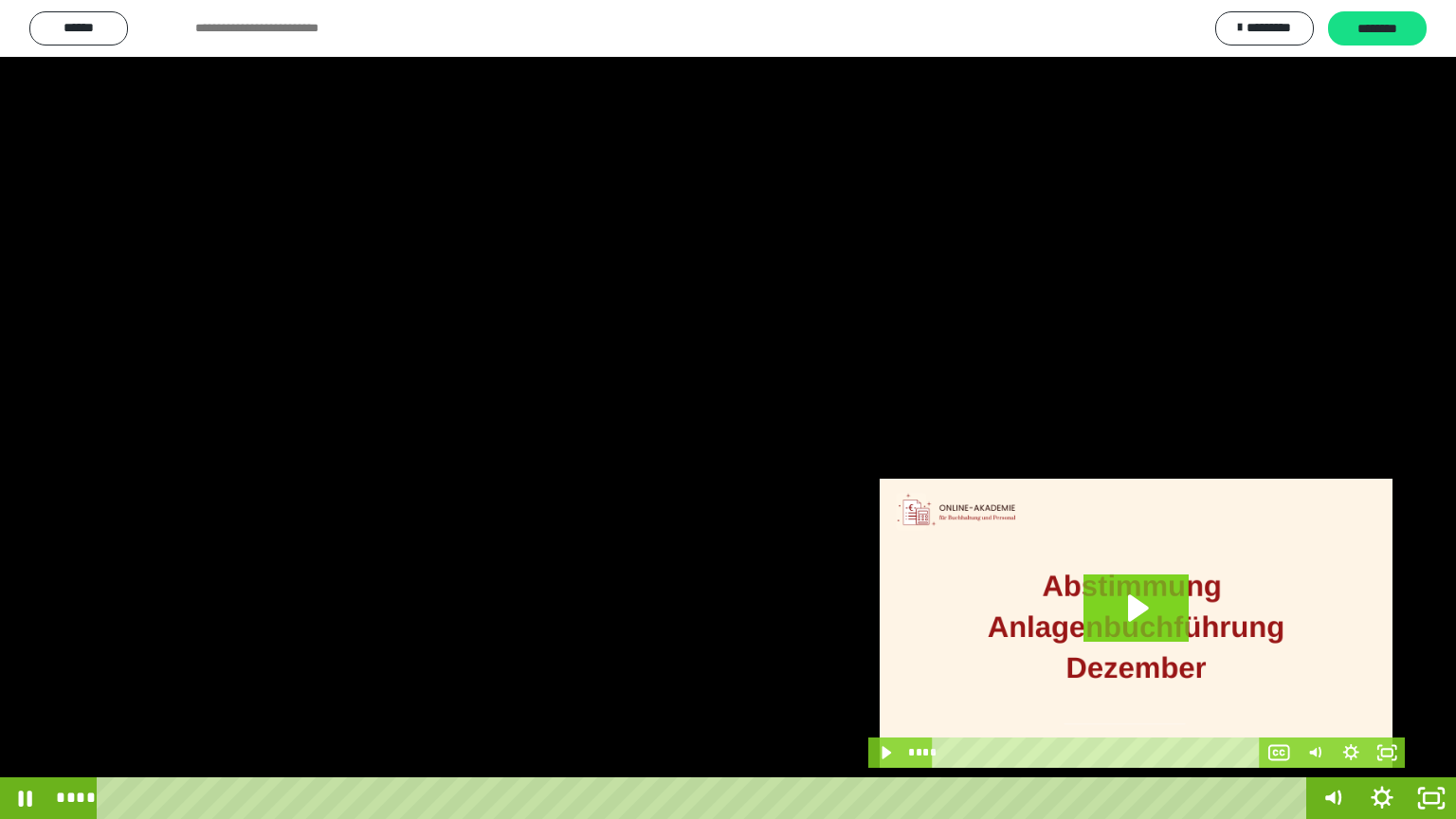 click at bounding box center (728, 410) 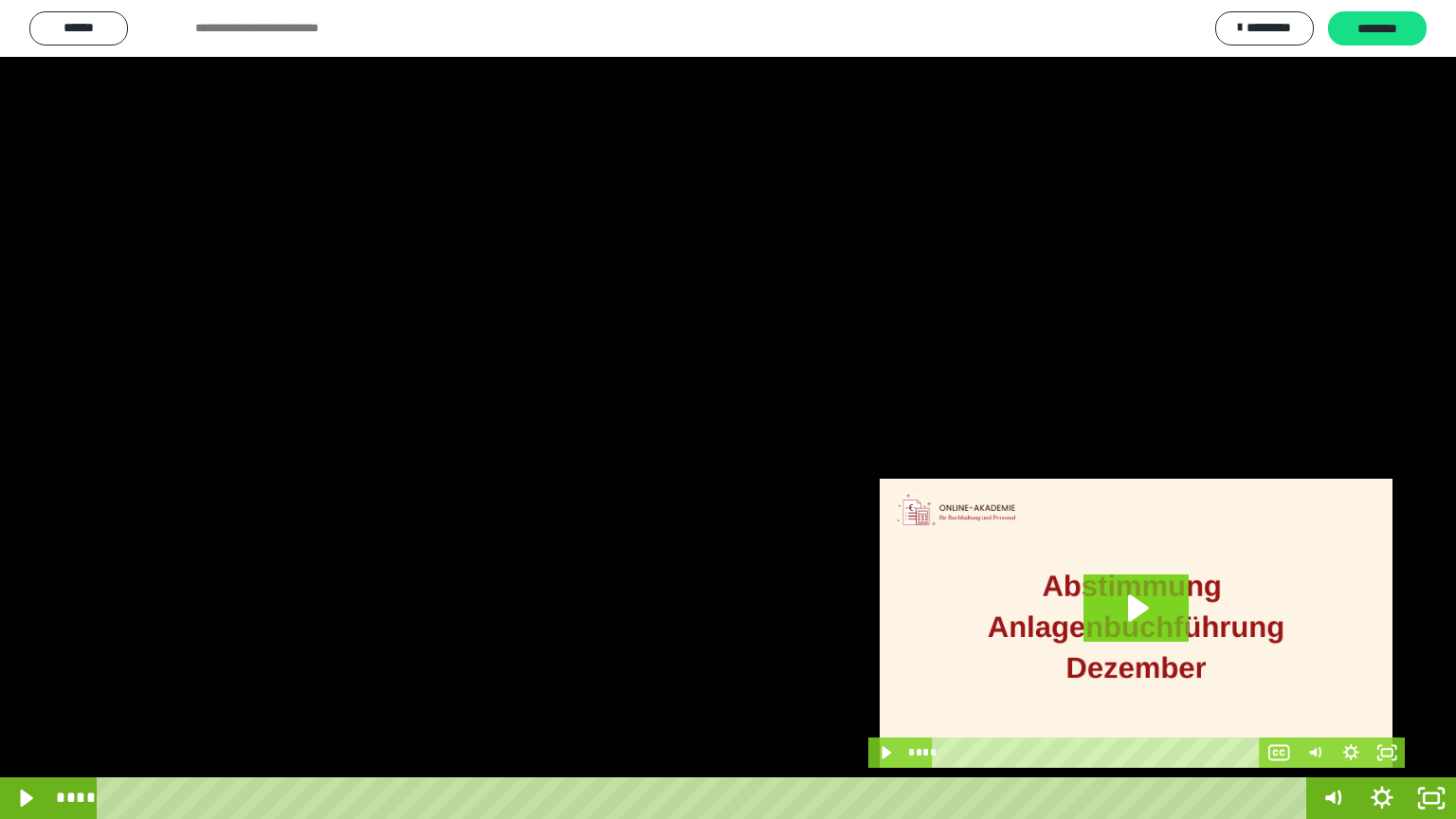 click at bounding box center (728, 410) 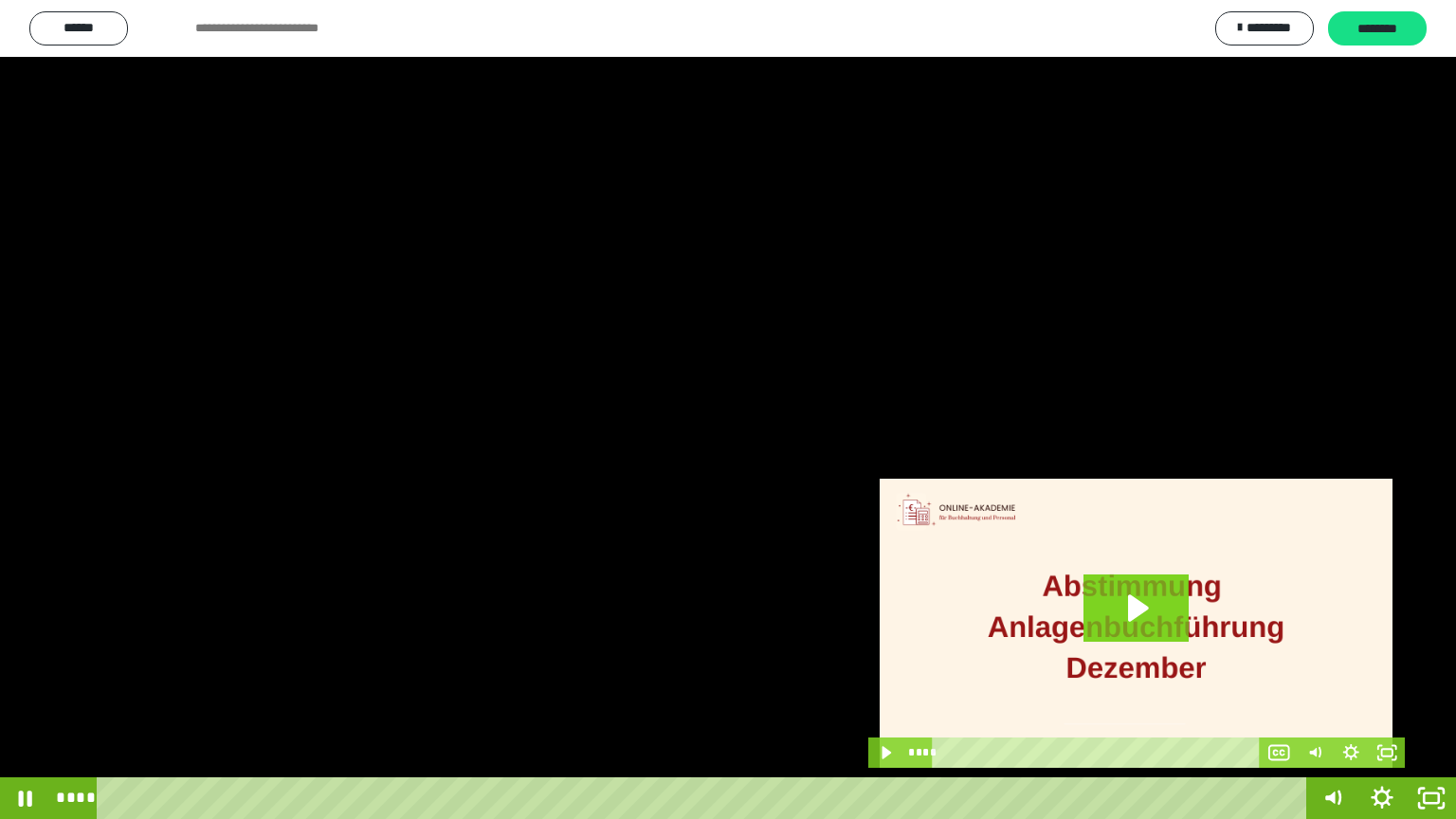 click at bounding box center (728, 410) 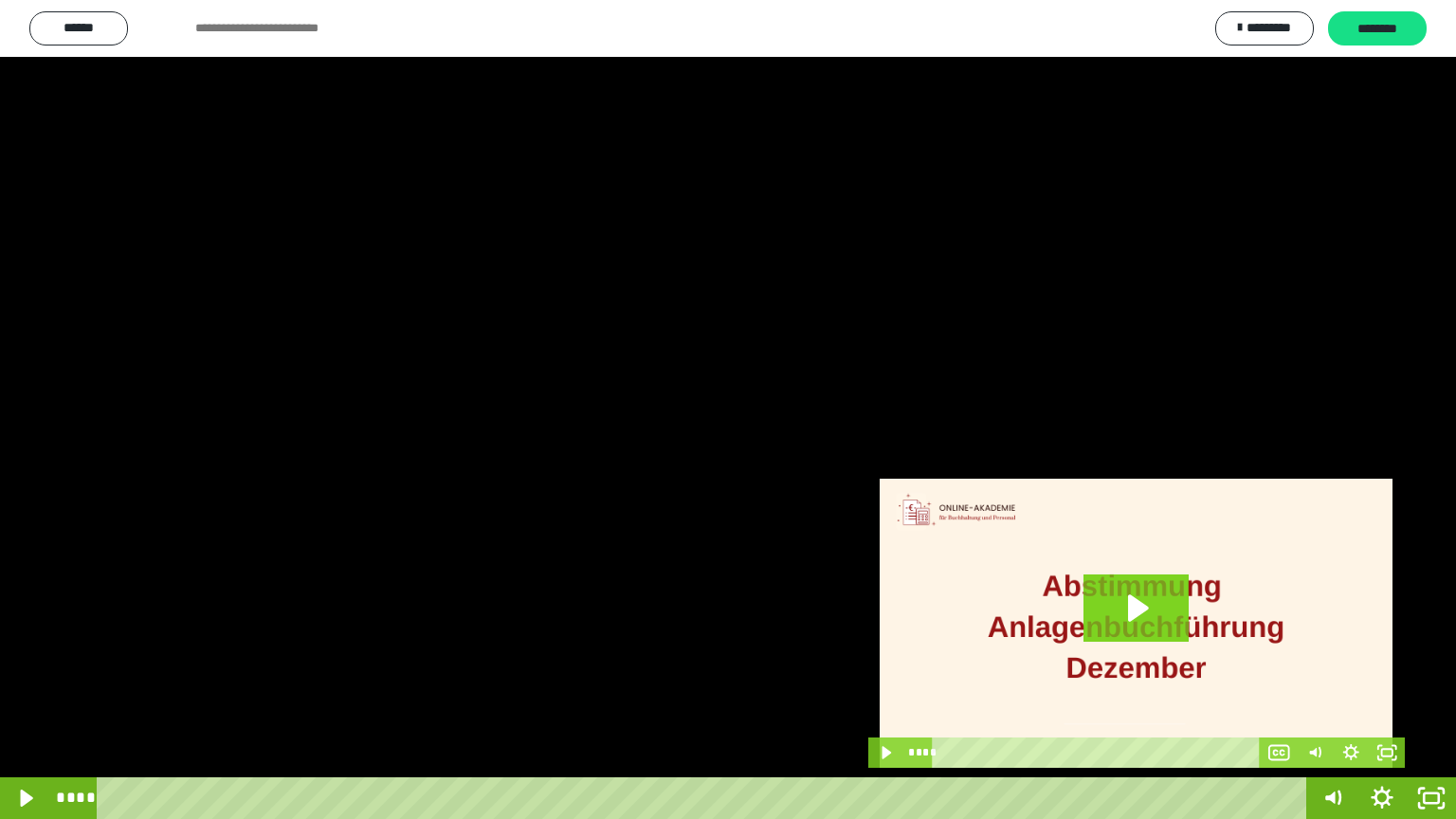 click at bounding box center [728, 410] 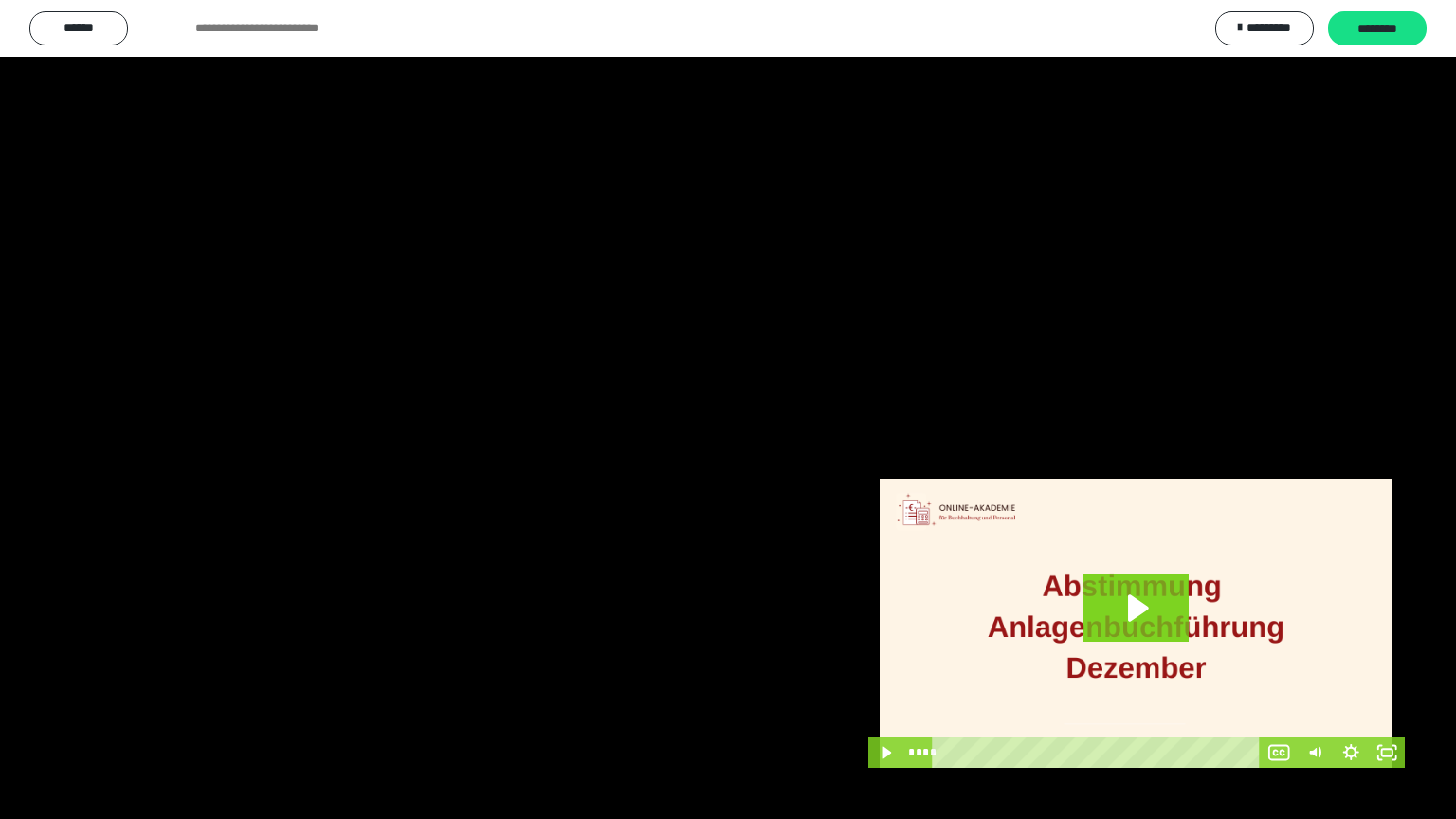 click at bounding box center (728, 410) 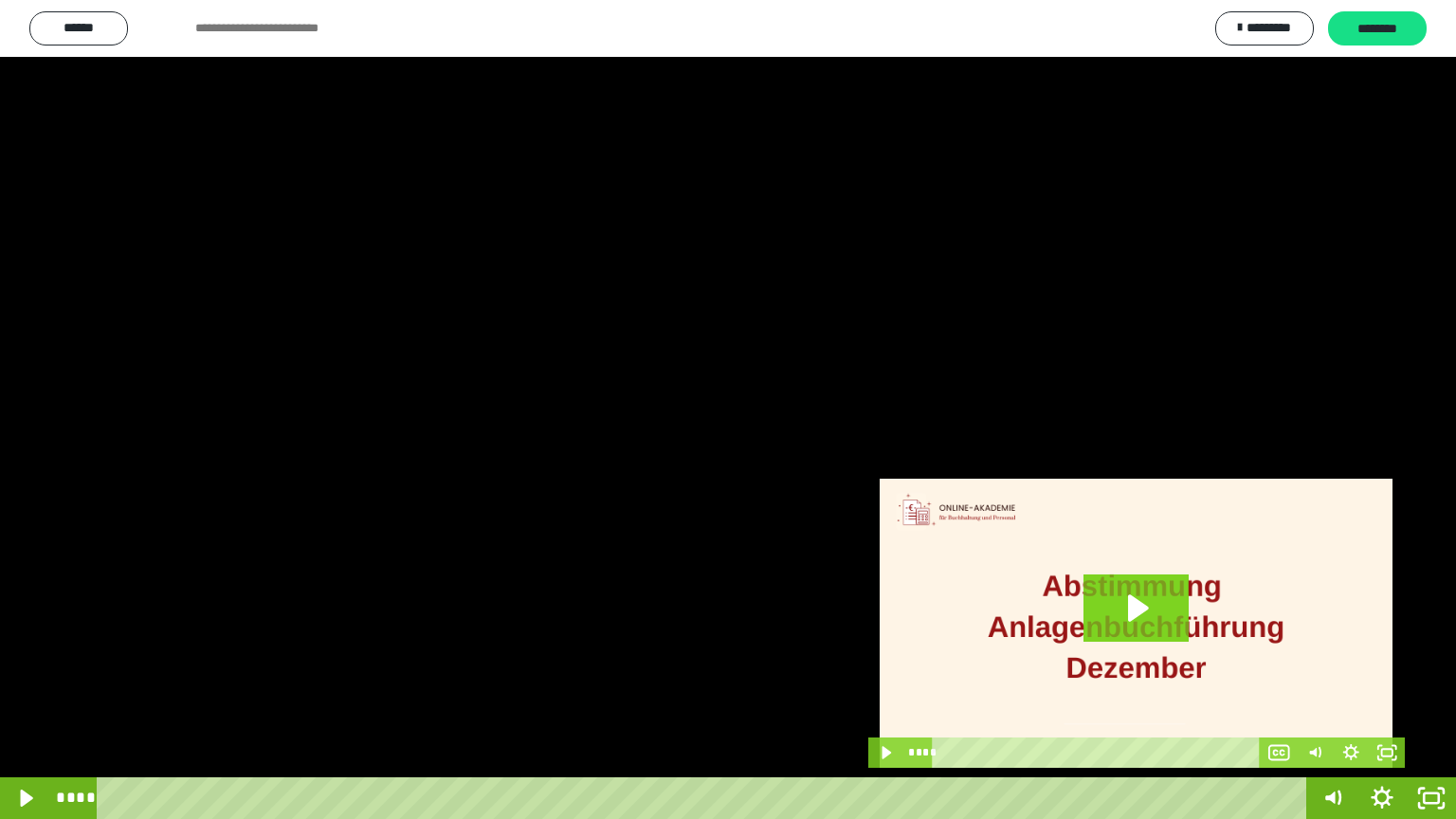 click at bounding box center [728, 410] 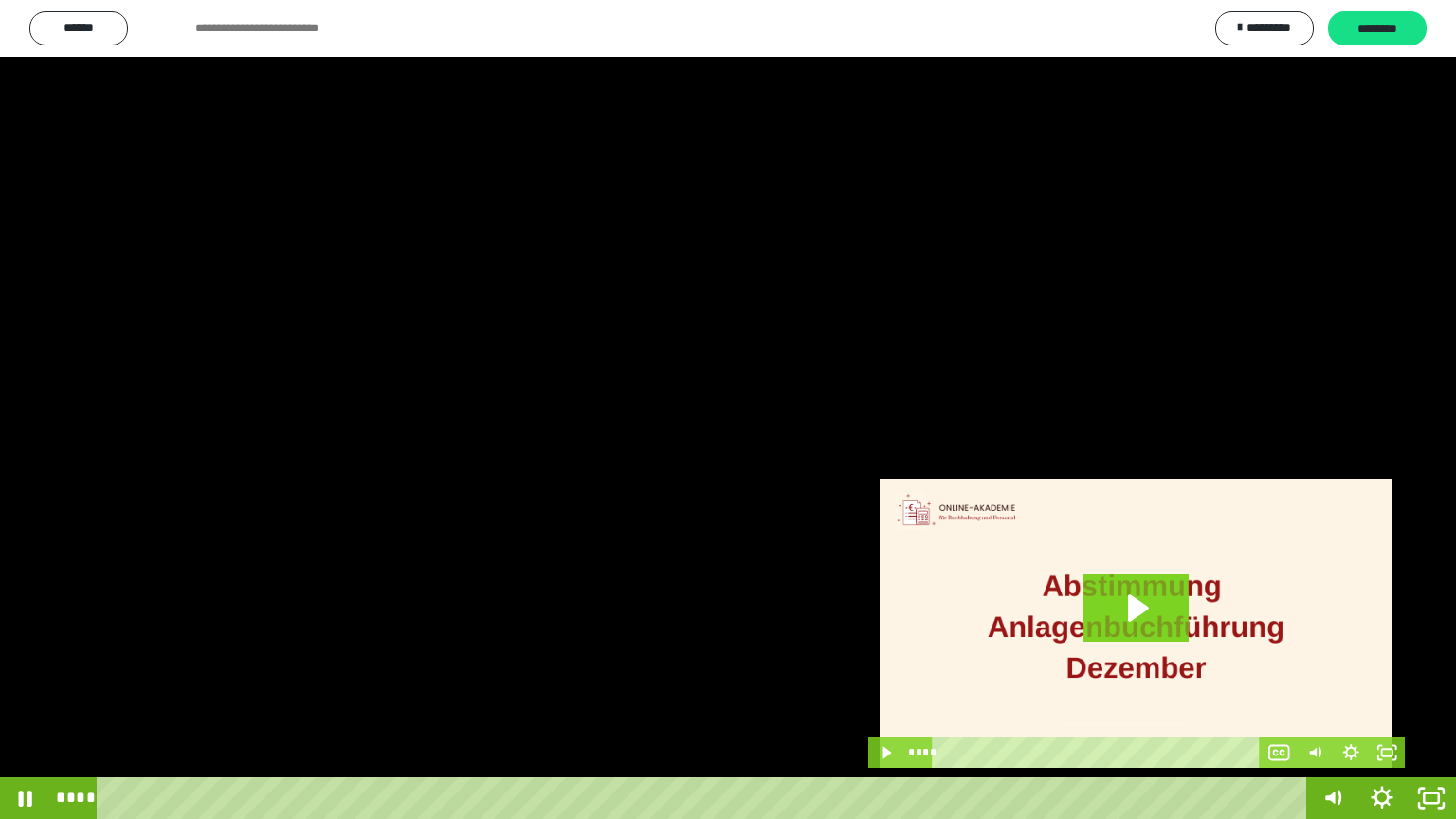 click at bounding box center (728, 410) 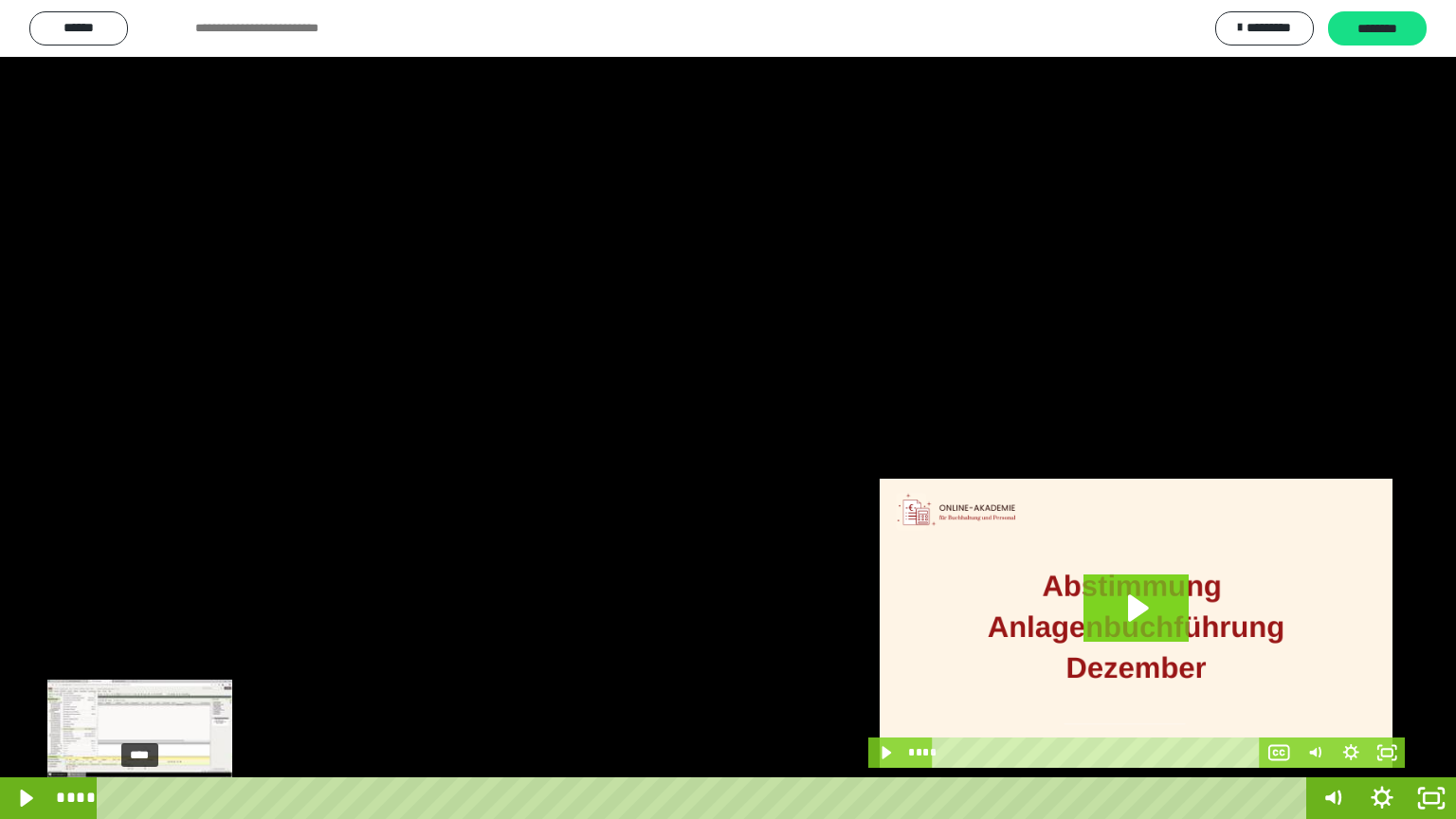 click at bounding box center [139, 798] 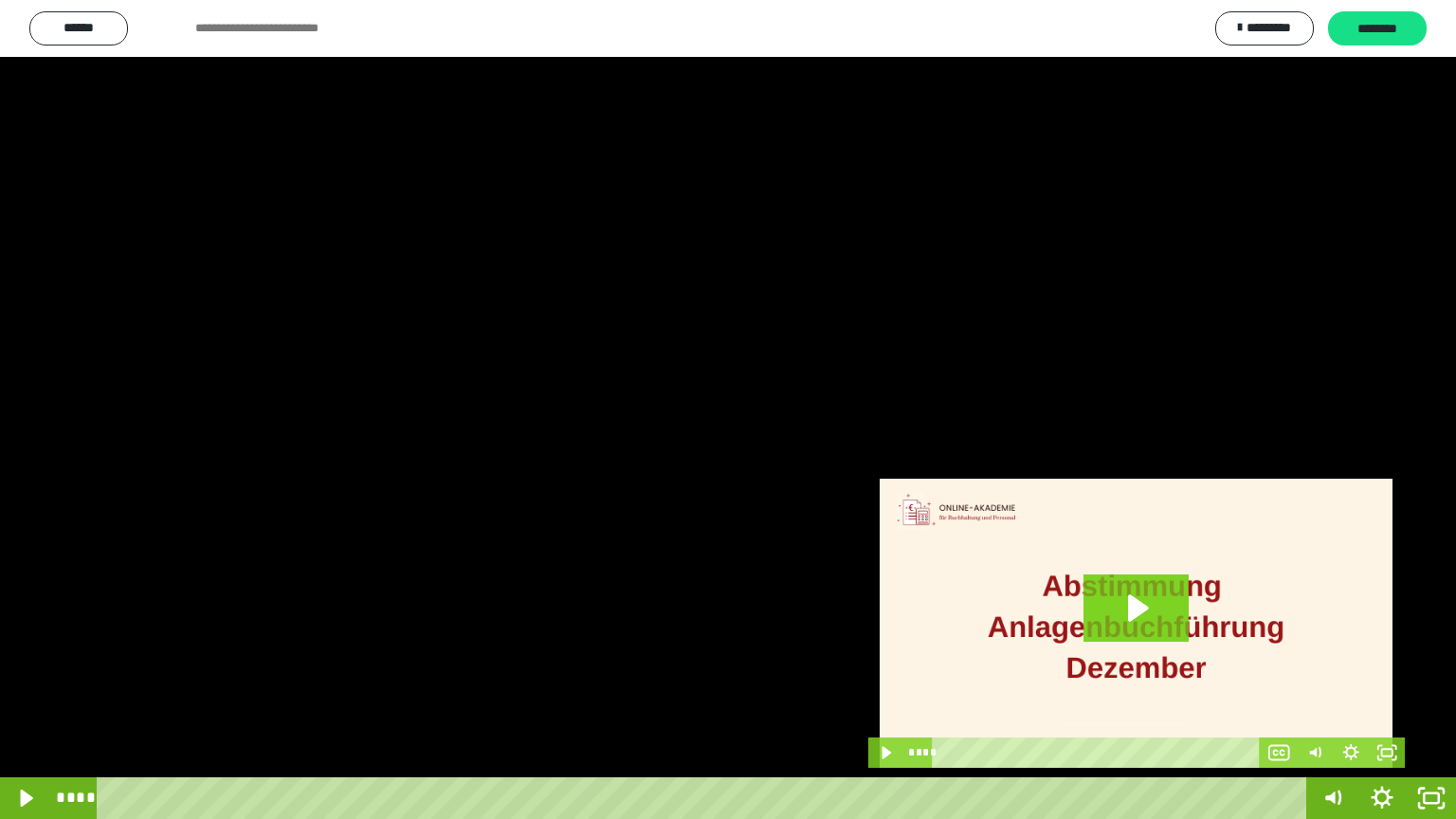 click at bounding box center [728, 410] 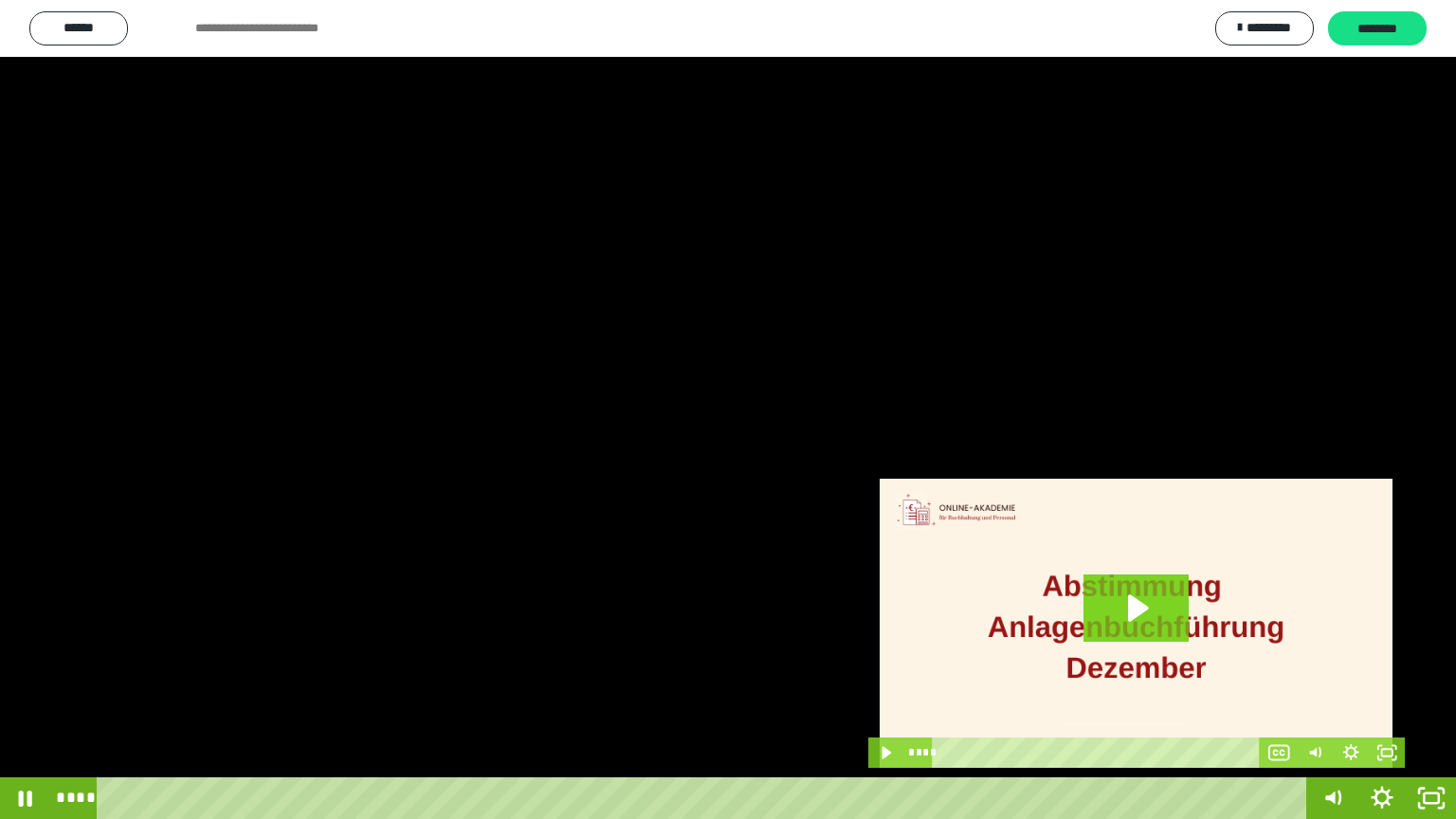 click at bounding box center (728, 410) 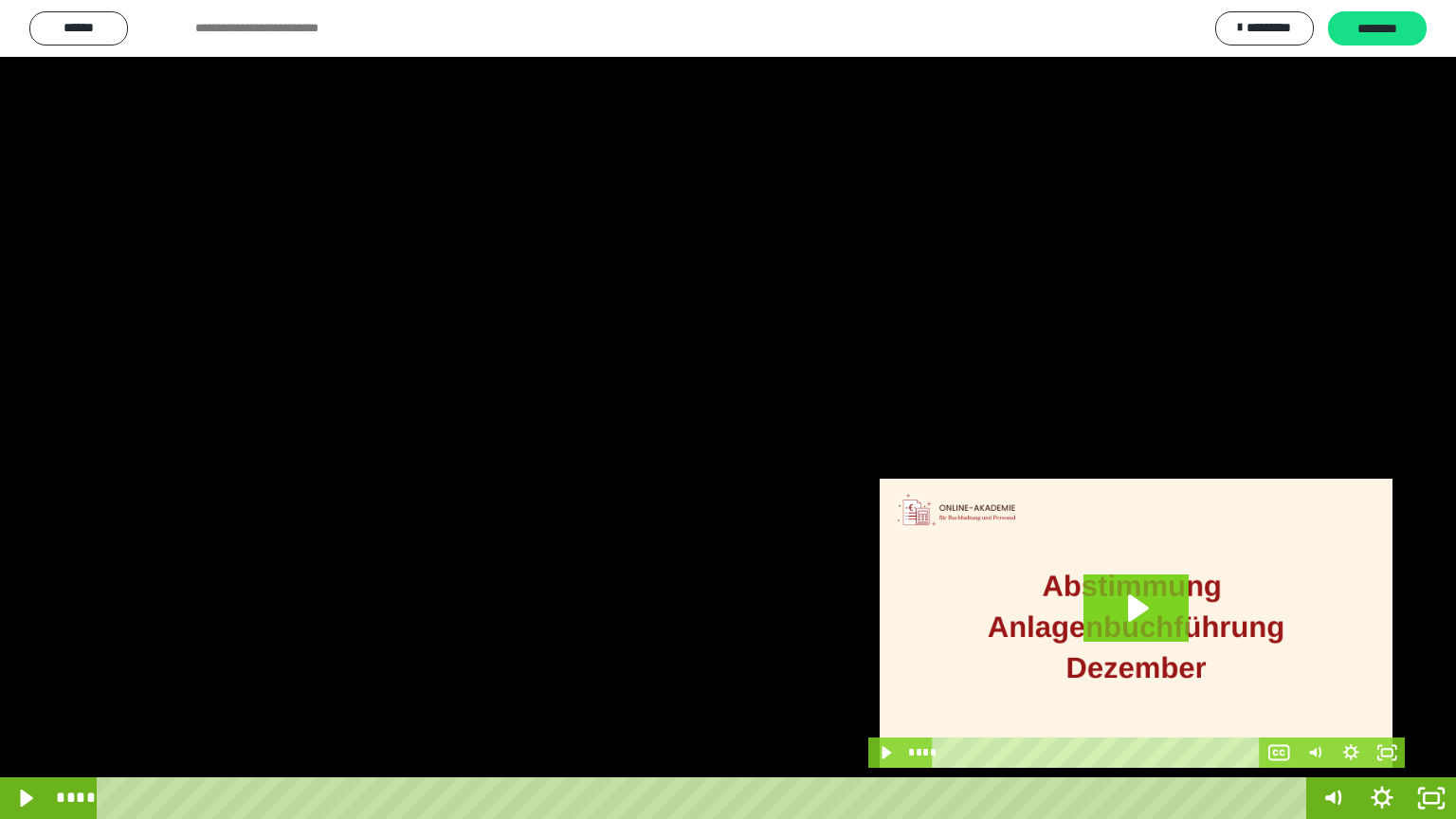 click at bounding box center (728, 410) 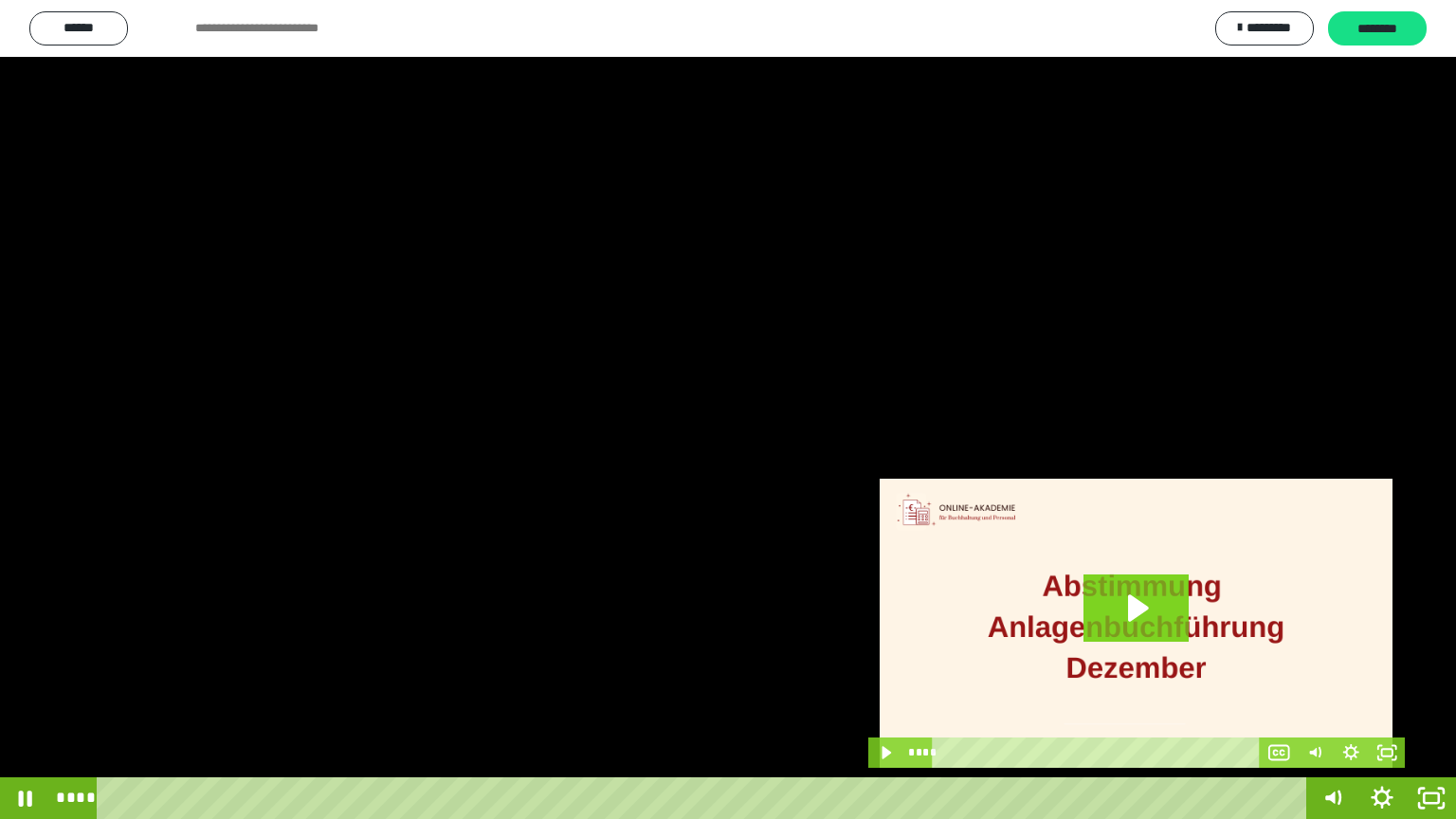 click at bounding box center [728, 410] 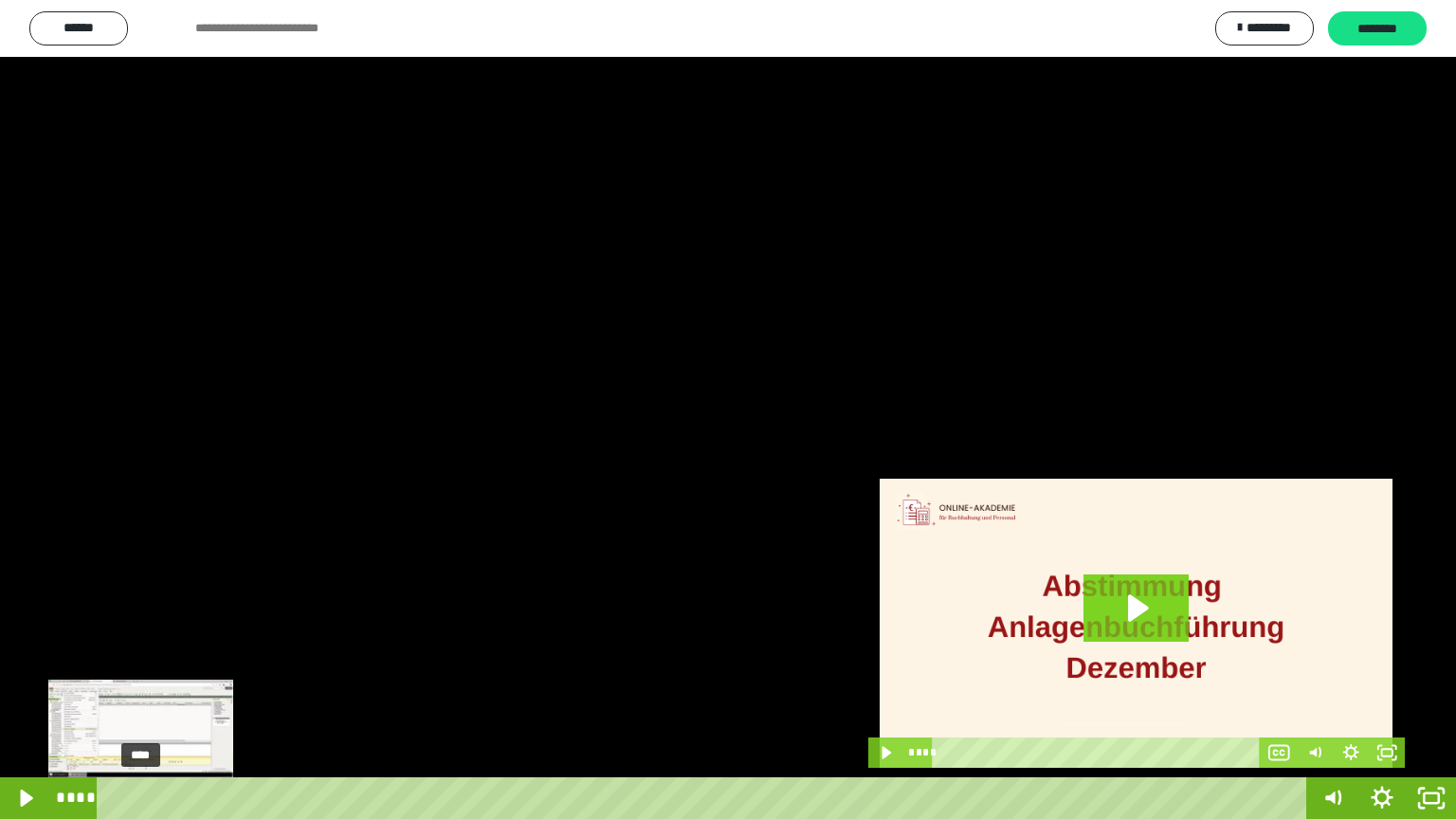 click at bounding box center (140, 798) 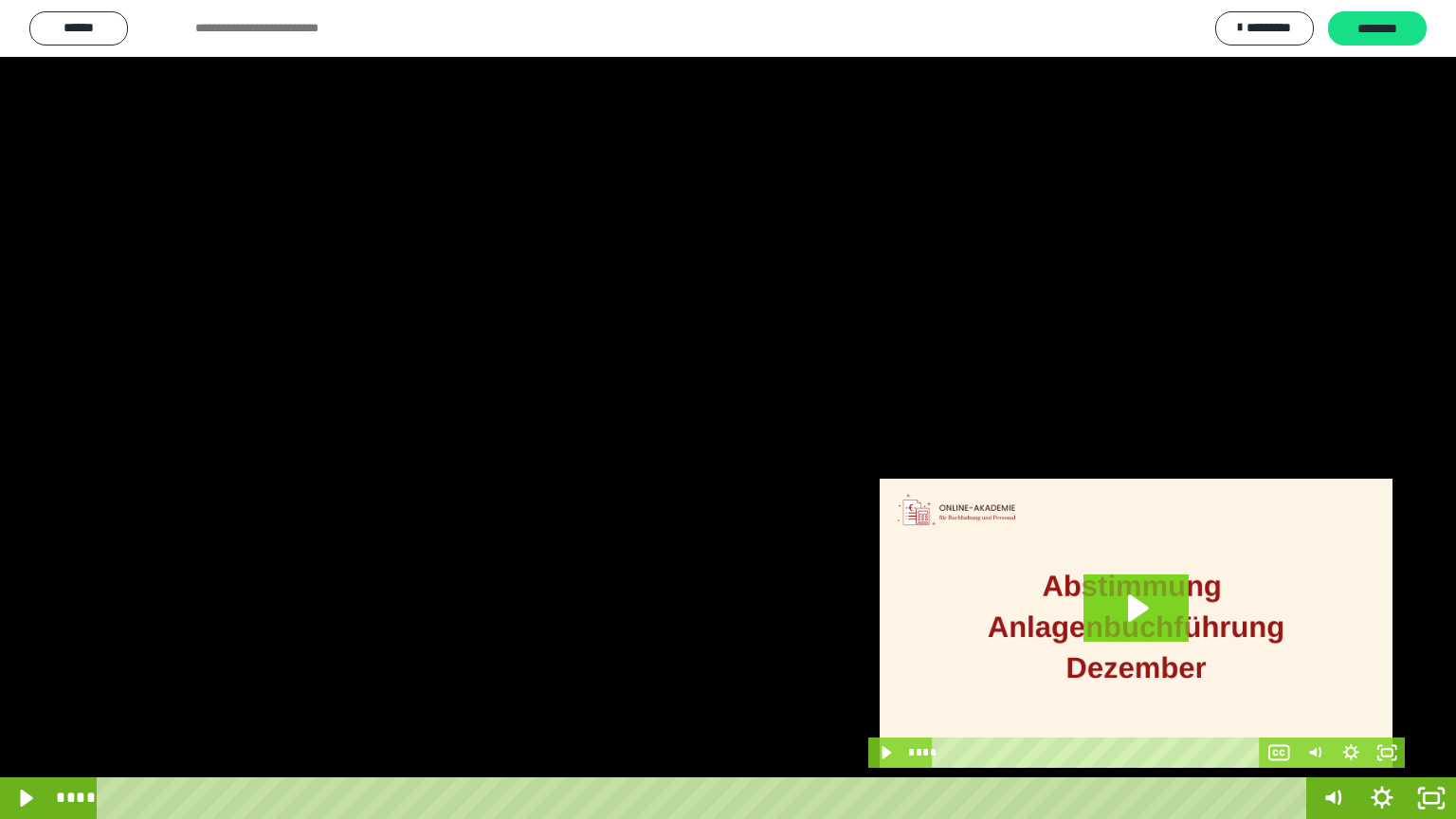 click at bounding box center (728, 410) 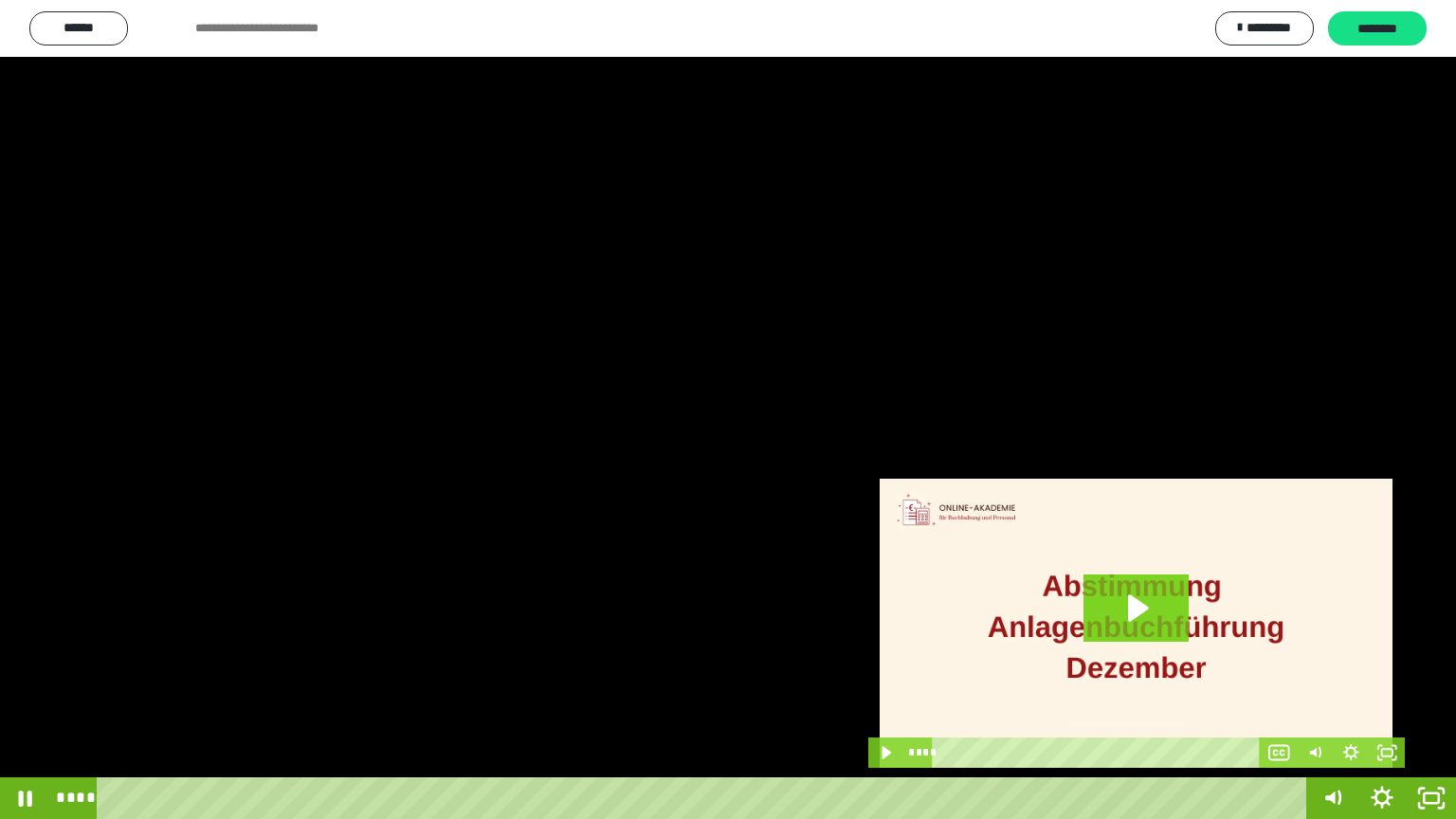 click at bounding box center [728, 410] 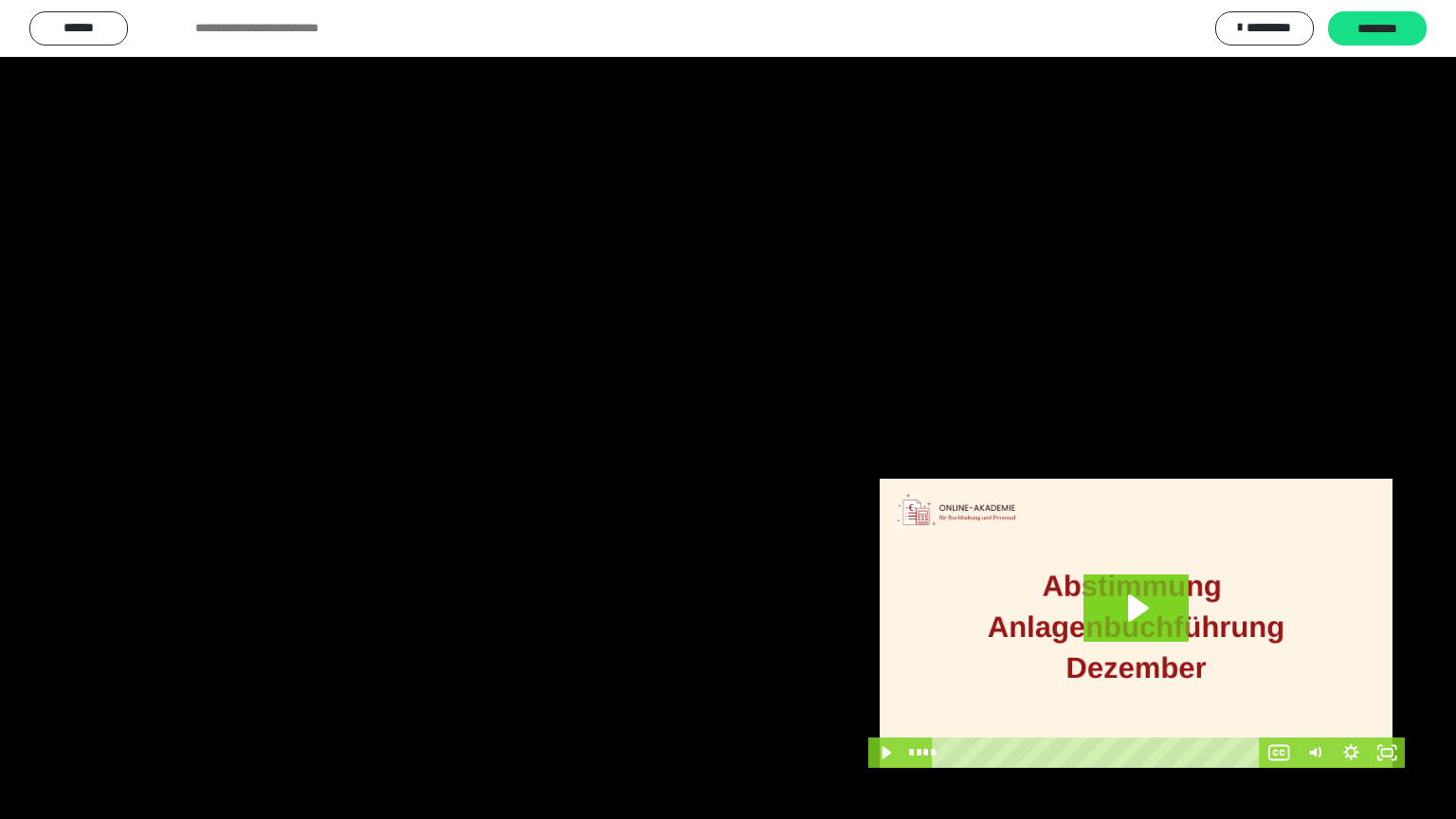 click at bounding box center (728, 410) 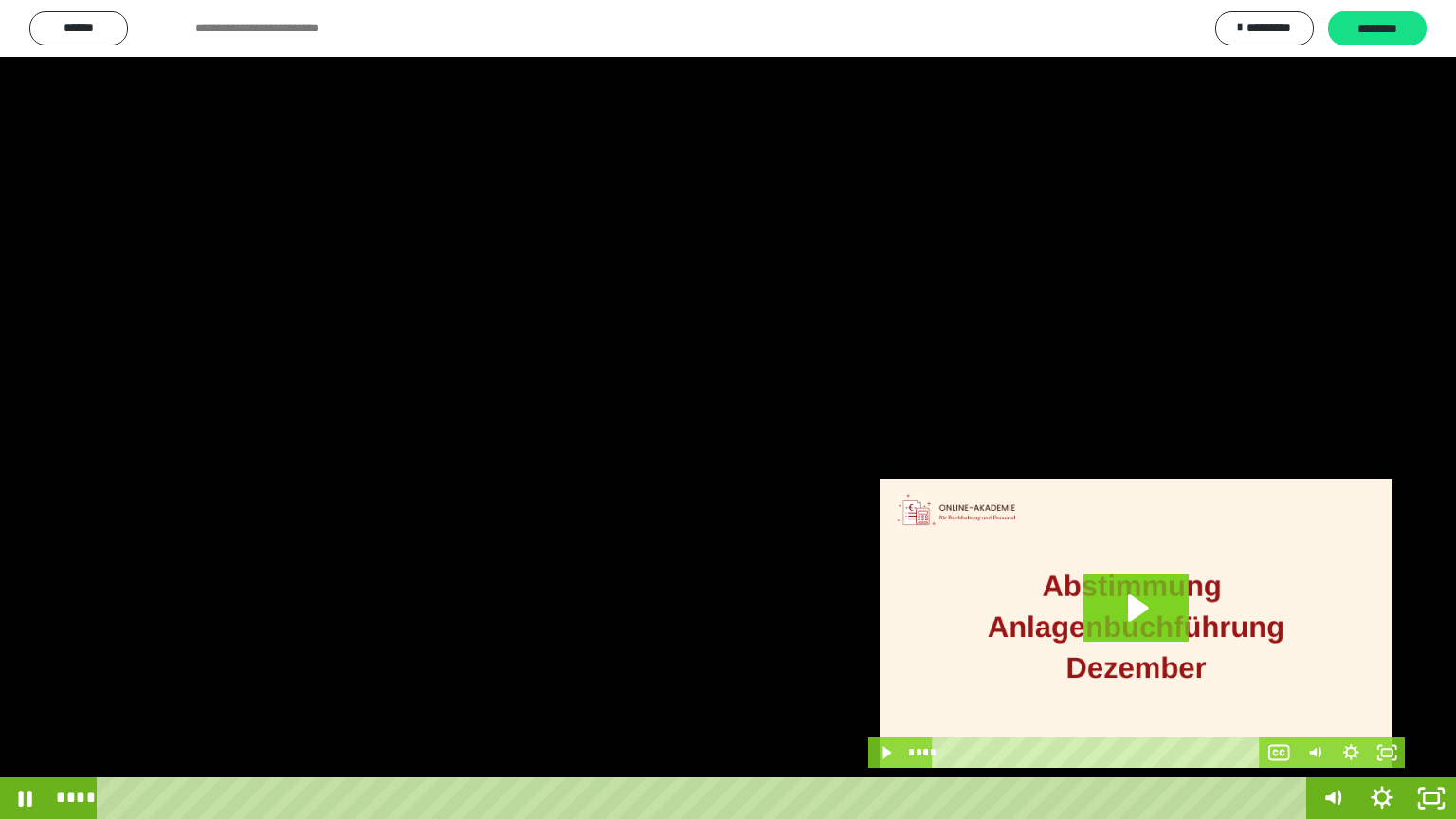 click at bounding box center (728, 410) 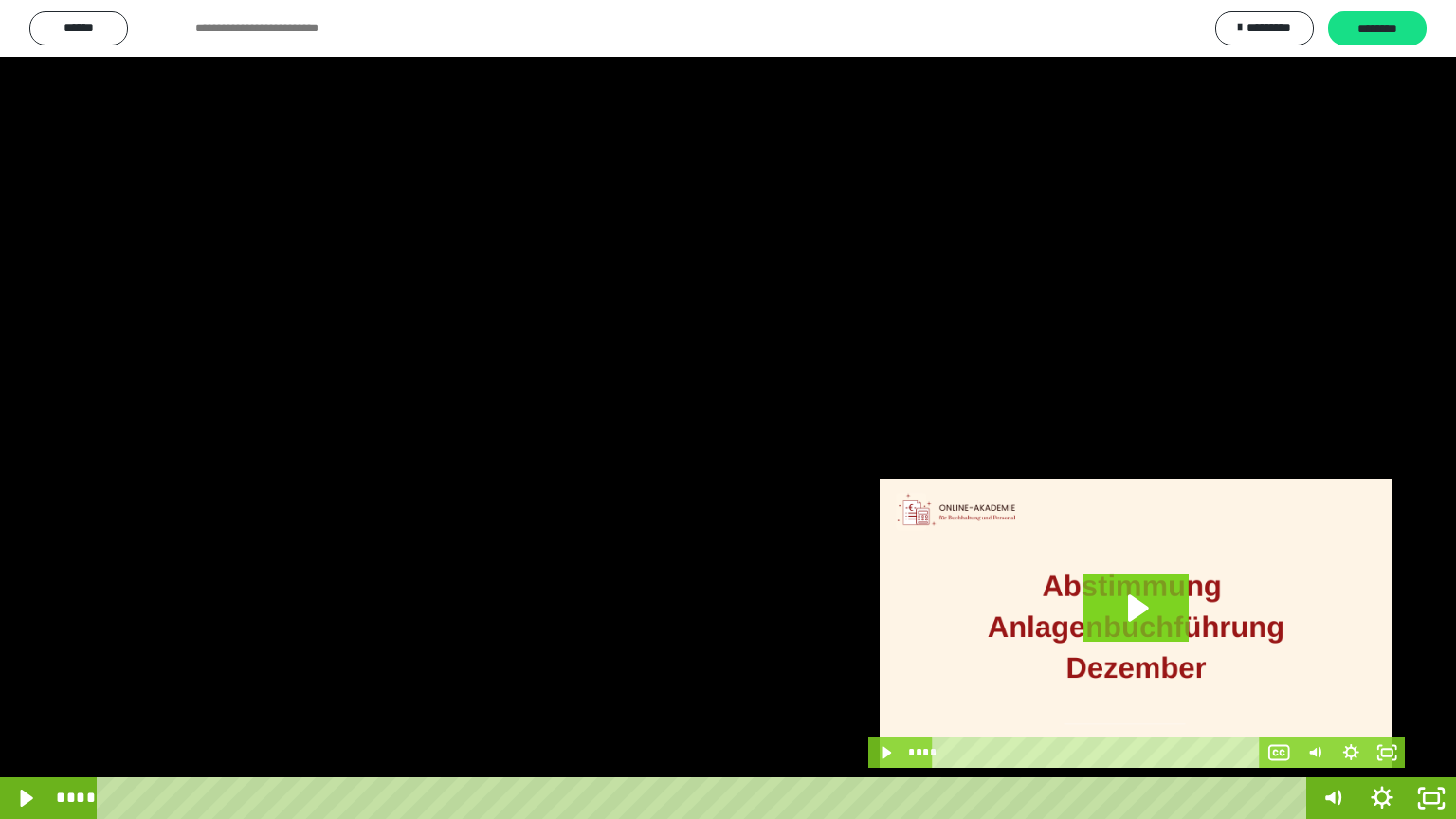 click at bounding box center (728, 410) 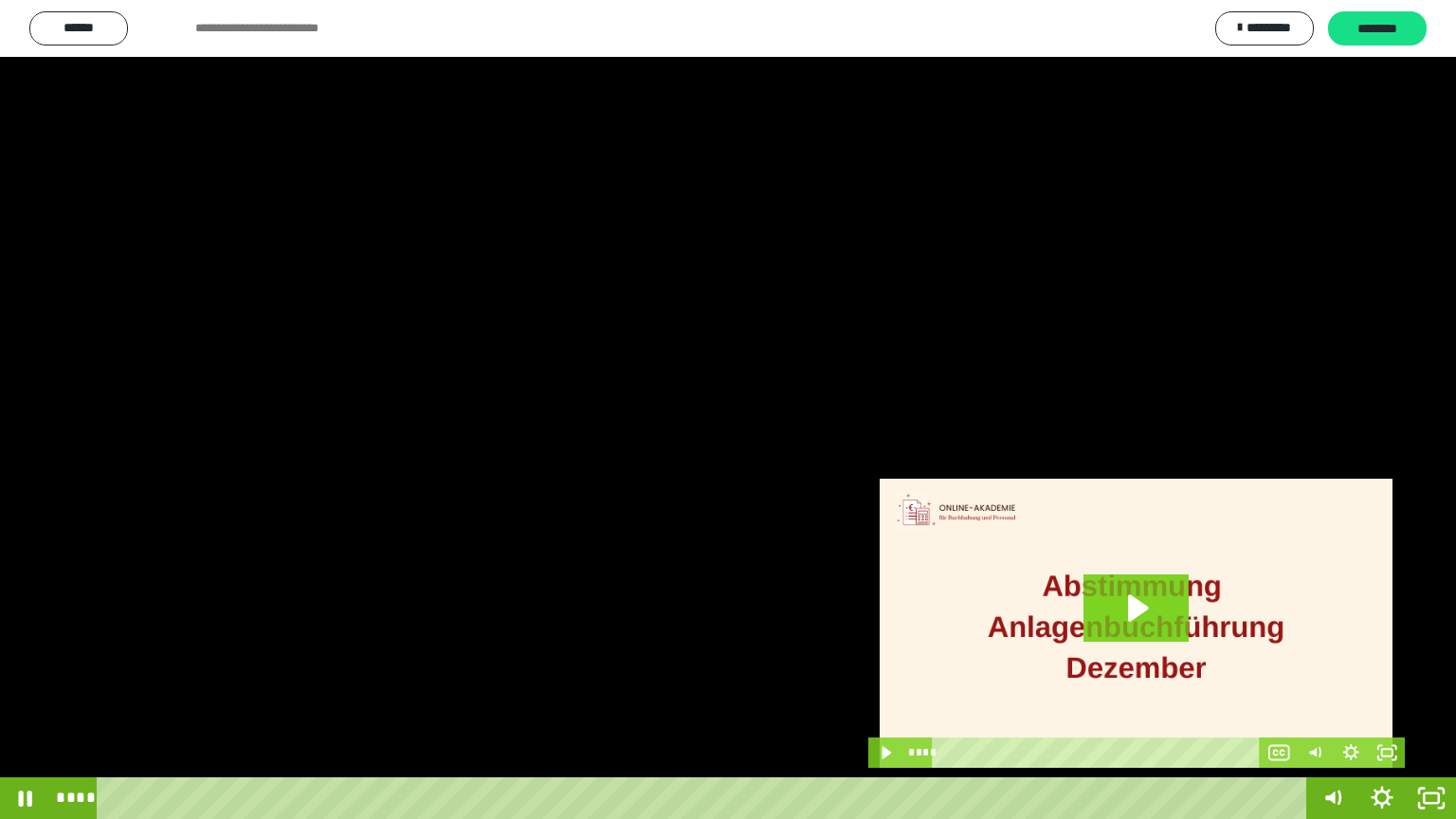 click at bounding box center (728, 410) 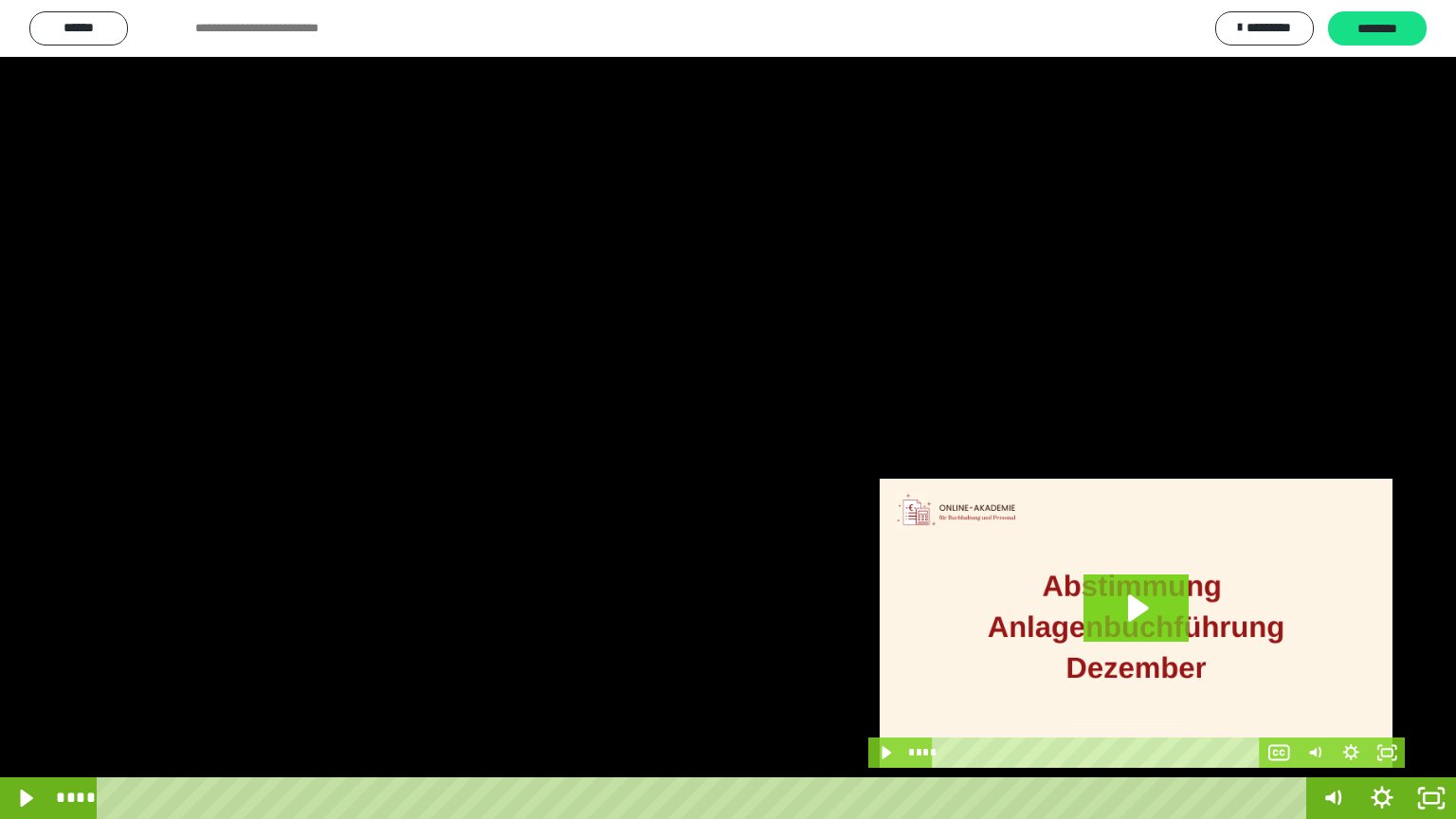 click at bounding box center (728, 410) 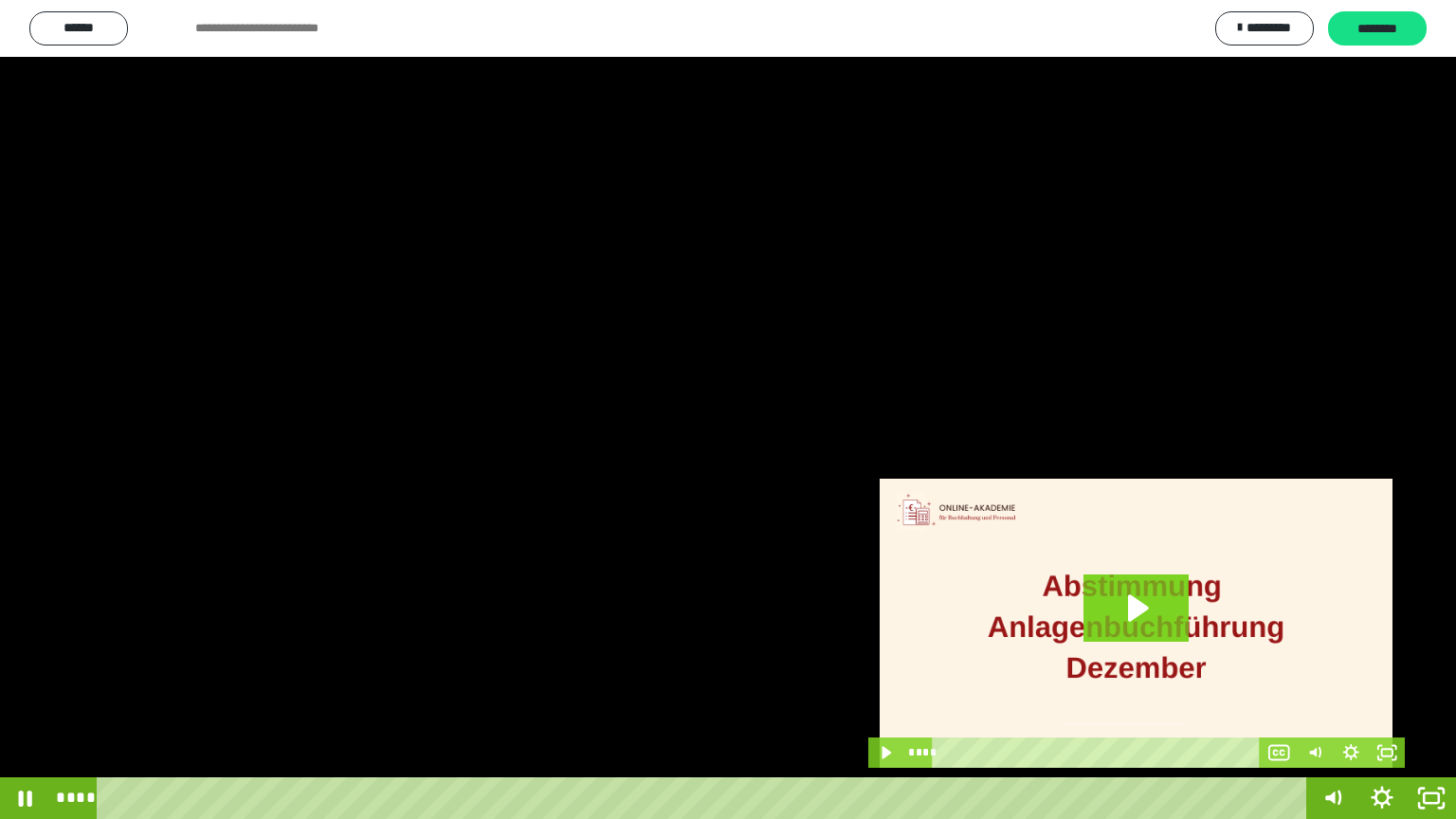click at bounding box center [728, 410] 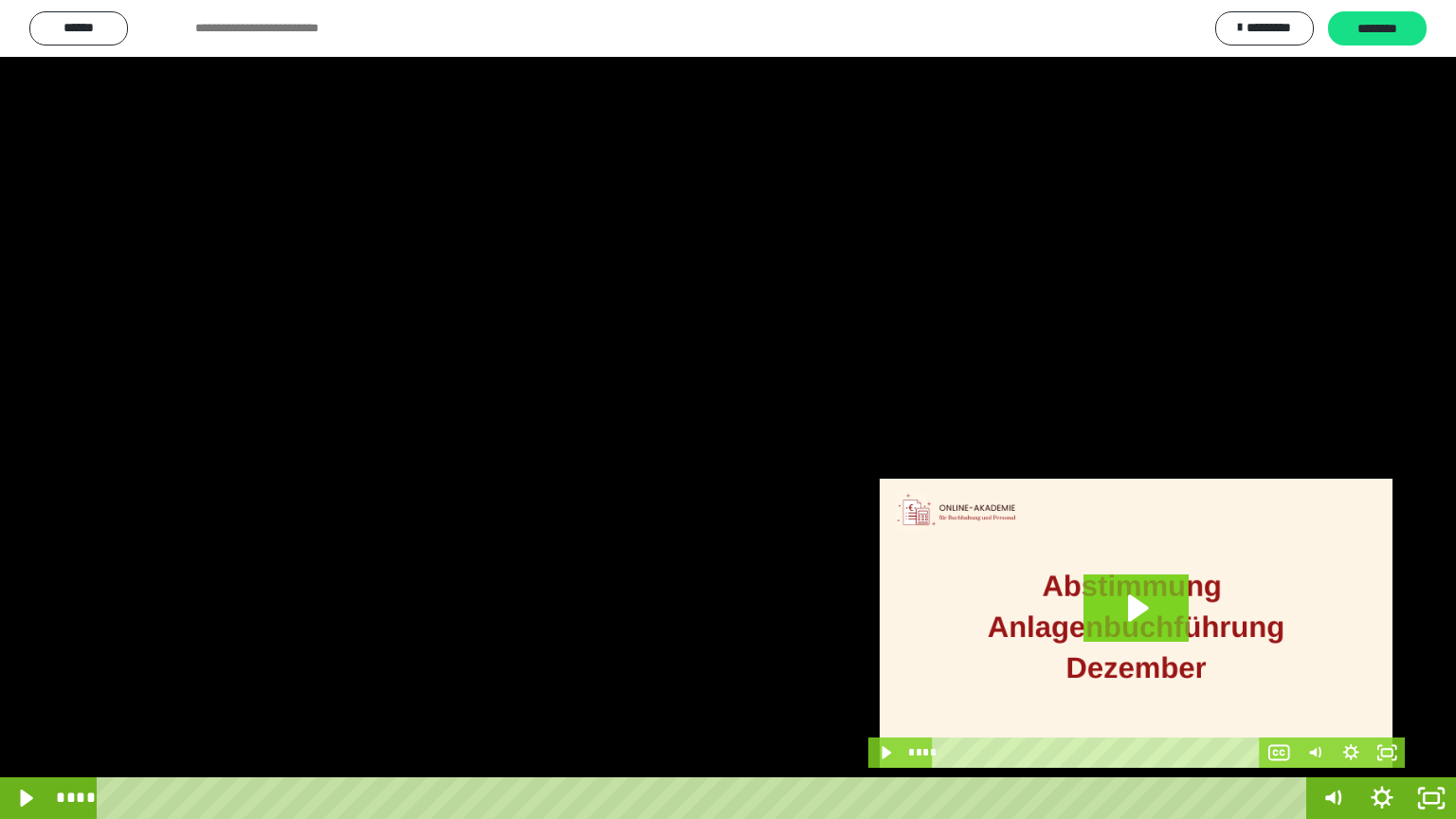 click at bounding box center (728, 410) 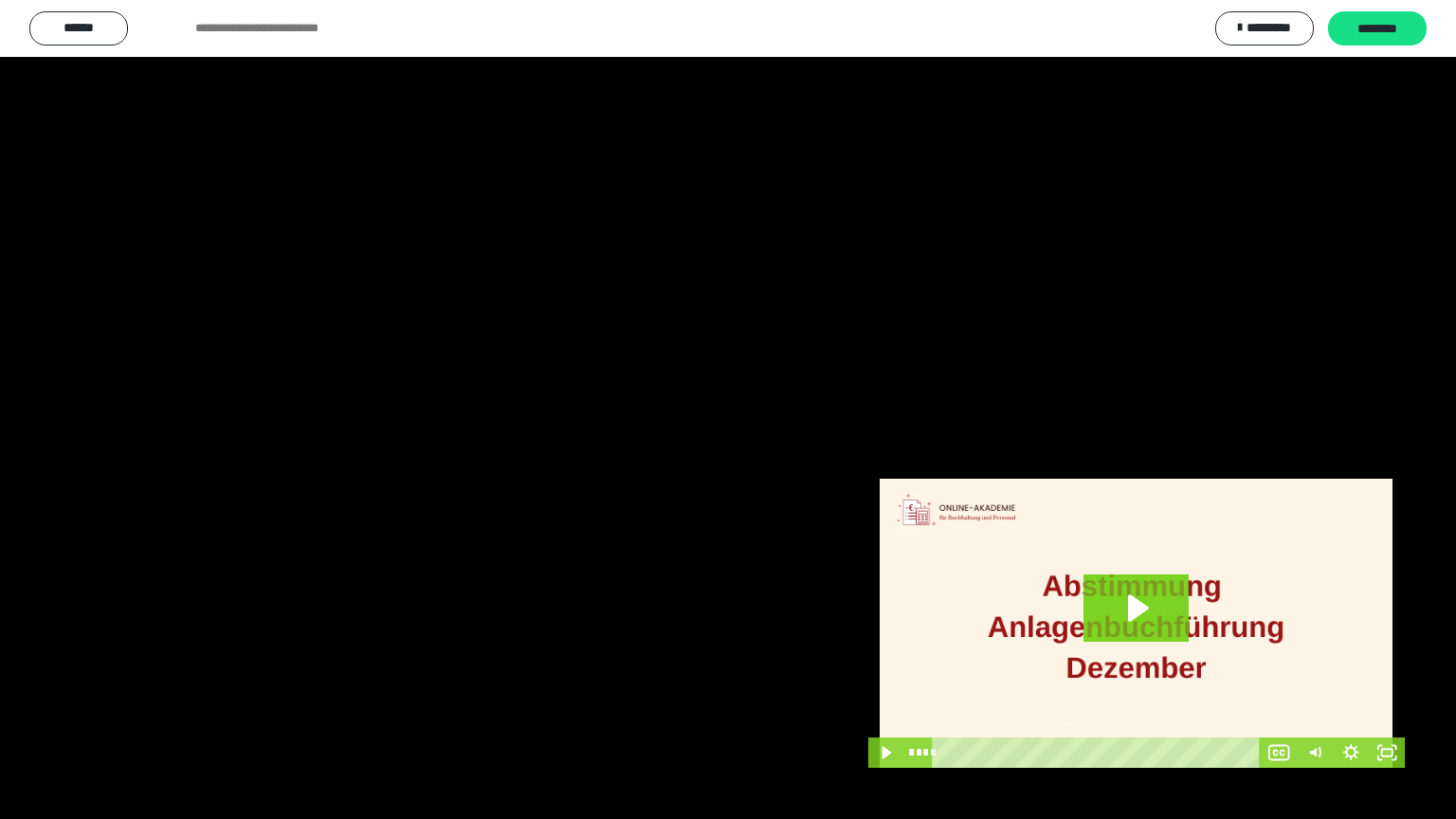 click at bounding box center (728, 410) 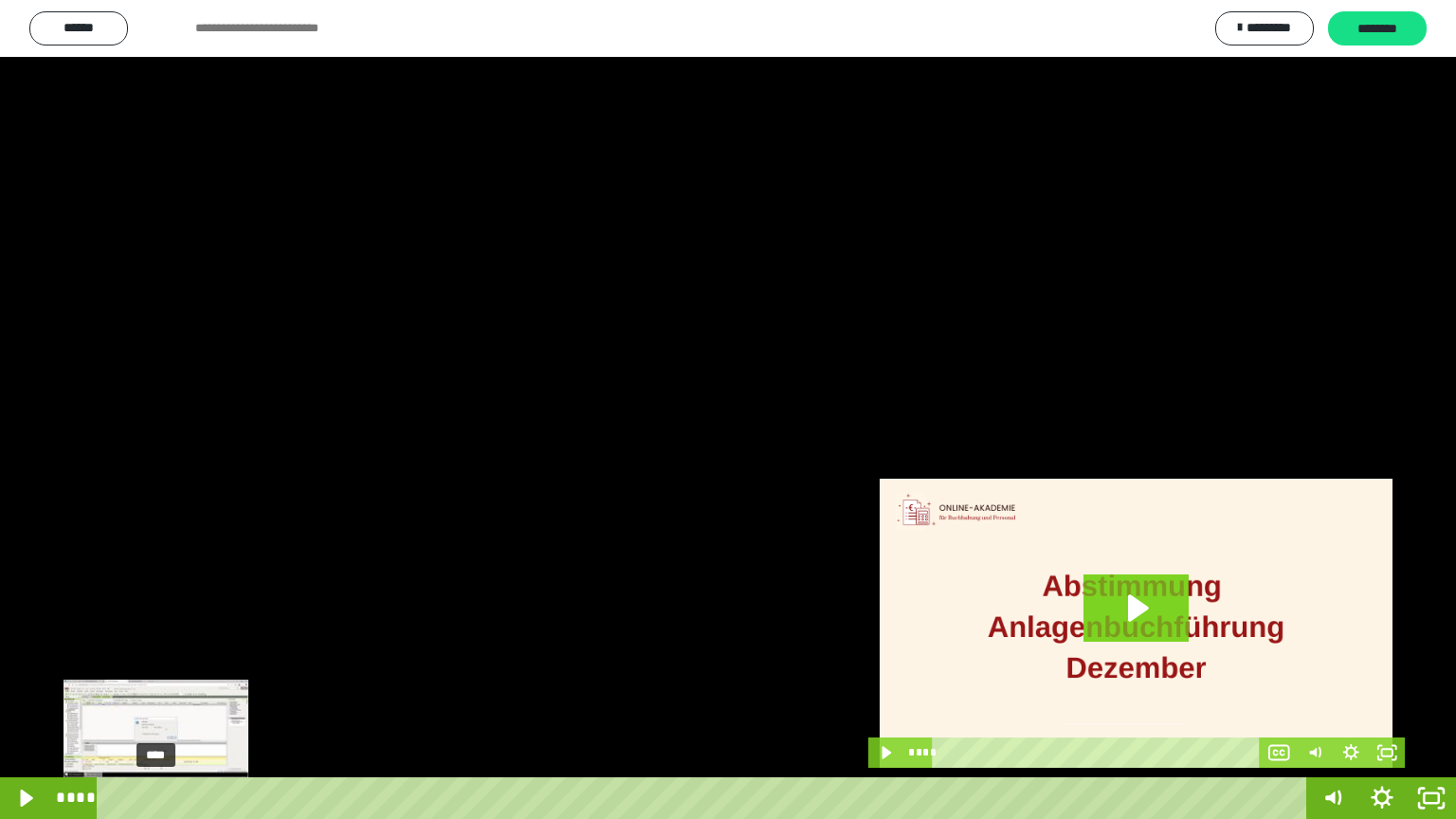 drag, startPoint x: 167, startPoint y: 796, endPoint x: 155, endPoint y: 797, distance: 12.0415946 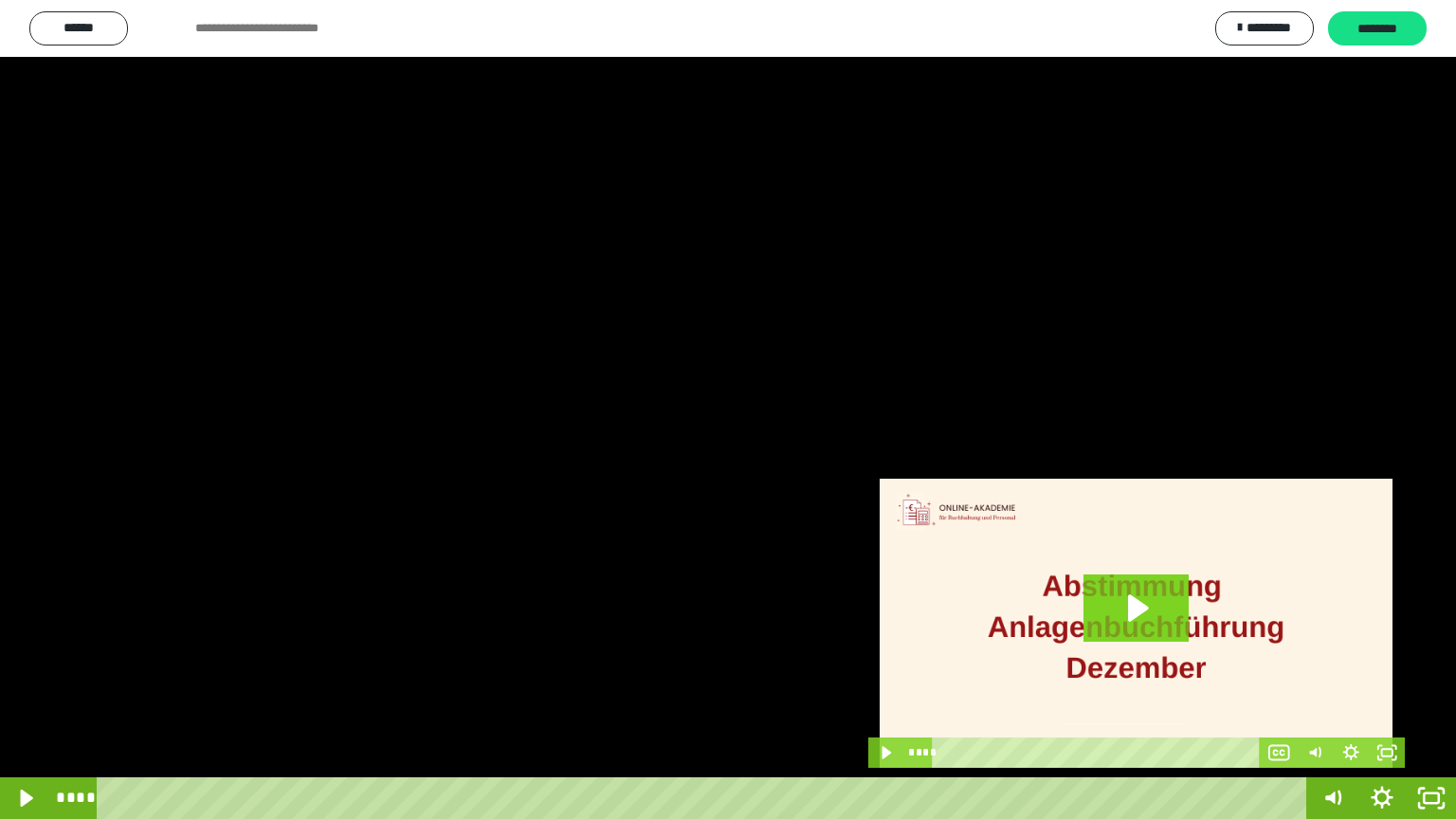 click at bounding box center (728, 410) 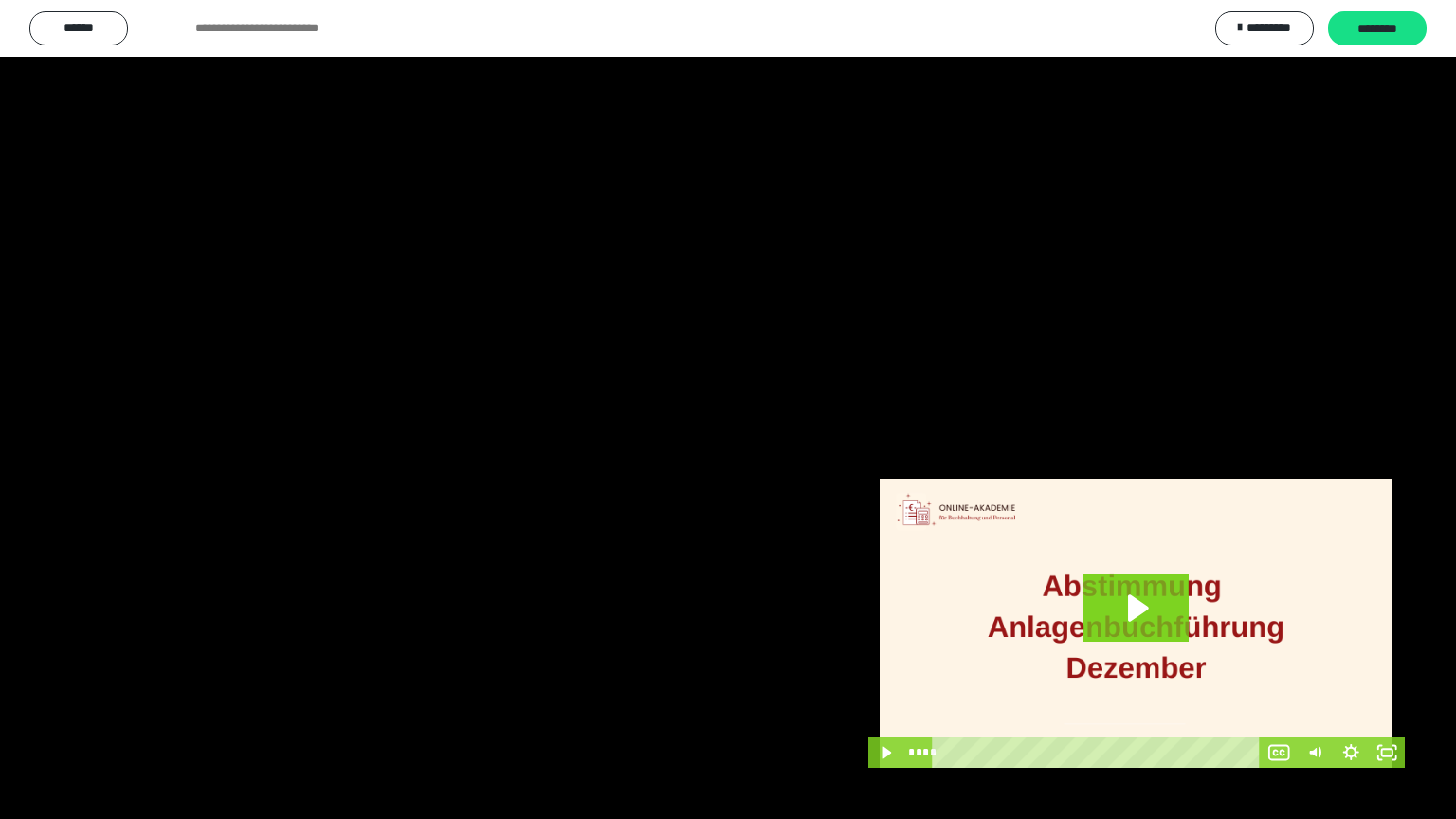click at bounding box center [728, 410] 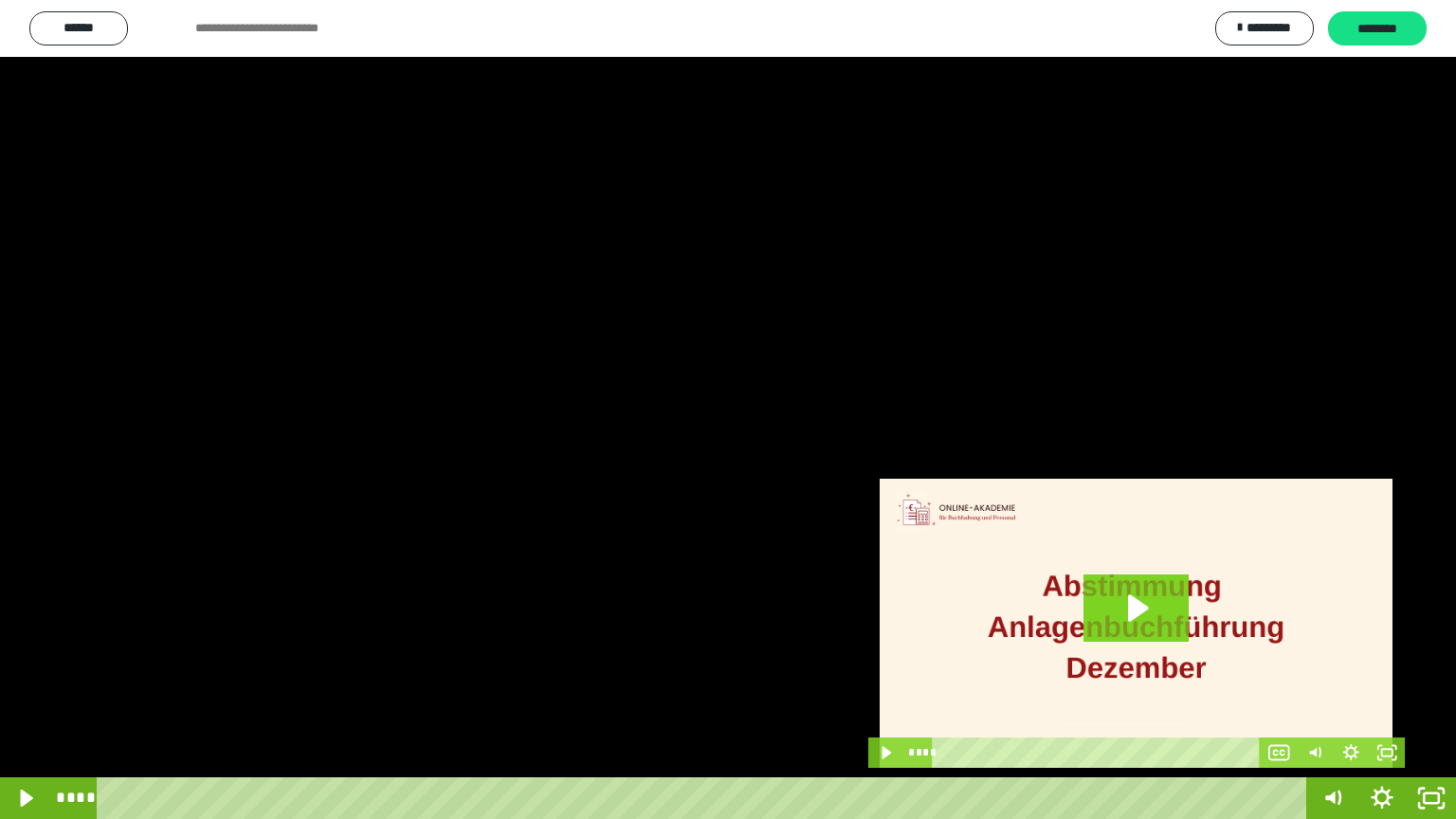 click at bounding box center (728, 410) 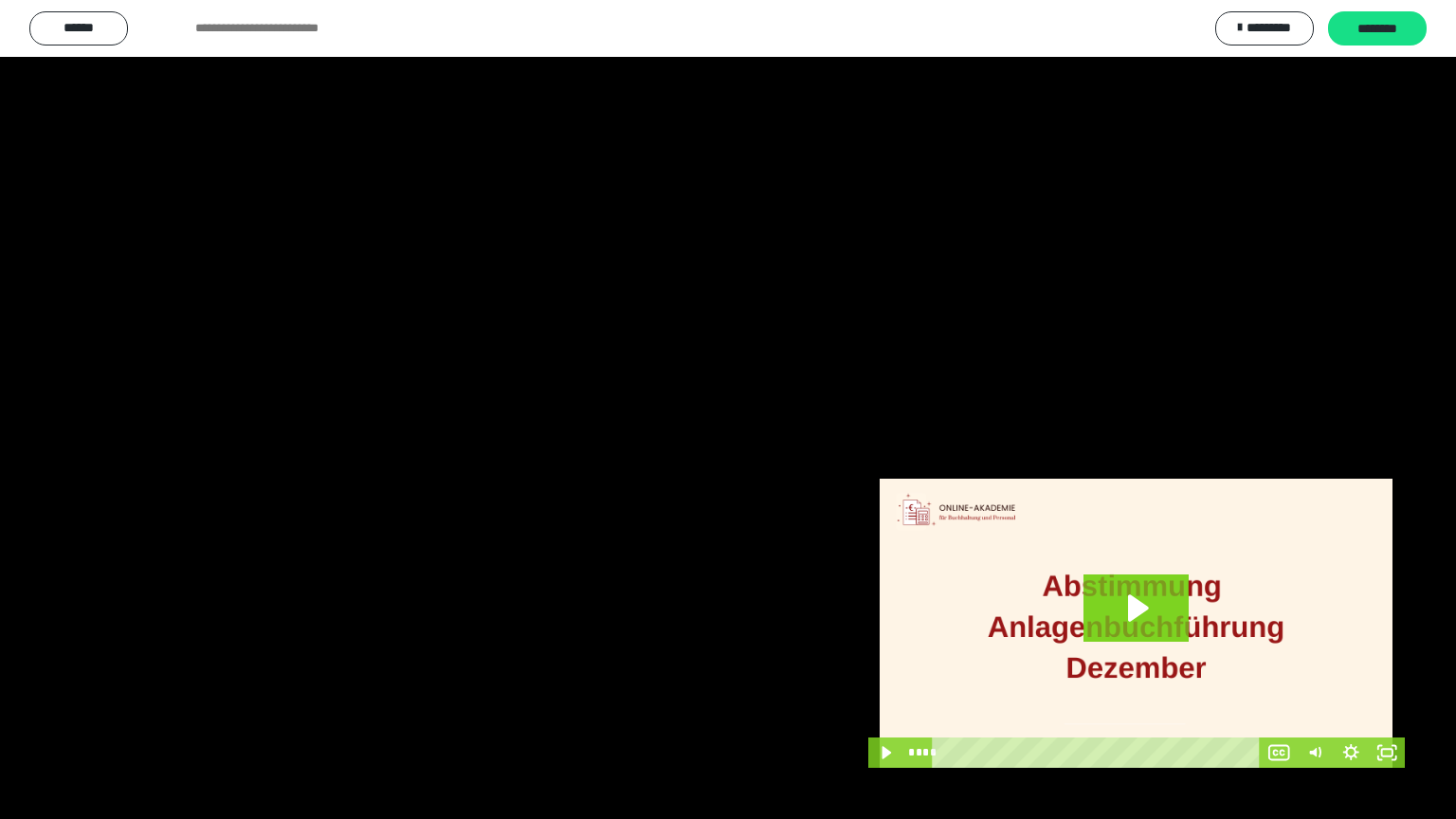 click at bounding box center (728, 410) 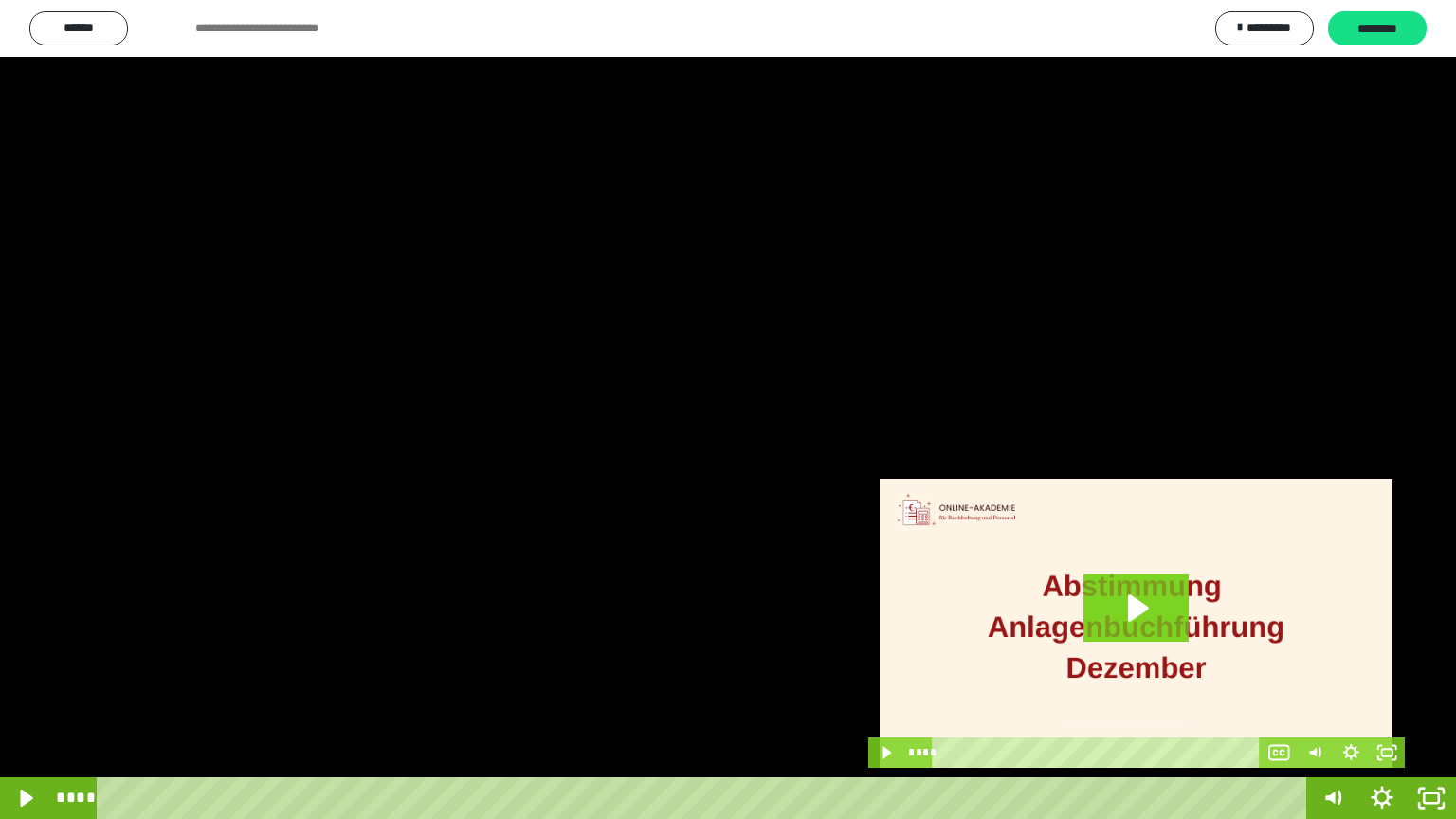 click at bounding box center (728, 410) 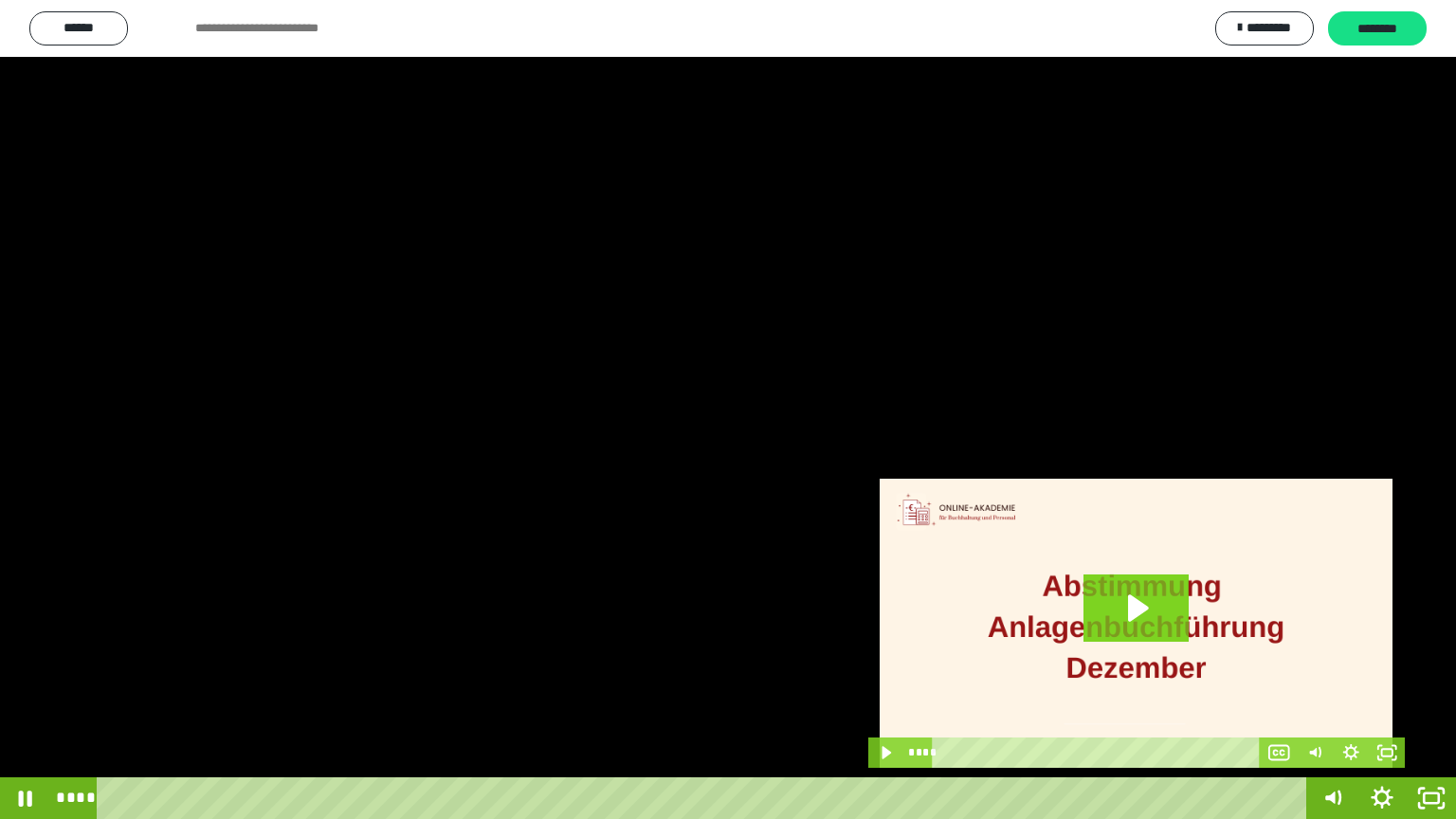 click at bounding box center [728, 410] 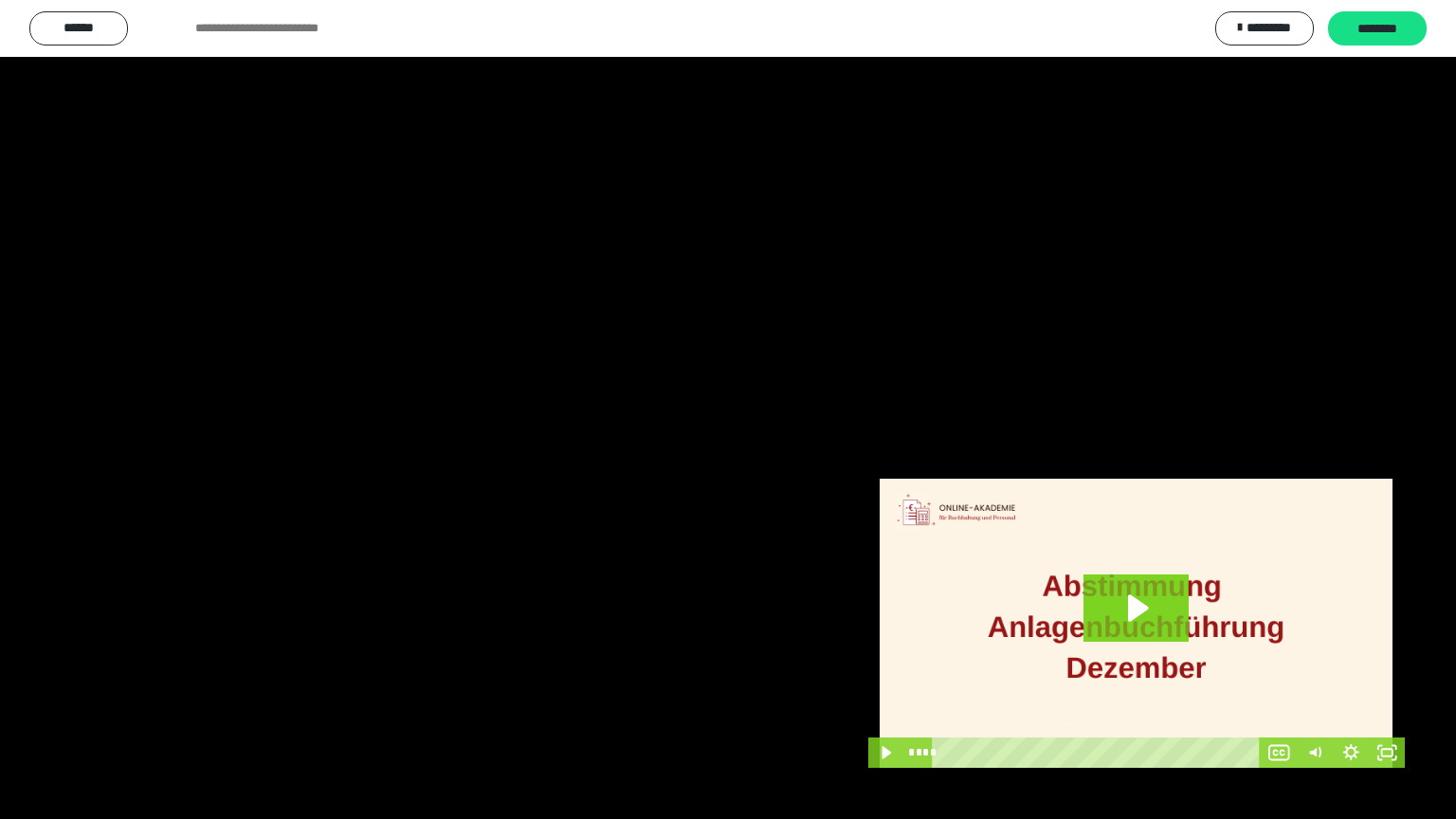 click at bounding box center (728, 410) 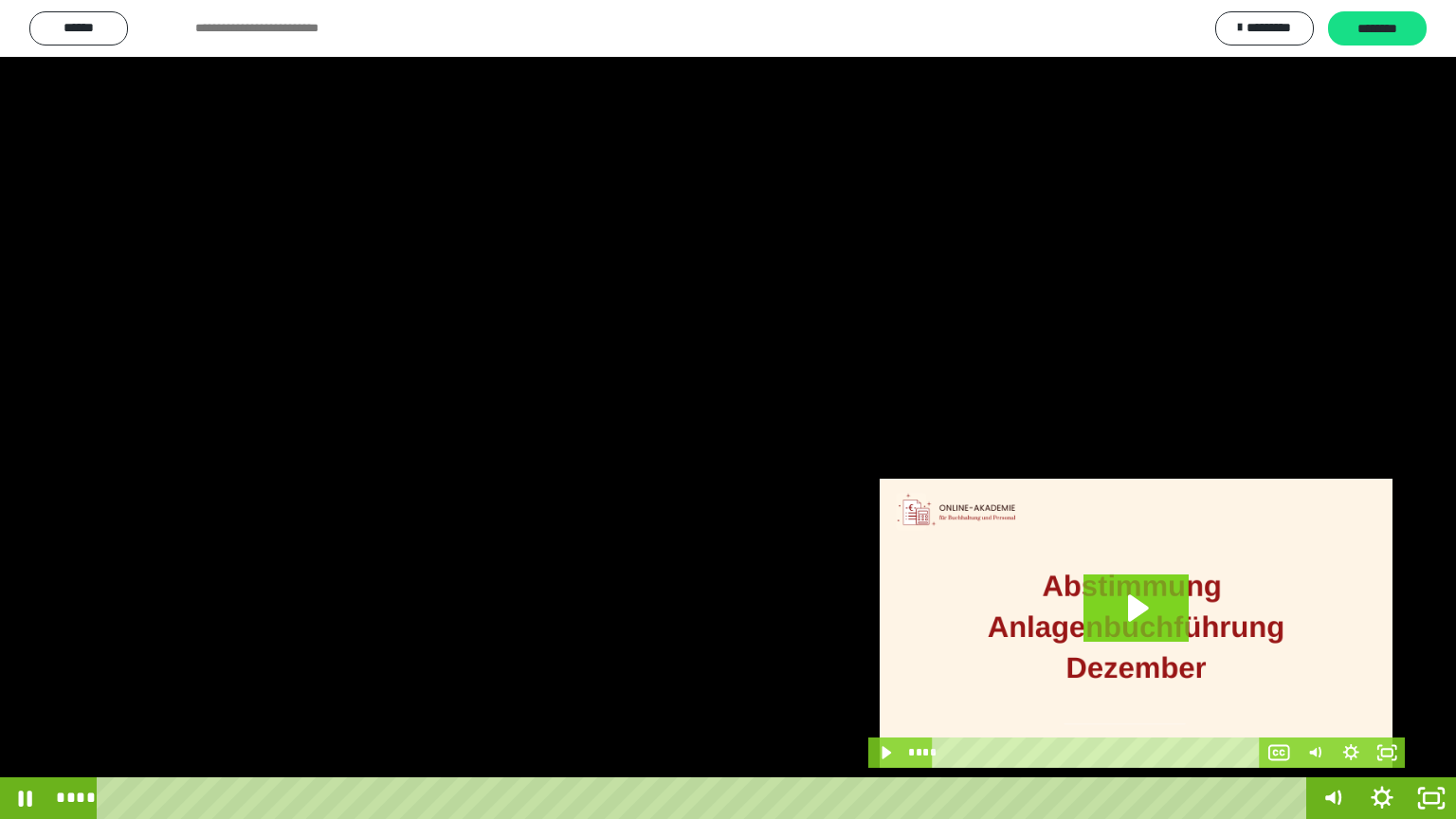 click at bounding box center [728, 410] 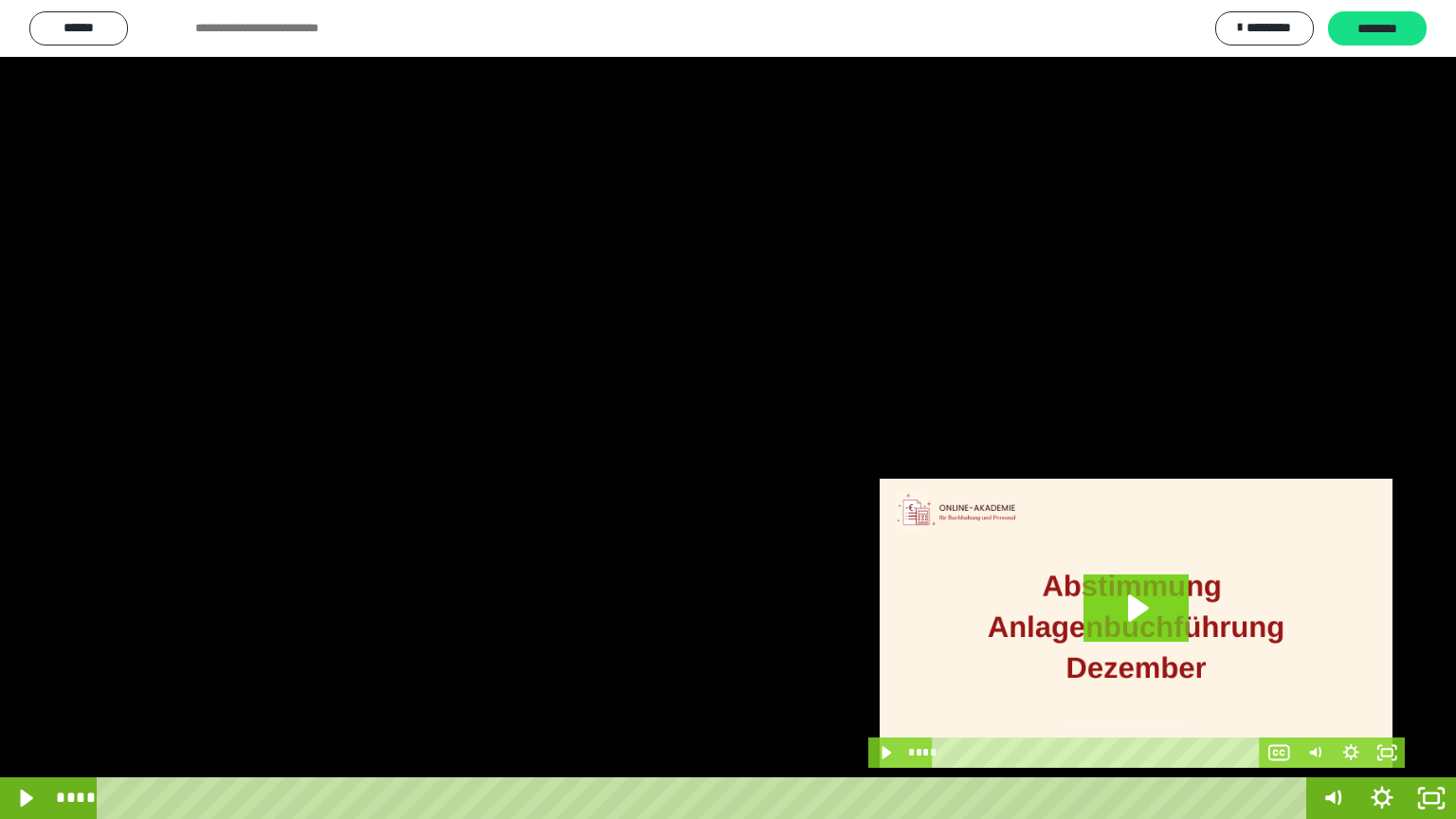 click at bounding box center [728, 410] 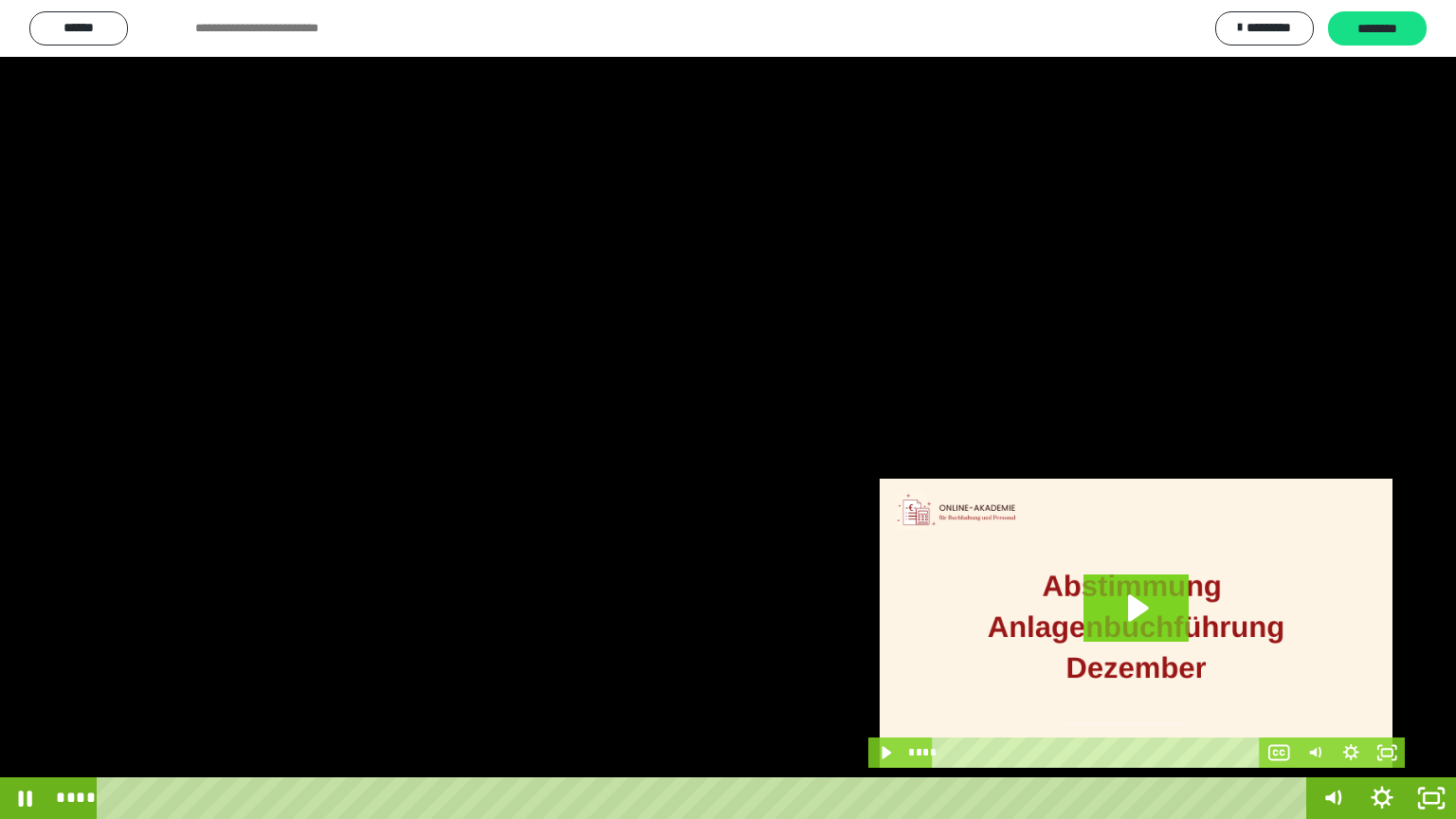 click at bounding box center [728, 410] 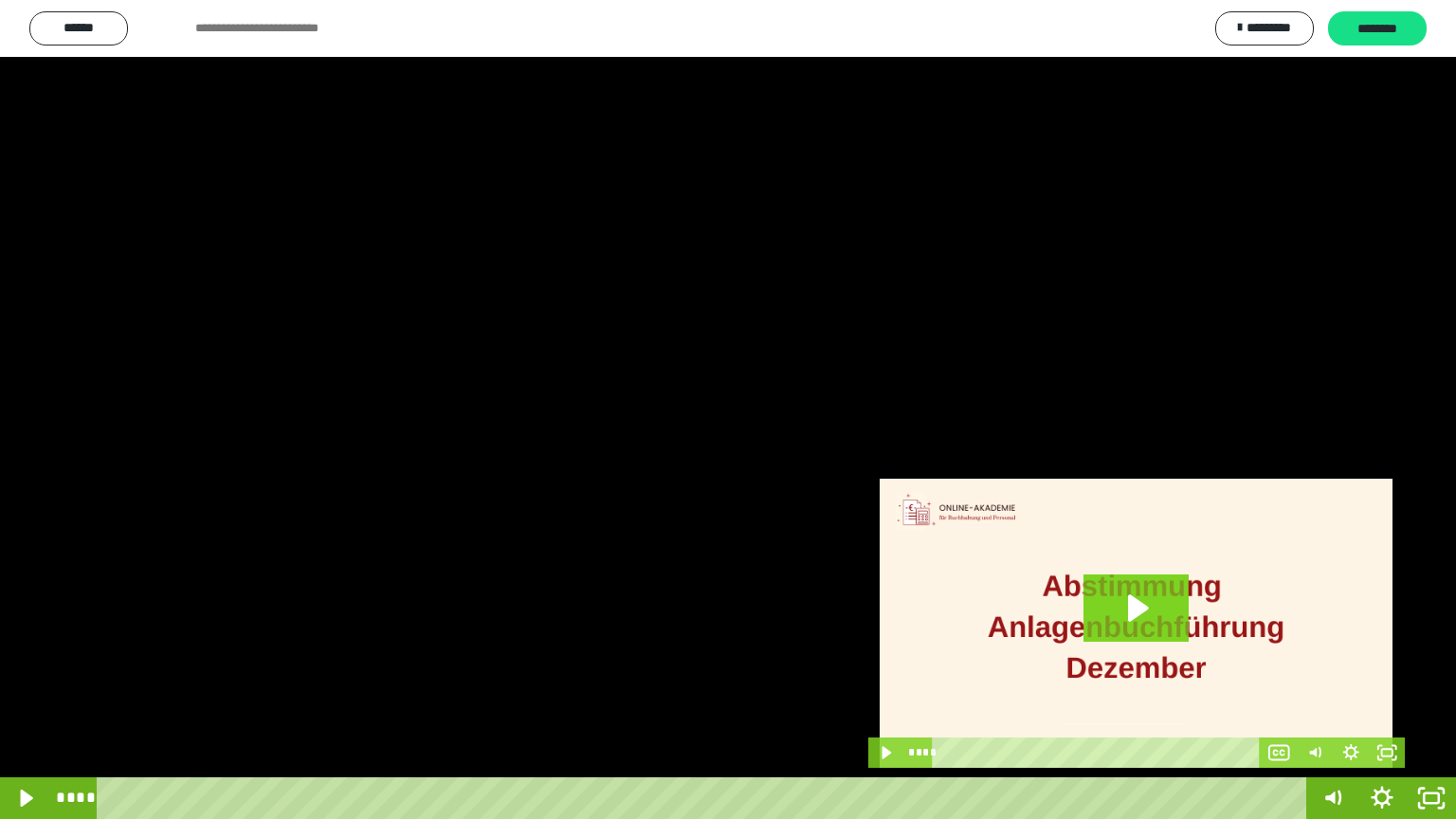 click at bounding box center [728, 410] 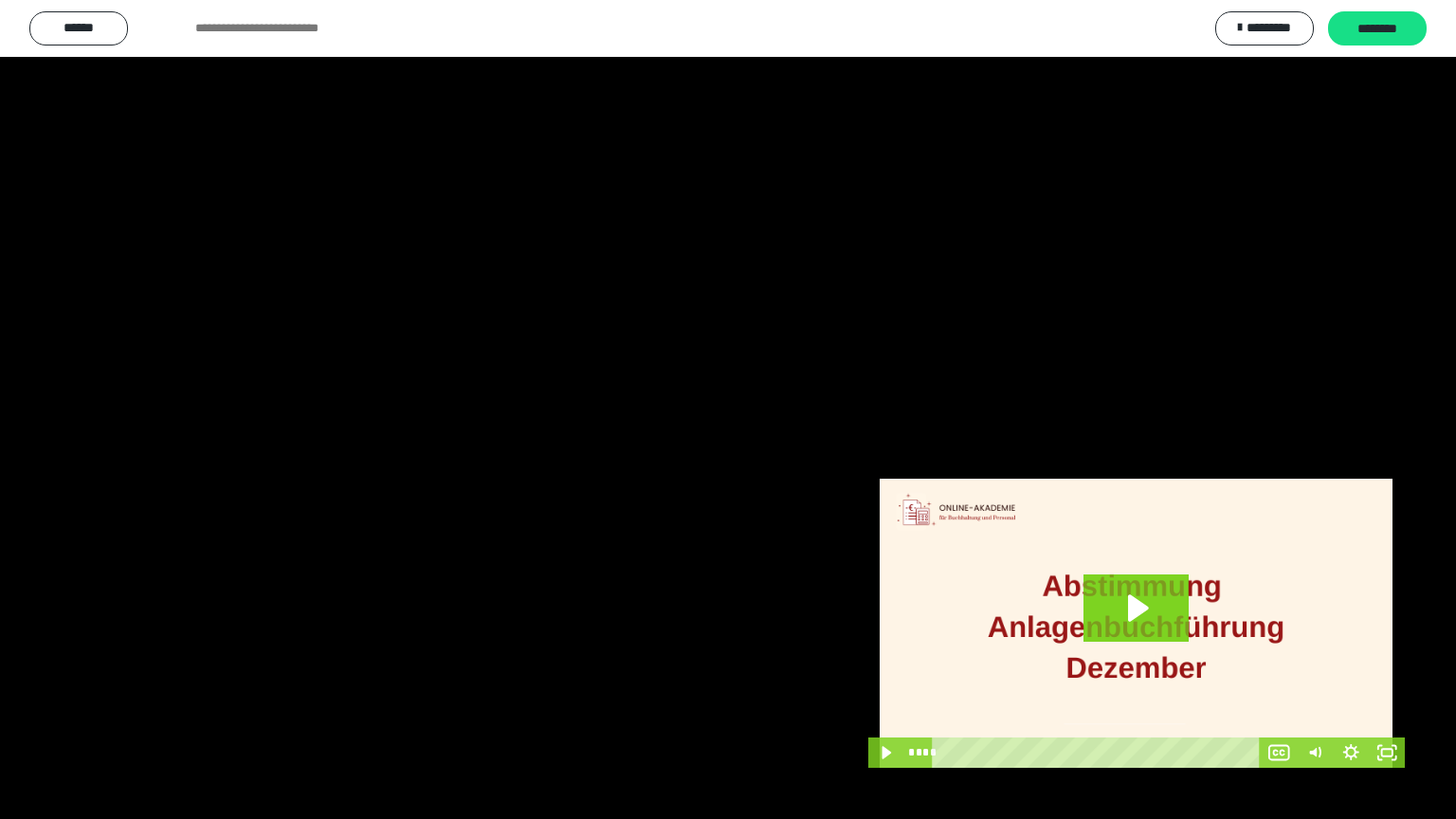 click at bounding box center [728, 410] 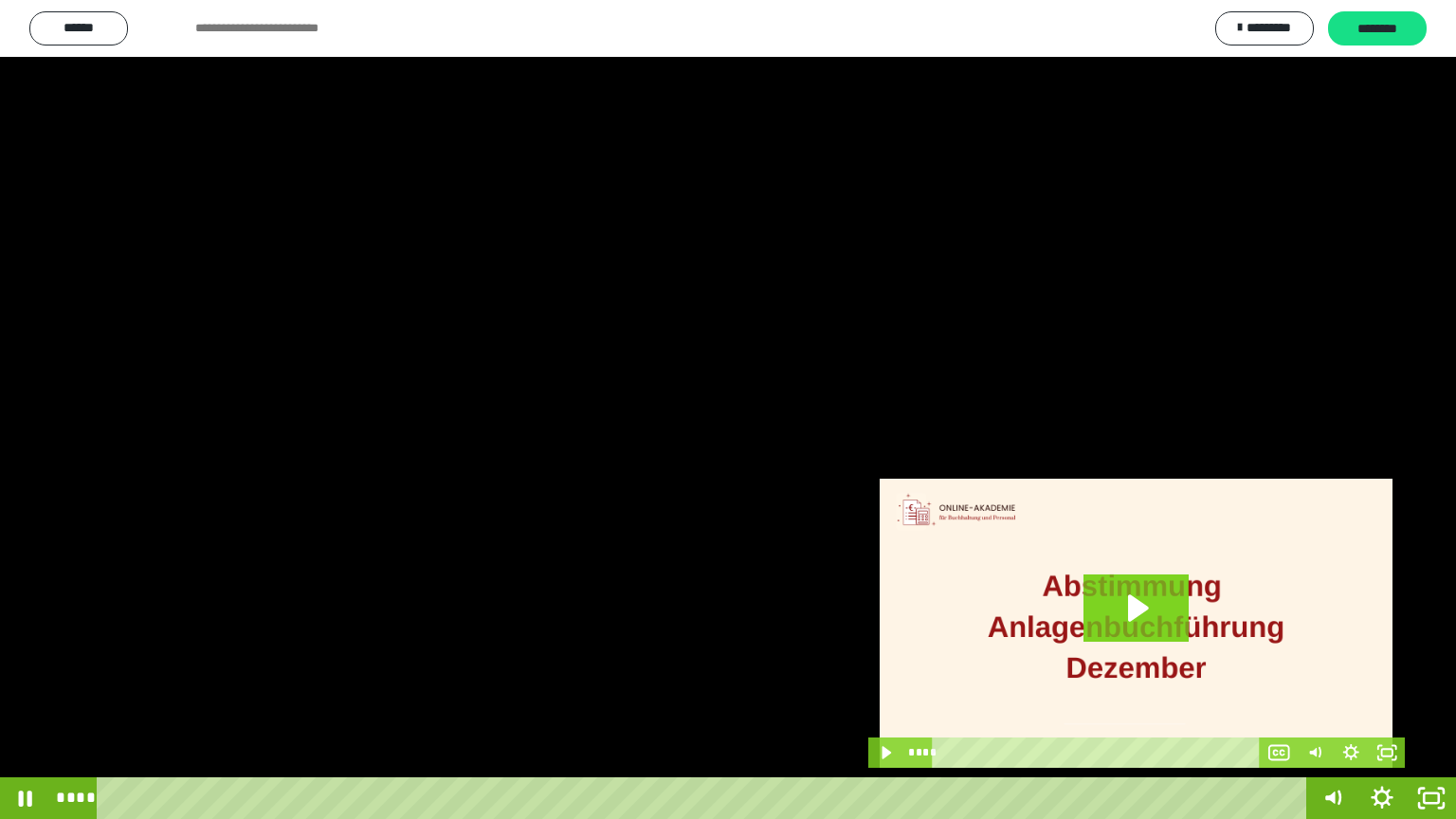 click at bounding box center [728, 410] 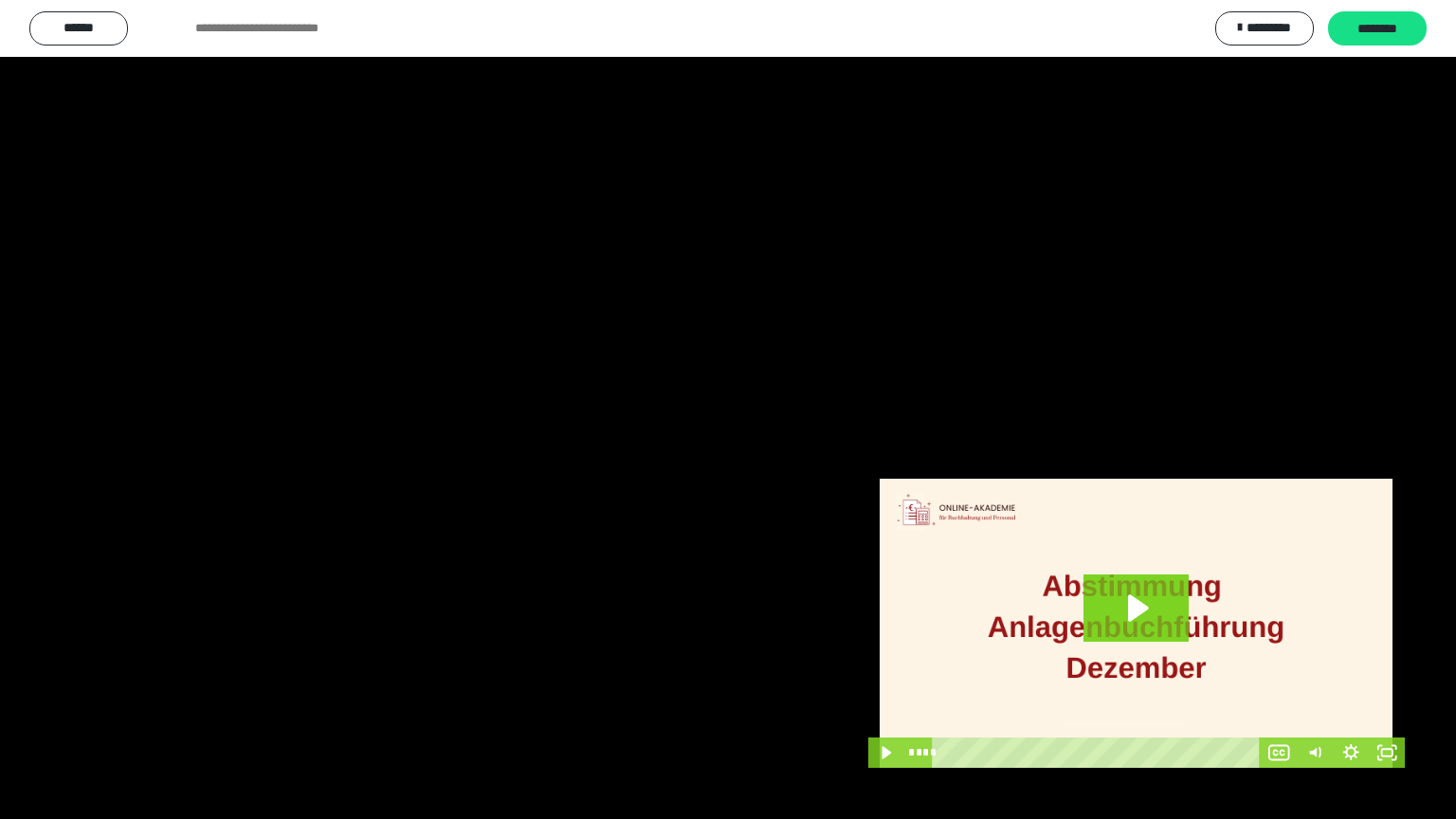 click at bounding box center [728, 410] 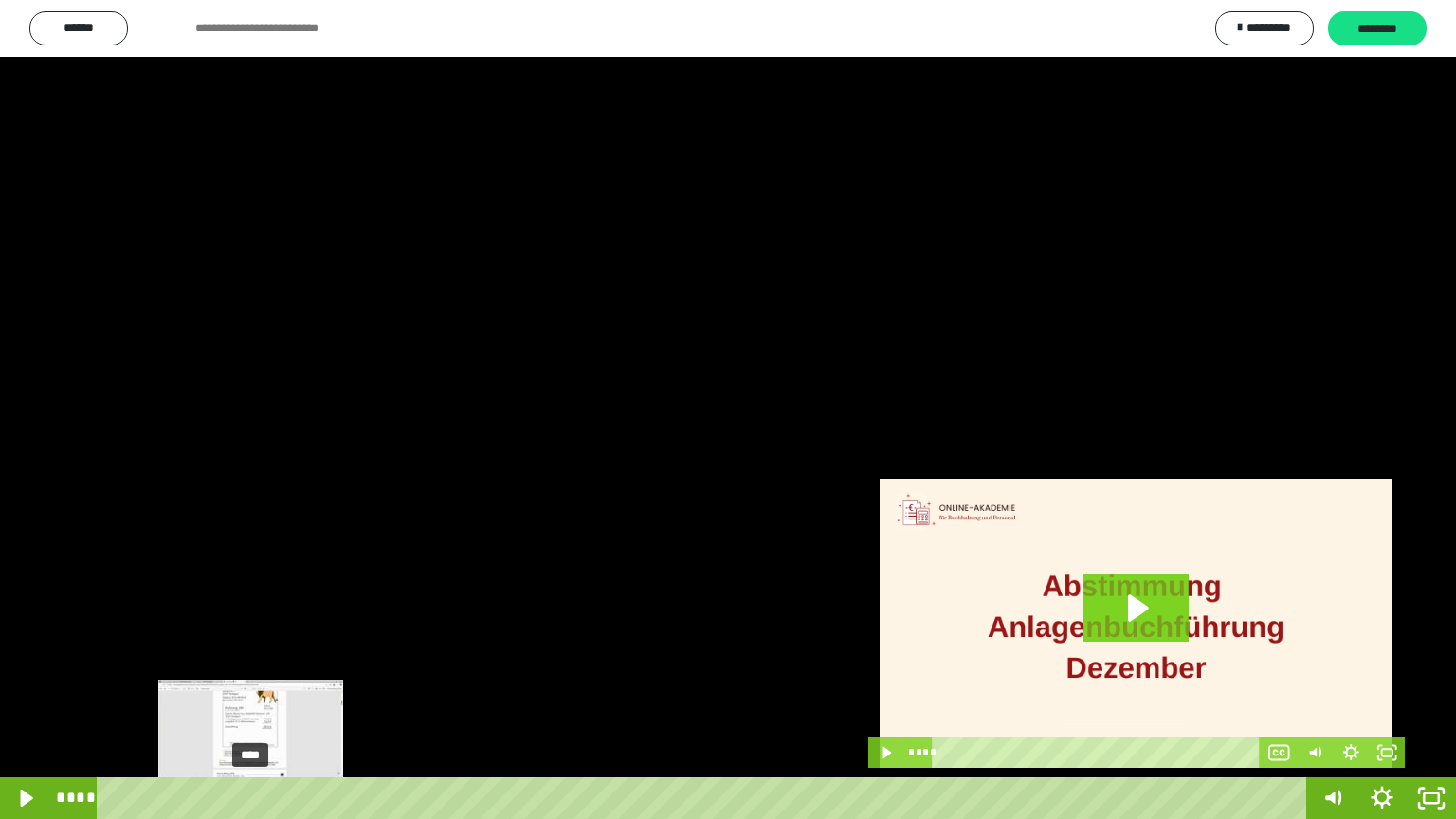 click at bounding box center [251, 798] 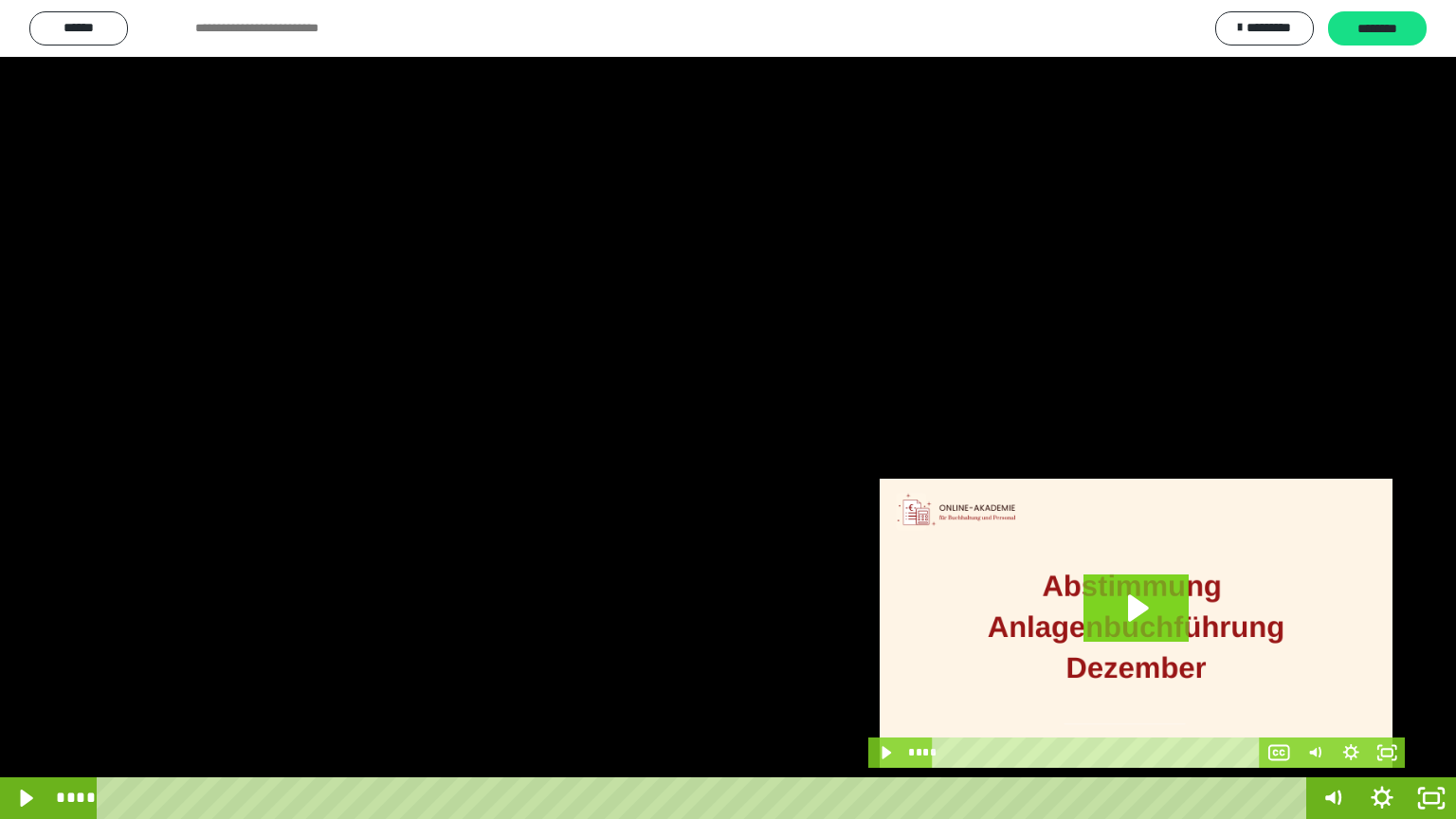 click at bounding box center [728, 410] 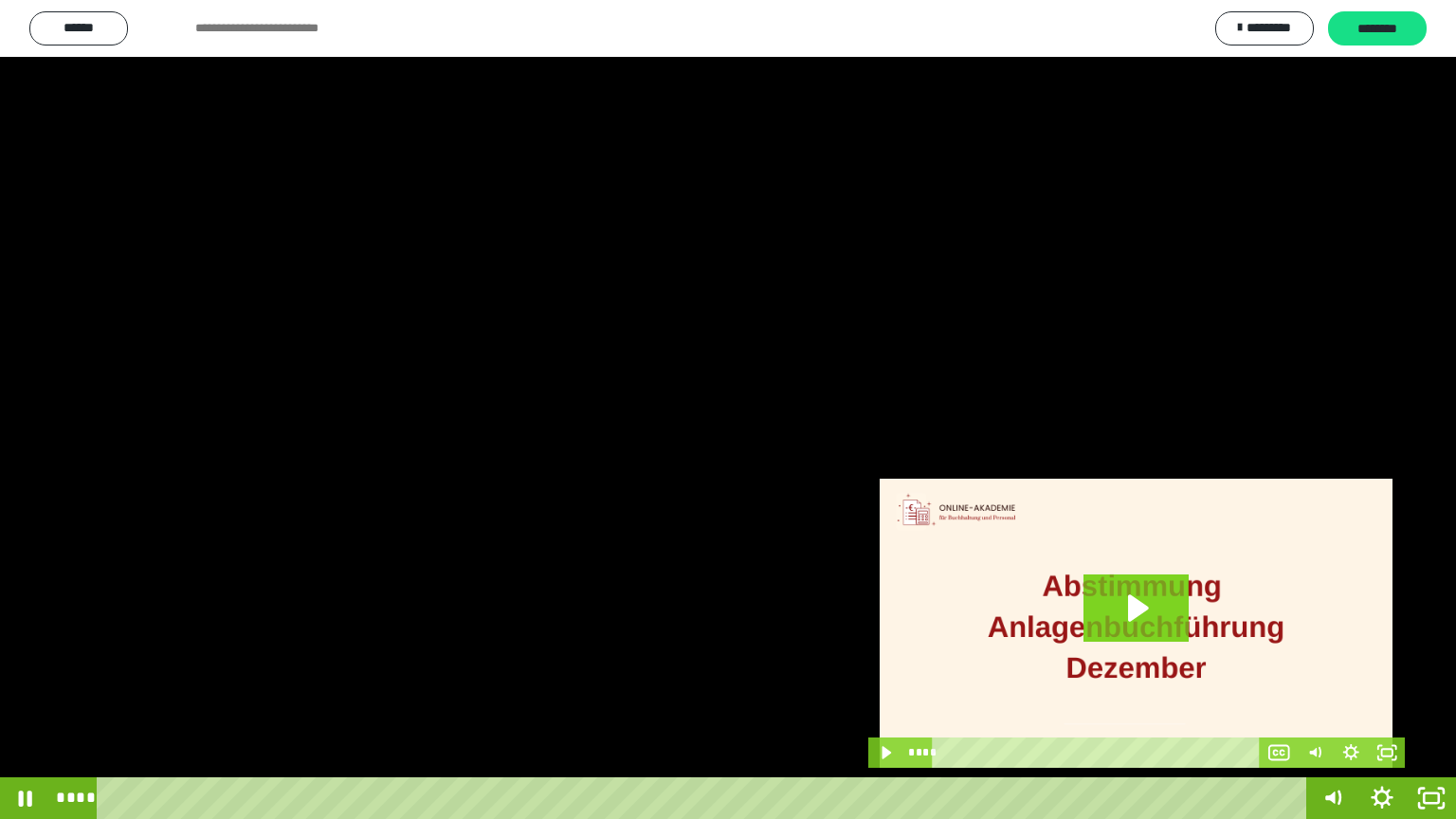 click at bounding box center (728, 410) 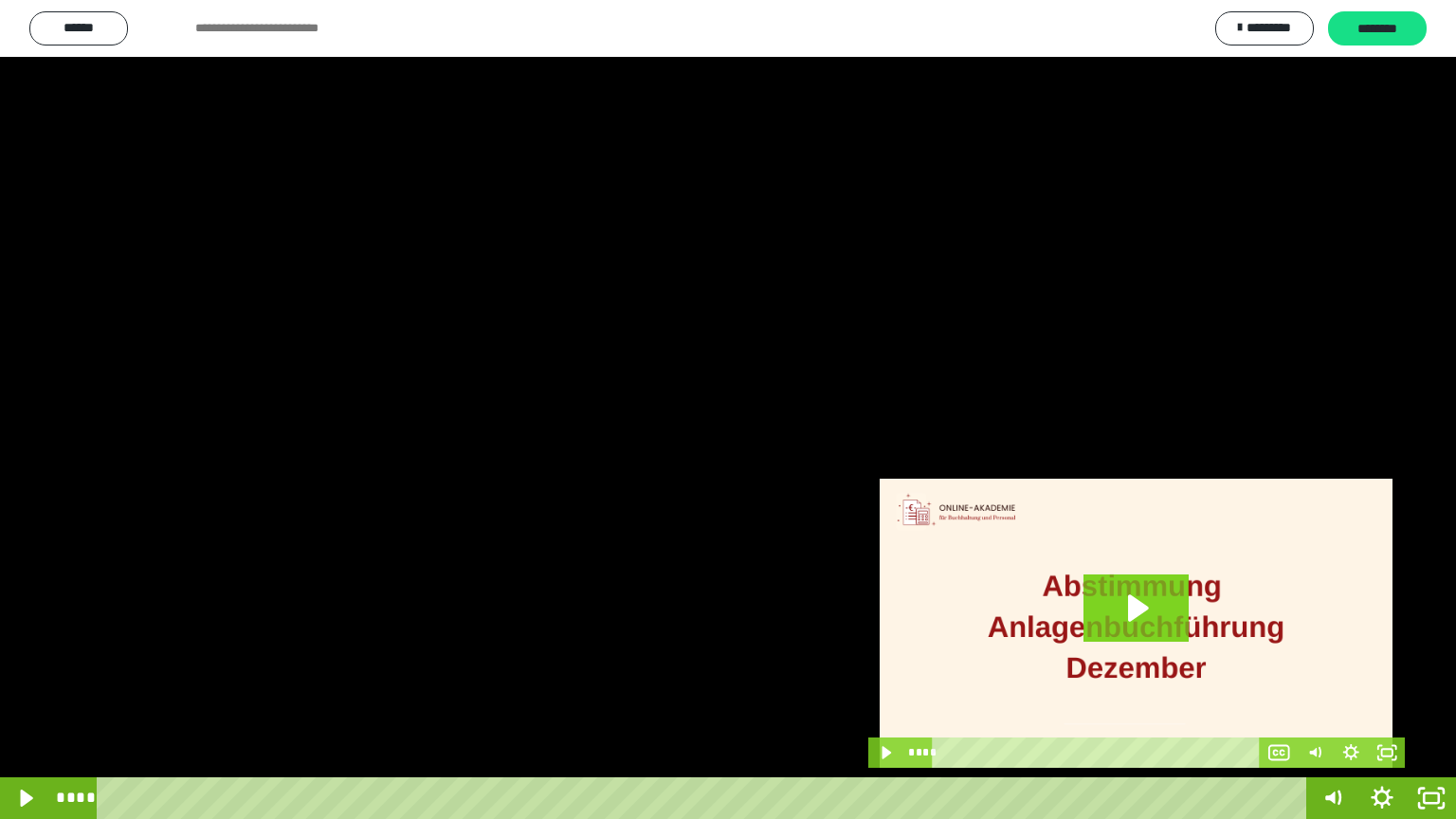 click at bounding box center (728, 410) 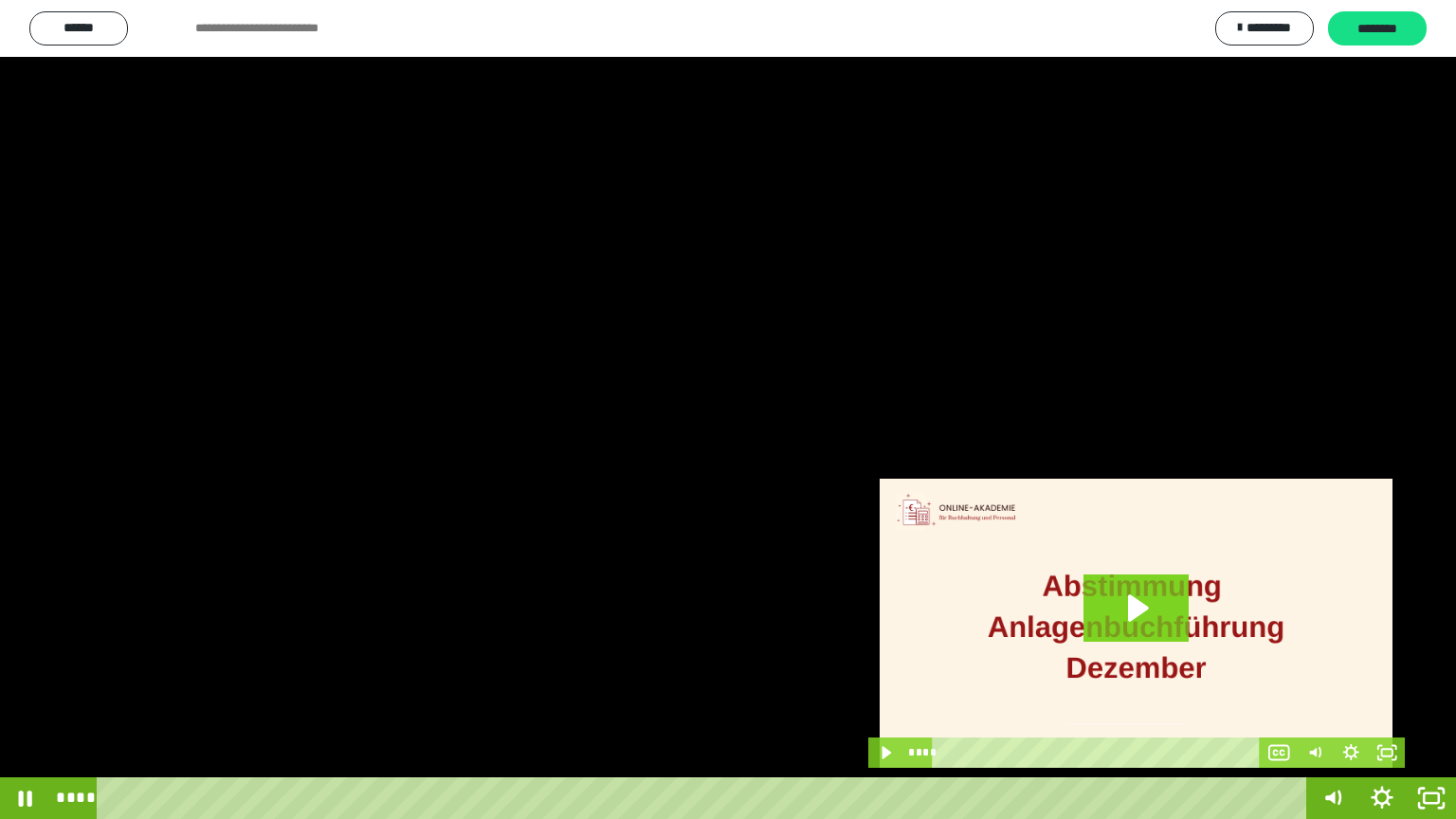 click at bounding box center (728, 410) 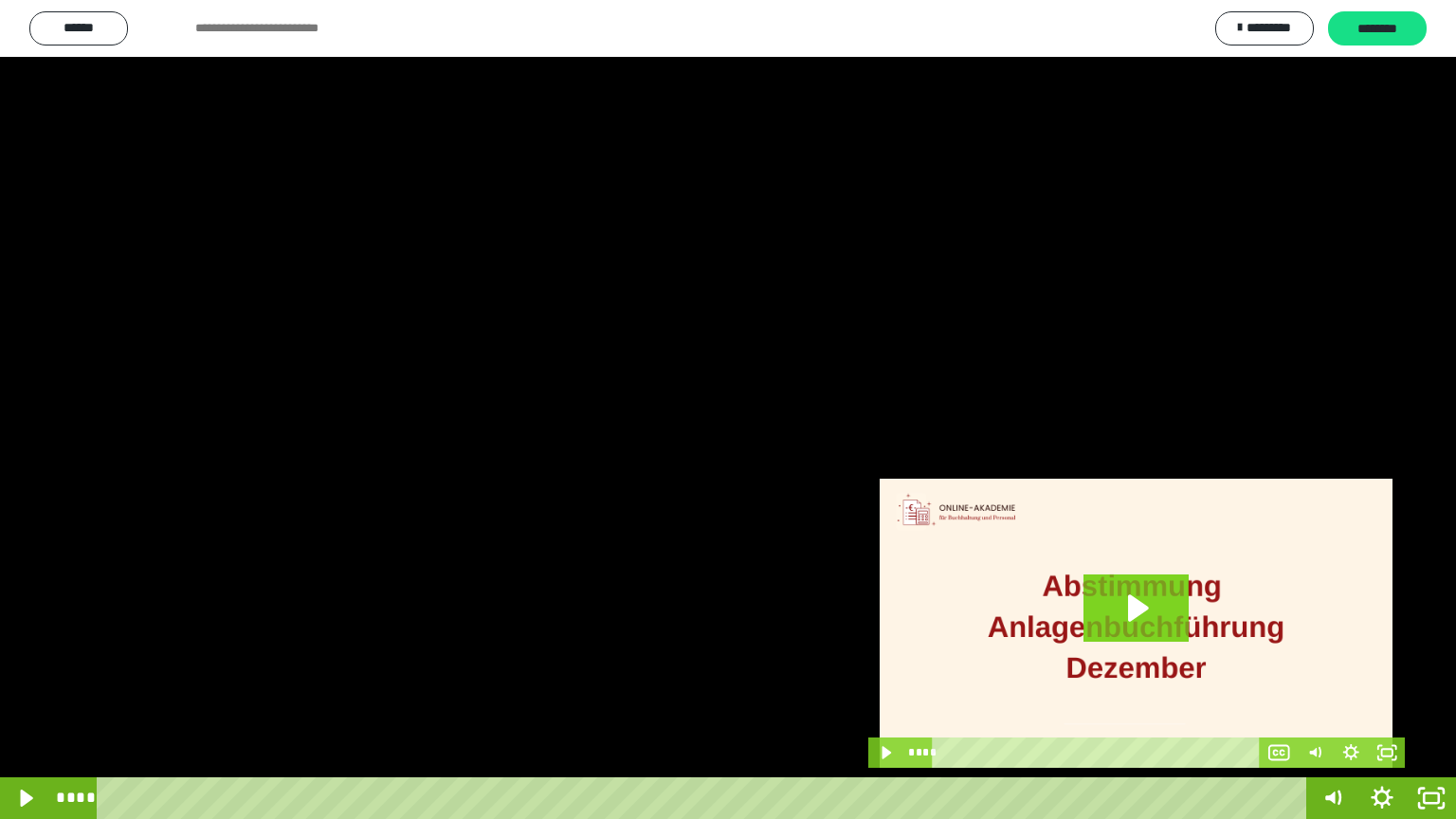 click at bounding box center (728, 410) 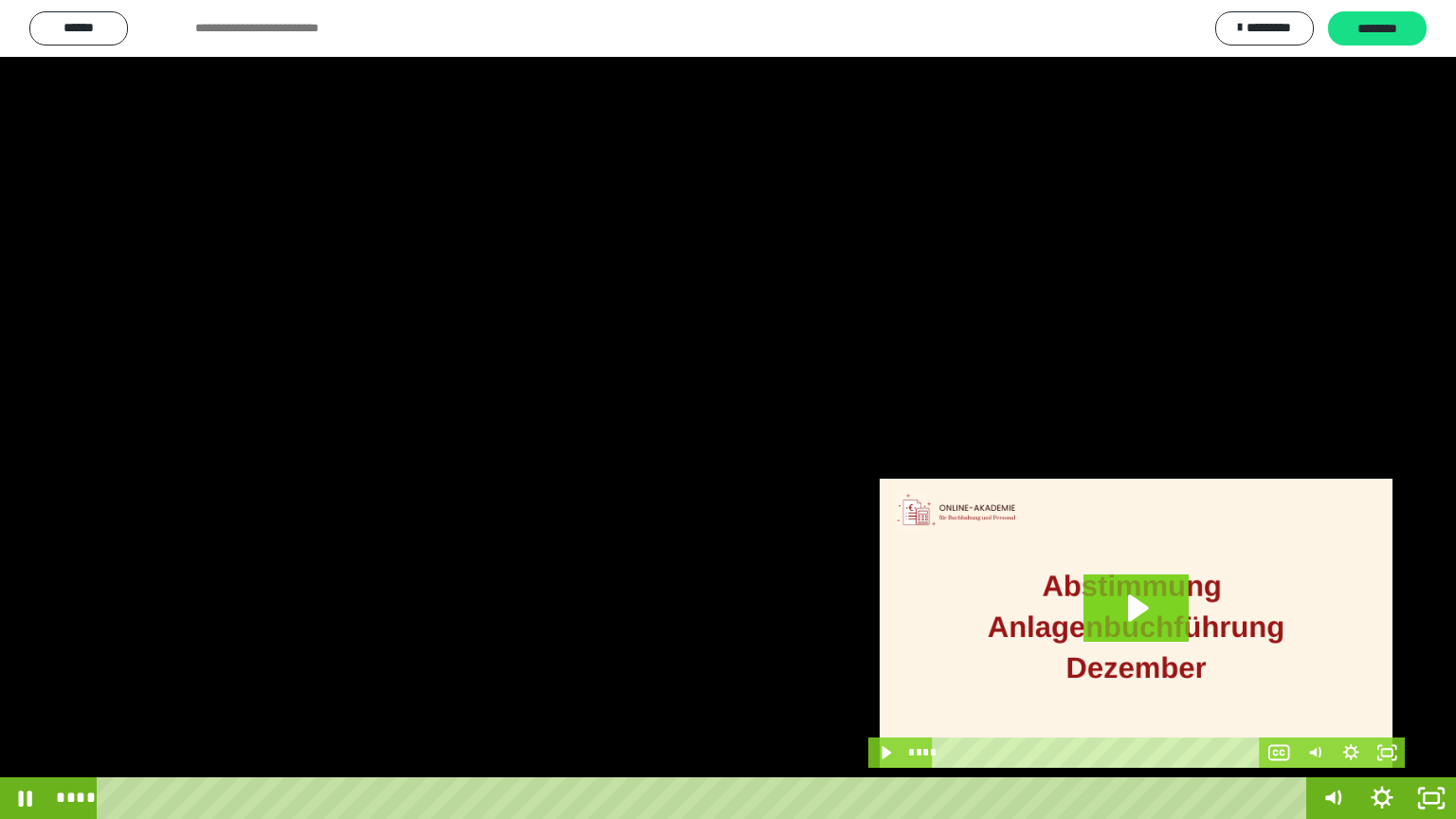 click at bounding box center (728, 410) 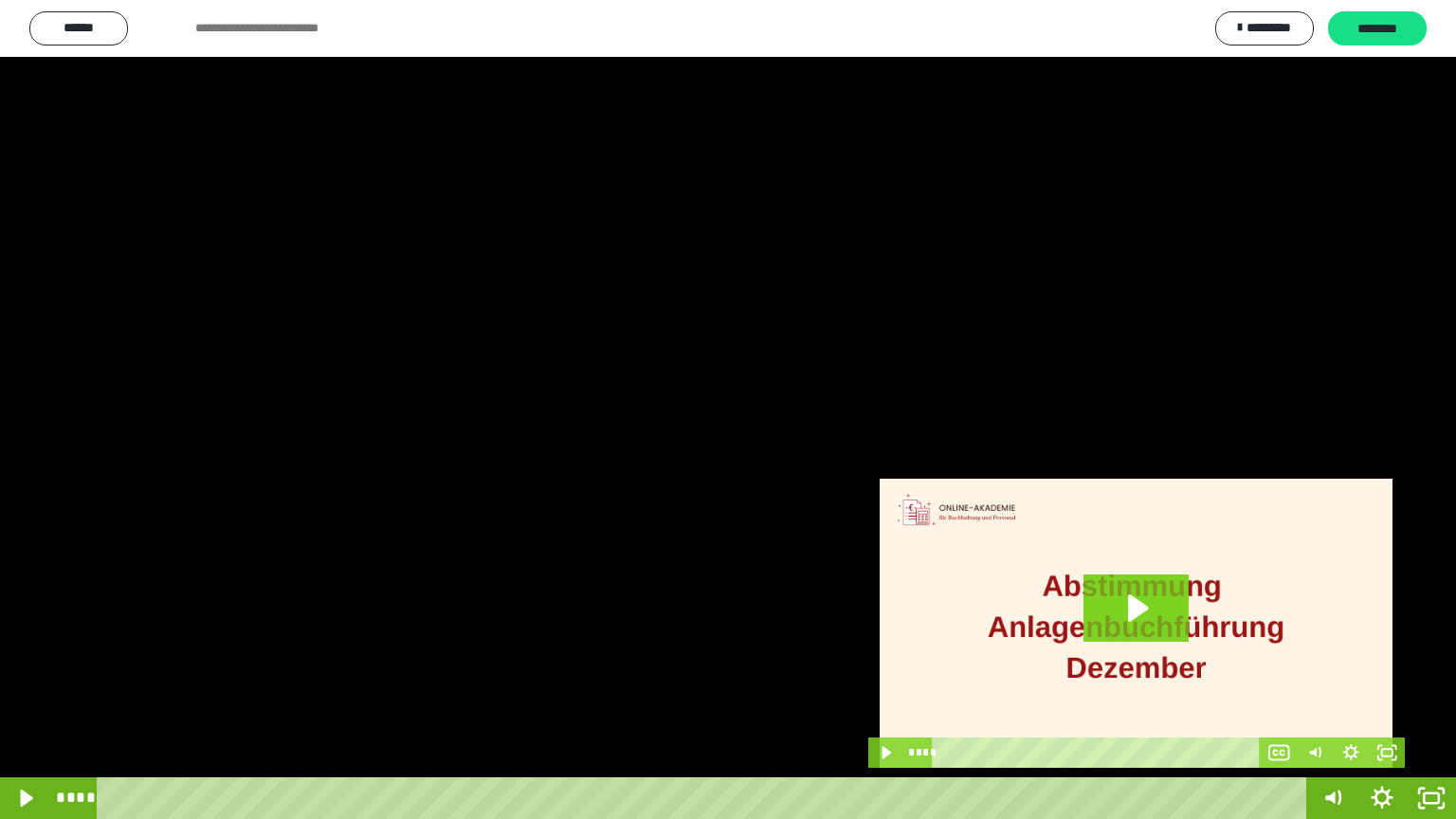 click at bounding box center (728, 410) 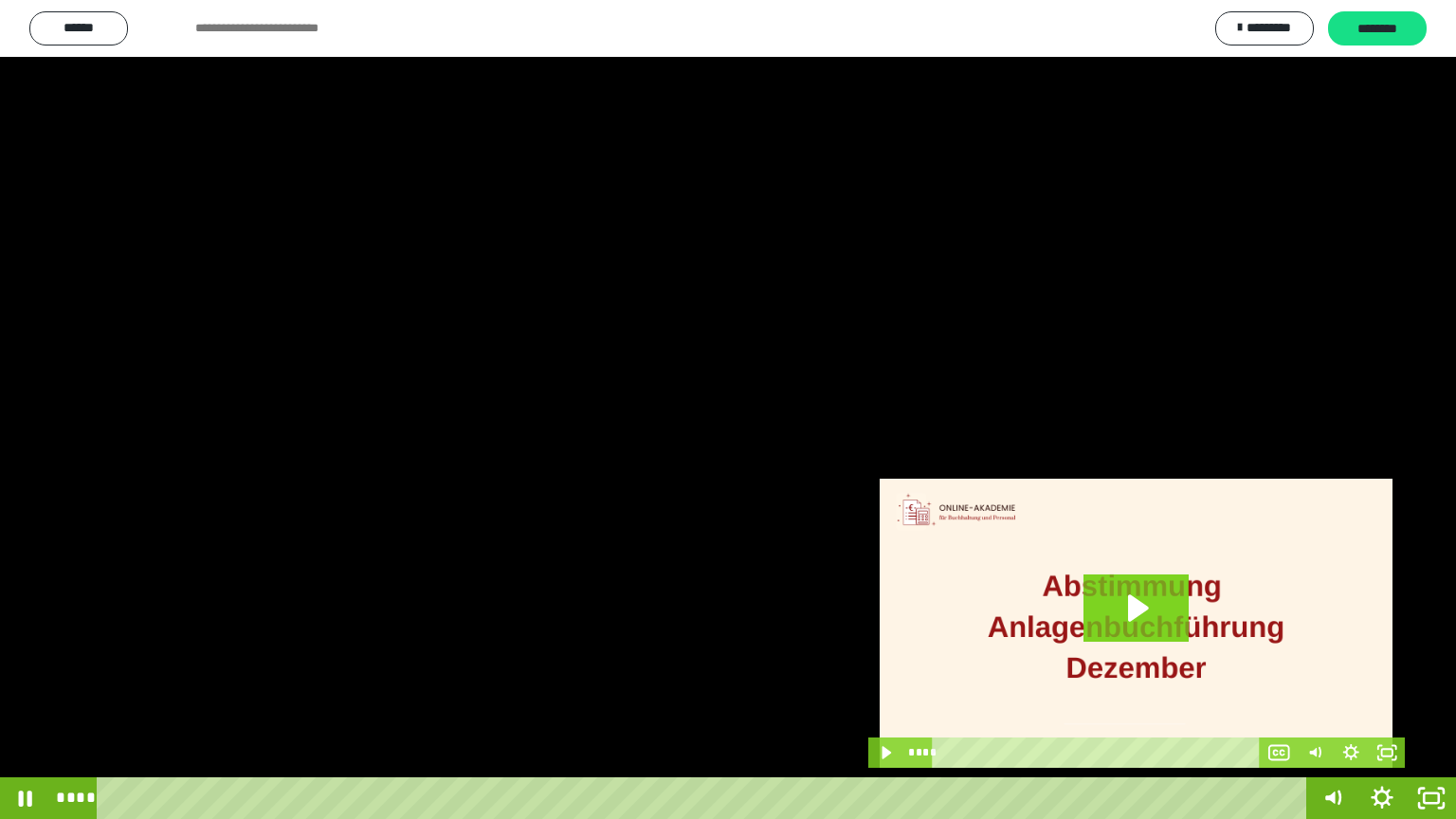 click at bounding box center [728, 410] 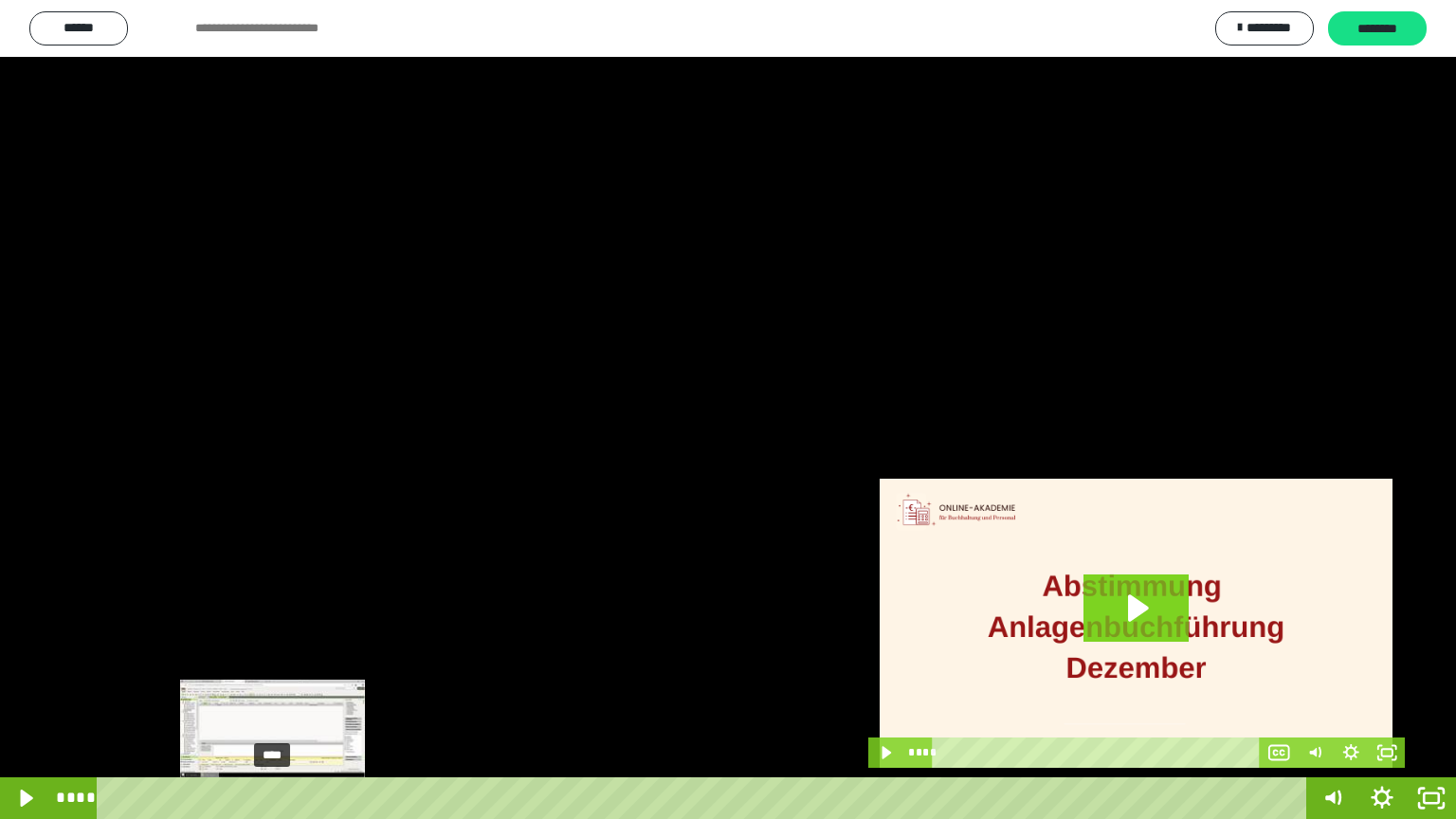 click at bounding box center [272, 798] 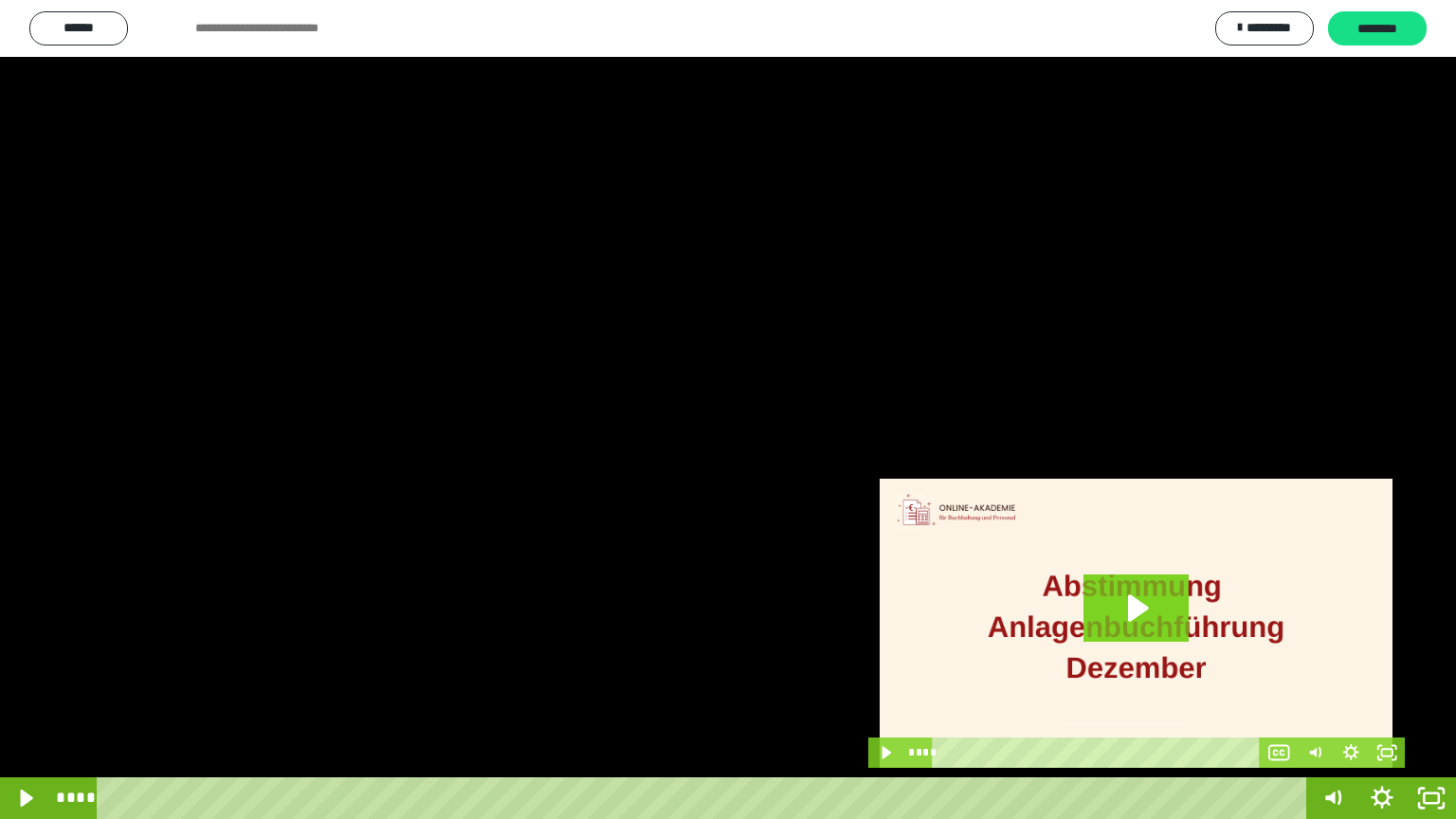 click at bounding box center (728, 410) 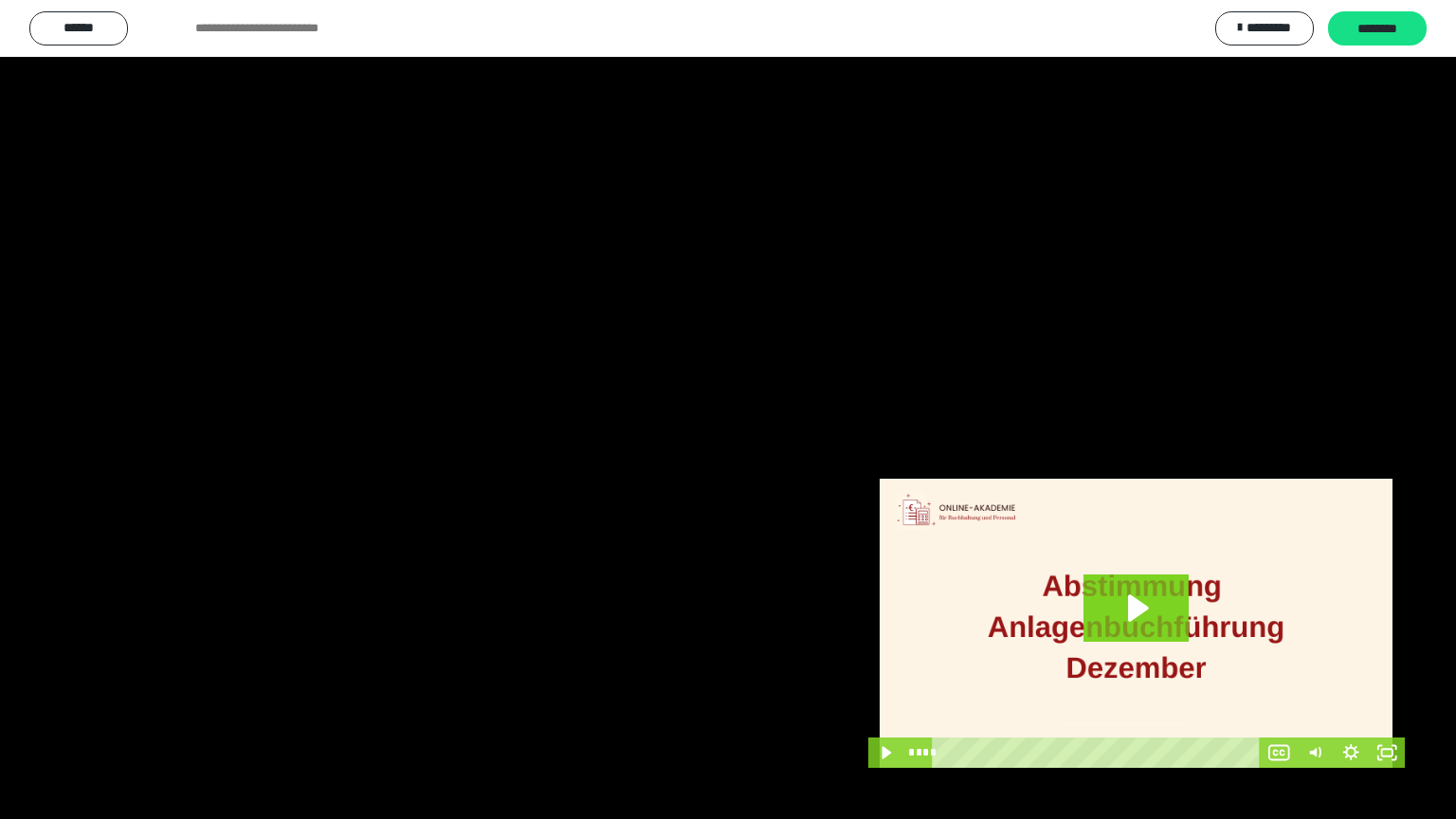 click at bounding box center [728, 410] 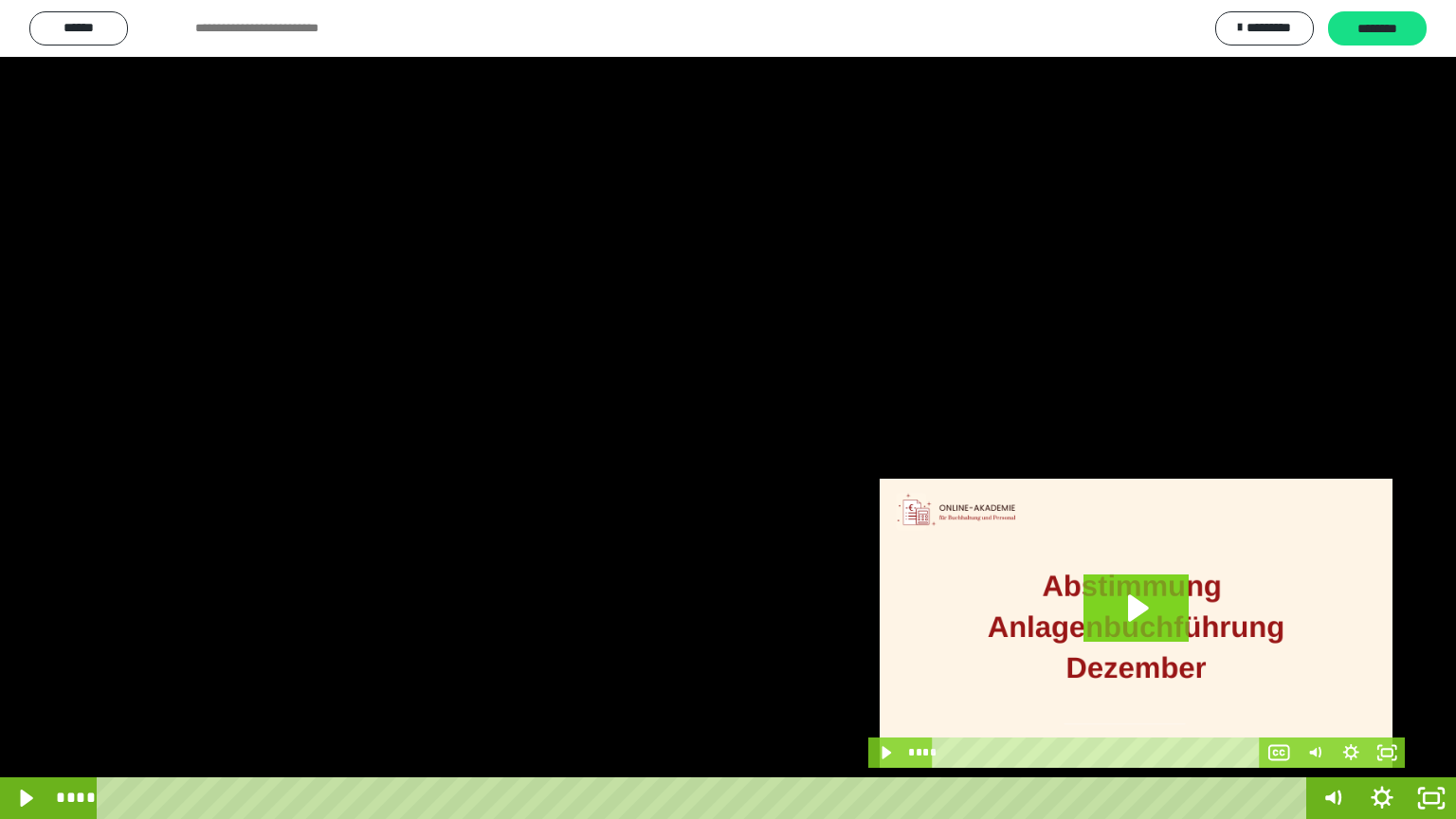 click at bounding box center (728, 410) 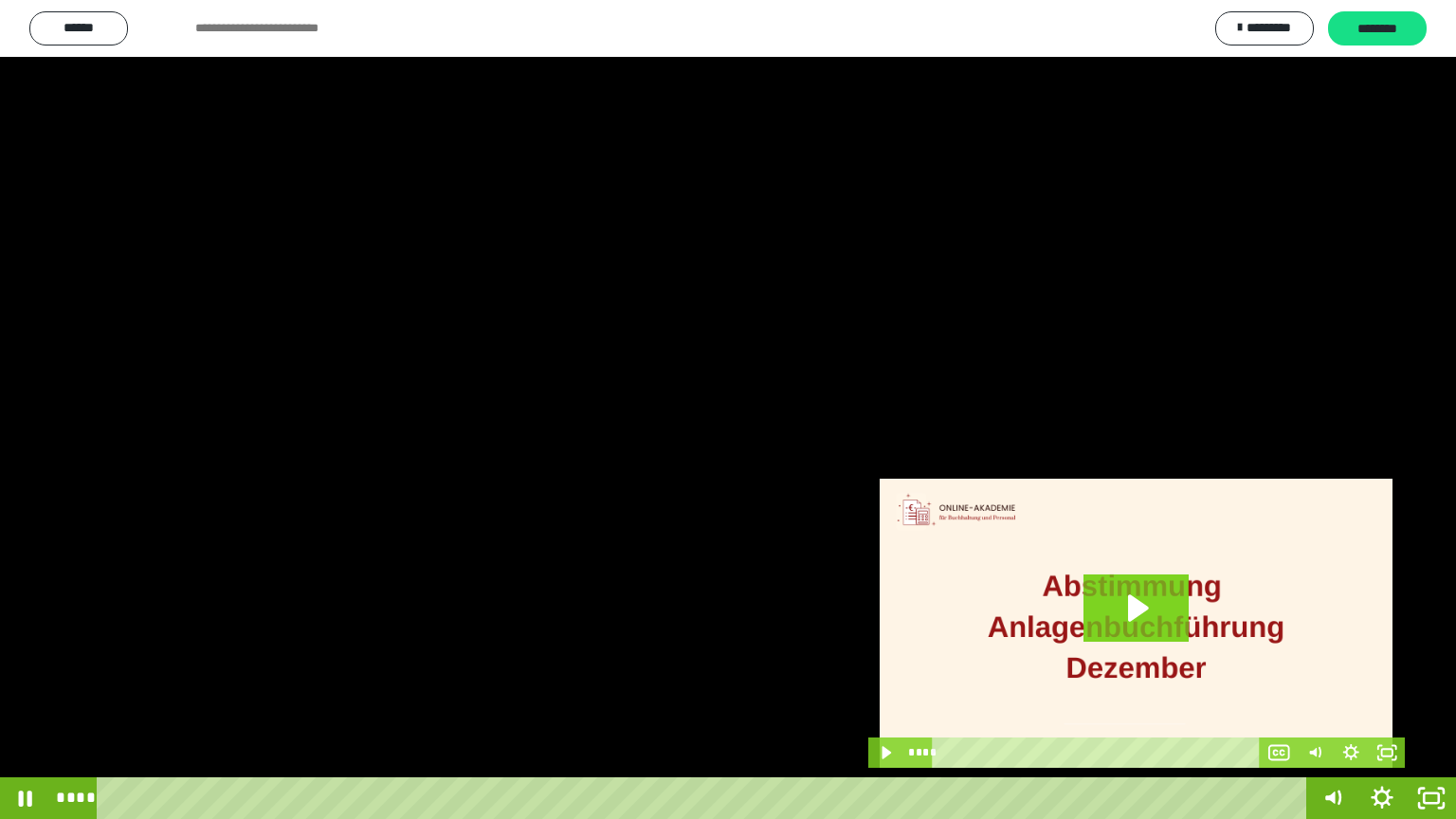 click at bounding box center [728, 410] 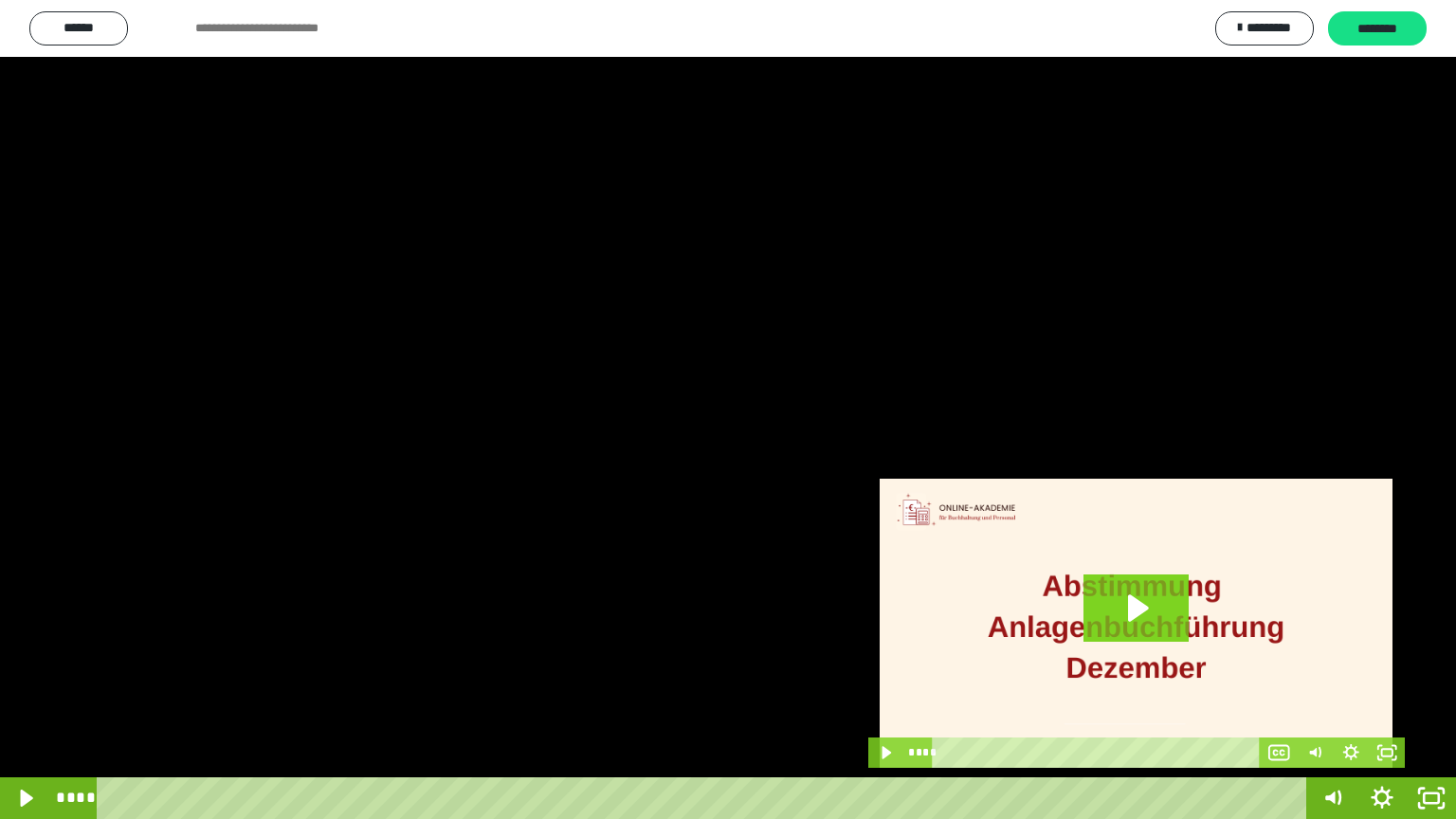 click at bounding box center (728, 410) 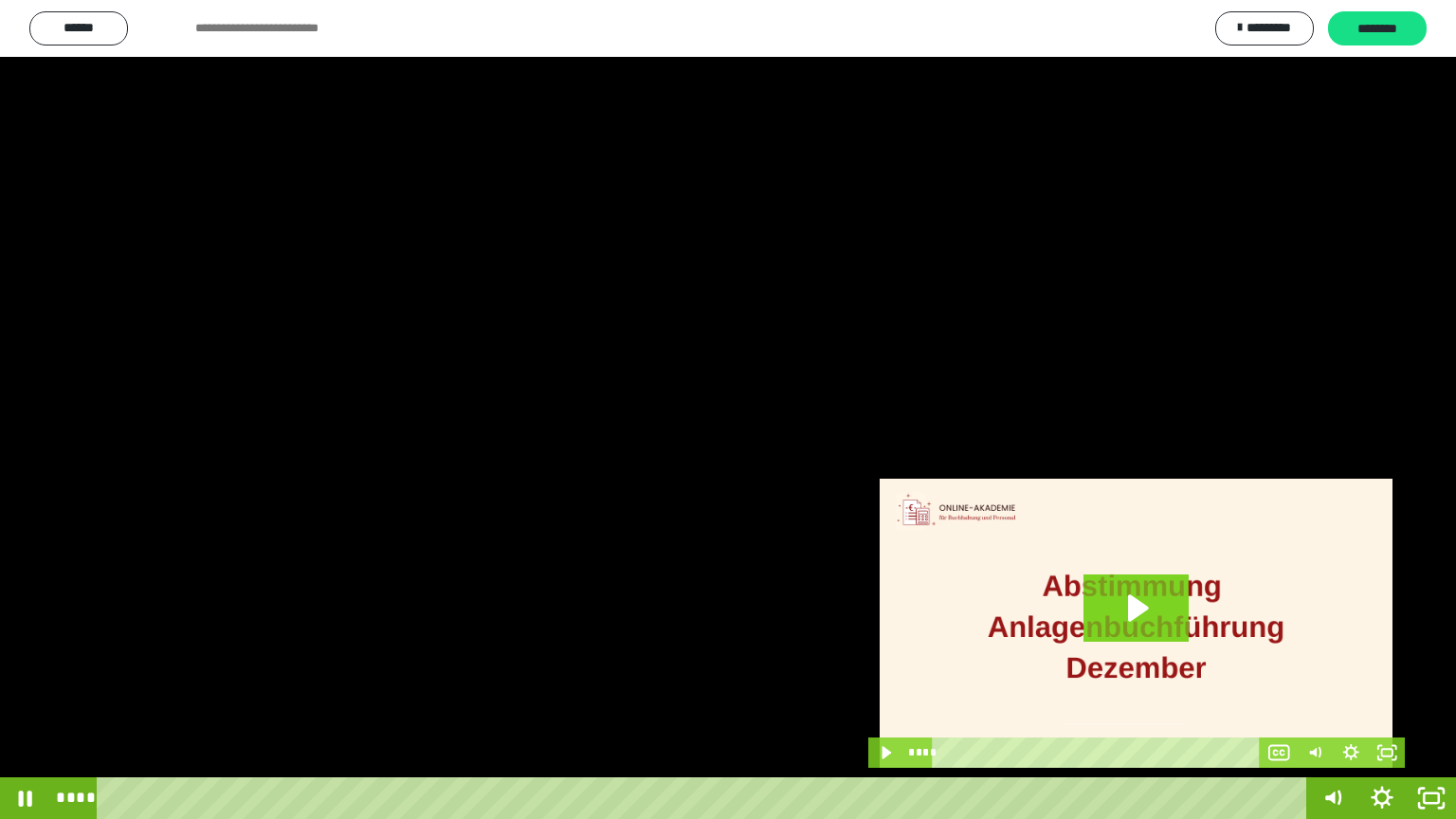click at bounding box center (728, 410) 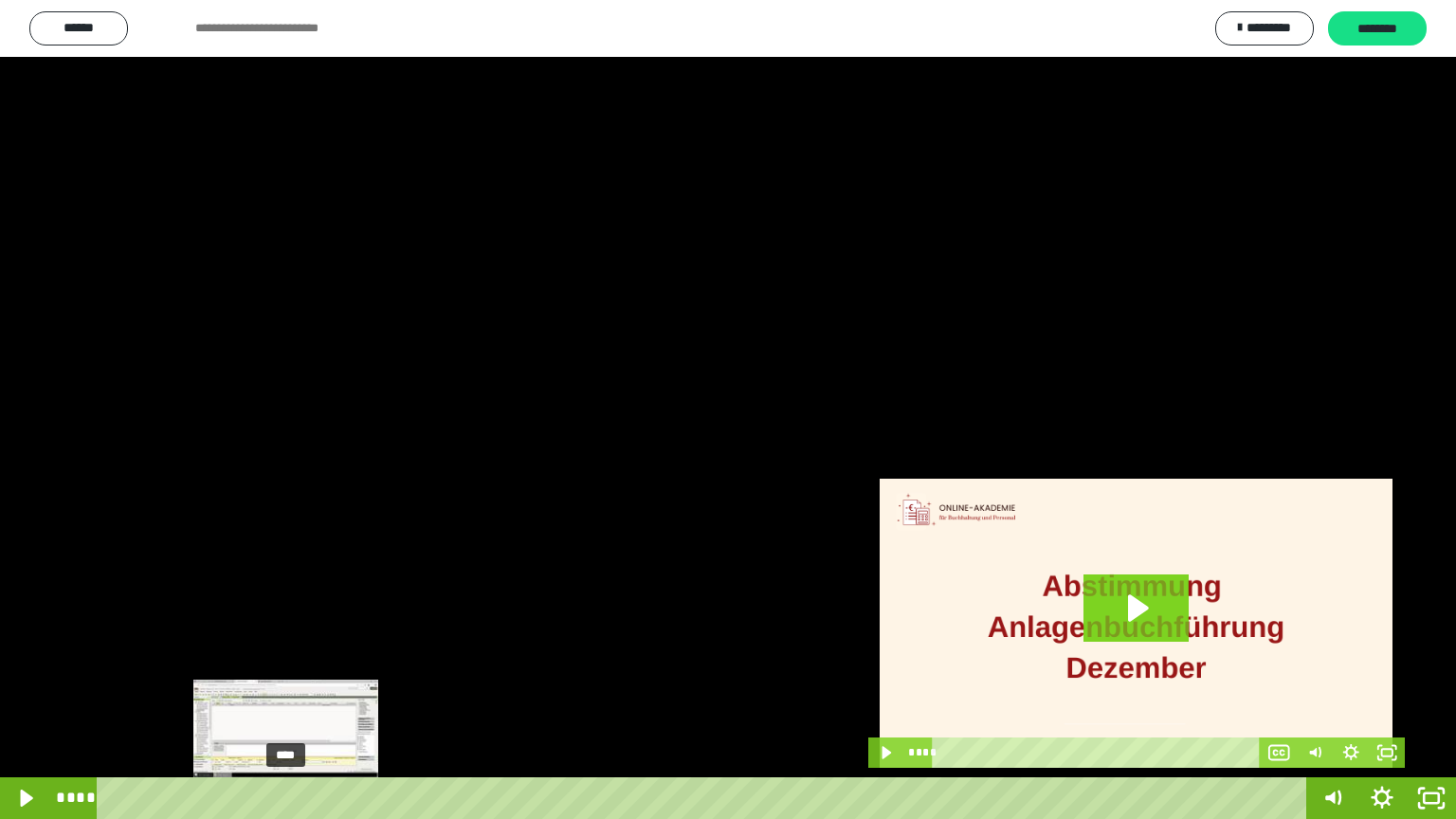 click on "****" at bounding box center [705, 798] 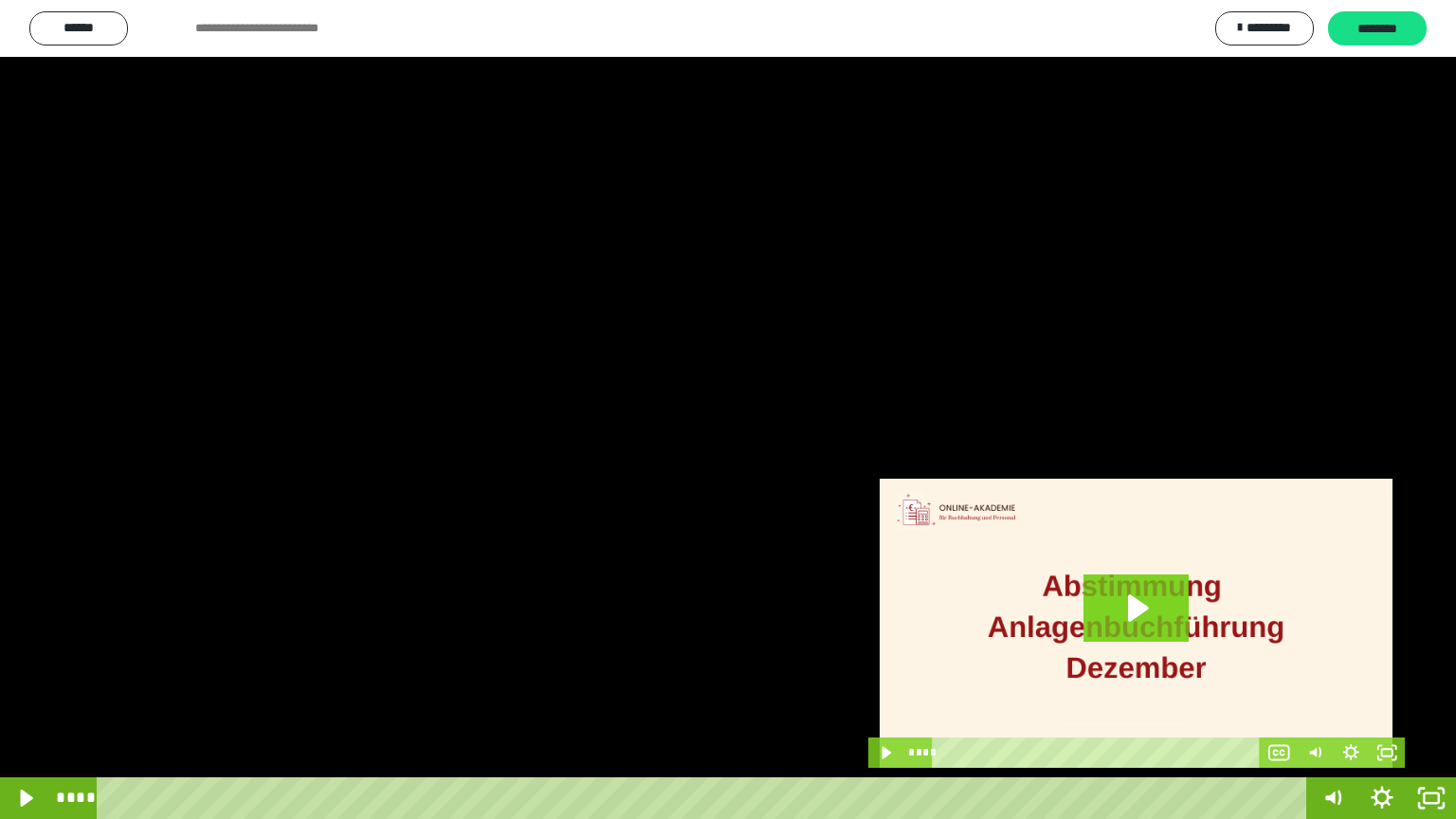 click at bounding box center [728, 410] 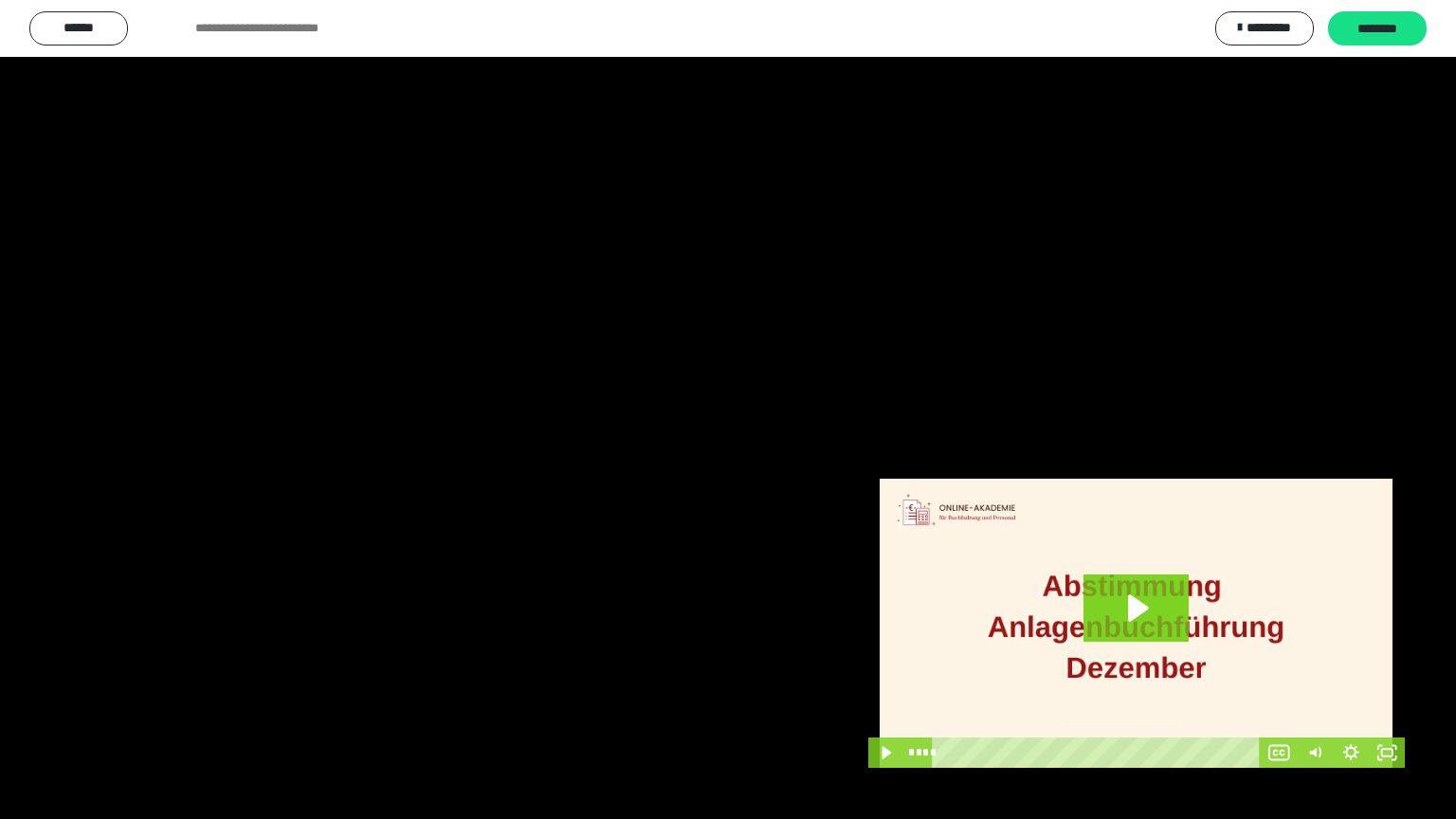 click at bounding box center (728, 410) 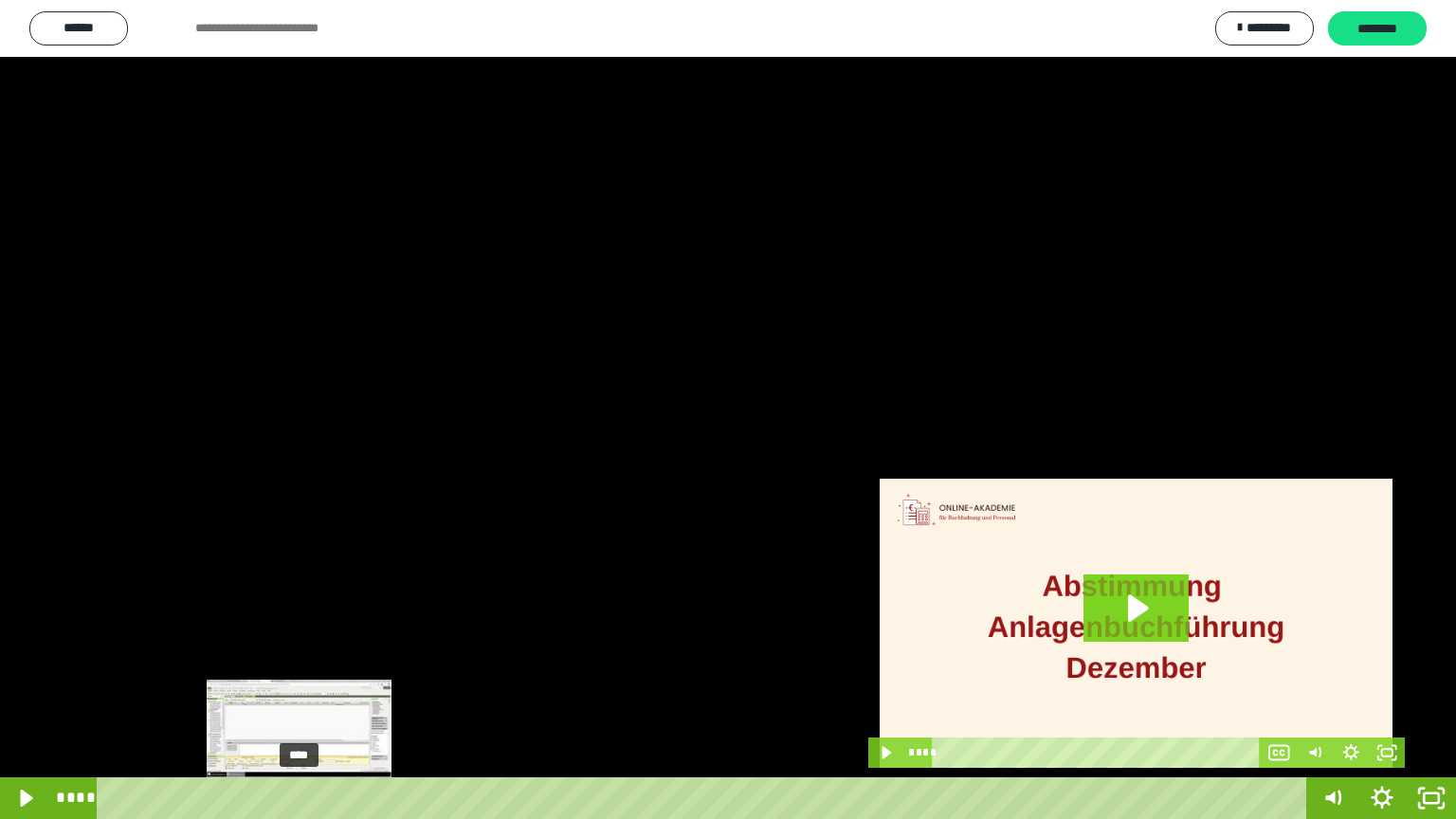 click on "****" at bounding box center (705, 798) 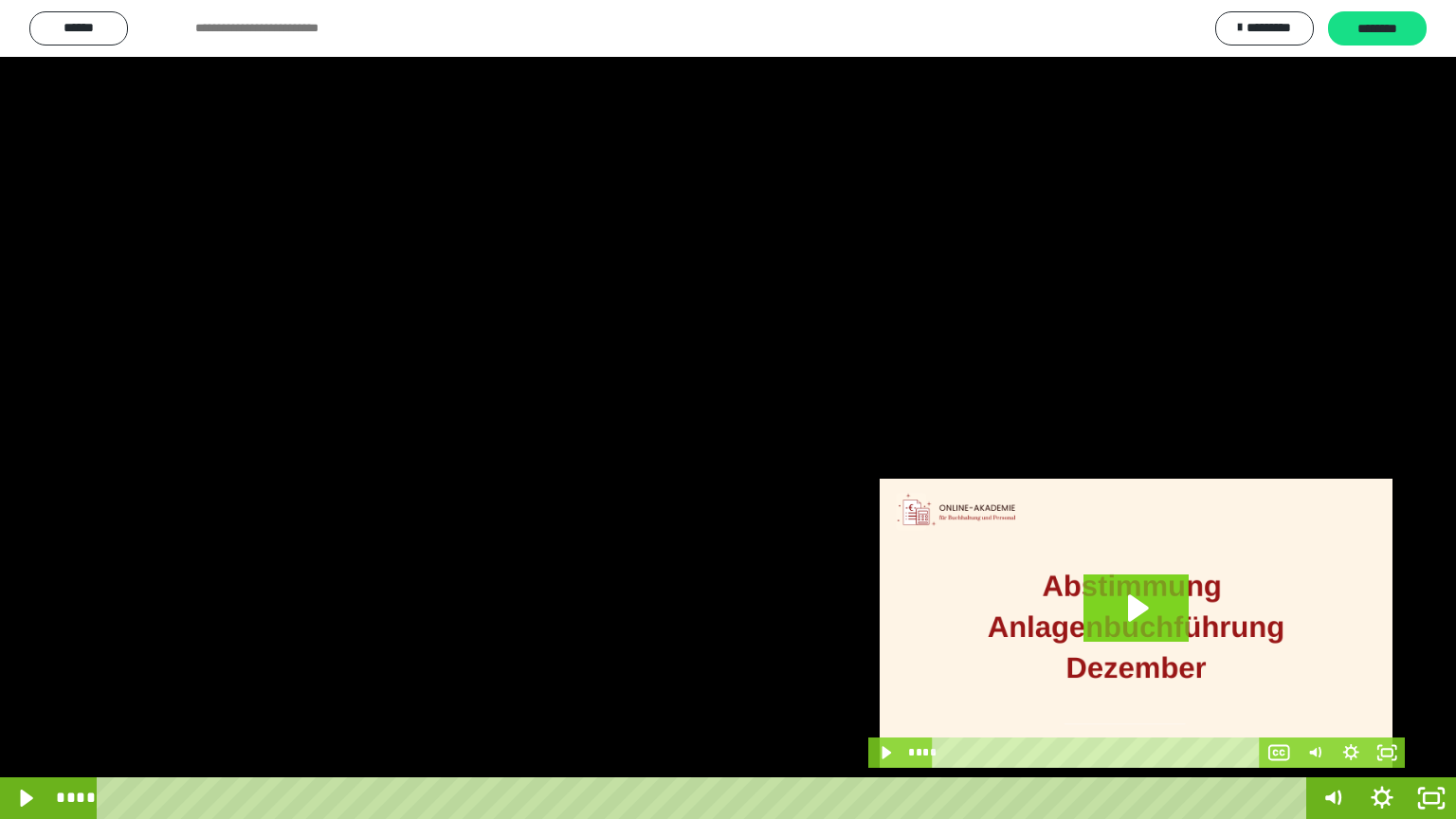 click at bounding box center [728, 410] 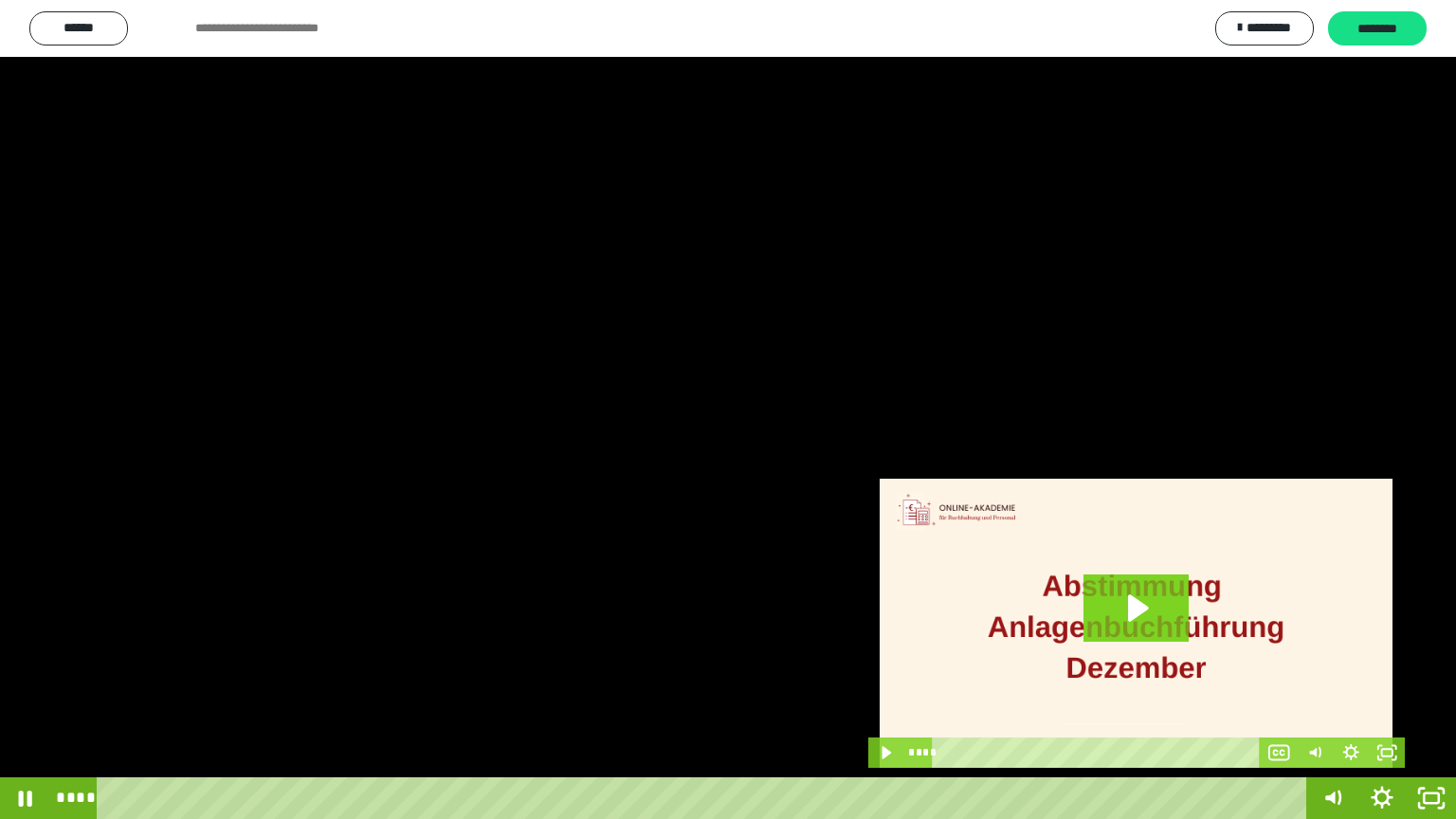 click at bounding box center (728, 410) 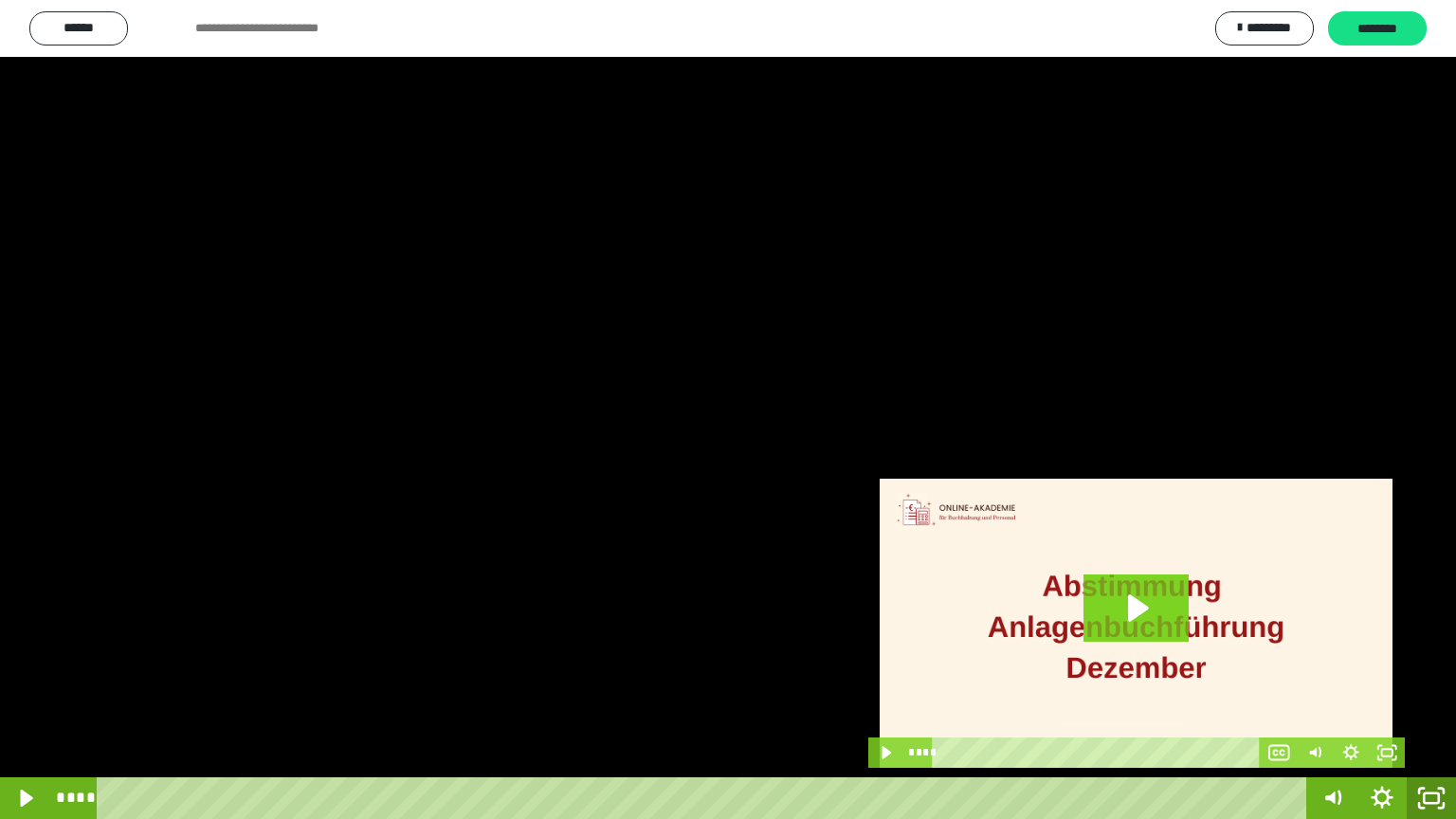 click 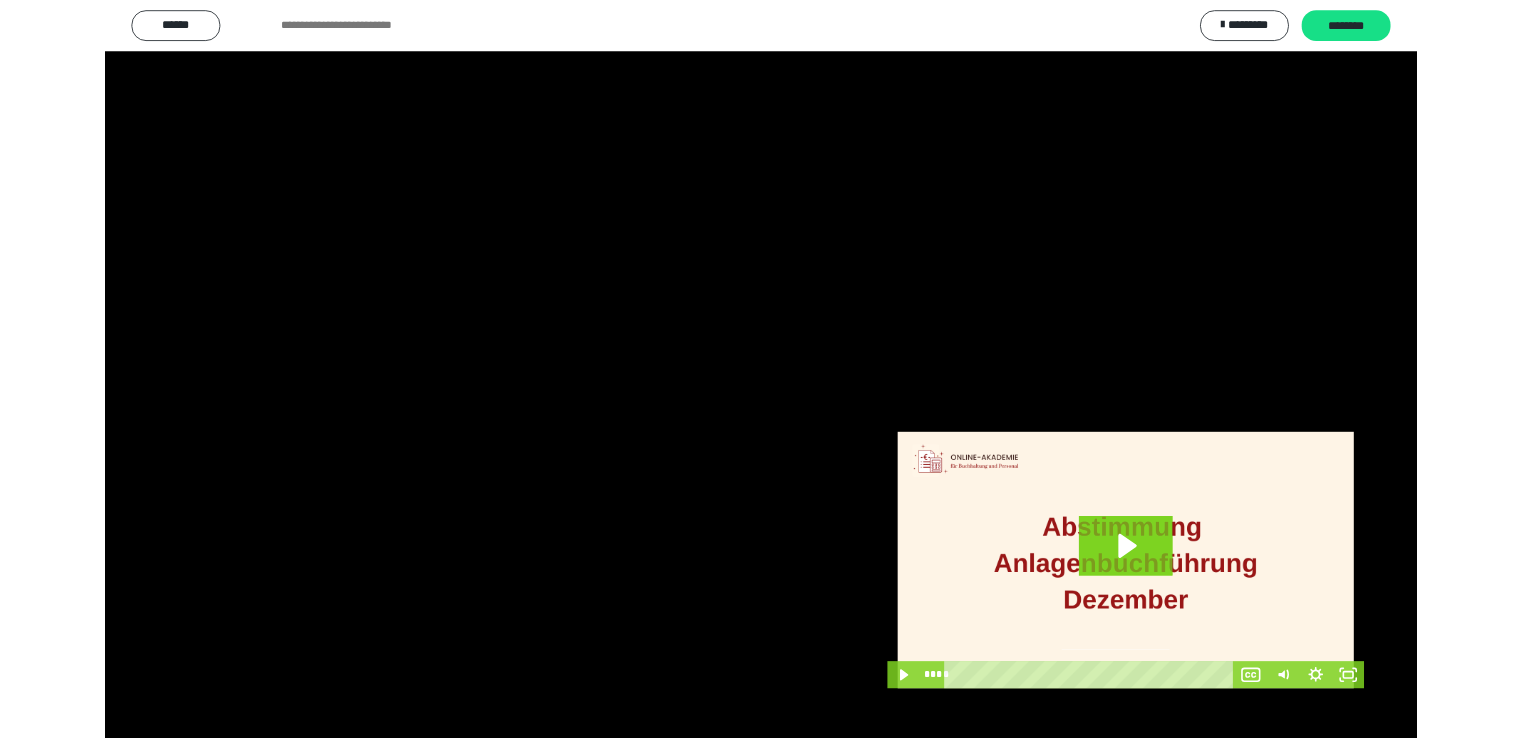 scroll, scrollTop: 3949, scrollLeft: 0, axis: vertical 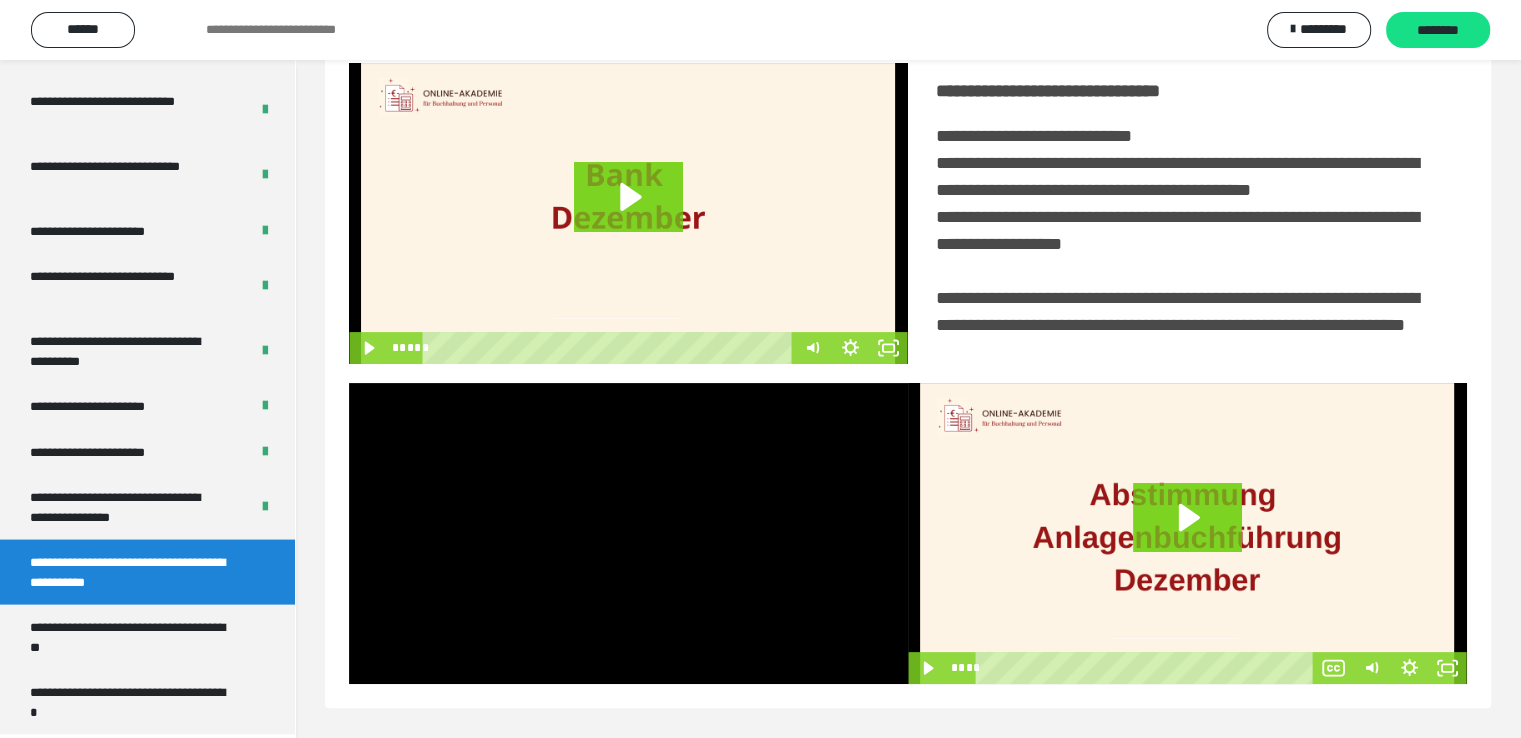 click on "**********" at bounding box center [124, 507] 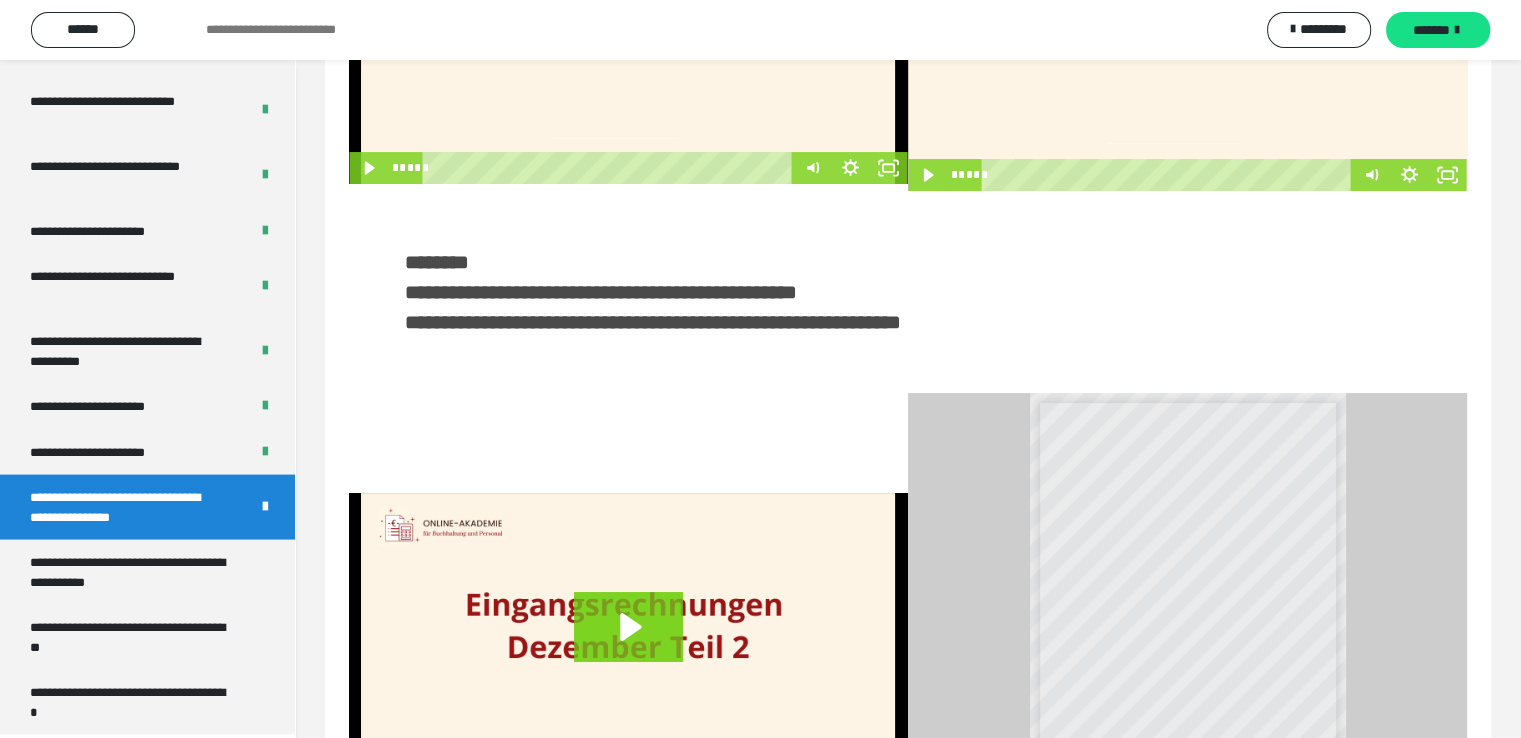 scroll, scrollTop: 473, scrollLeft: 0, axis: vertical 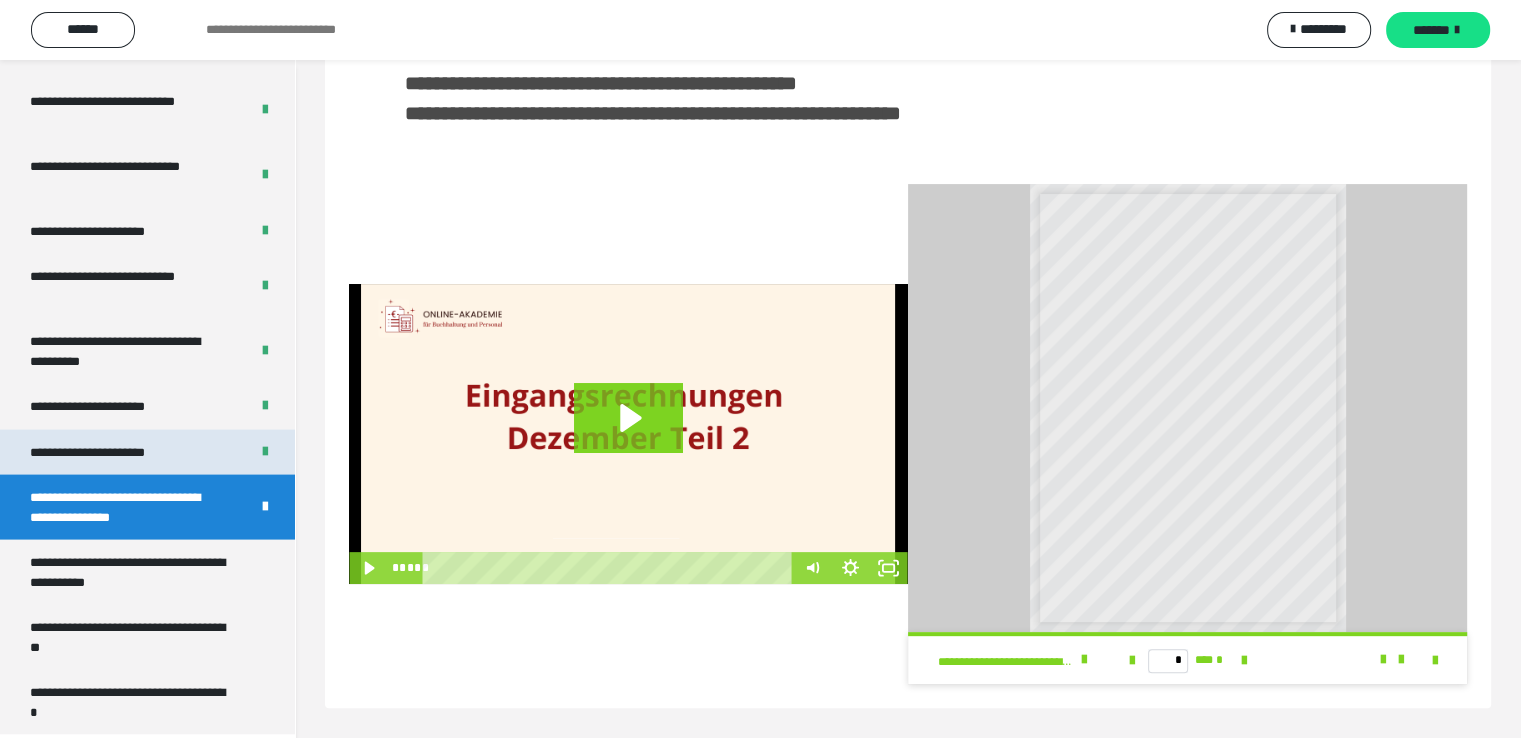 click on "**********" at bounding box center [111, 453] 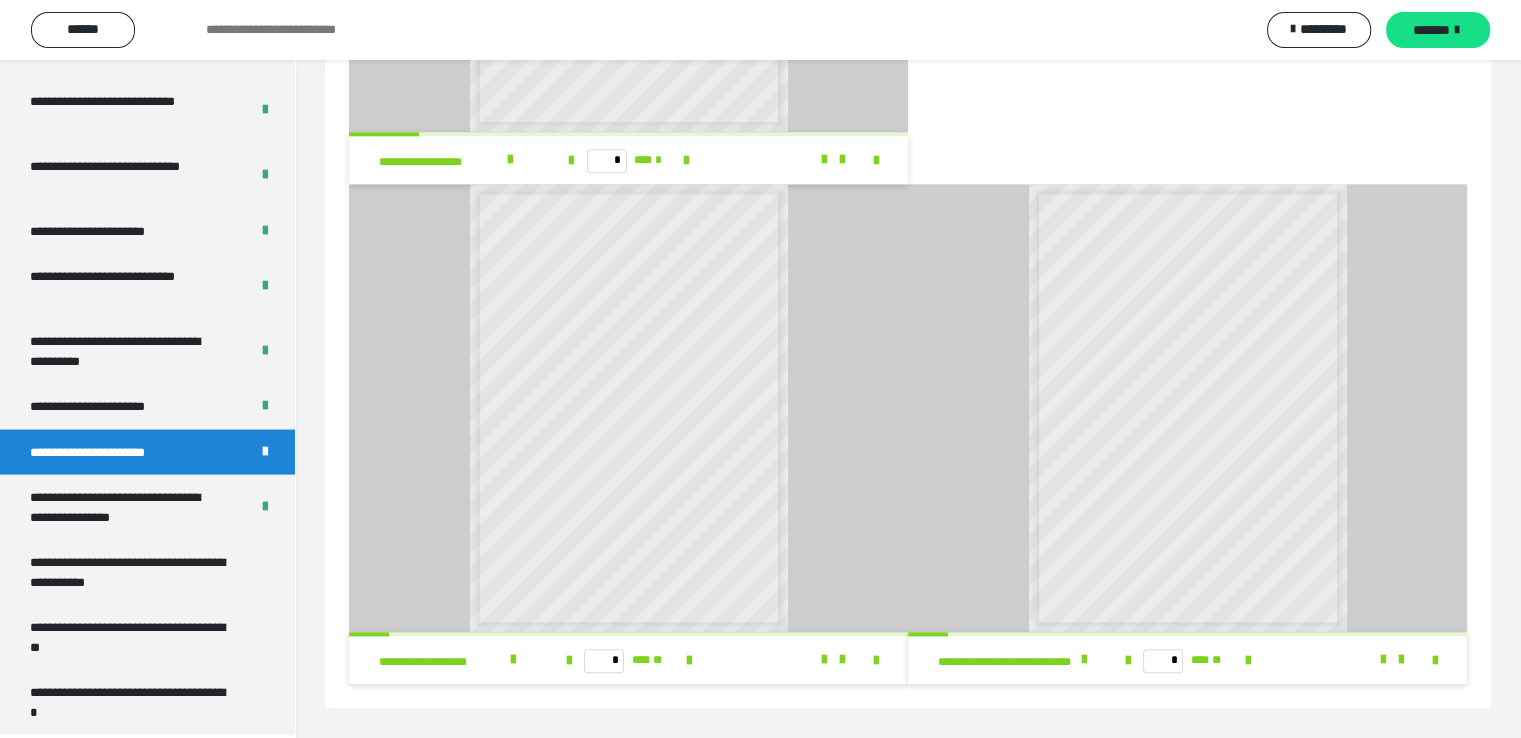 scroll, scrollTop: 2166, scrollLeft: 0, axis: vertical 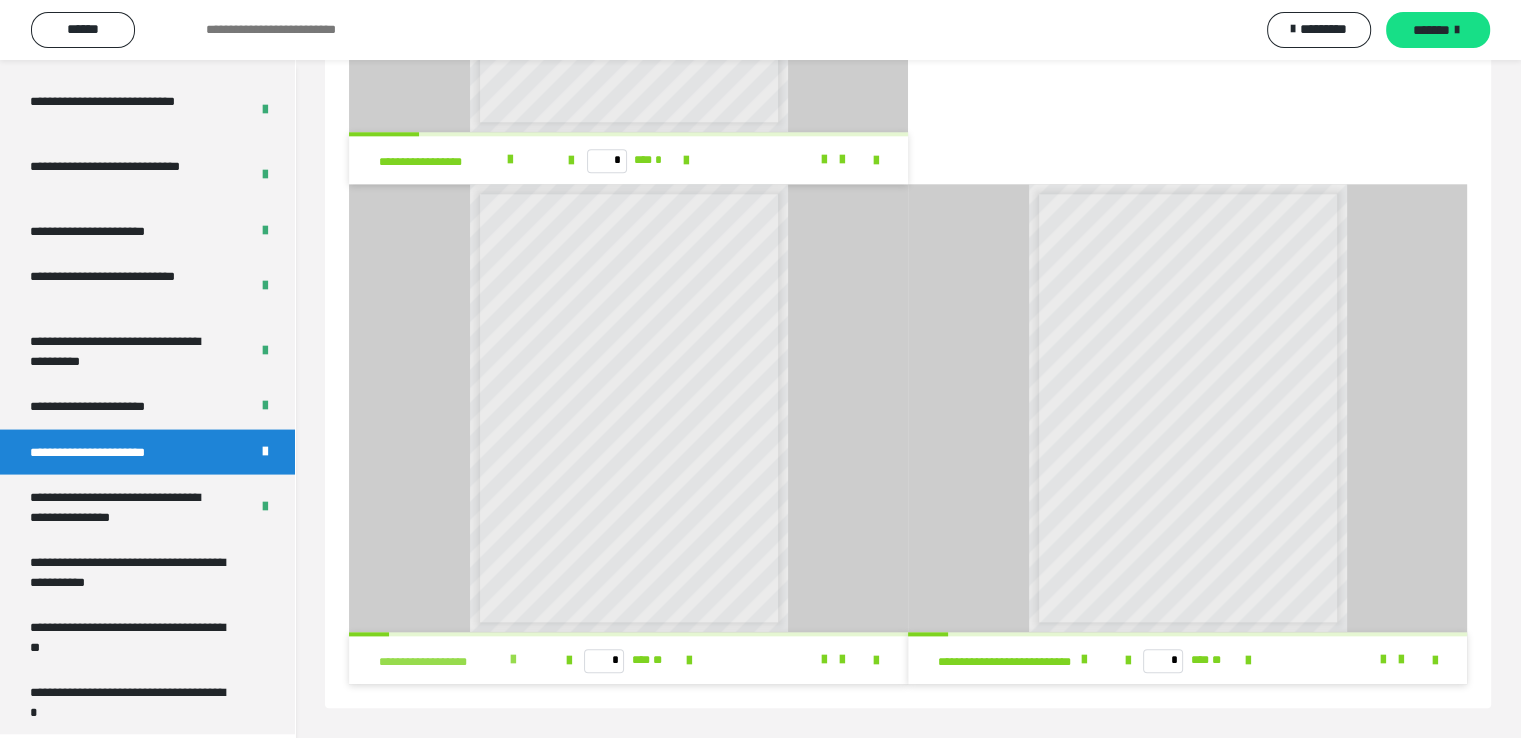 click at bounding box center [513, 660] 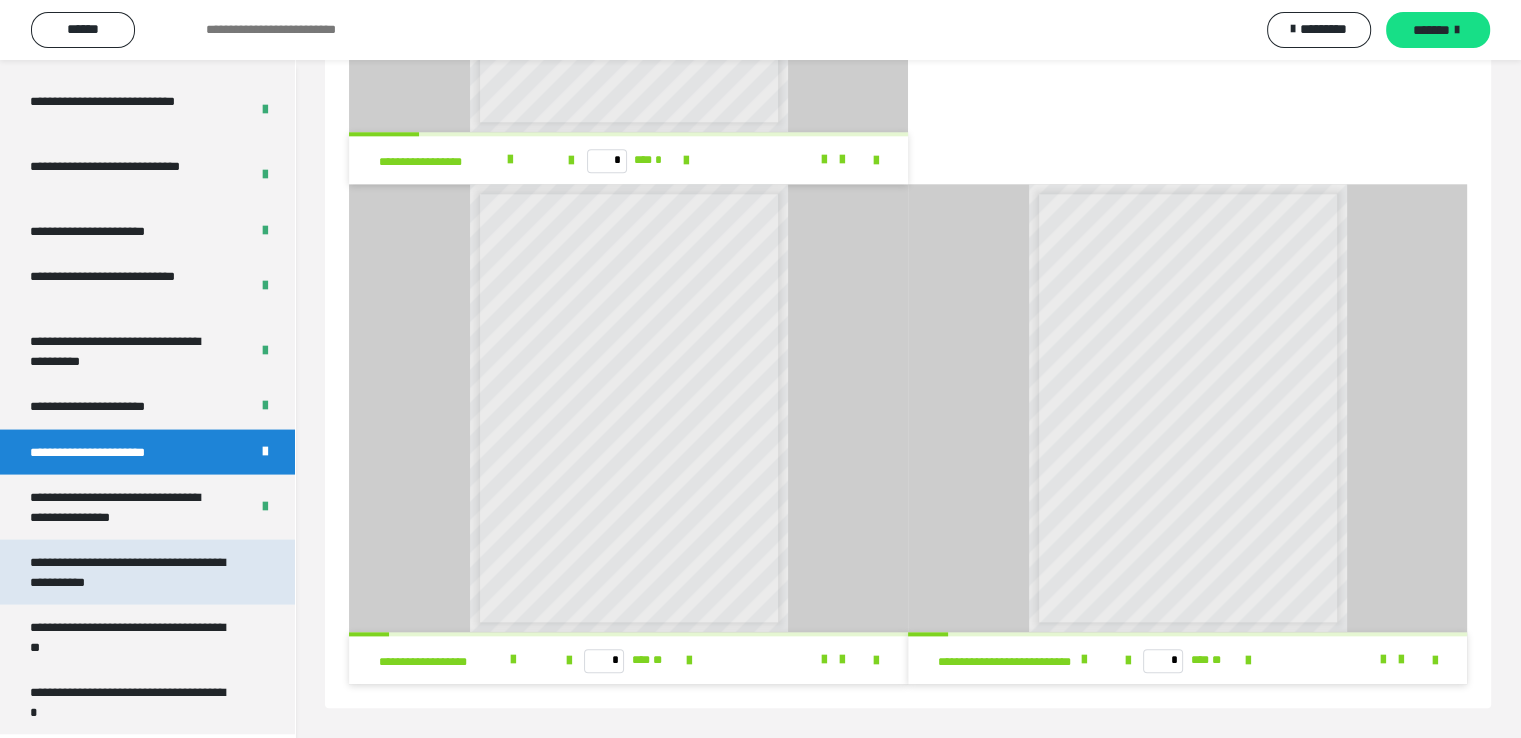 click on "**********" at bounding box center (132, 572) 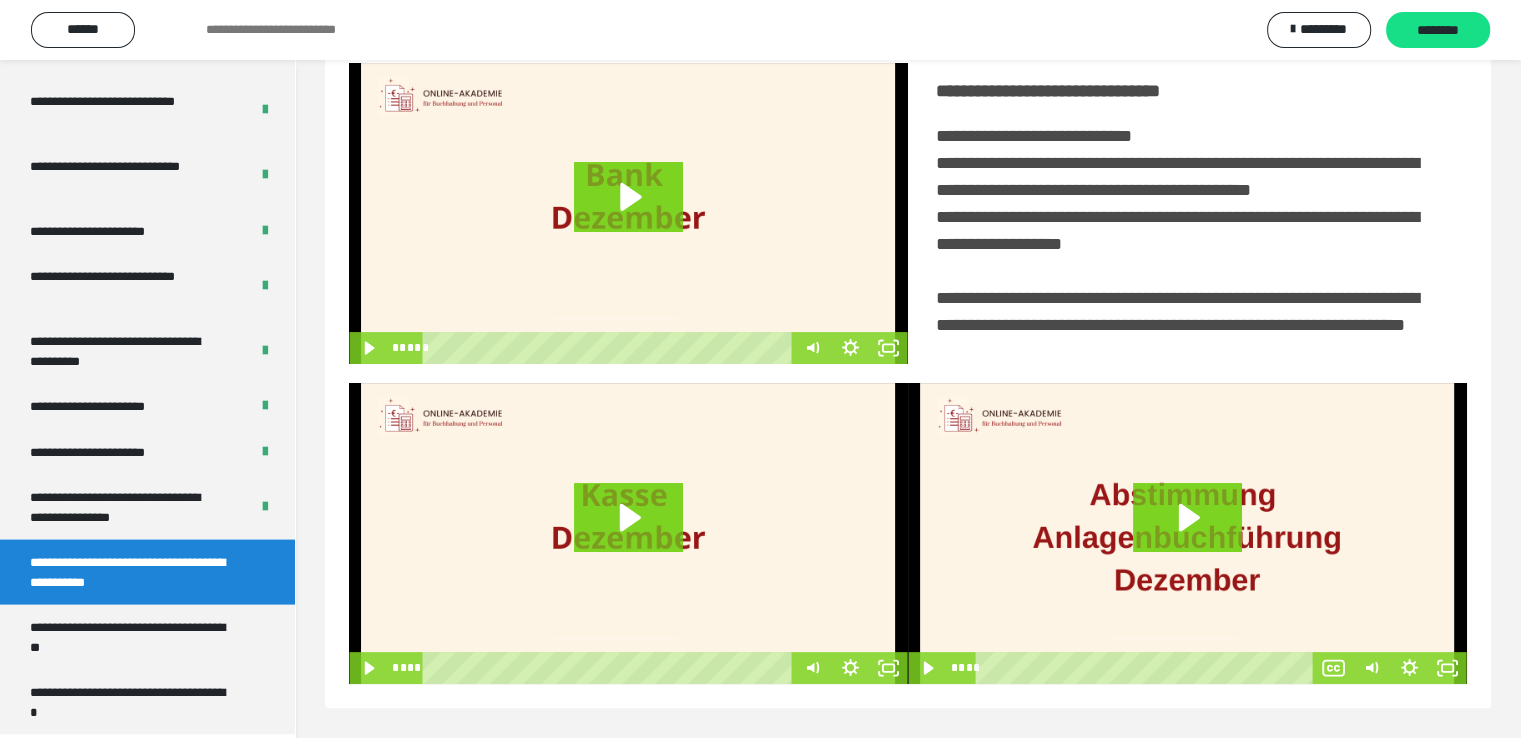 scroll, scrollTop: 452, scrollLeft: 0, axis: vertical 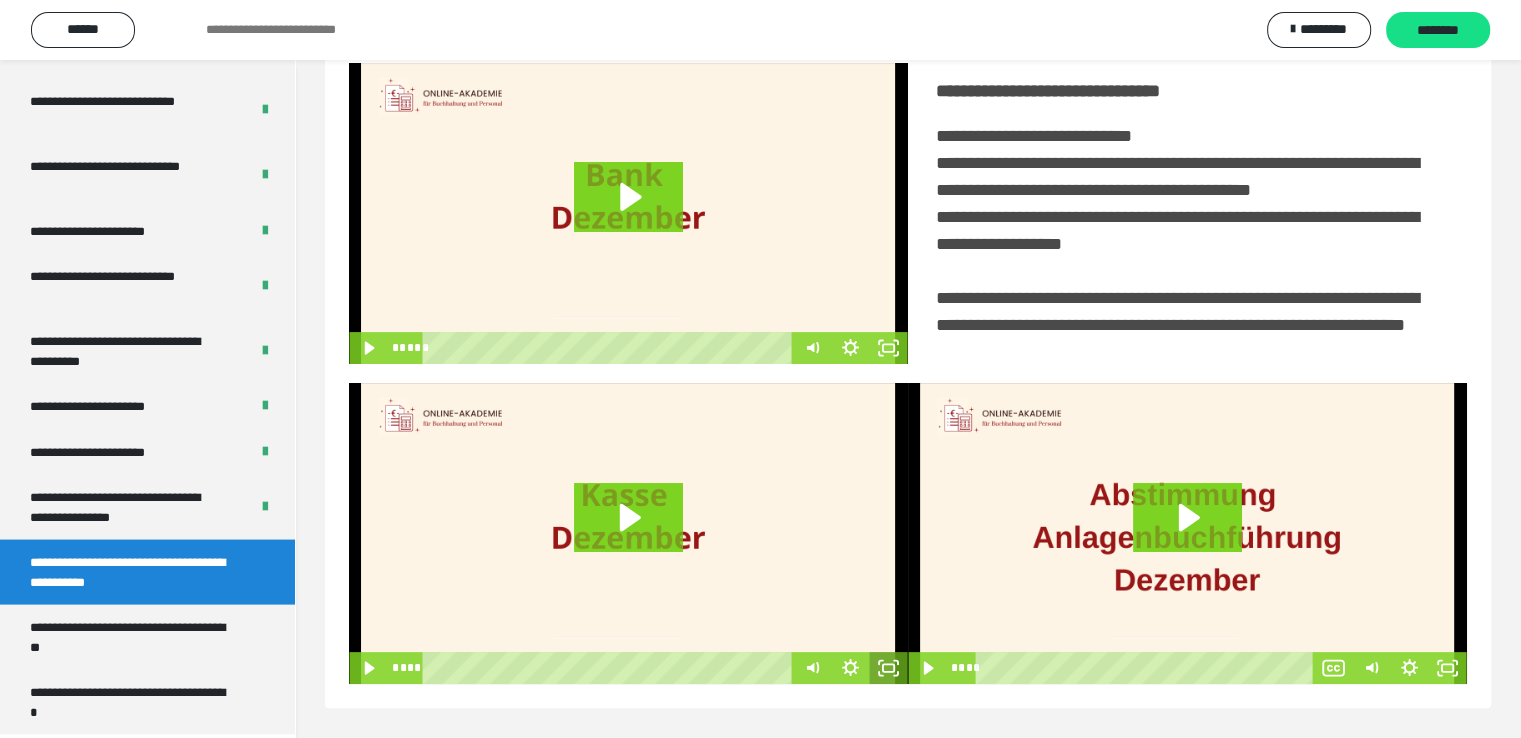 click 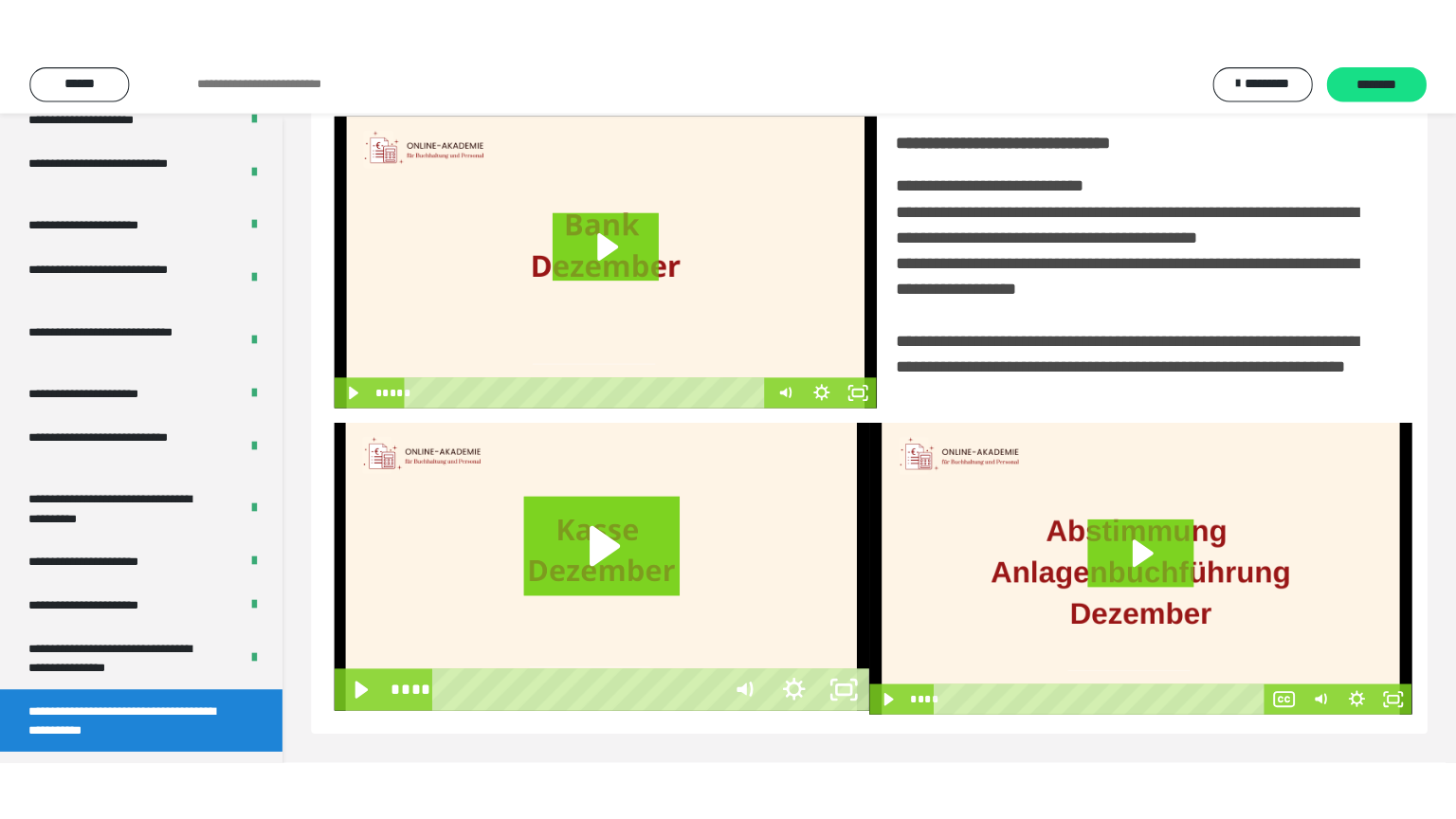 scroll, scrollTop: 317, scrollLeft: 0, axis: vertical 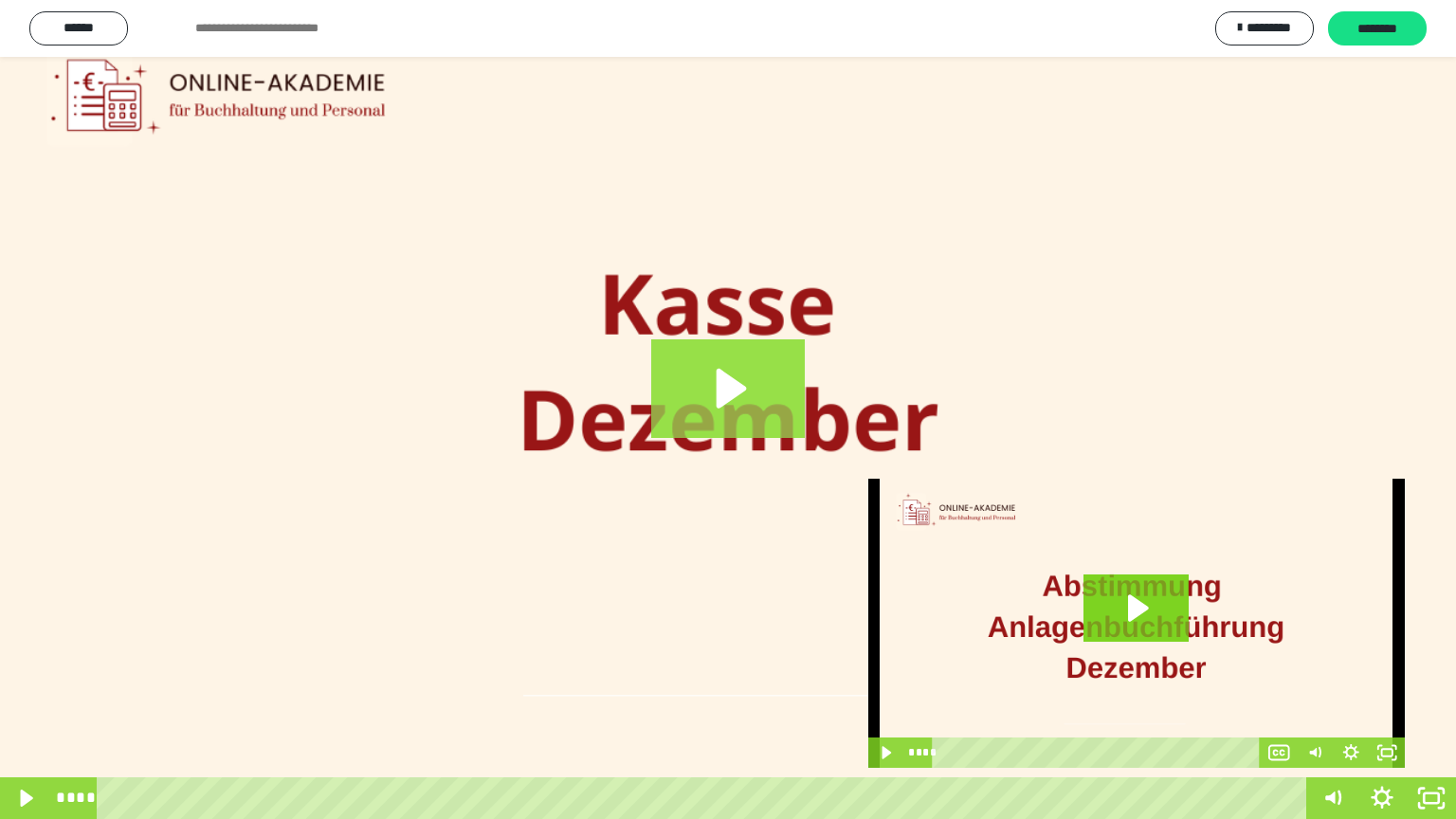 click 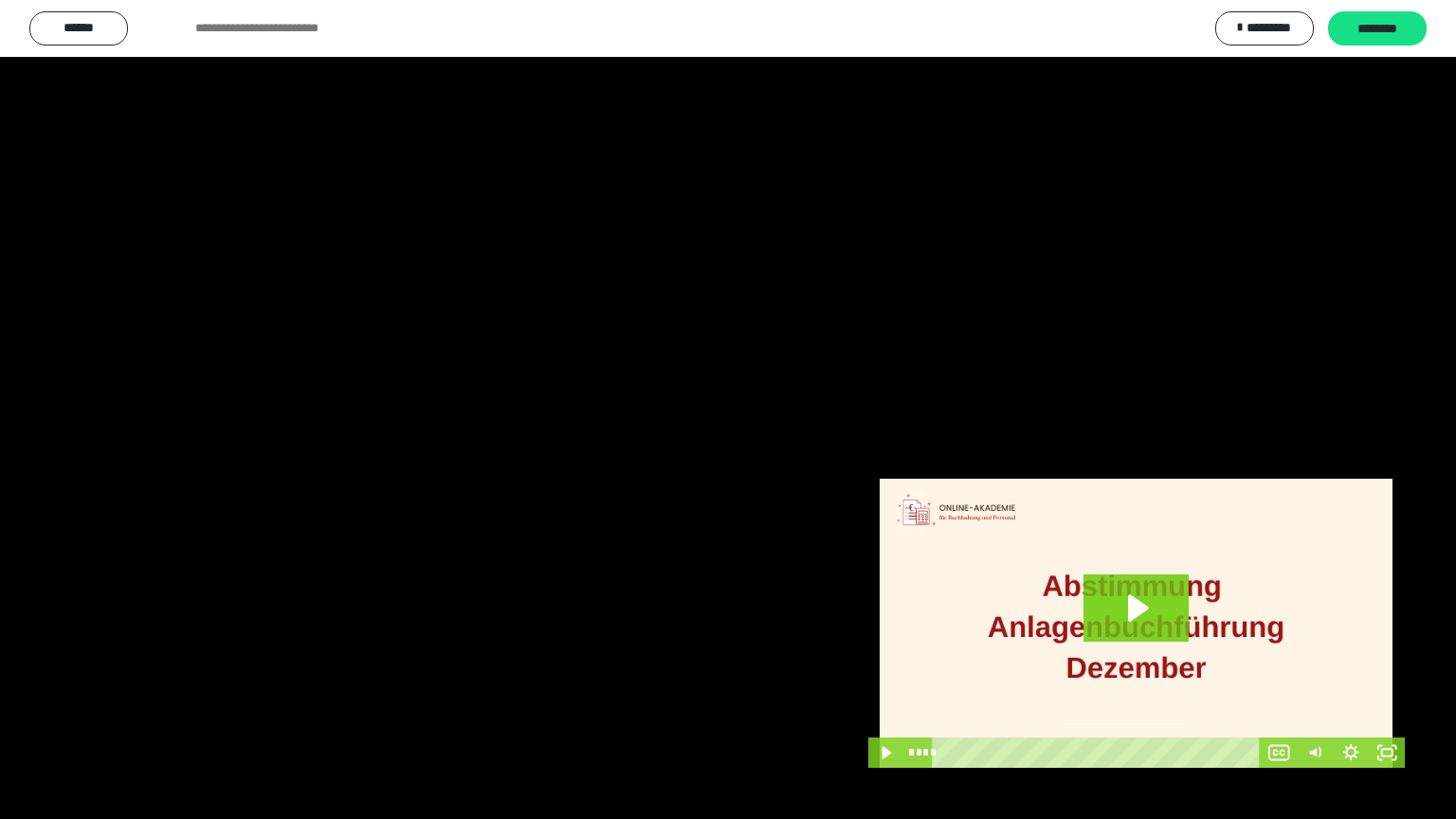 click at bounding box center (728, 410) 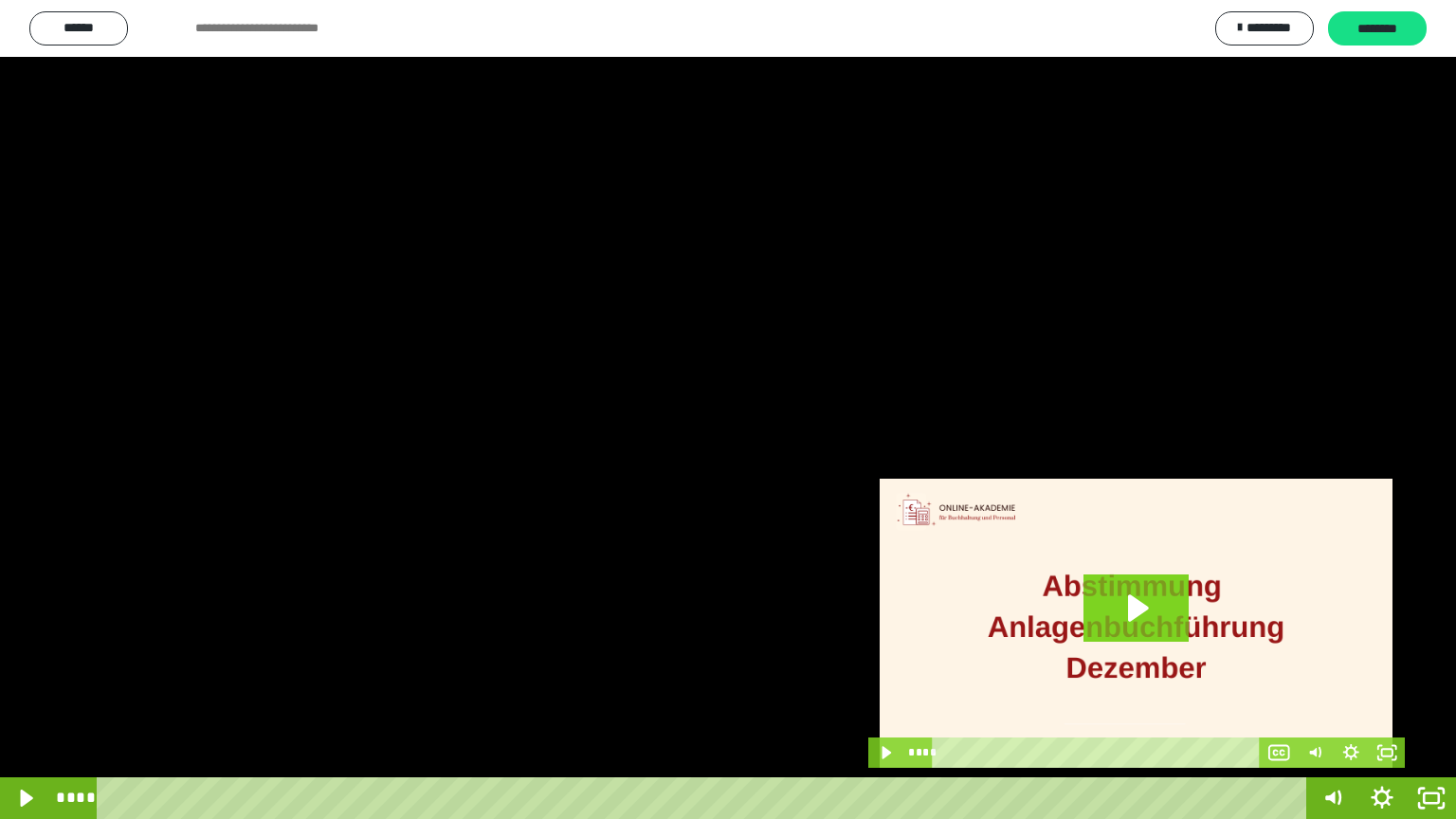 click at bounding box center [728, 410] 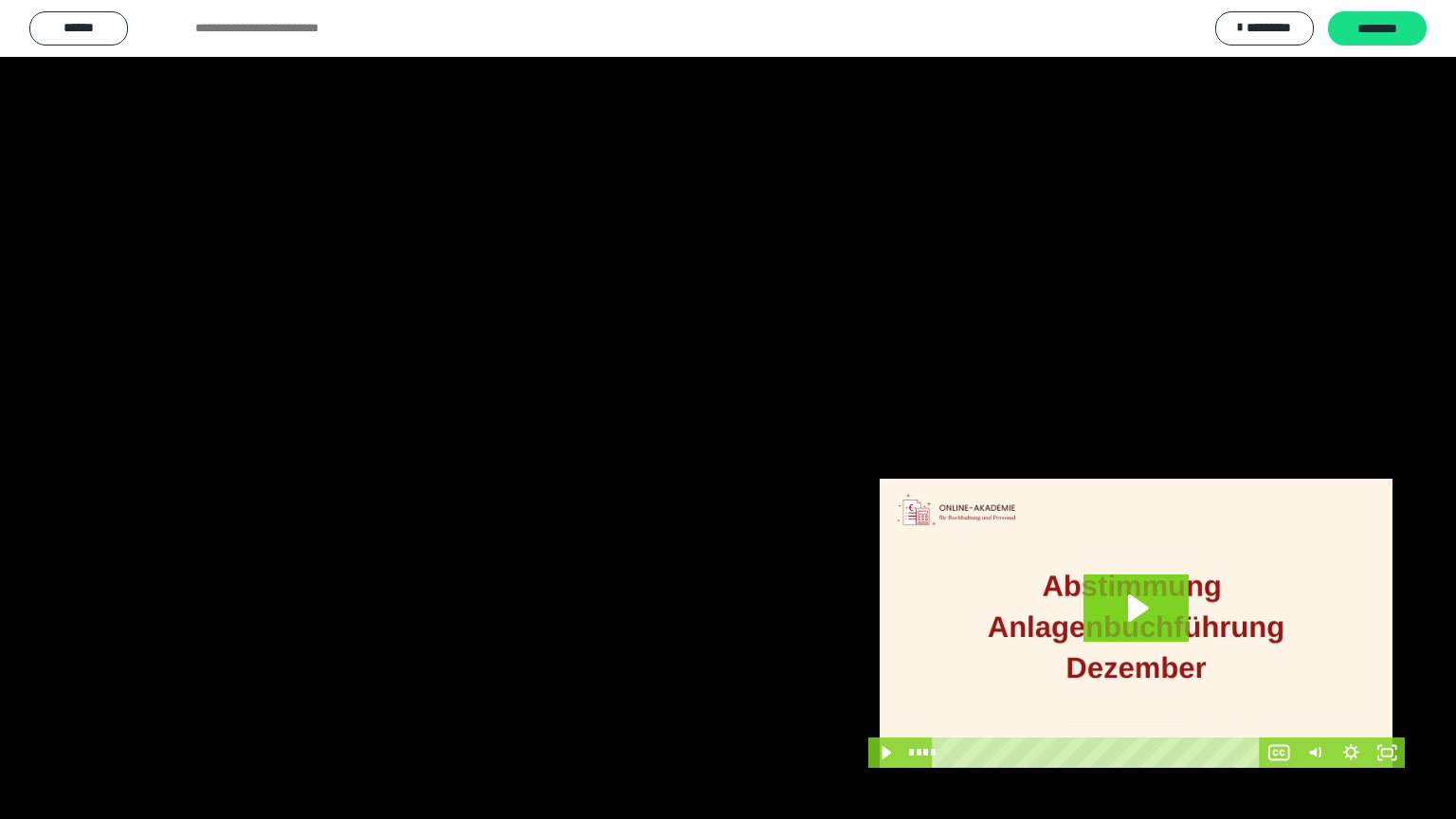 click at bounding box center (728, 410) 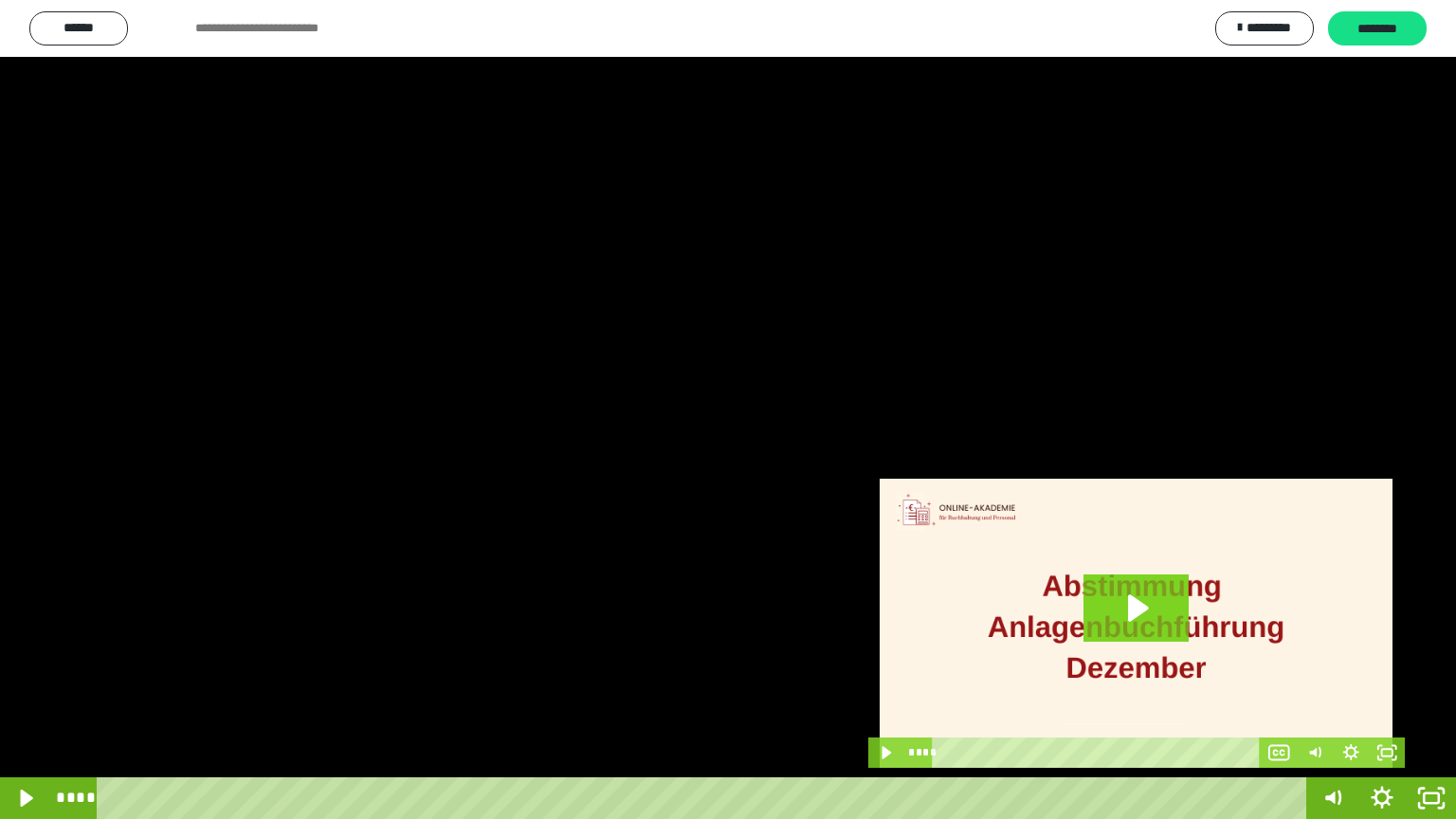 click at bounding box center (728, 410) 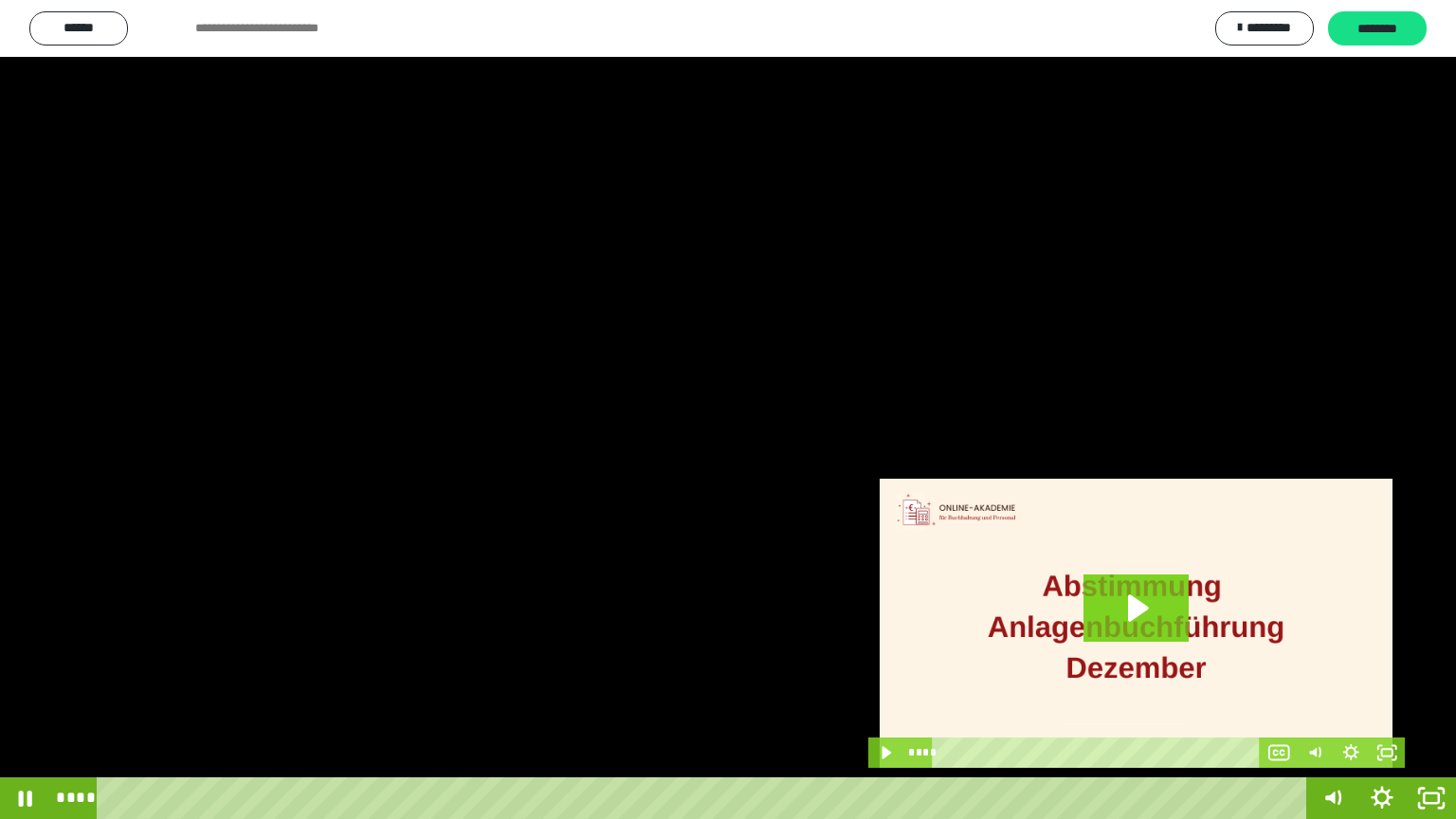 click at bounding box center (728, 410) 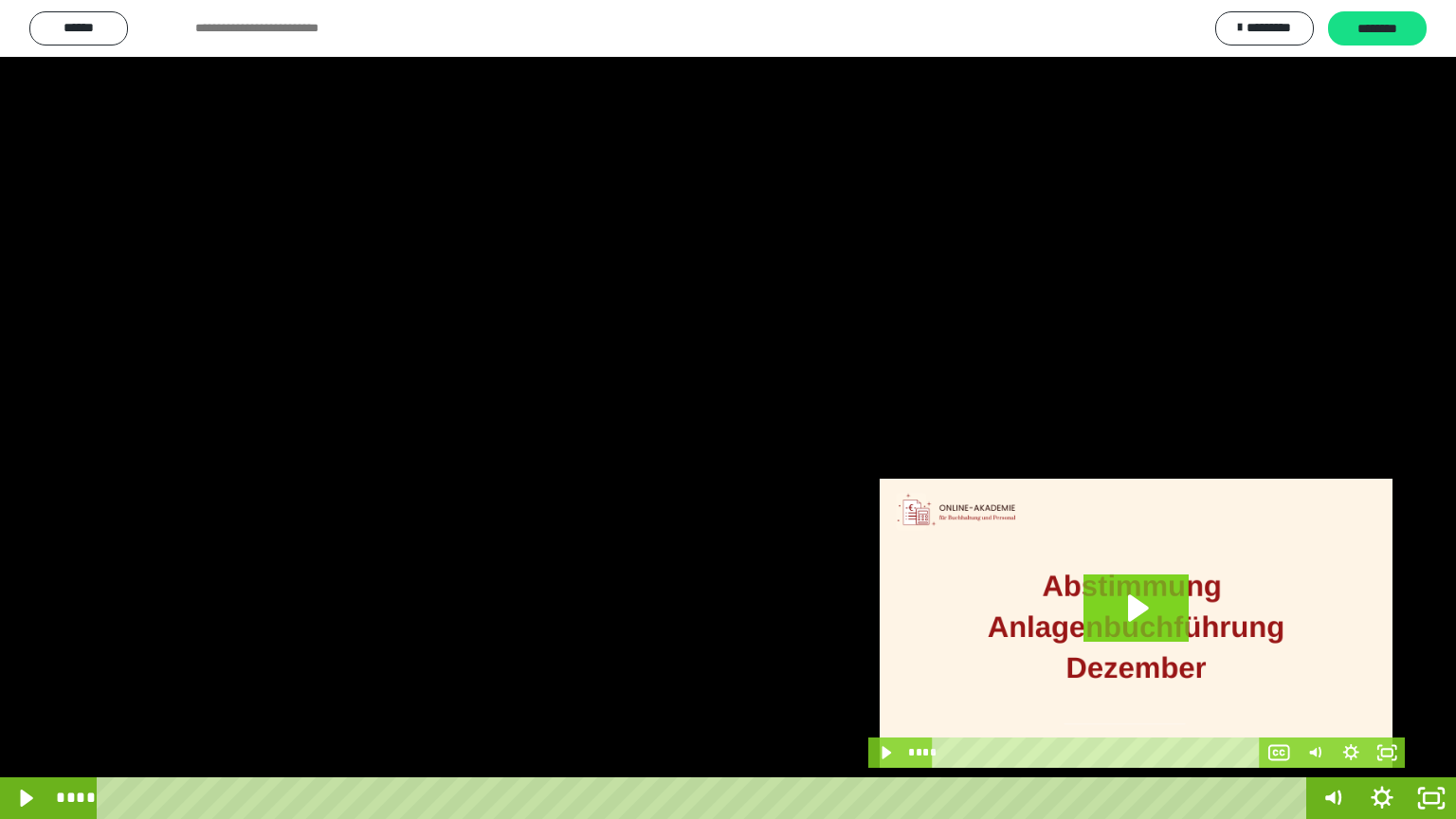 click at bounding box center [728, 410] 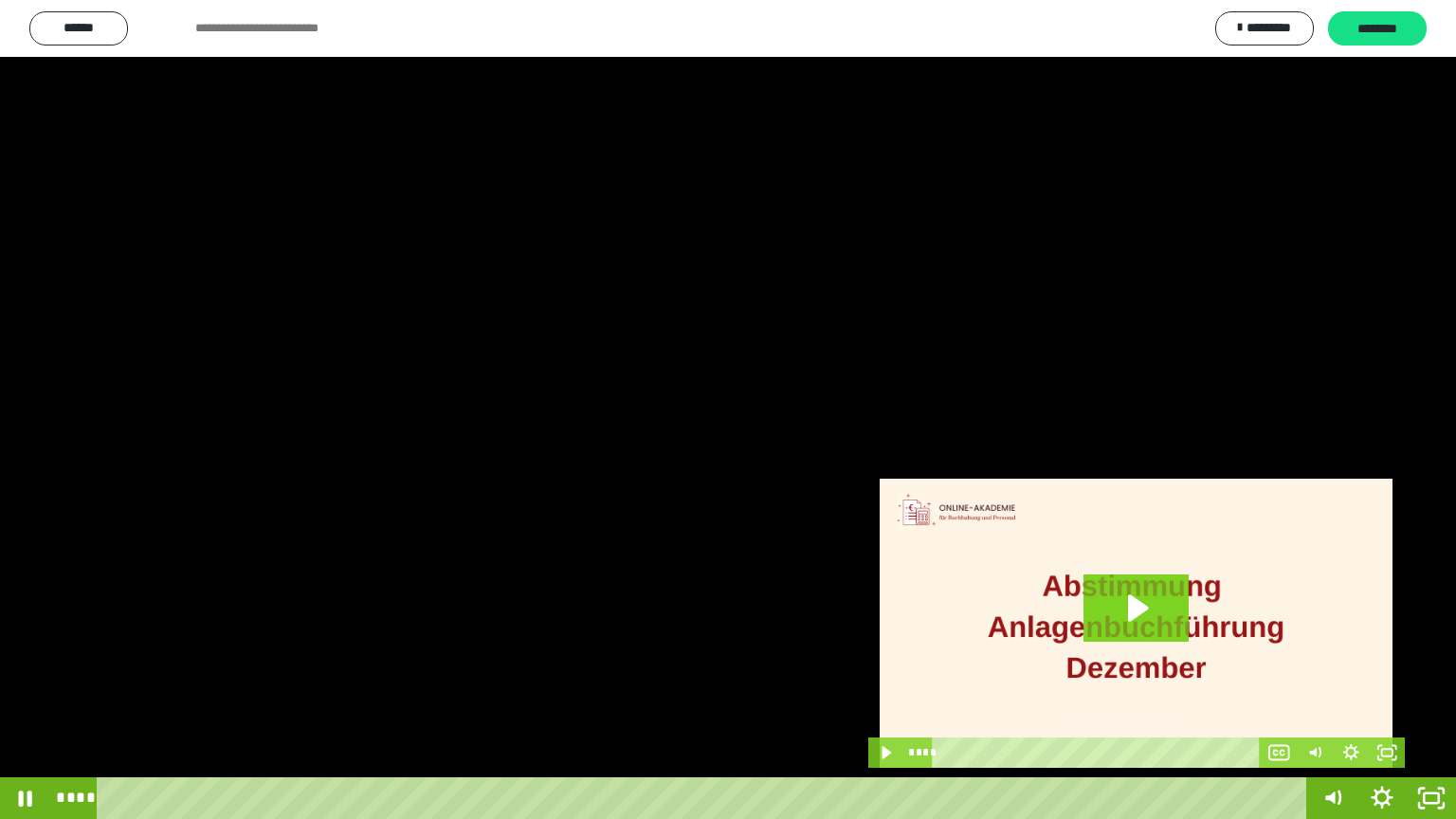 click at bounding box center [728, 410] 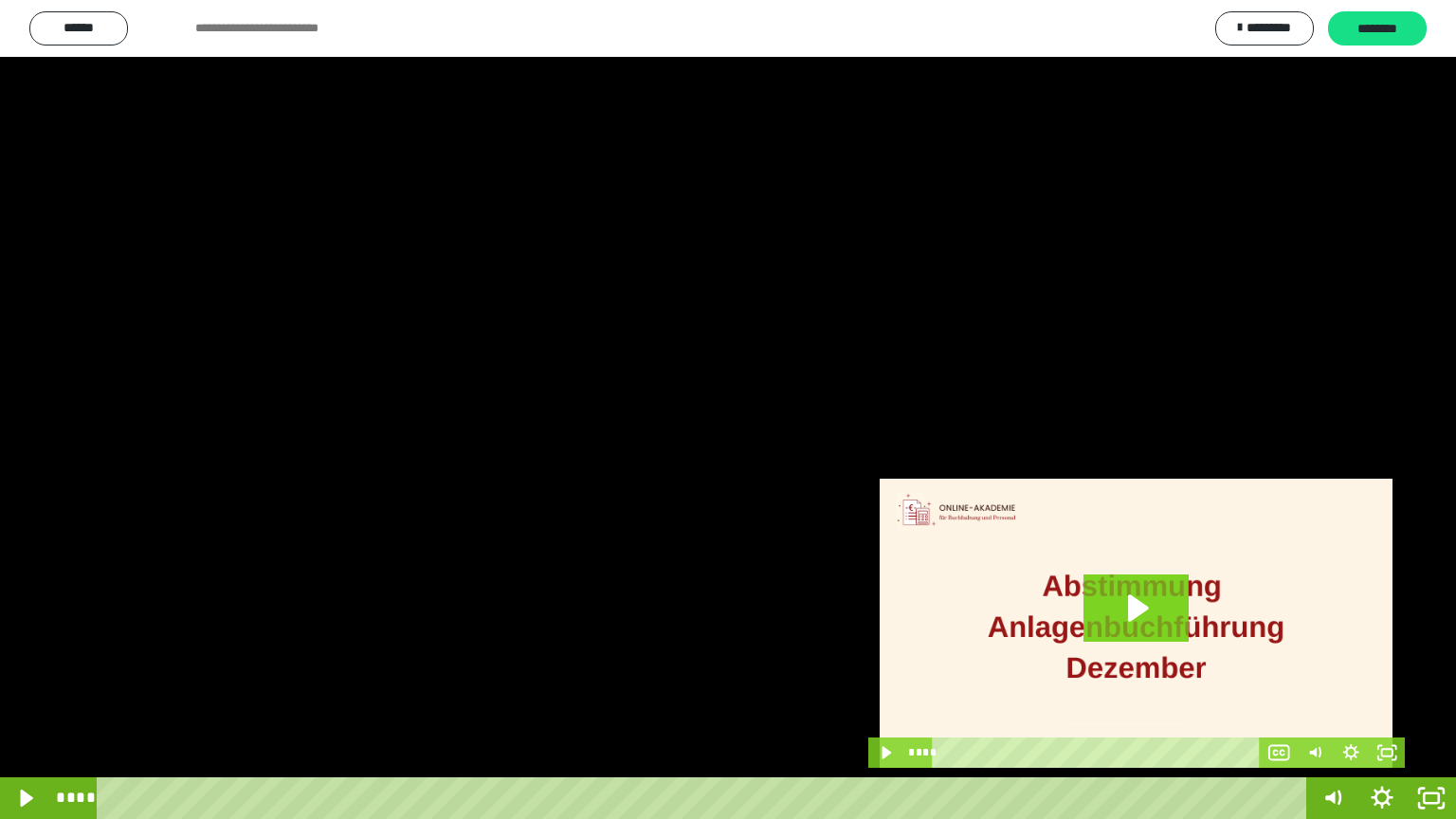 click at bounding box center (728, 410) 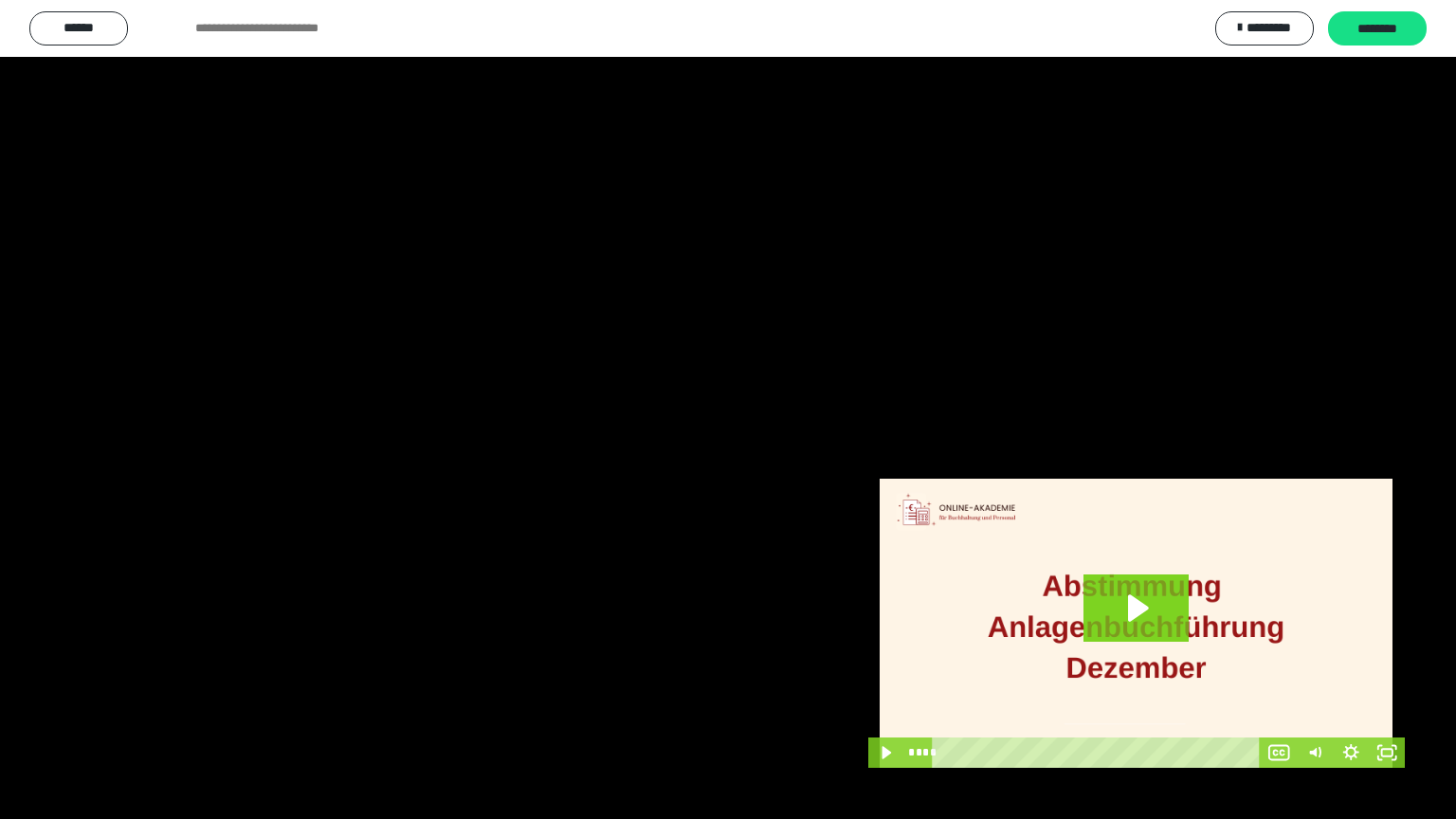 click at bounding box center (728, 410) 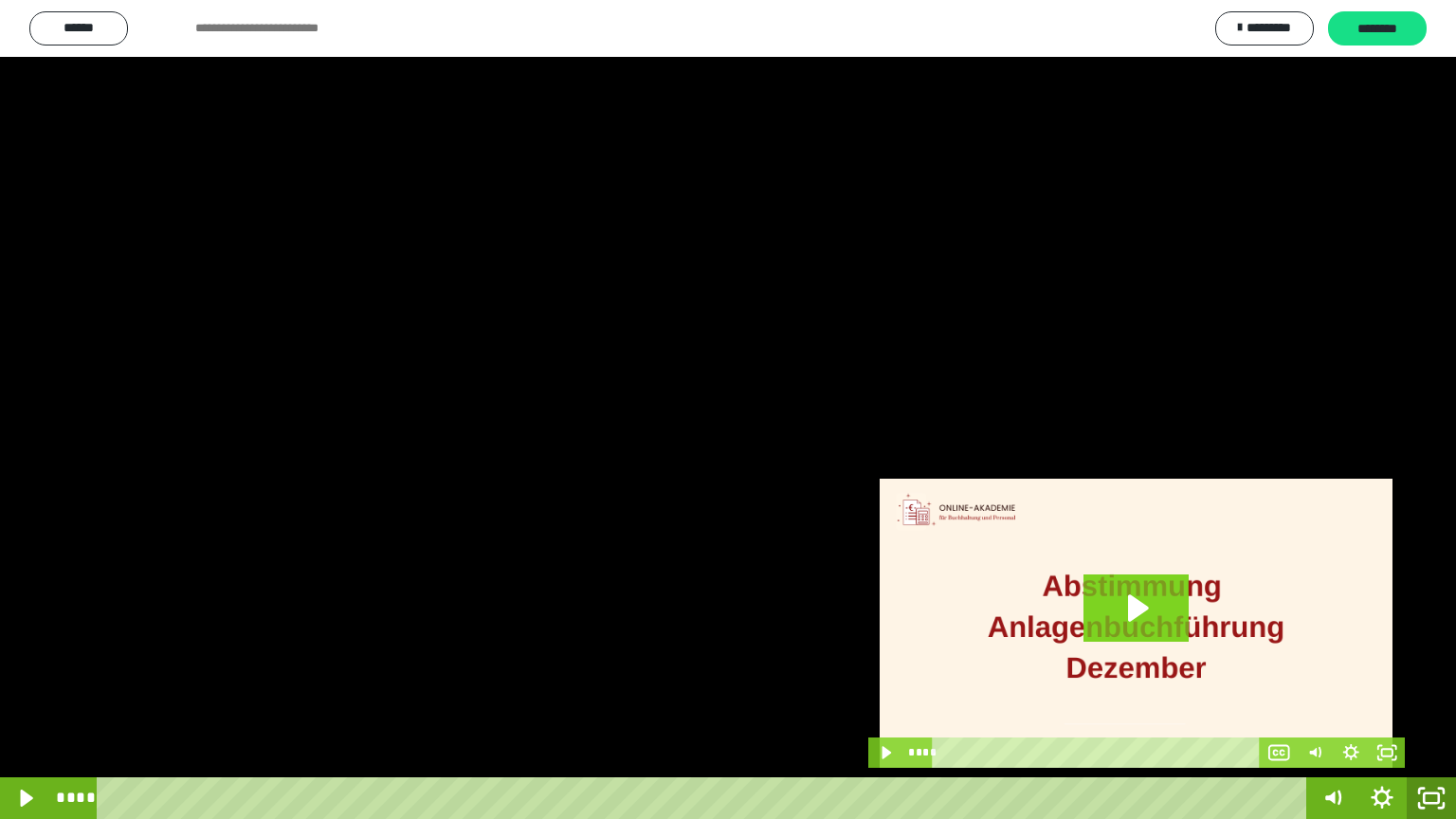 click 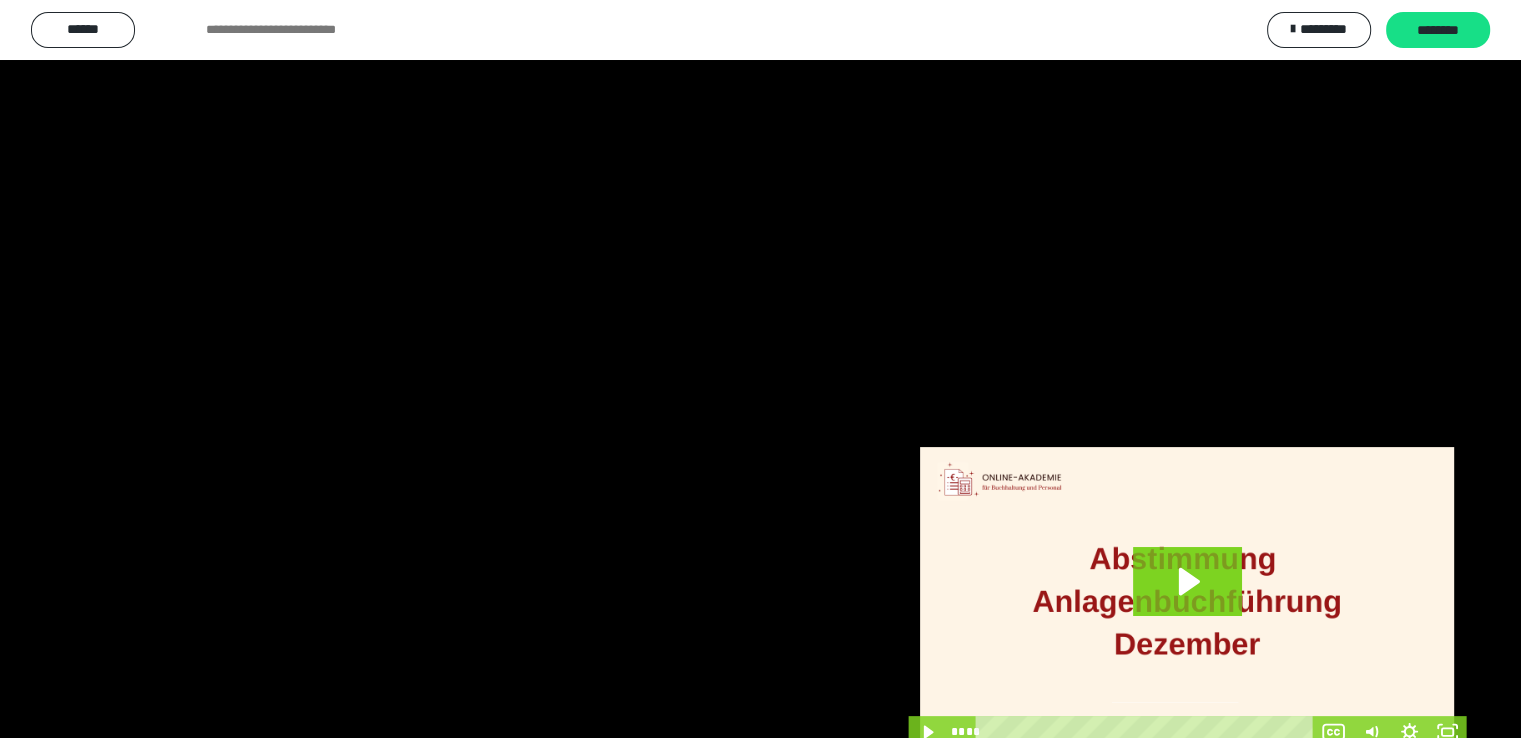 scroll, scrollTop: 3949, scrollLeft: 0, axis: vertical 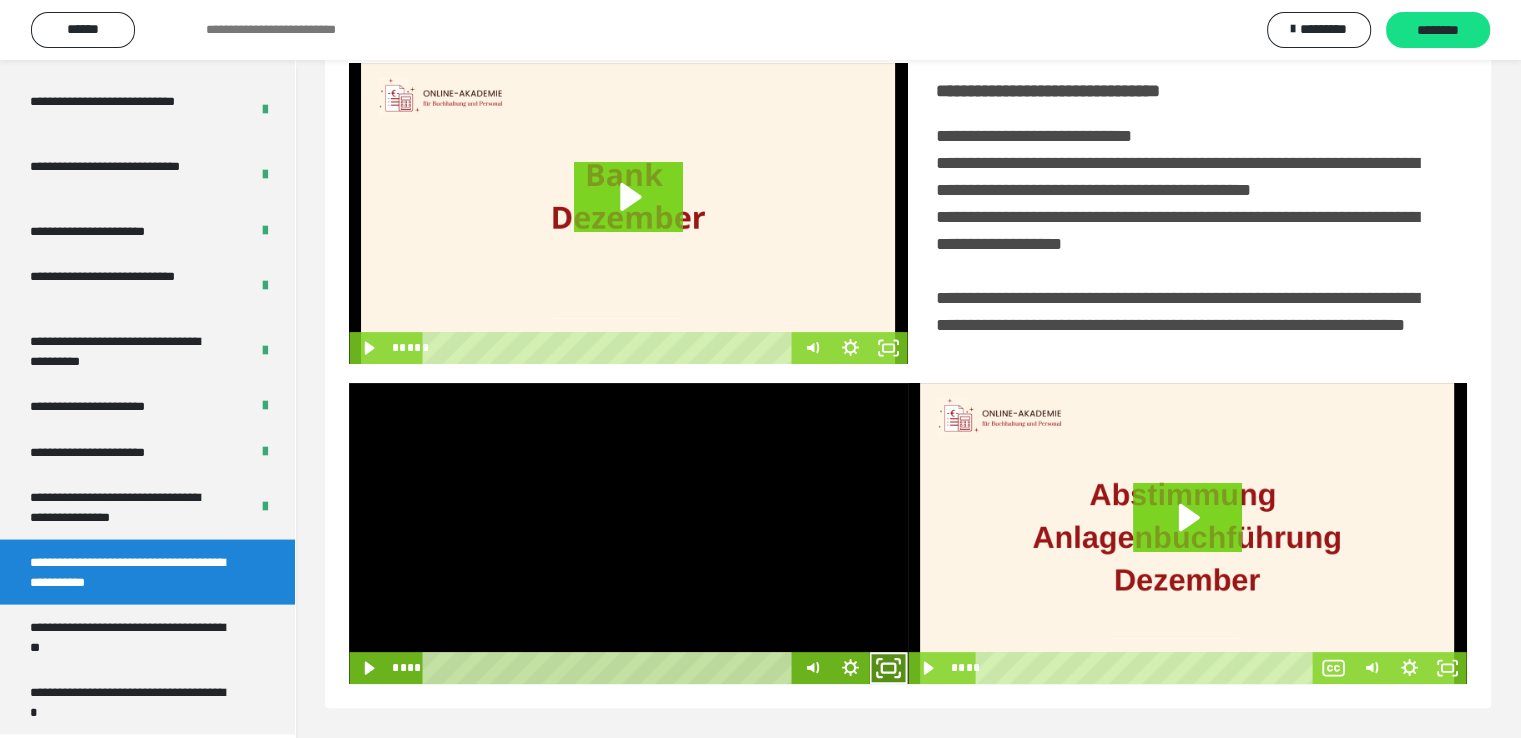 click 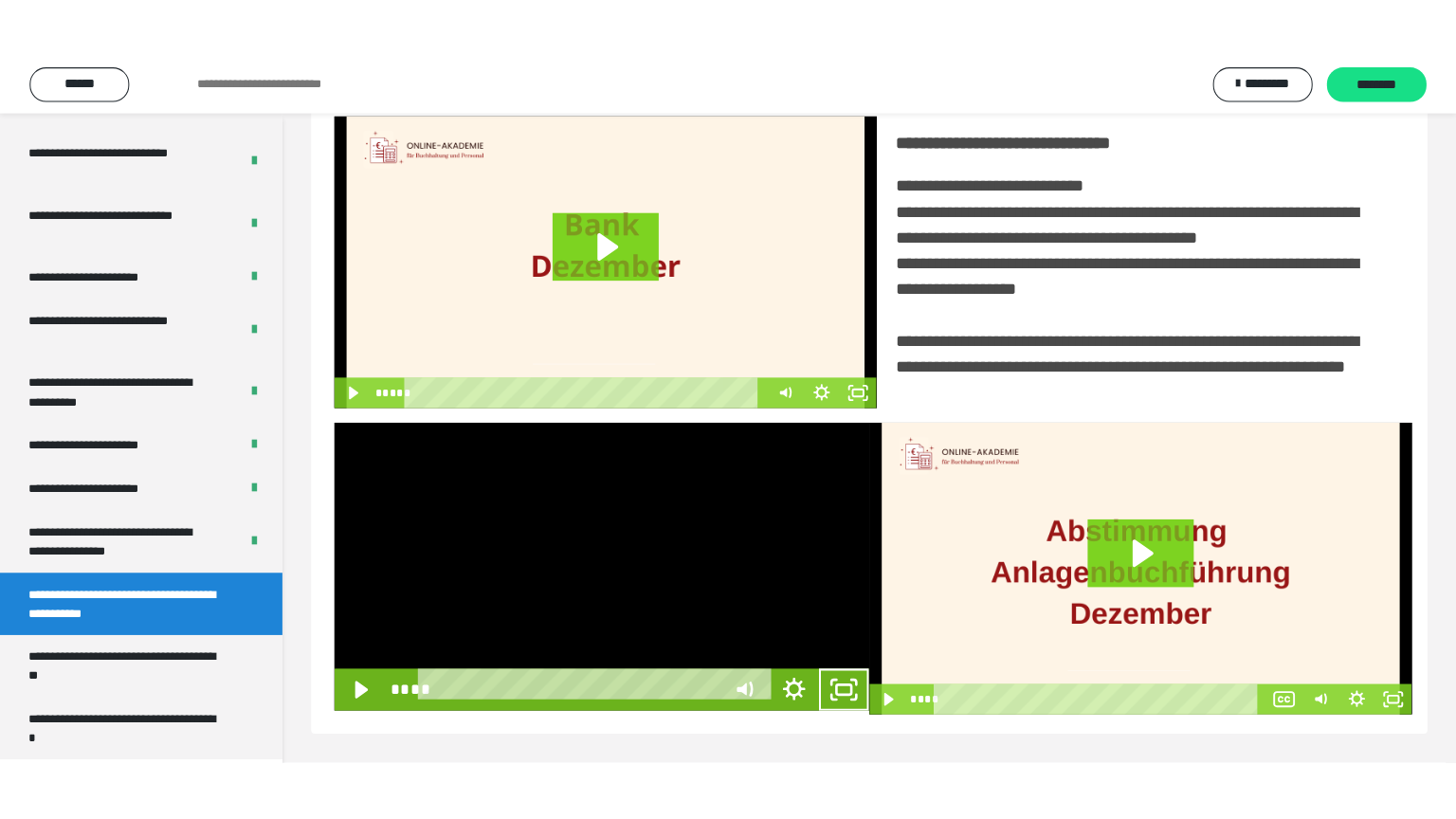 scroll, scrollTop: 317, scrollLeft: 0, axis: vertical 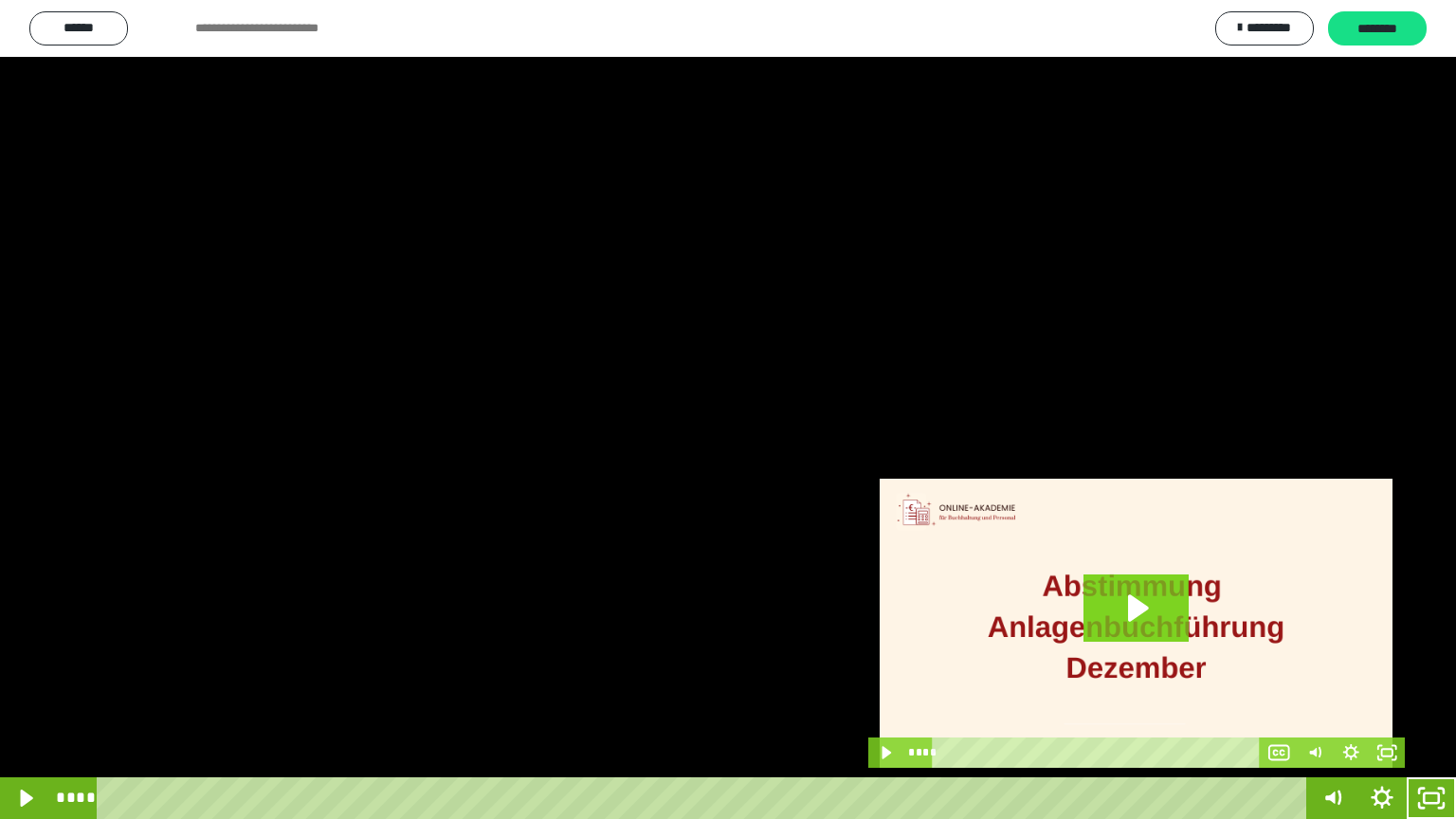 click at bounding box center [728, 410] 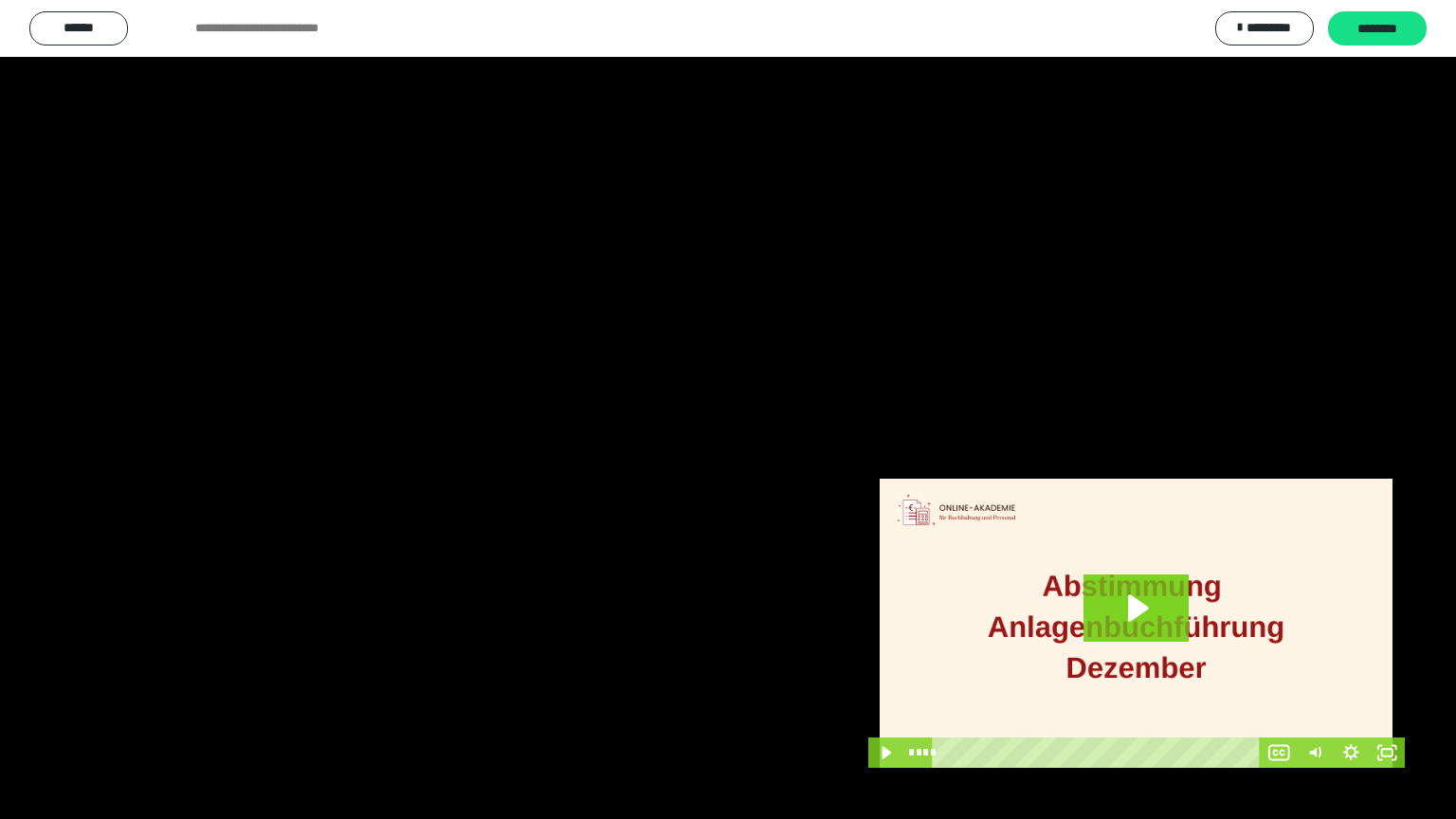 click at bounding box center (728, 410) 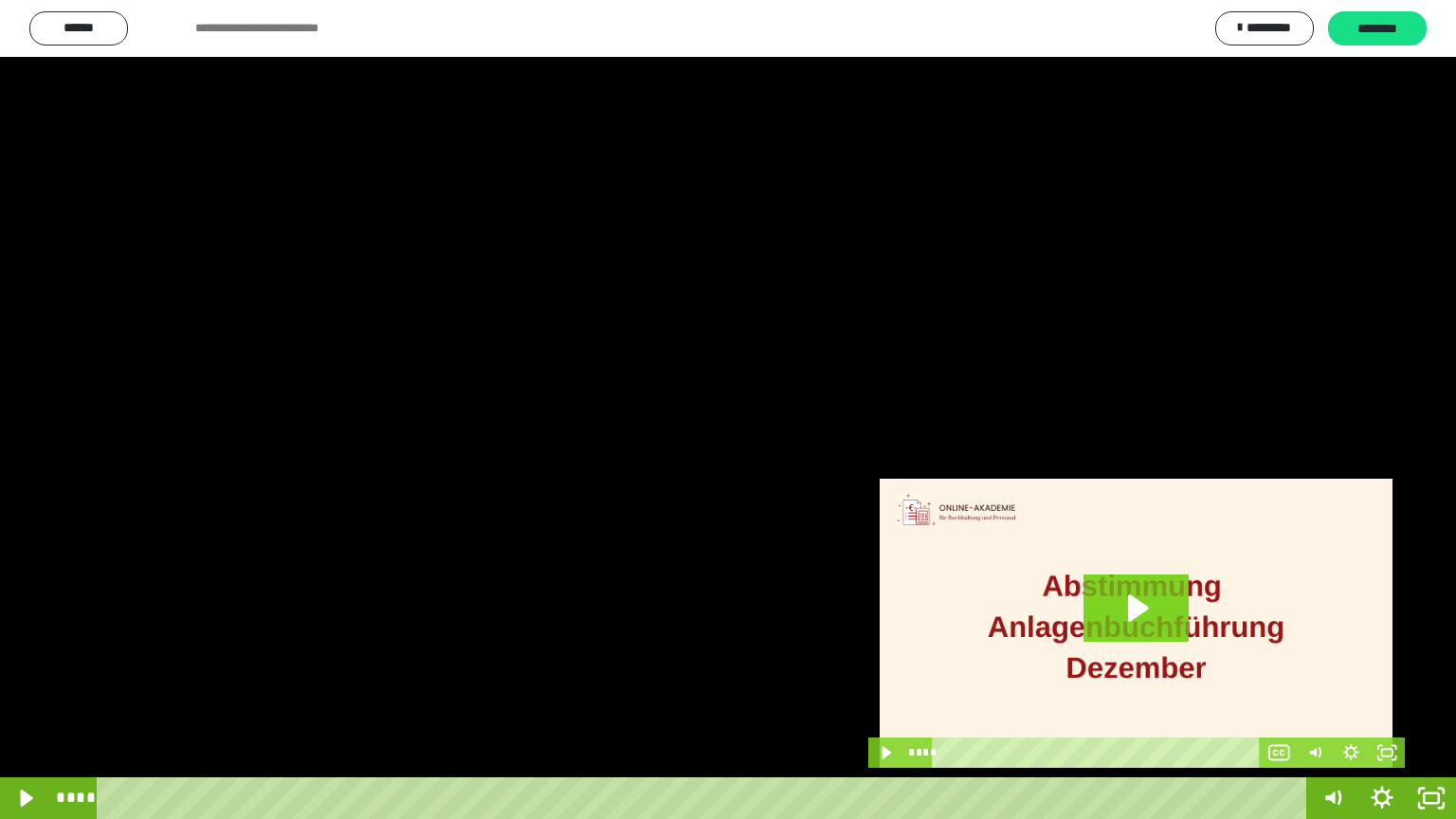 click at bounding box center (728, 410) 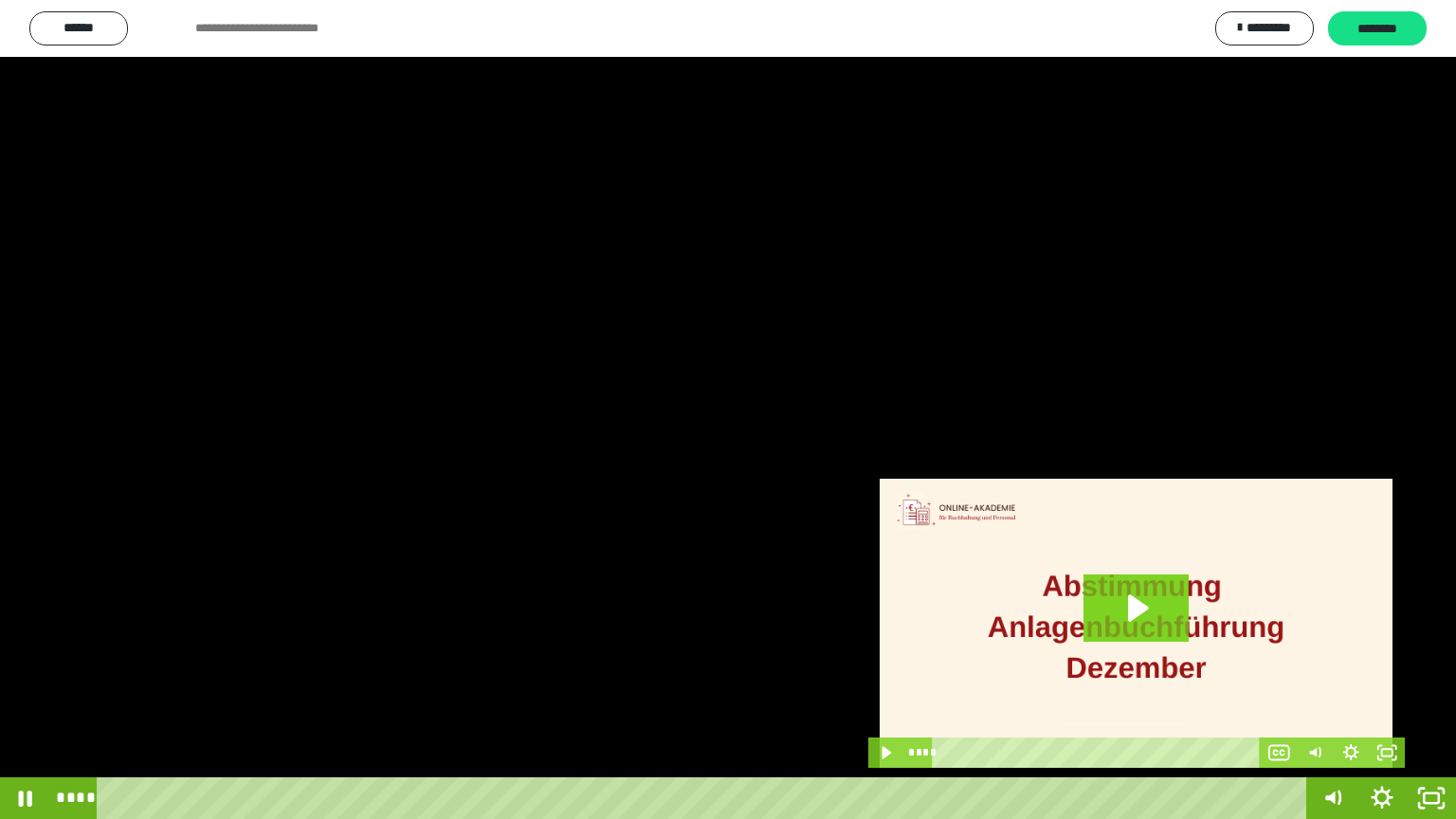 click at bounding box center [728, 410] 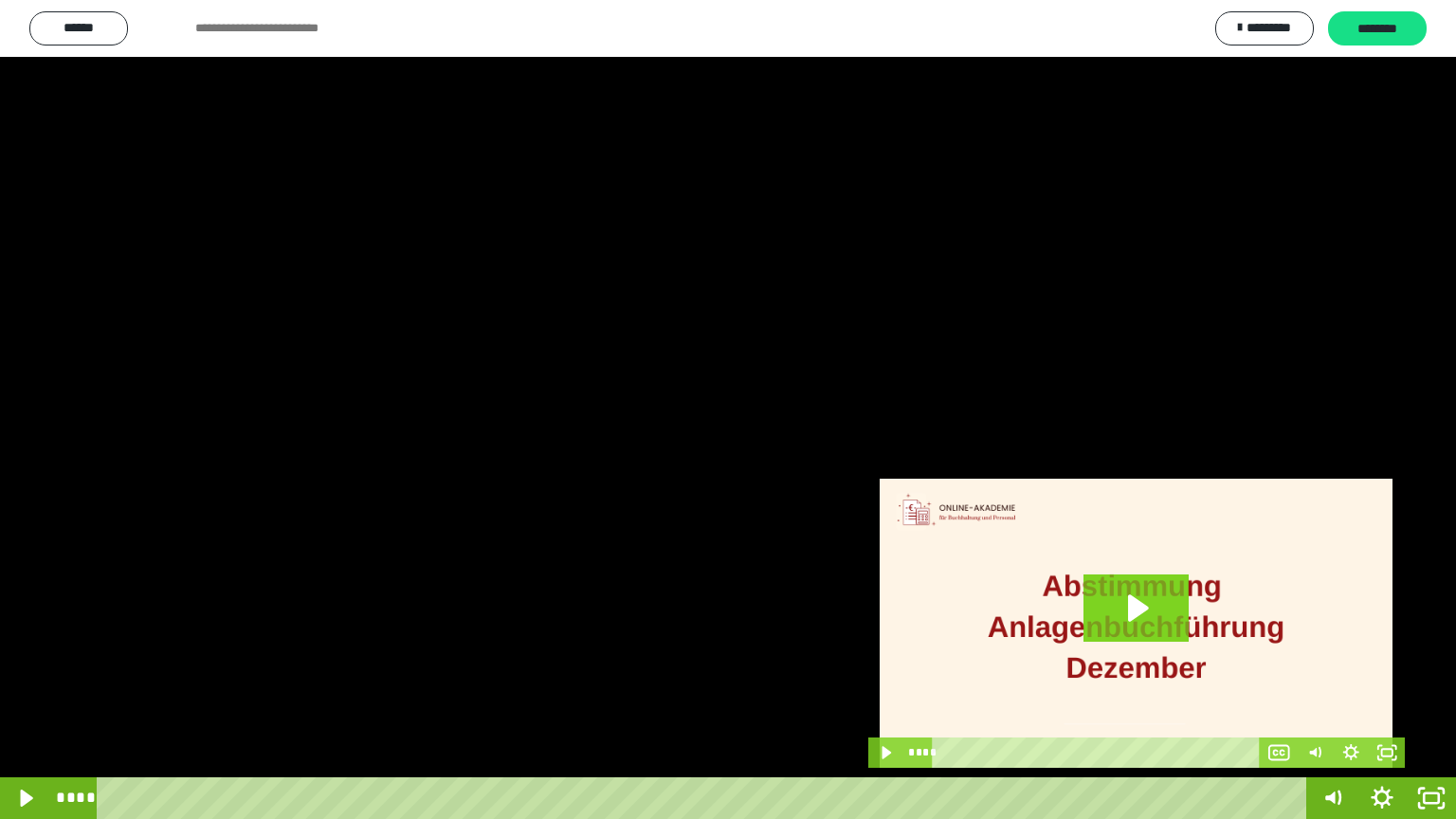 click at bounding box center [728, 410] 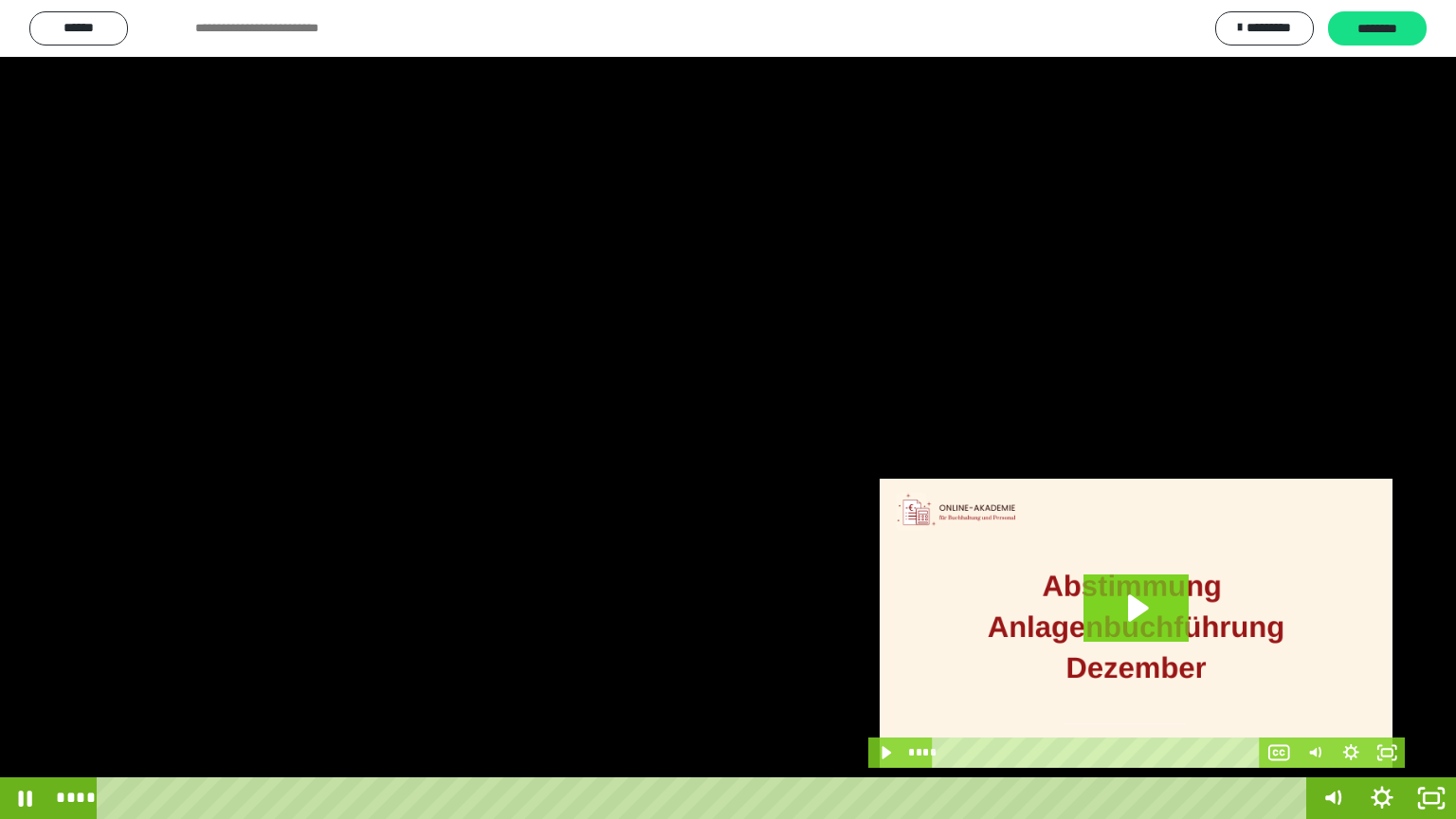 click at bounding box center [728, 410] 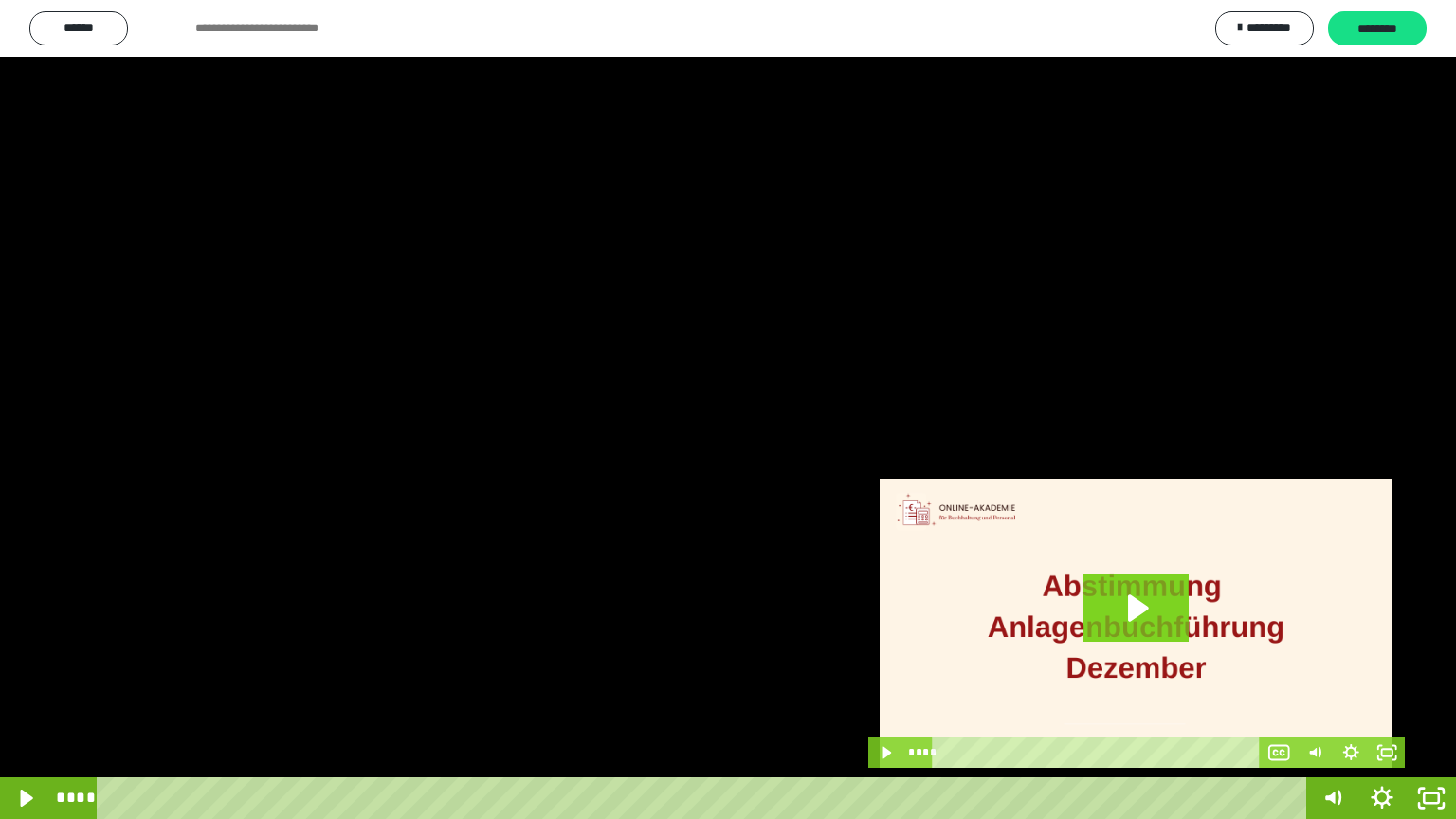 click at bounding box center (728, 410) 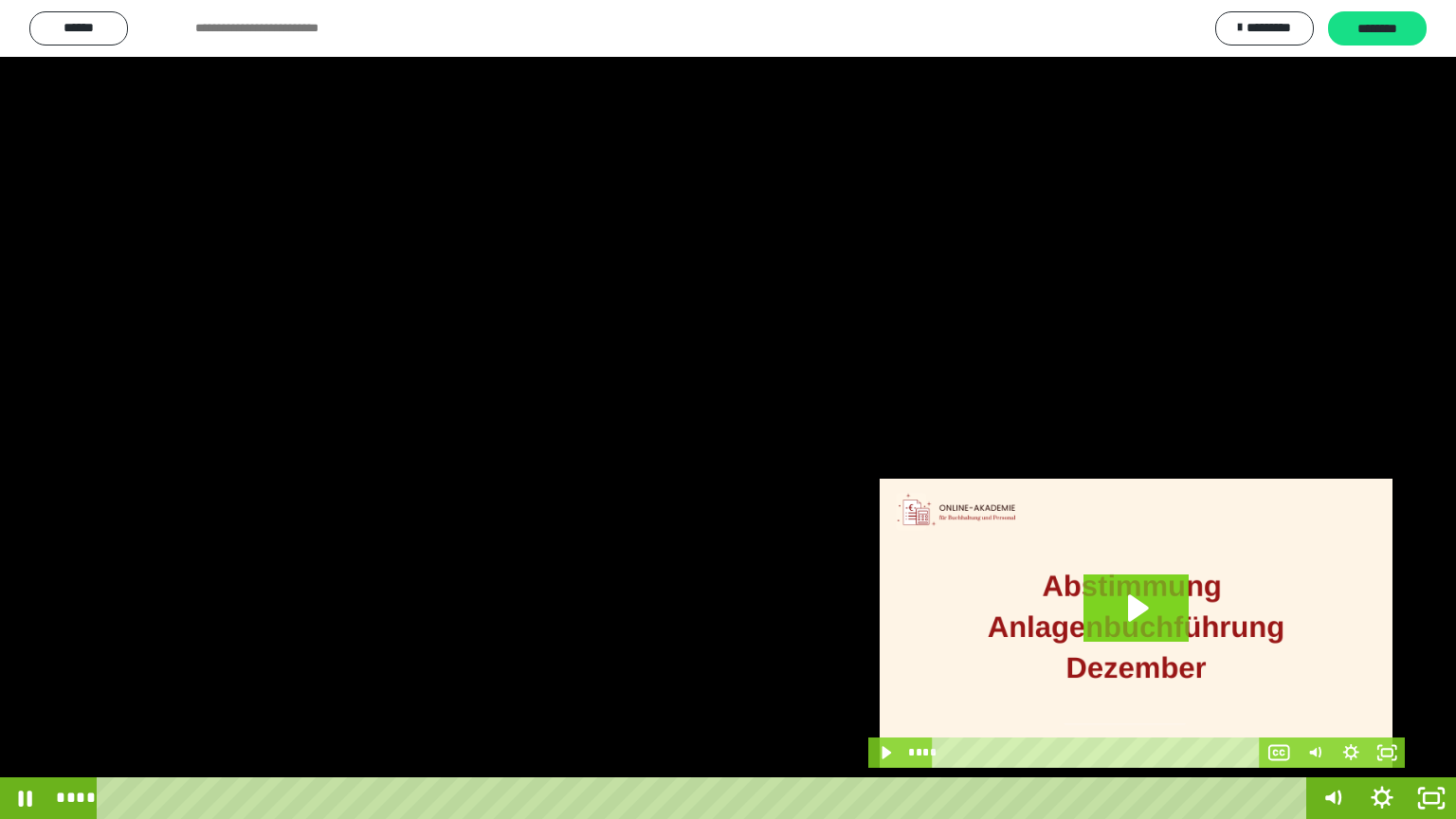 click at bounding box center [728, 410] 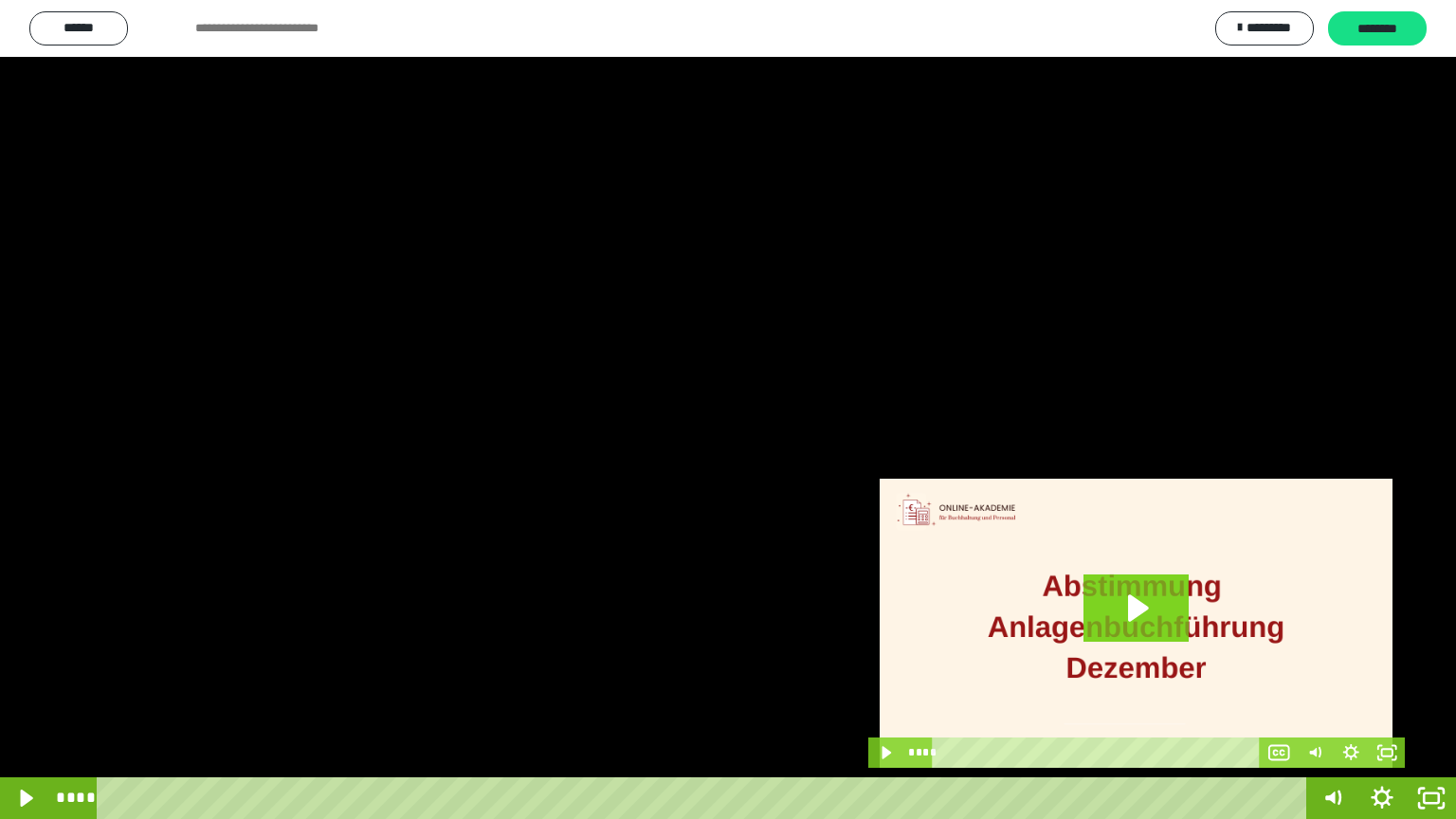 click at bounding box center [728, 410] 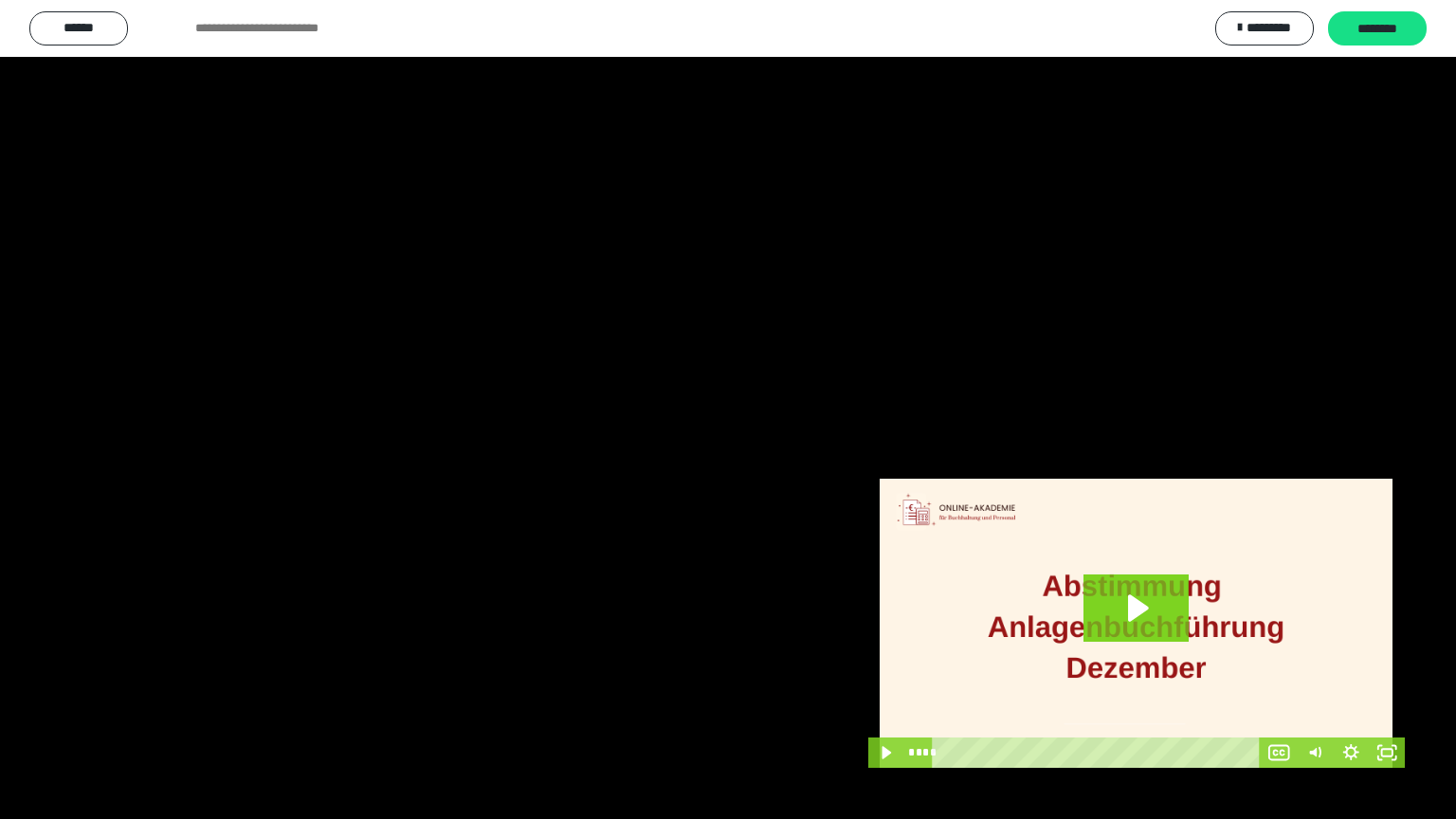 click at bounding box center (728, 410) 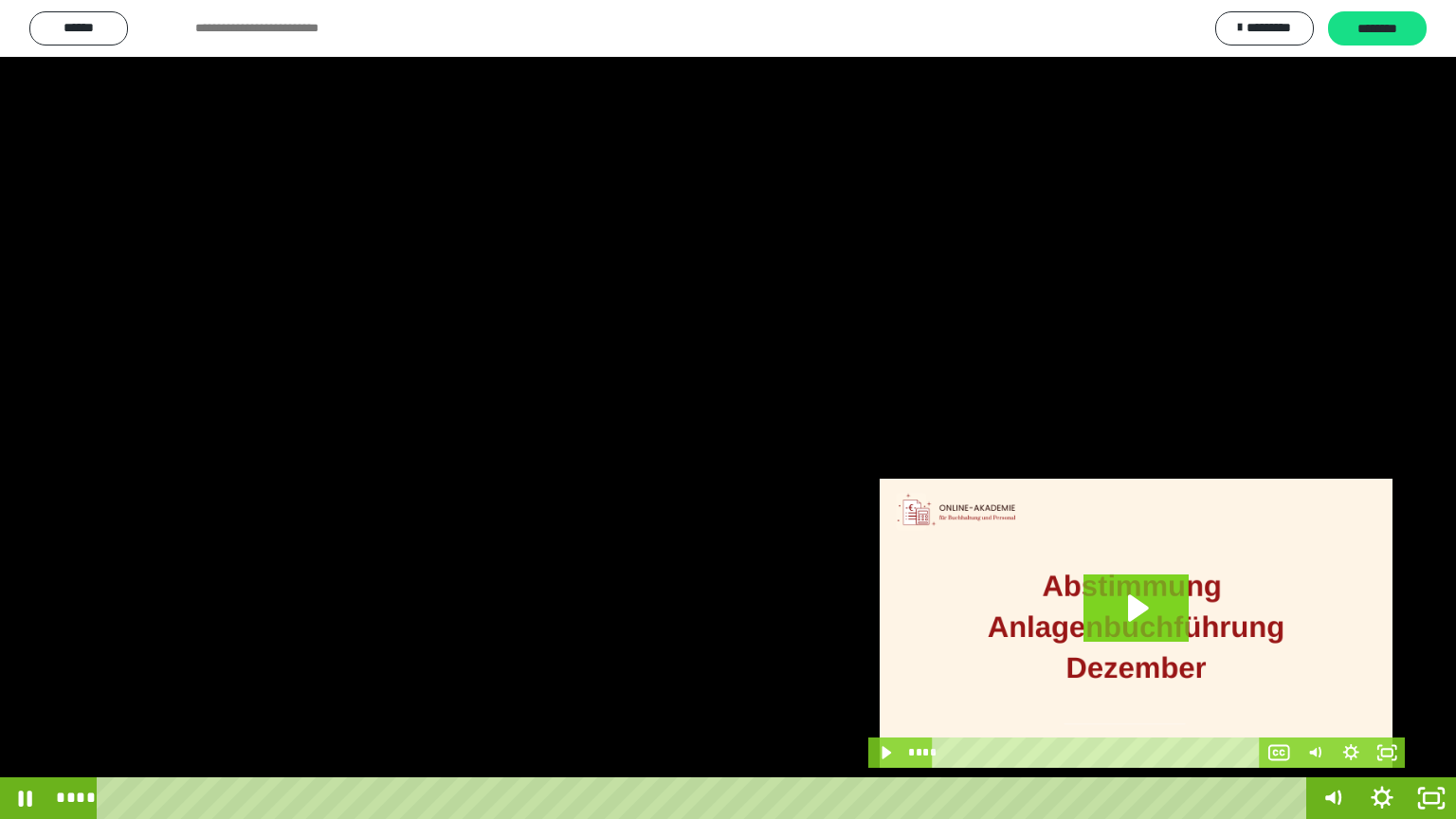 click at bounding box center (728, 410) 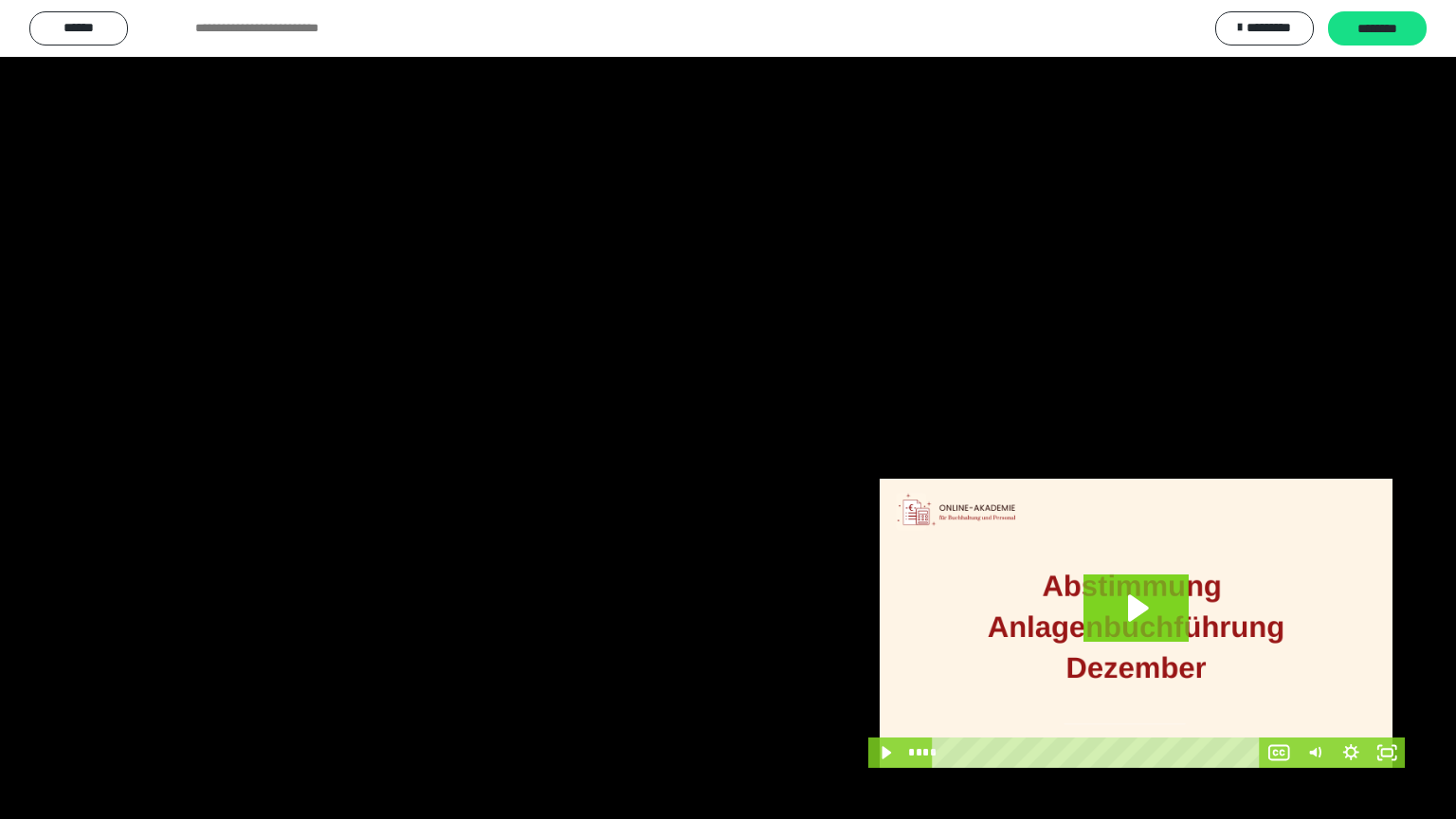 click at bounding box center (728, 410) 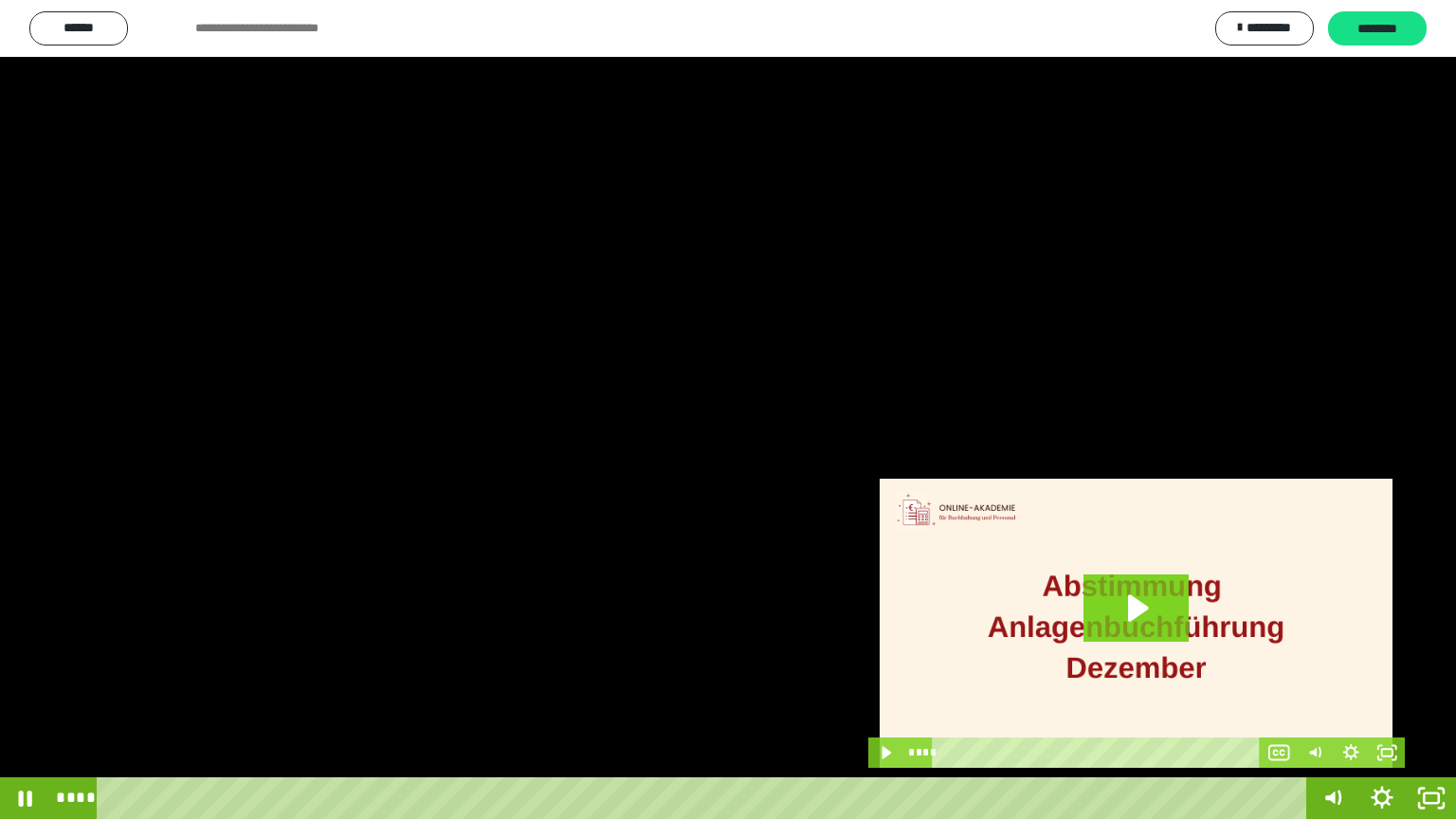 click at bounding box center [728, 410] 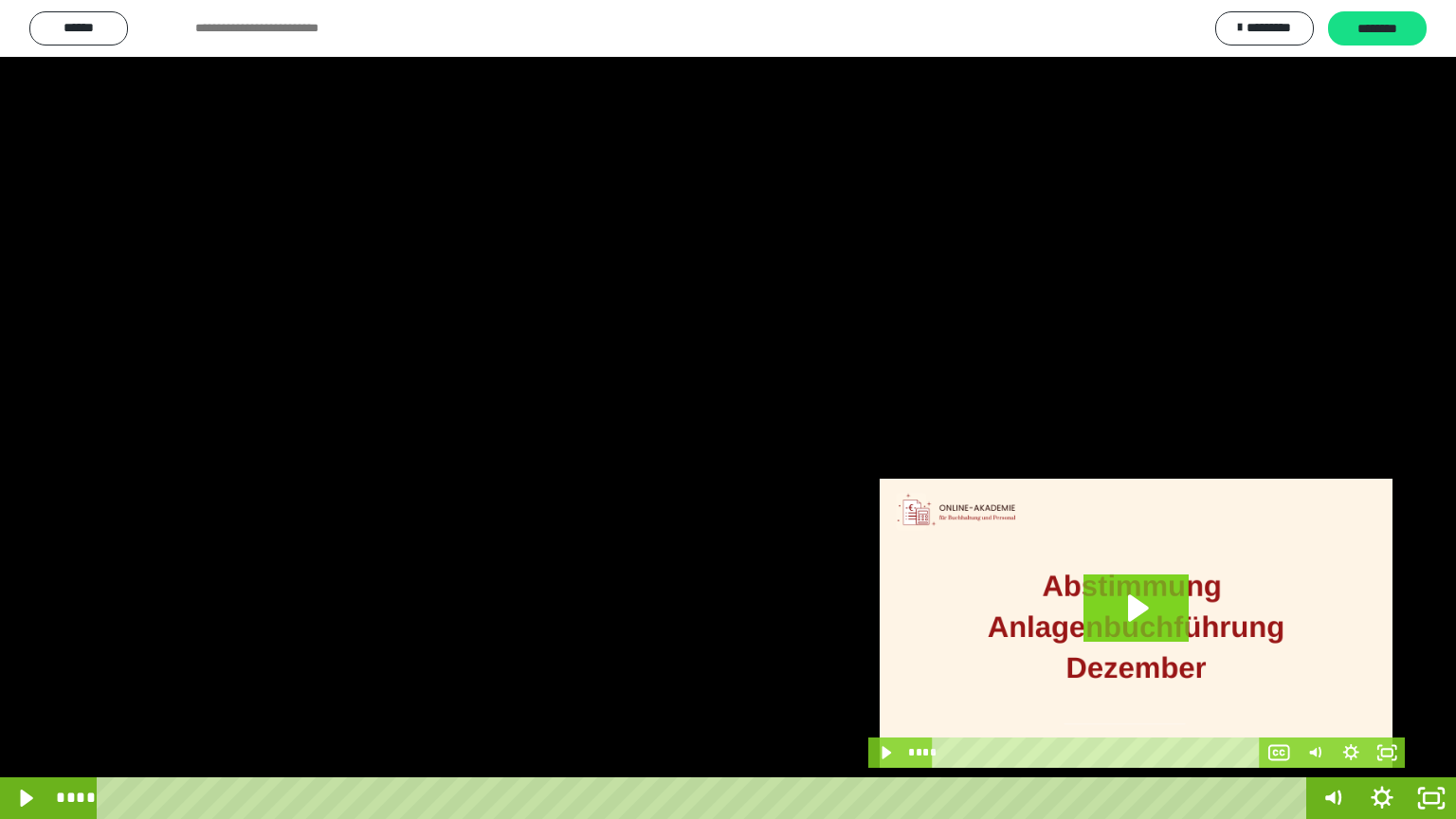 click at bounding box center [728, 410] 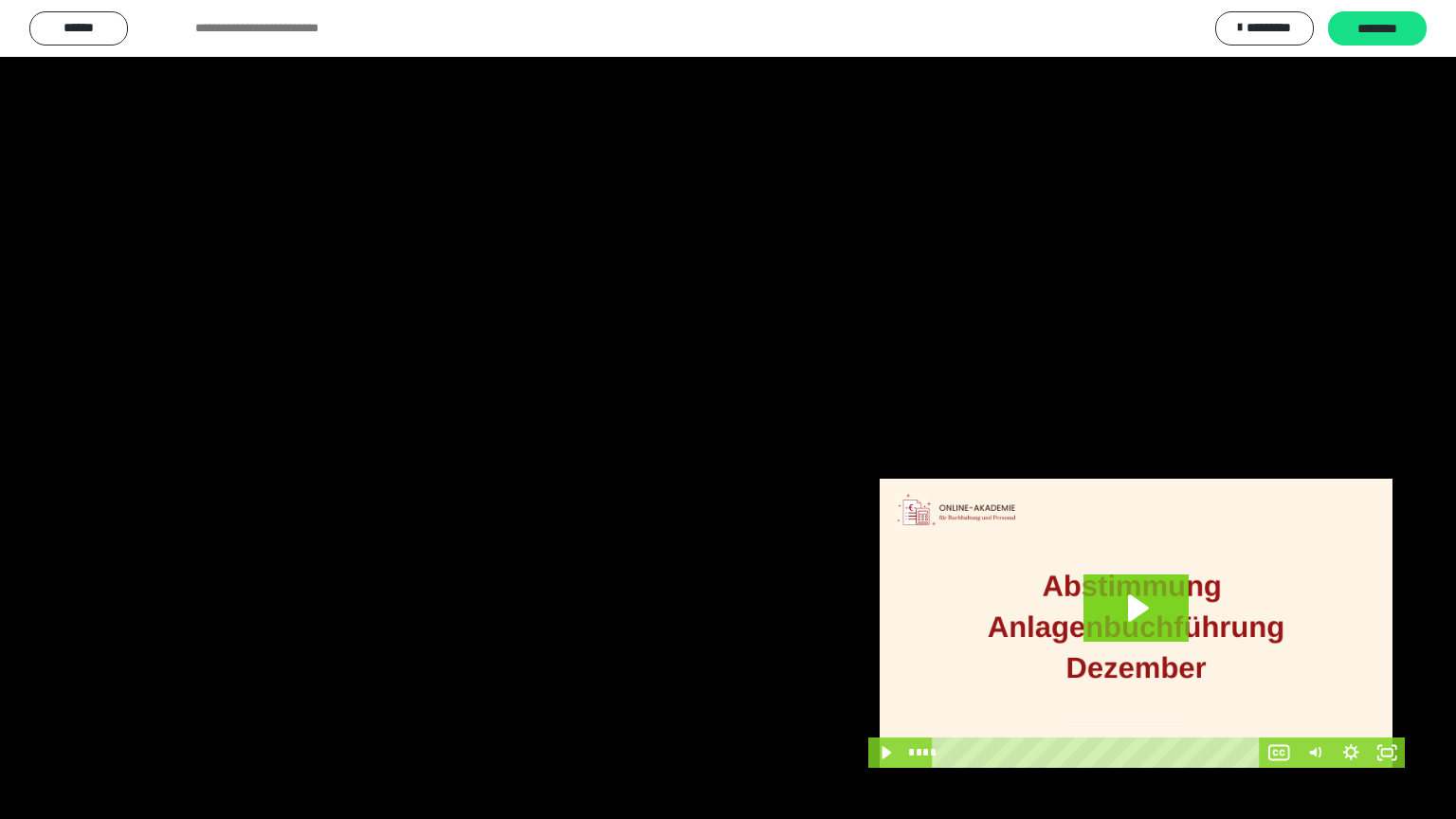 click at bounding box center [728, 410] 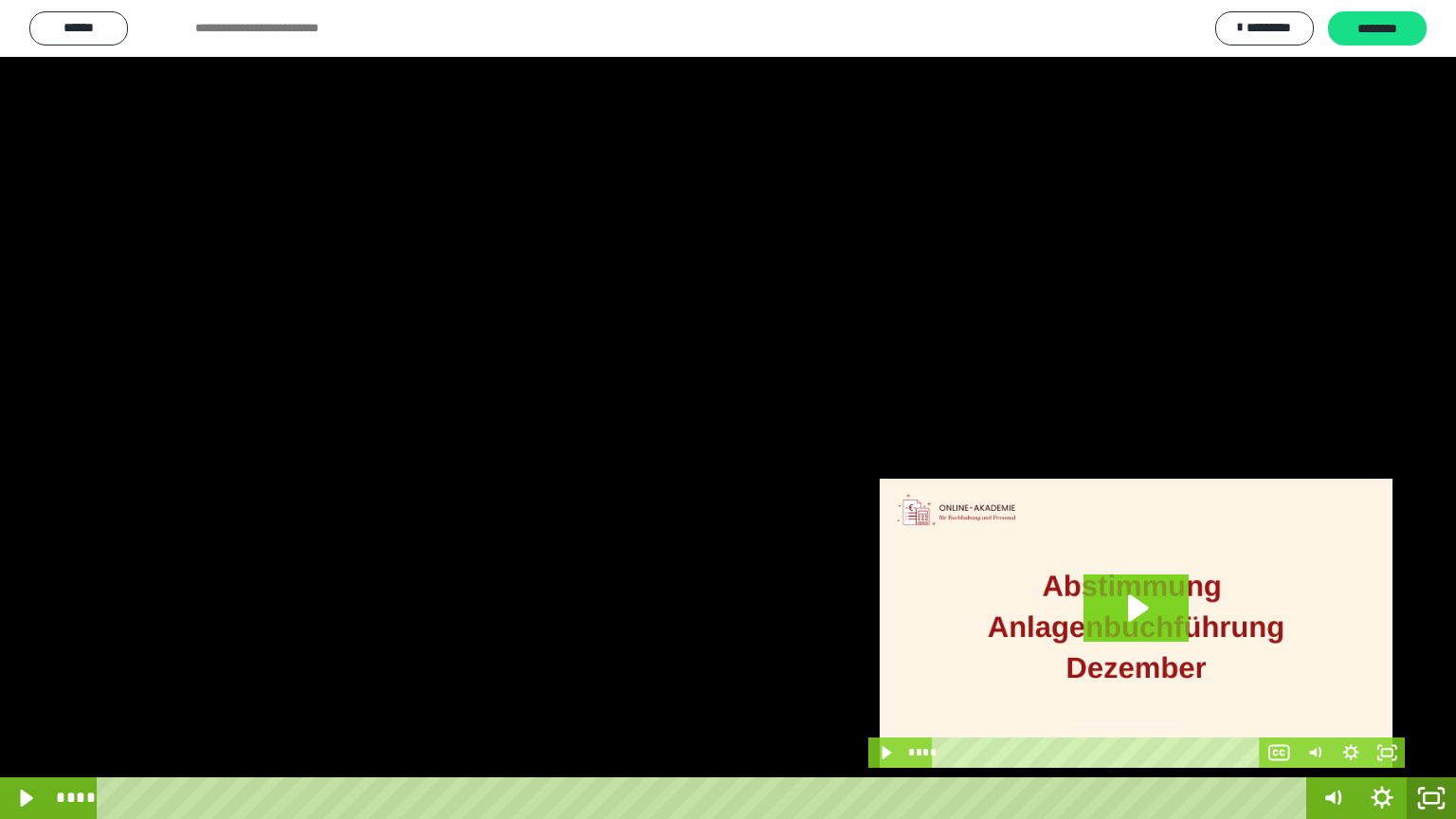 click 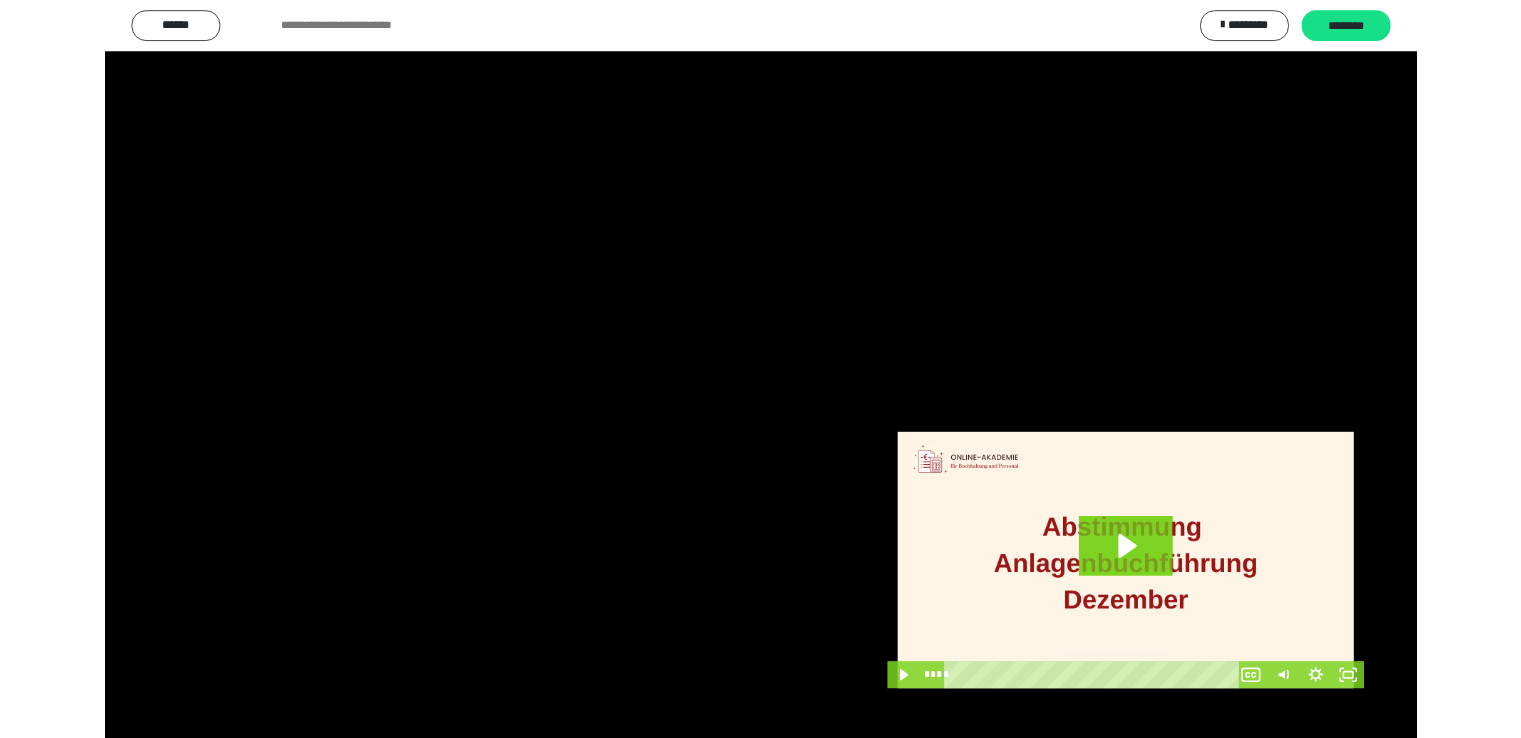 scroll, scrollTop: 3949, scrollLeft: 0, axis: vertical 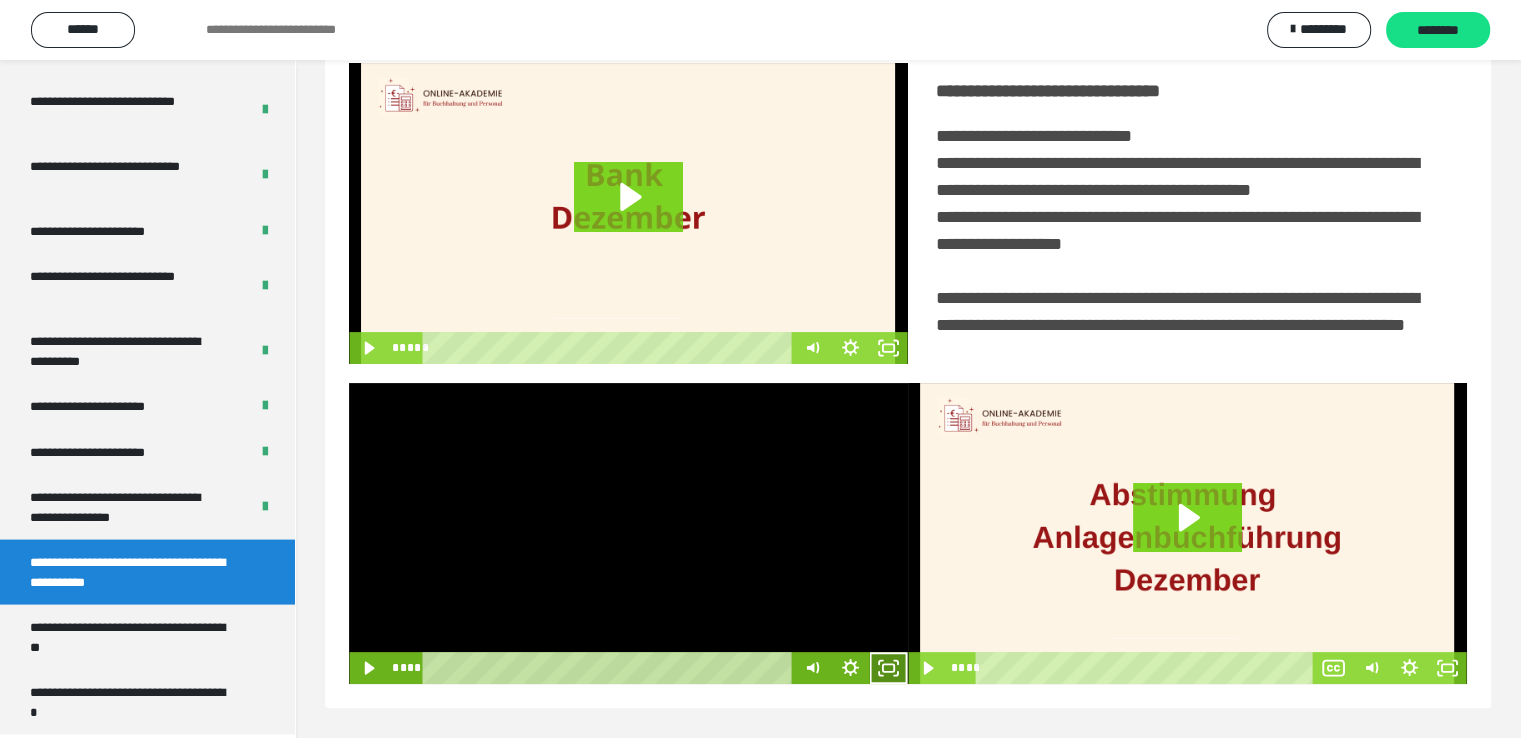 click 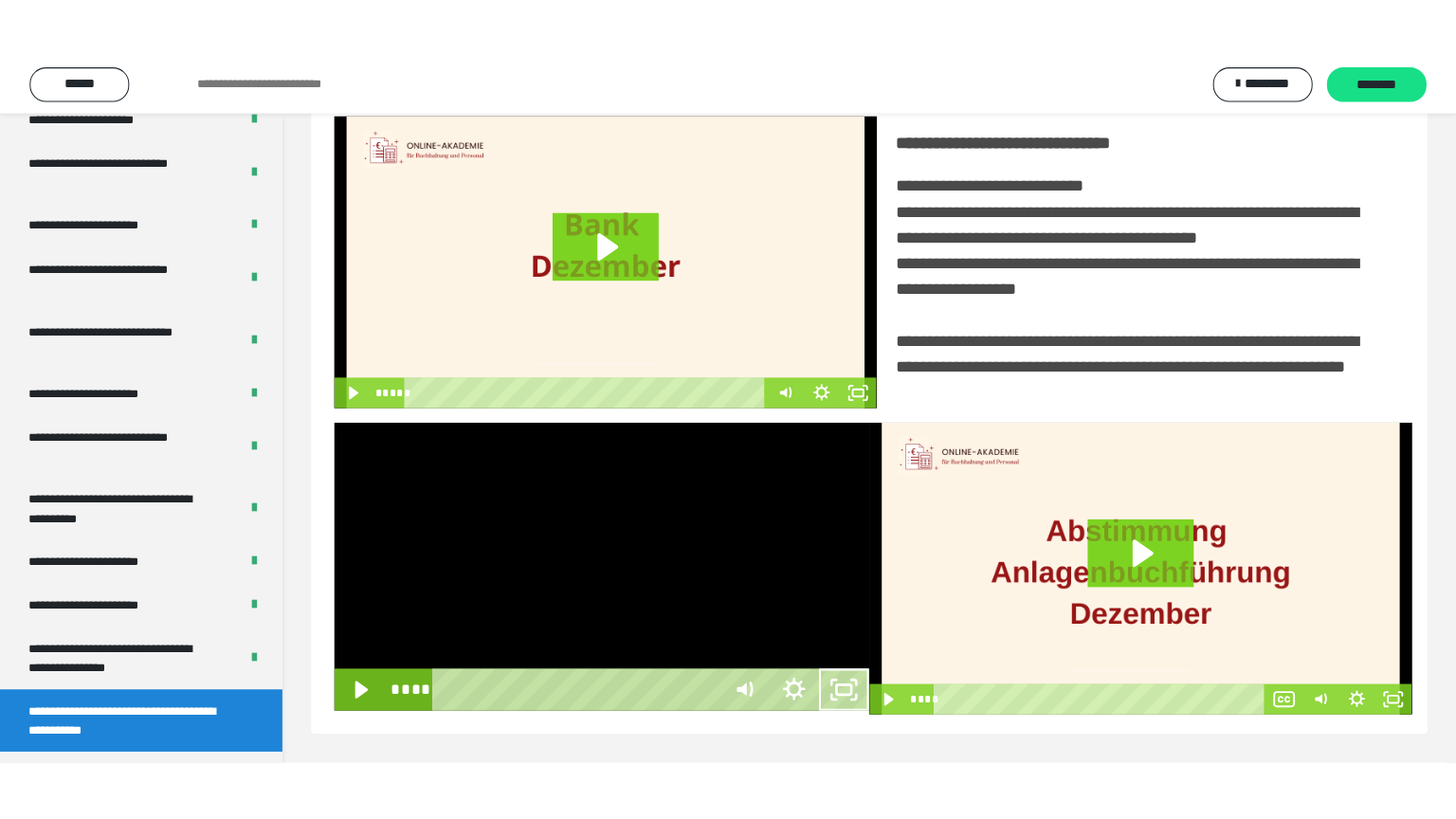 scroll, scrollTop: 317, scrollLeft: 0, axis: vertical 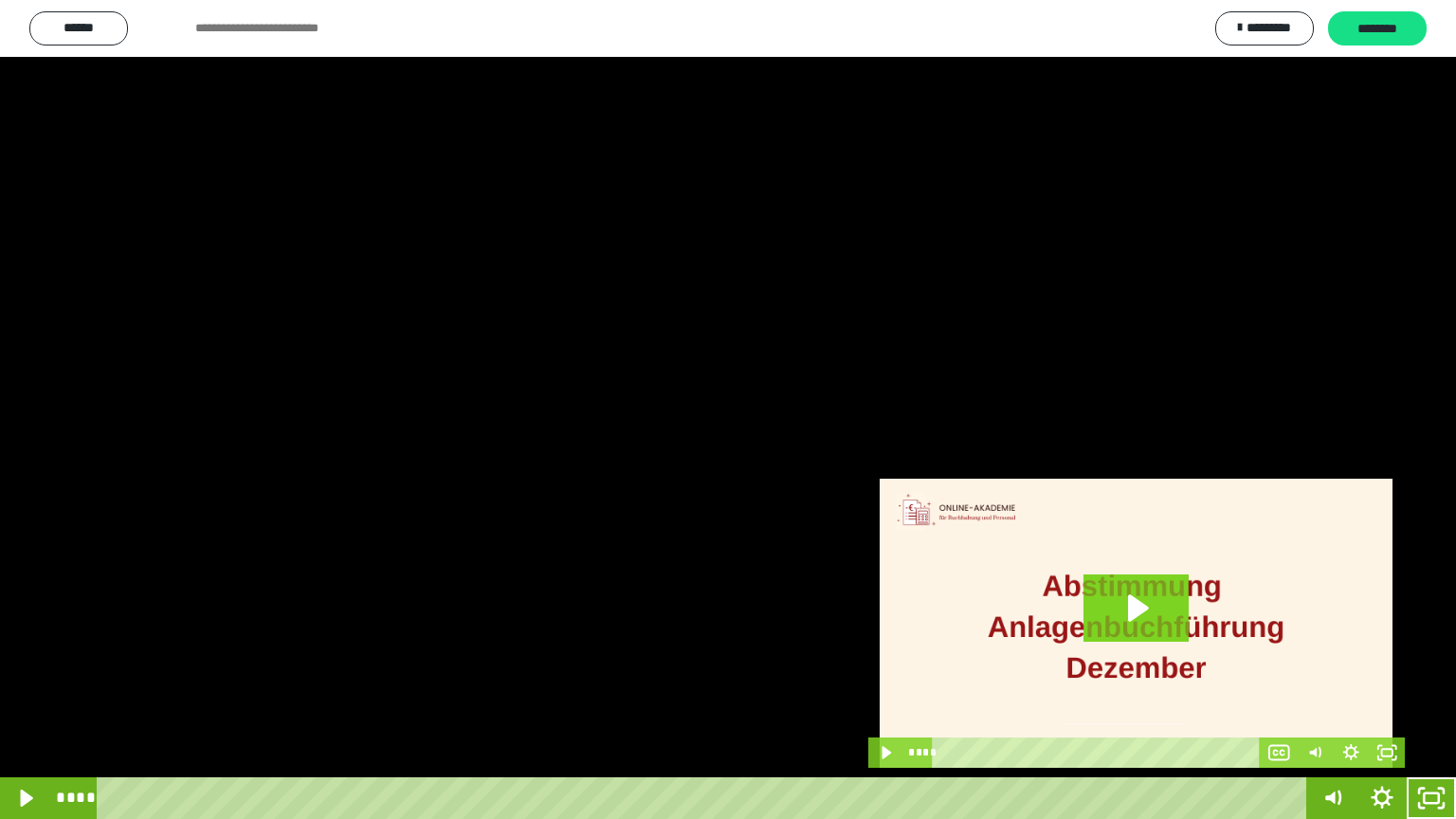 click at bounding box center [728, 410] 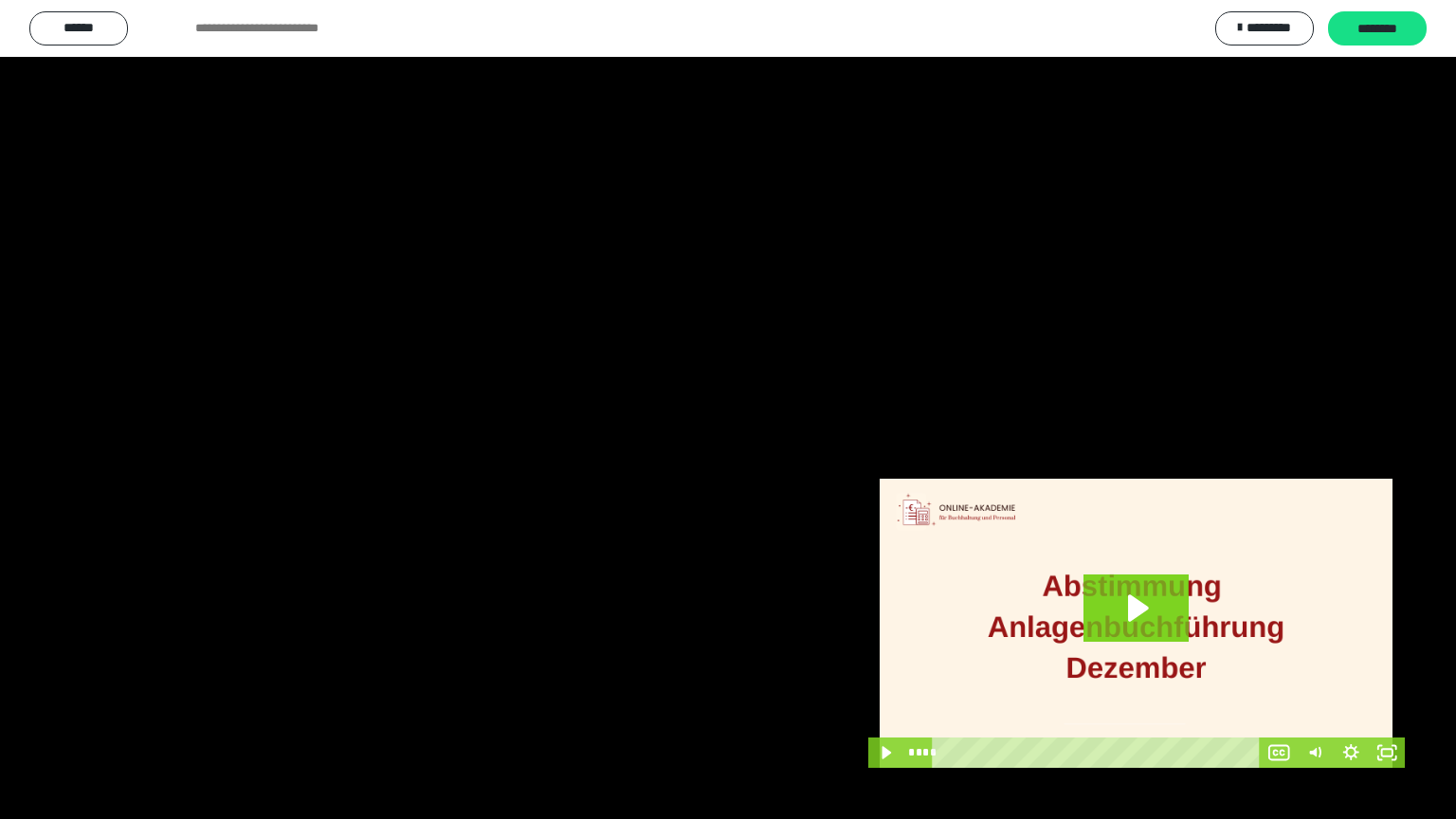 click at bounding box center (728, 410) 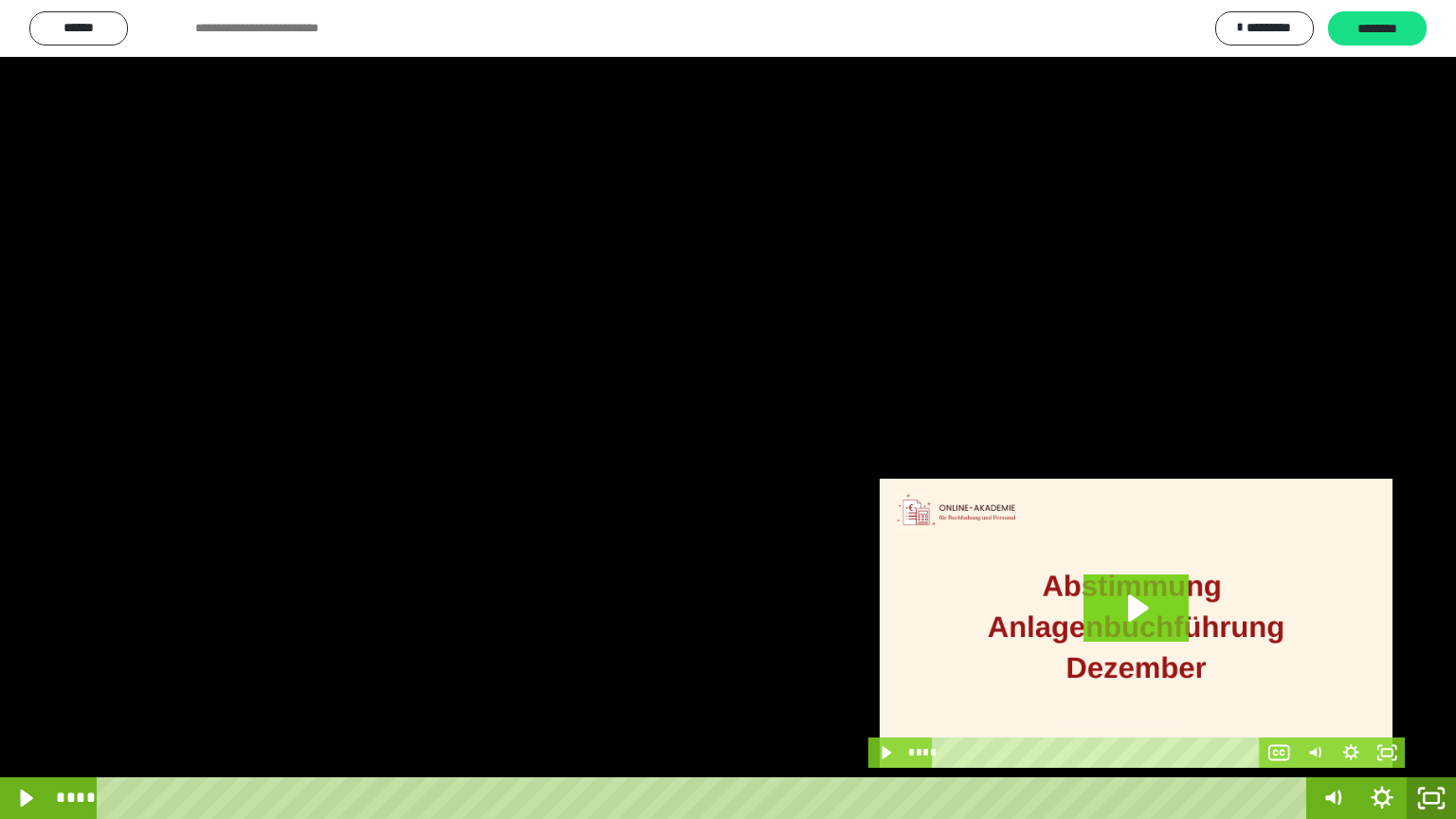 click 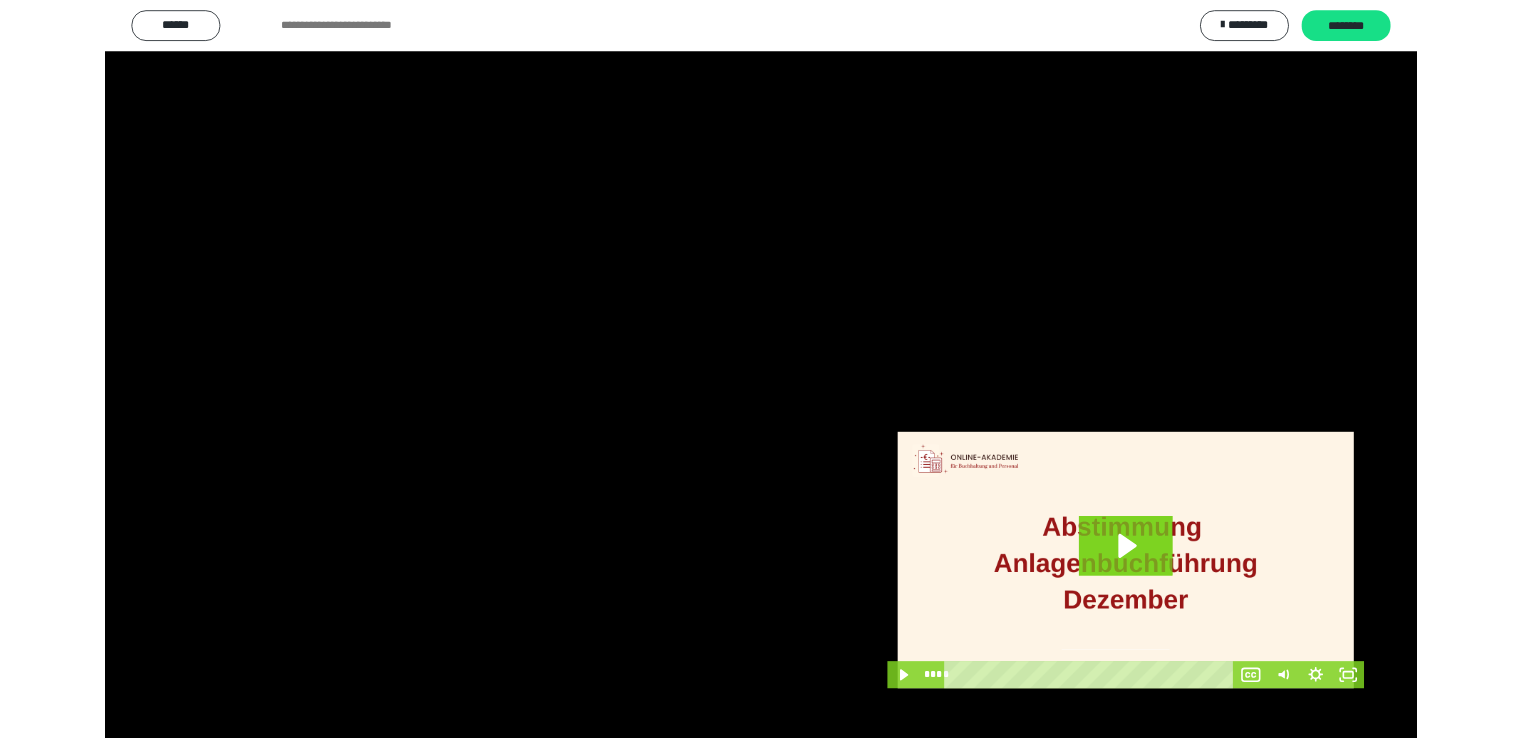 scroll, scrollTop: 3949, scrollLeft: 0, axis: vertical 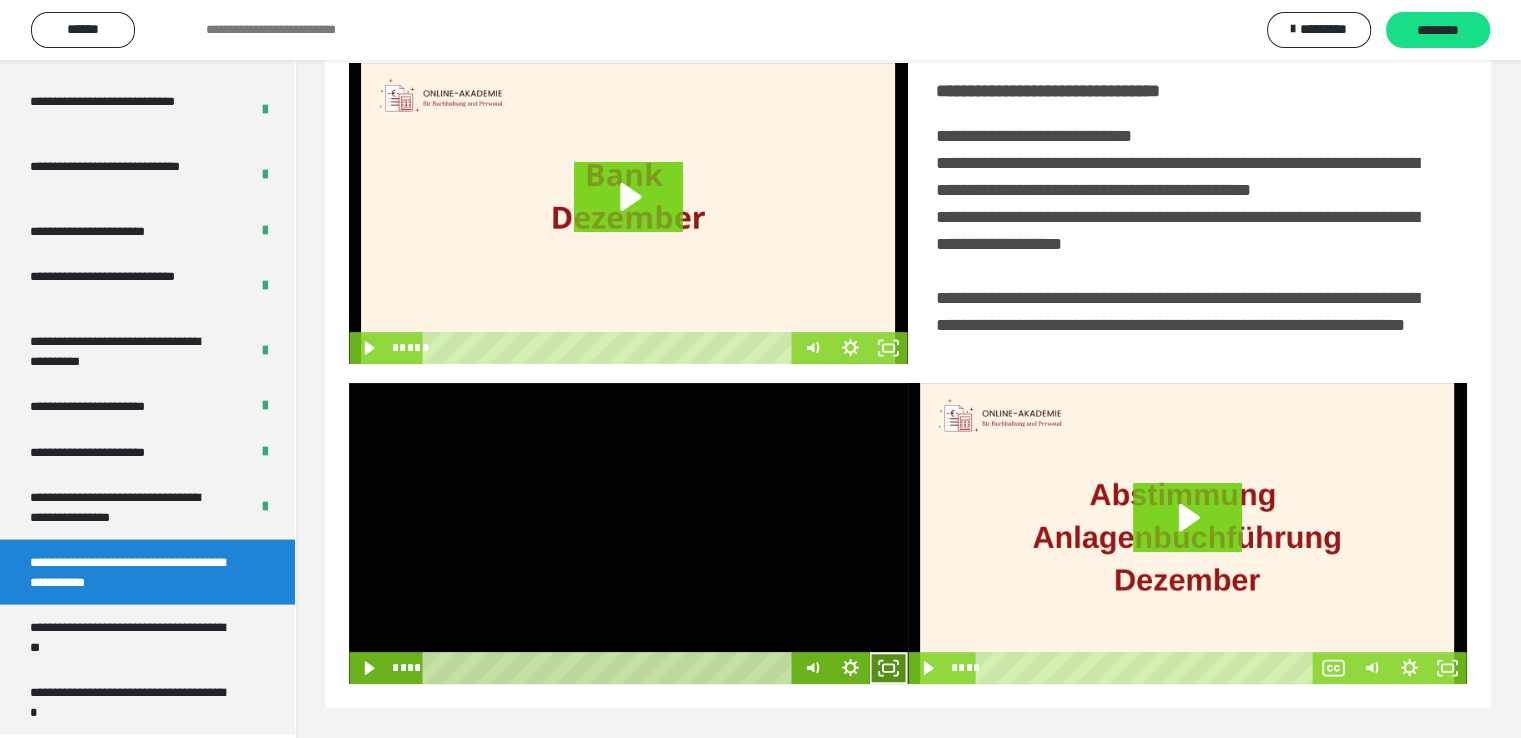 click 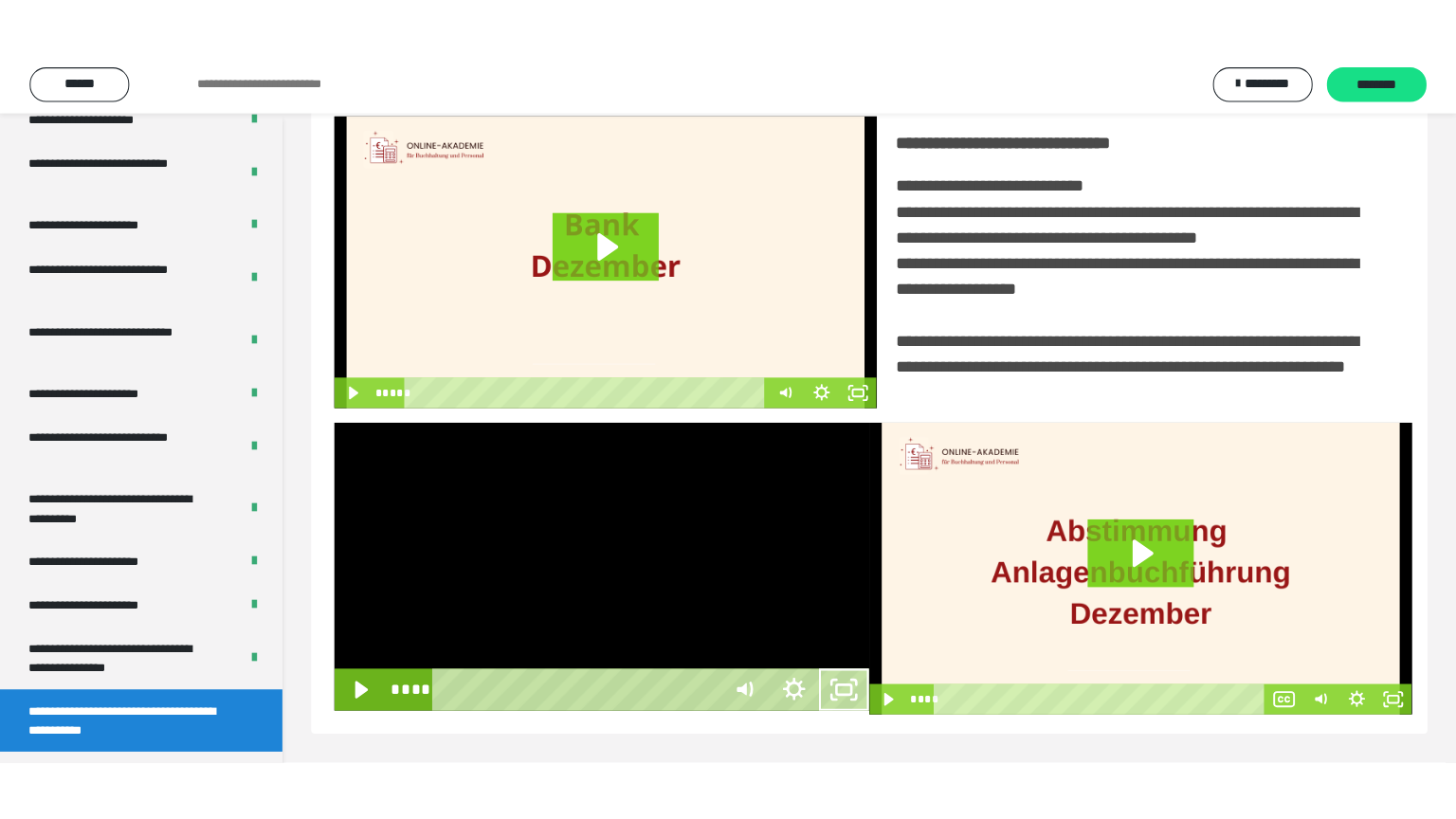 scroll, scrollTop: 317, scrollLeft: 0, axis: vertical 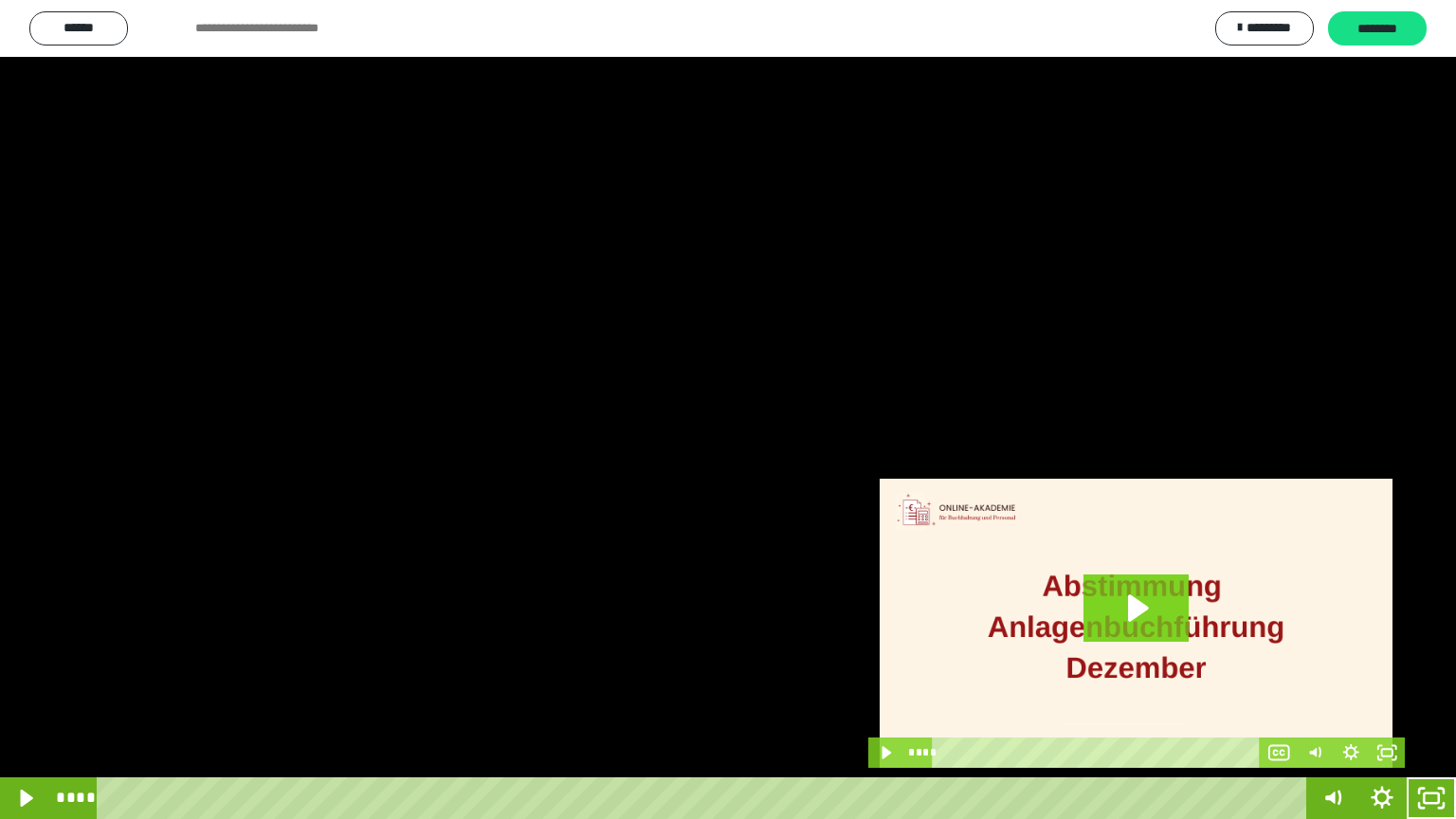 click at bounding box center (728, 410) 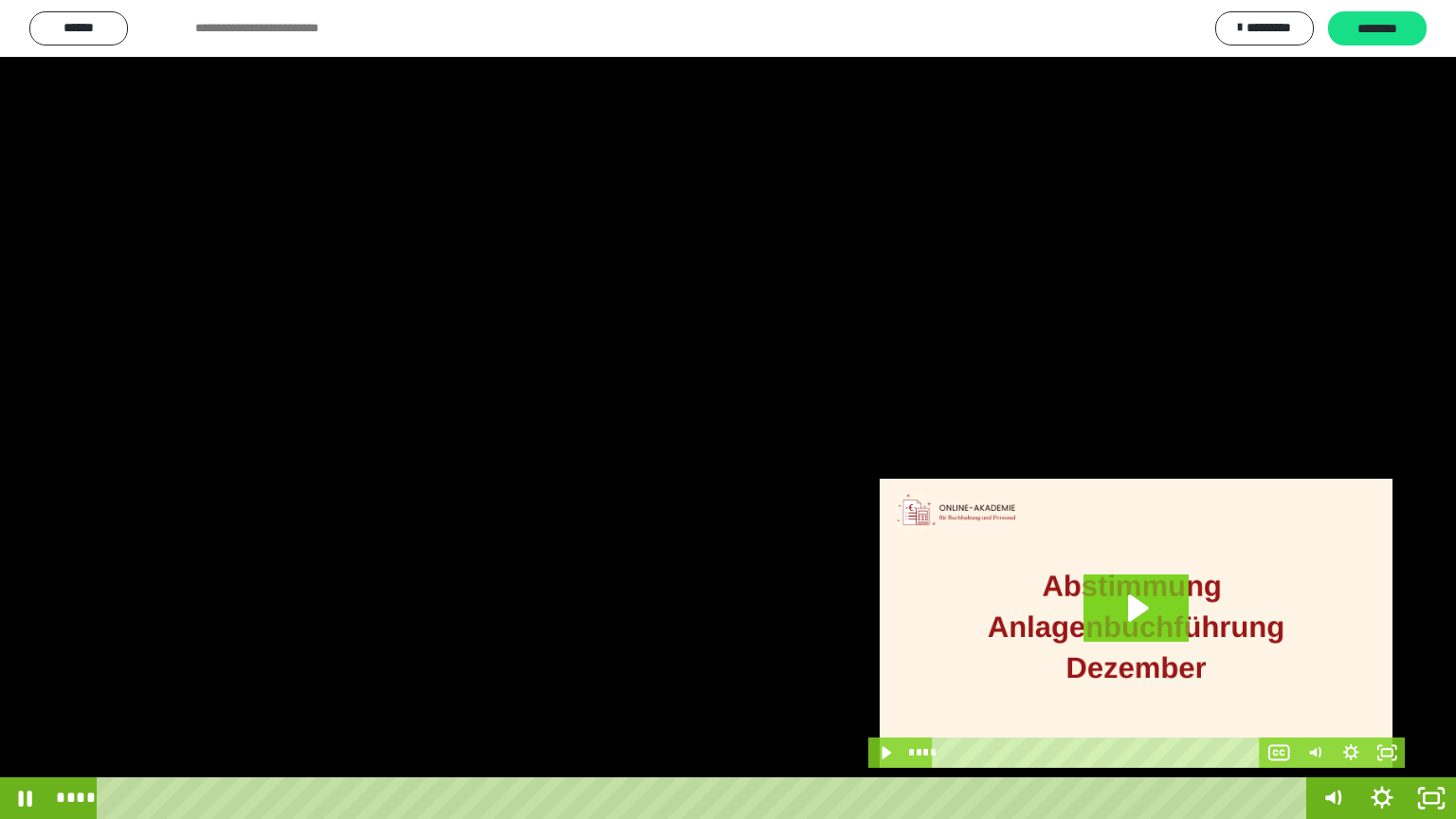 click at bounding box center (728, 410) 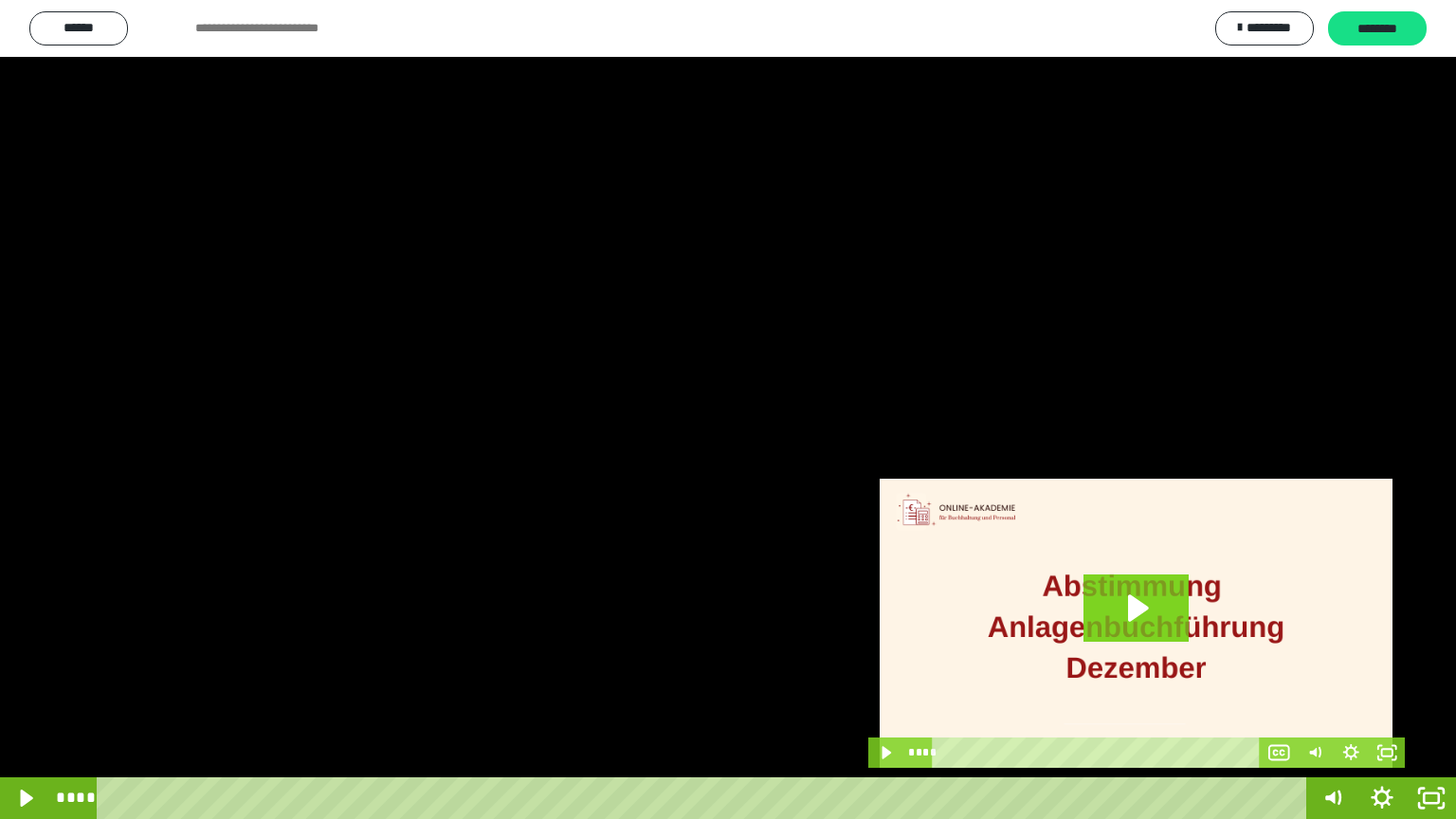 click at bounding box center (728, 410) 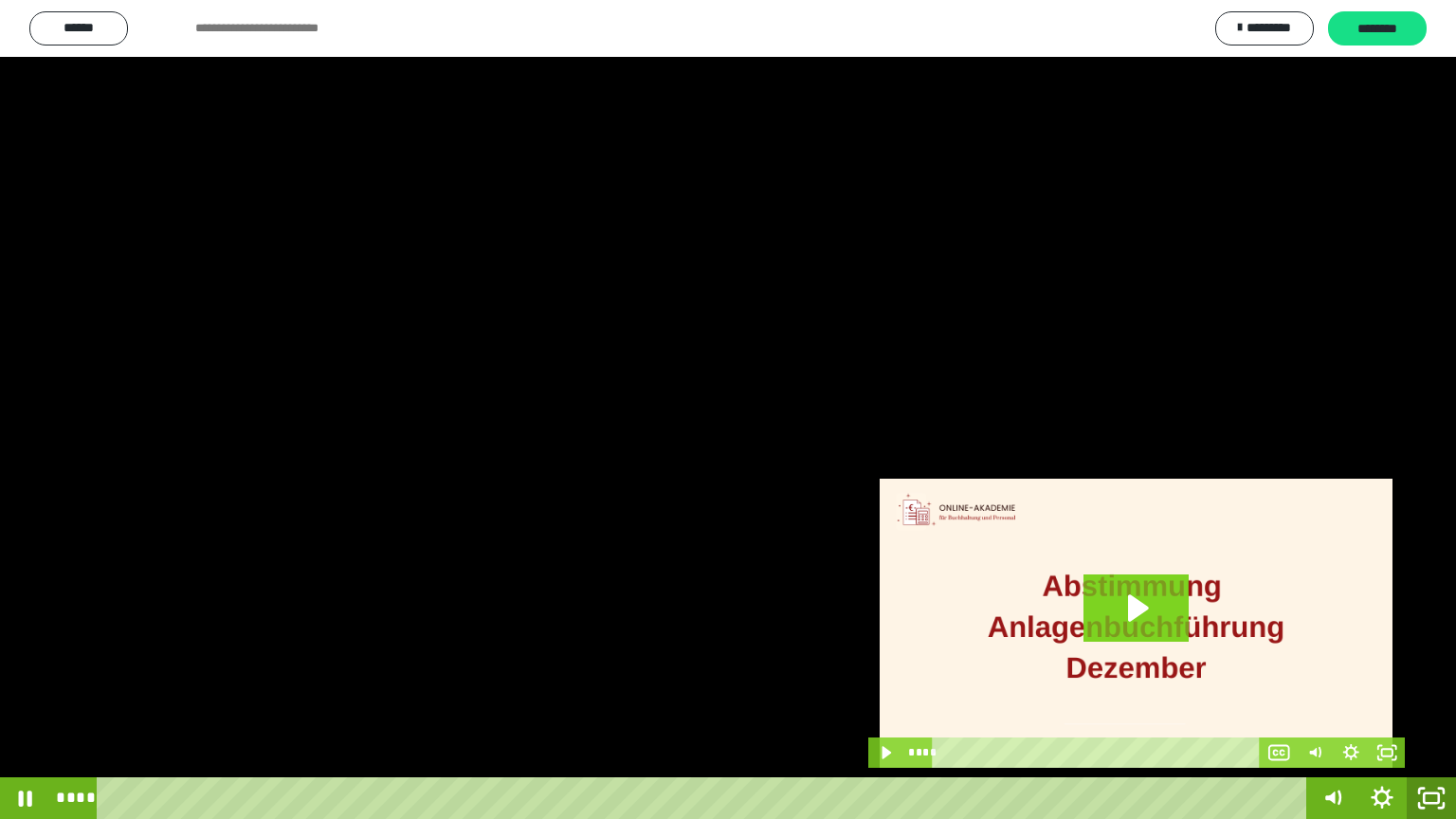 click 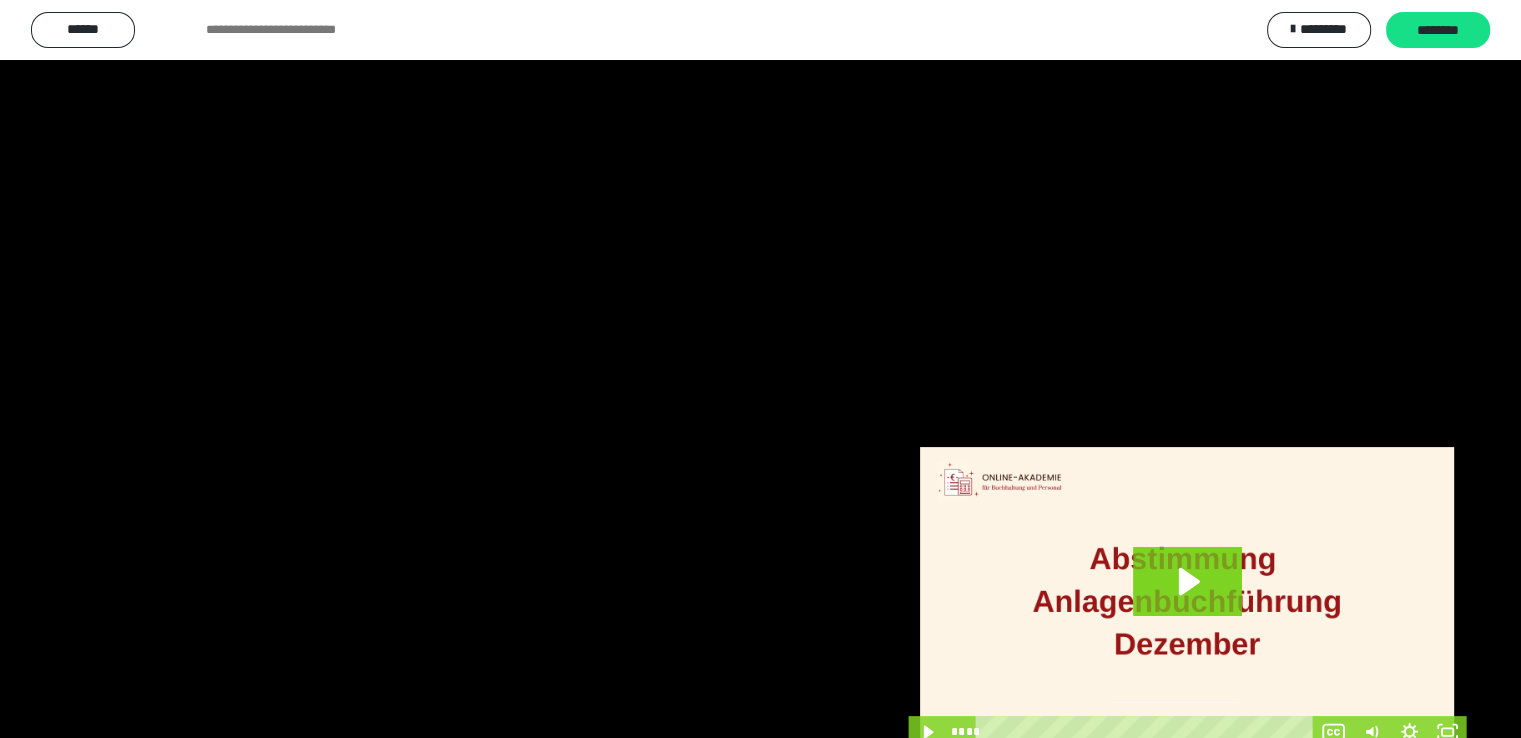 scroll, scrollTop: 3949, scrollLeft: 0, axis: vertical 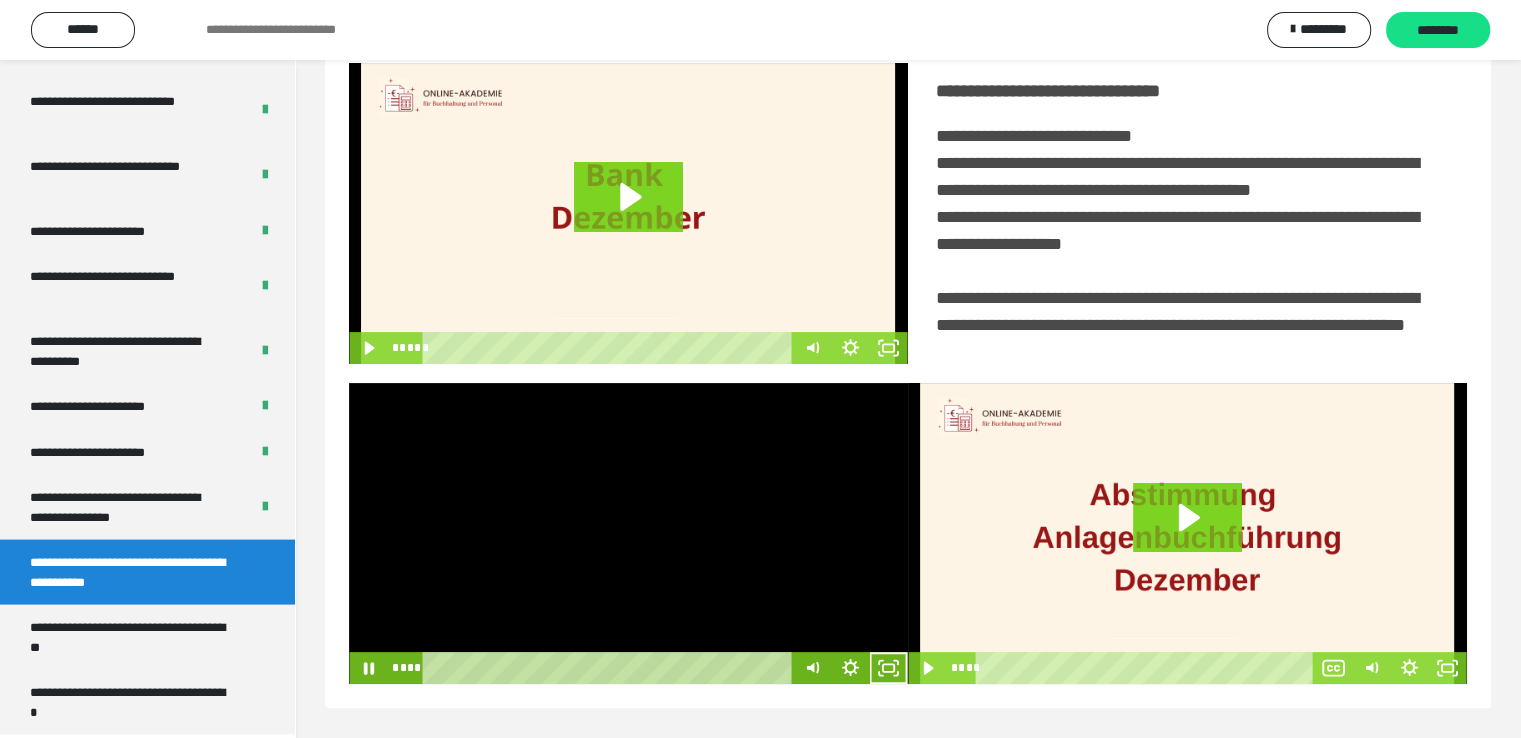 click at bounding box center [628, 533] 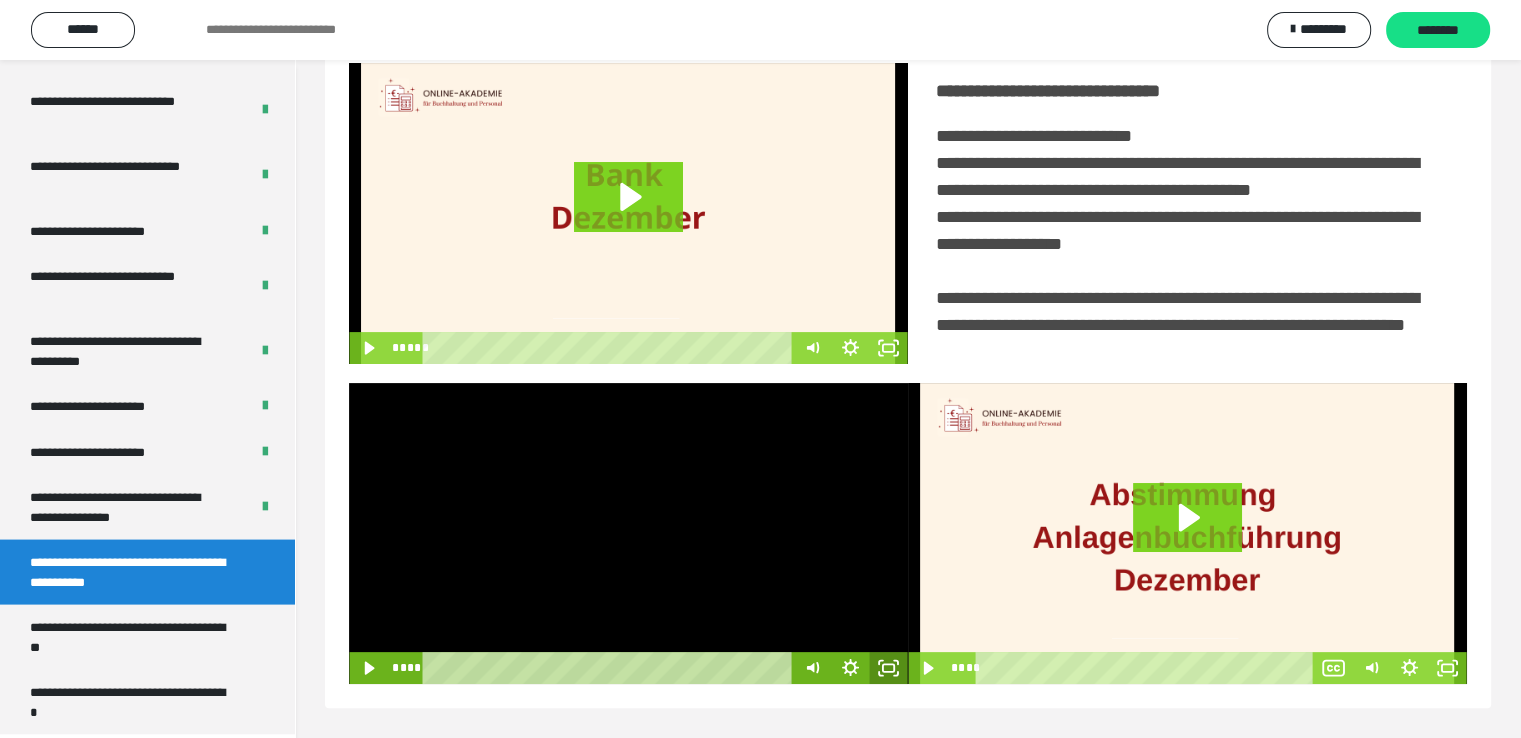 click 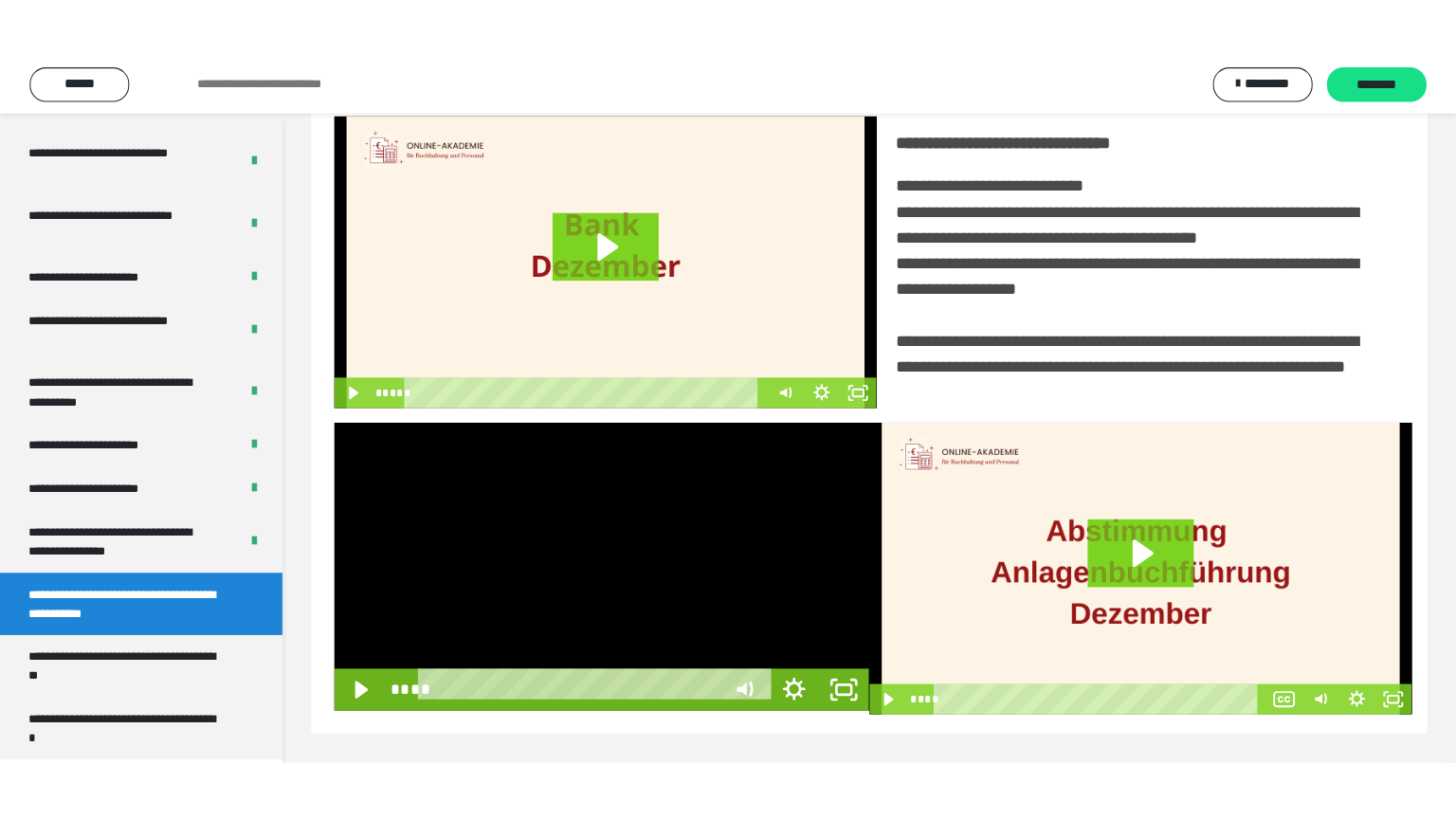 scroll, scrollTop: 317, scrollLeft: 0, axis: vertical 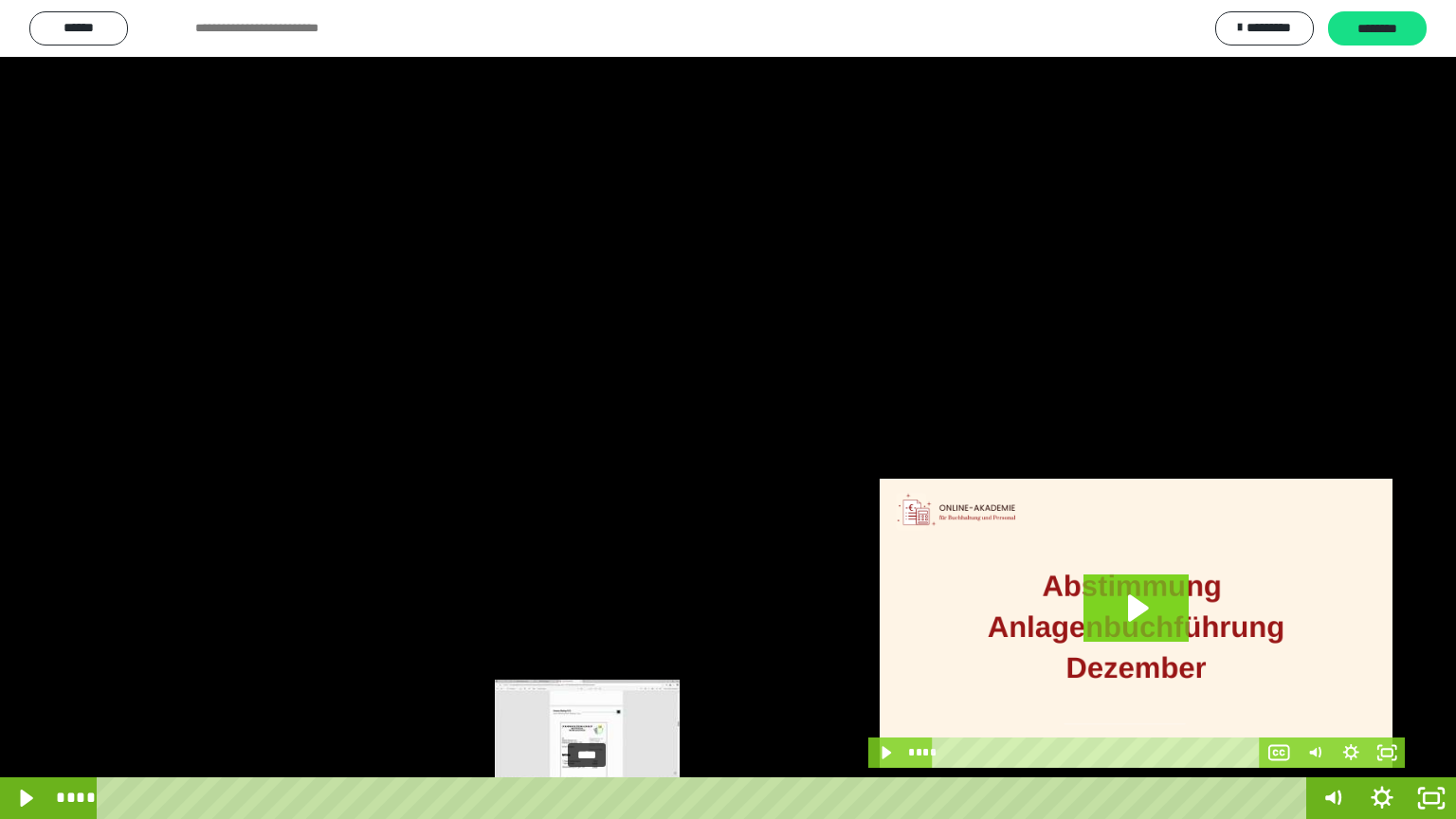 click at bounding box center [587, 798] 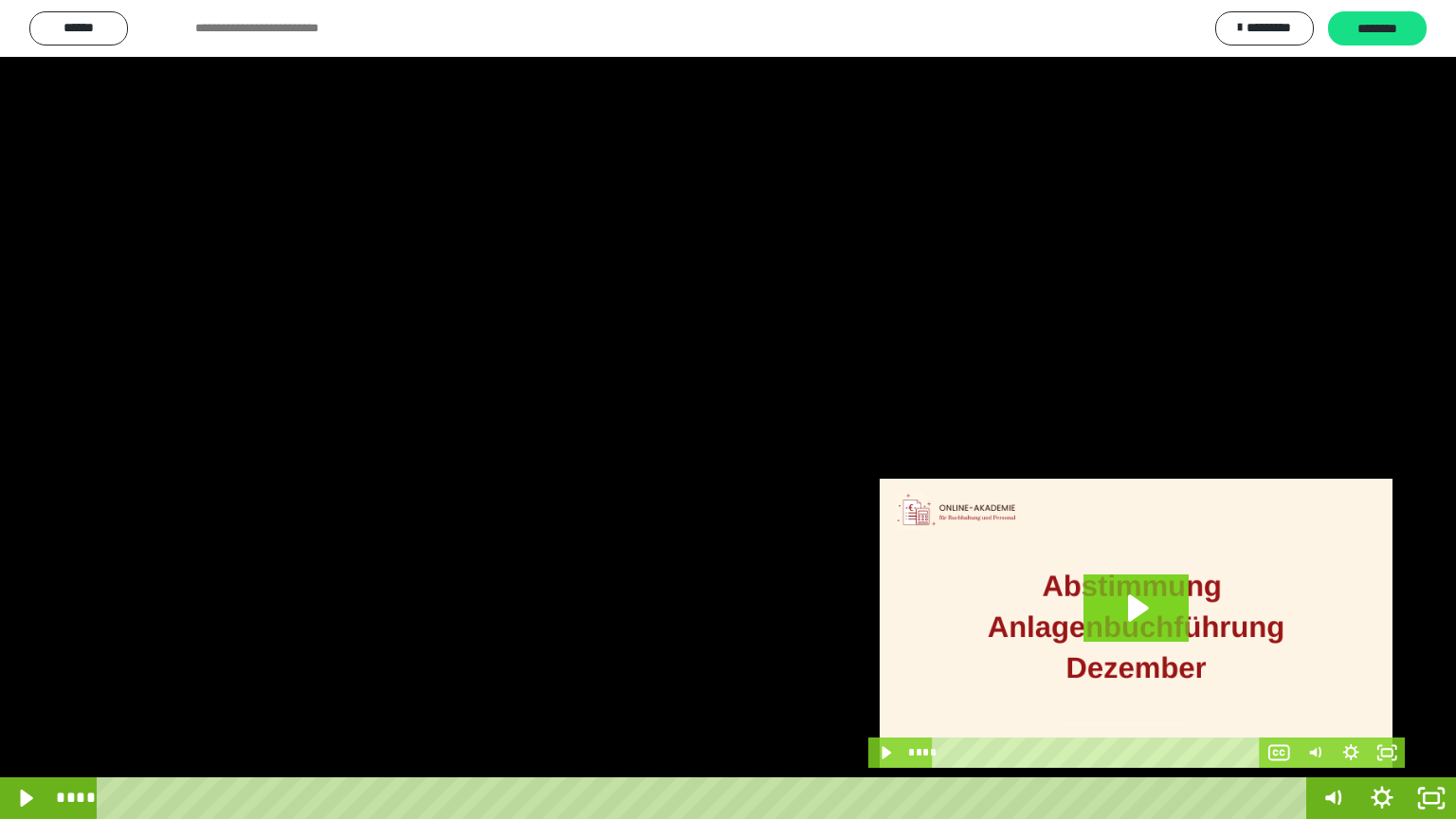 click at bounding box center [728, 410] 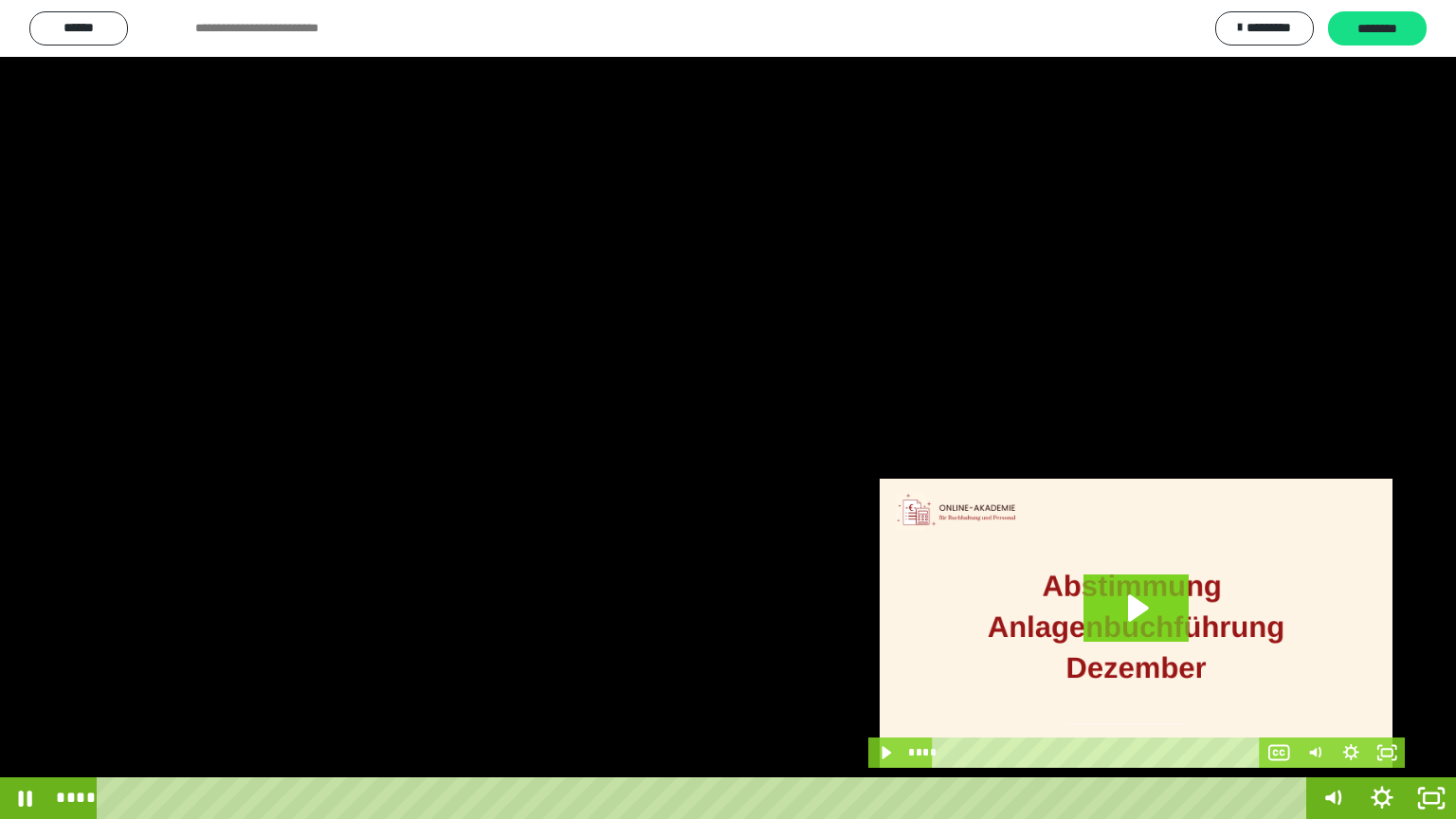 click at bounding box center [728, 410] 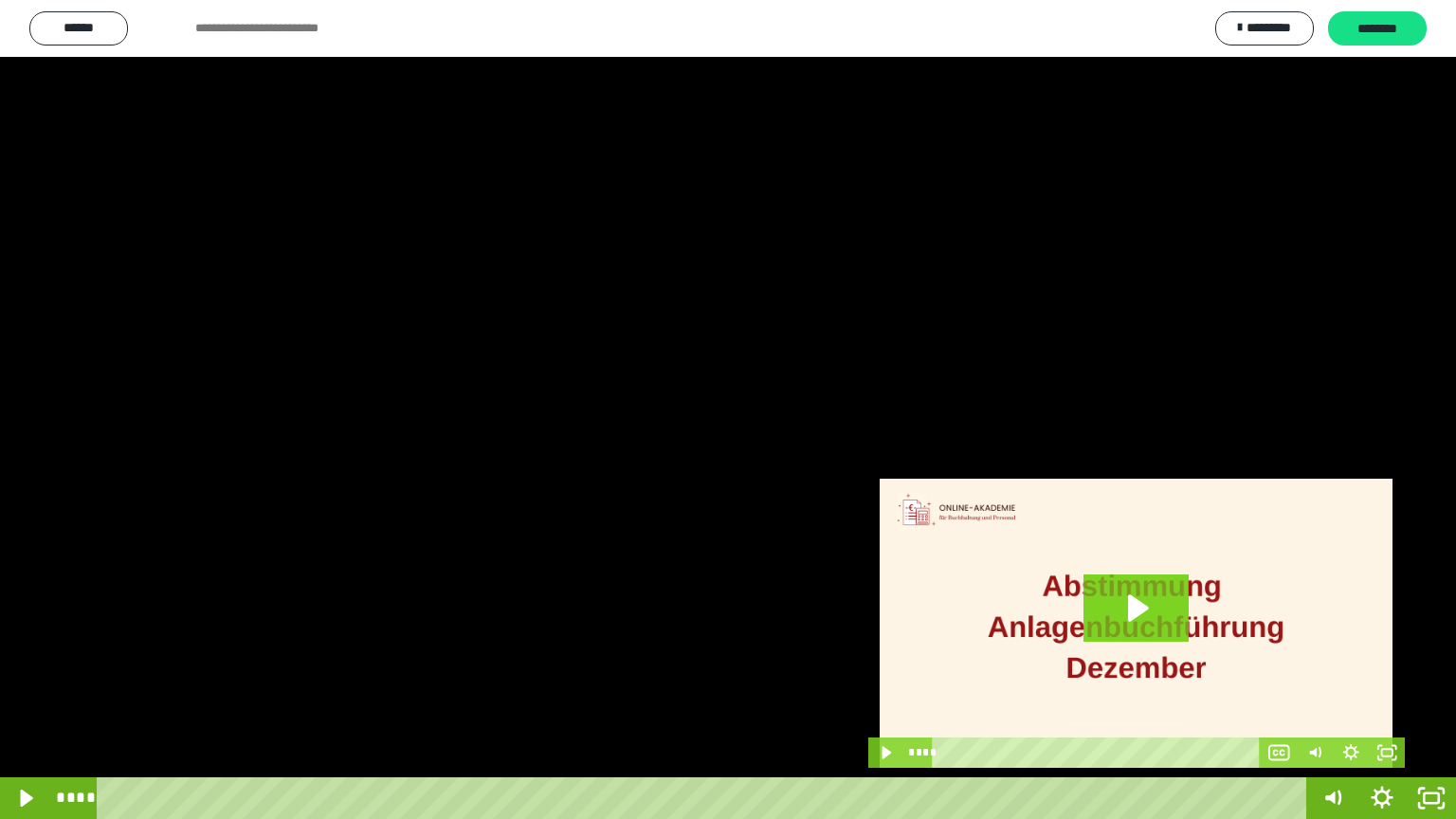 click at bounding box center [728, 410] 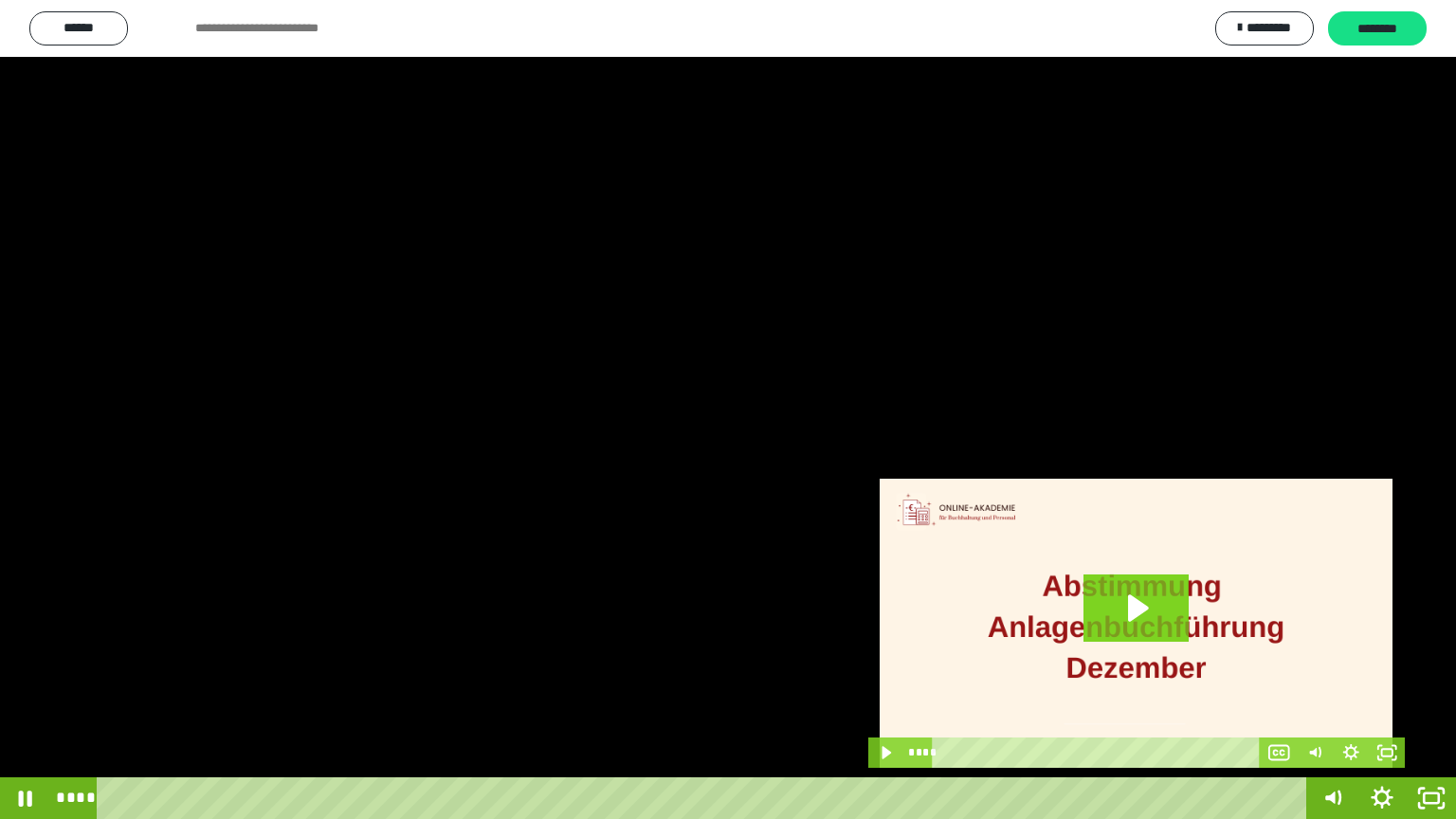 click at bounding box center (728, 410) 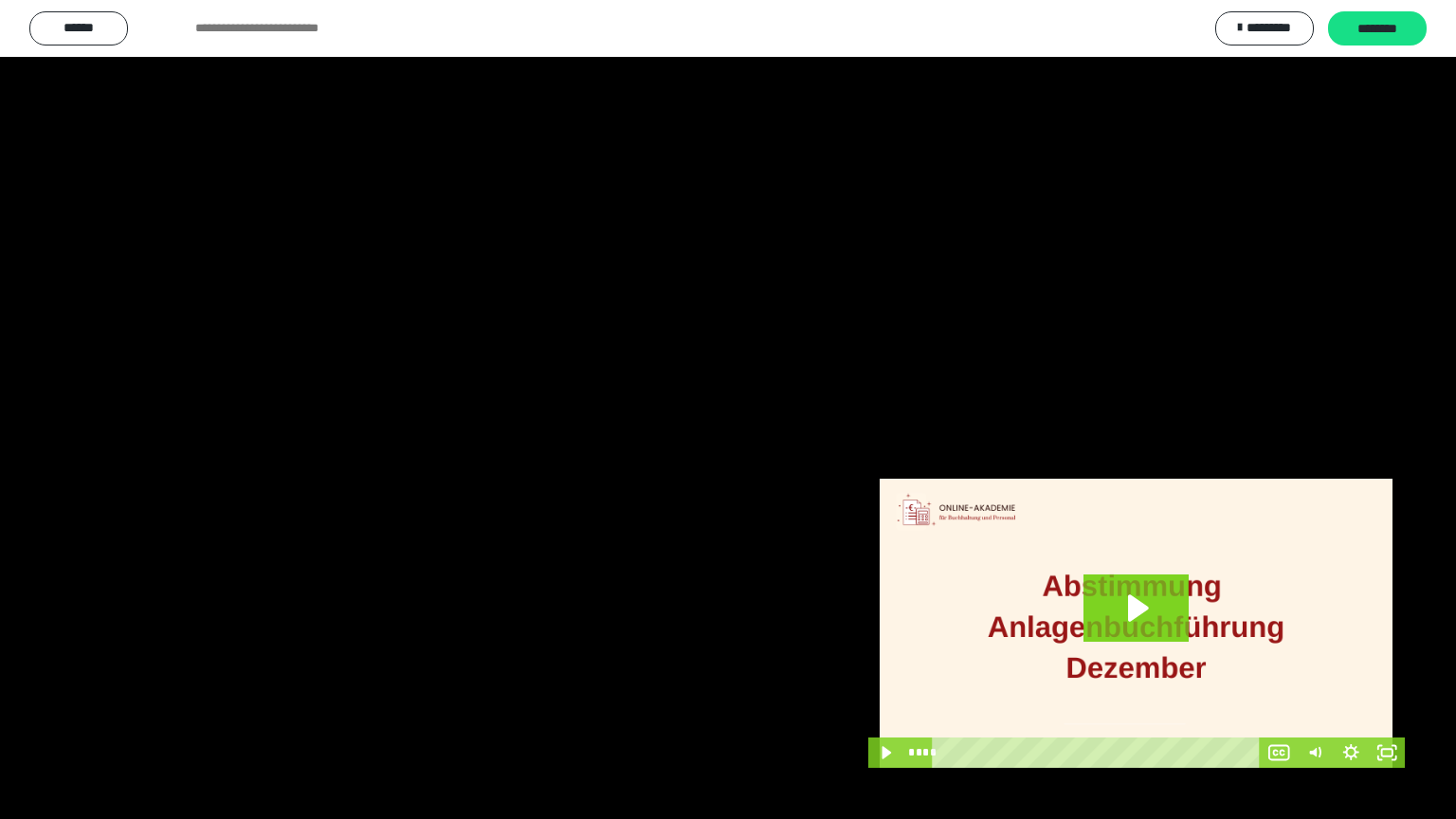 click at bounding box center [728, 410] 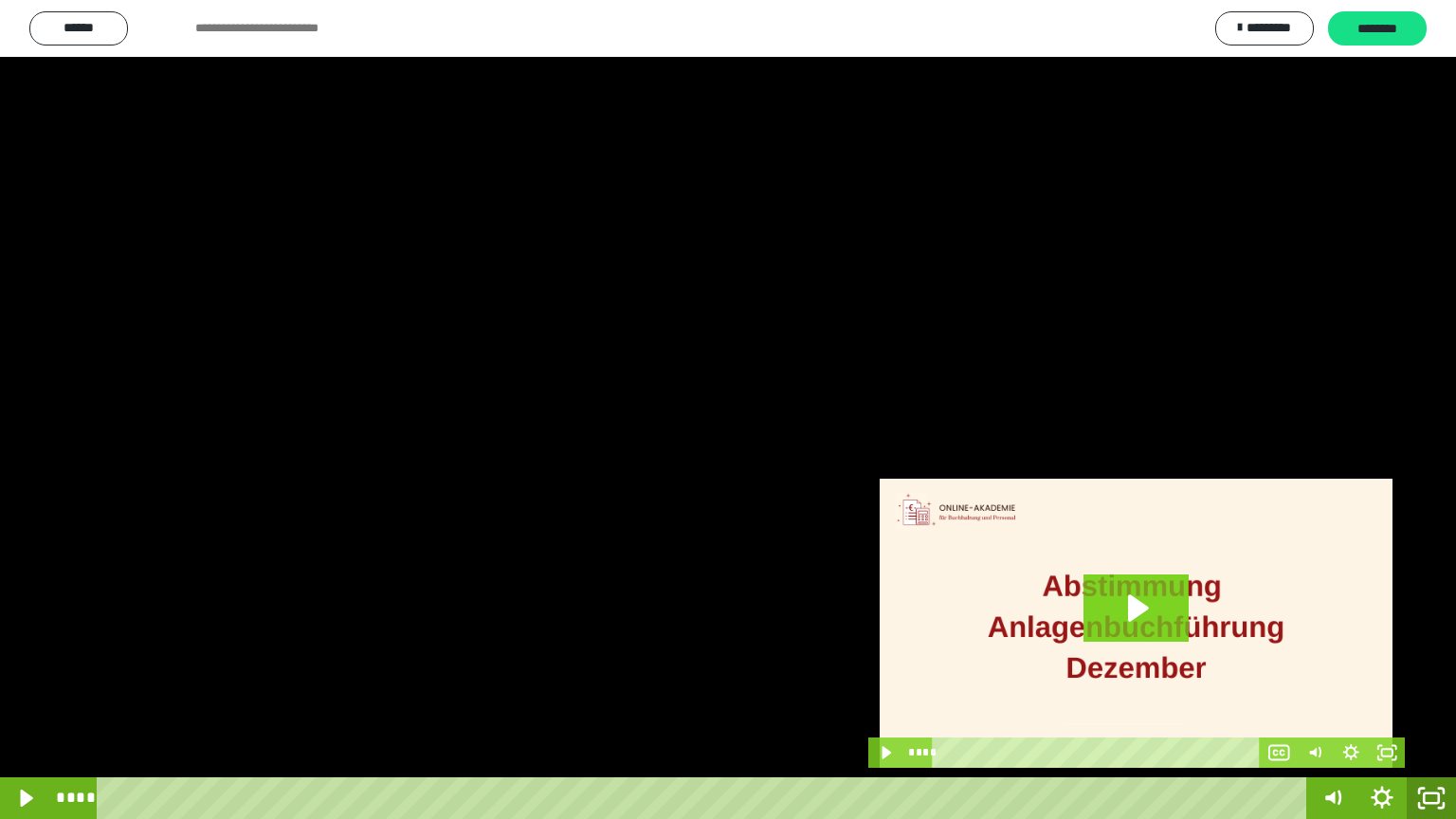 click 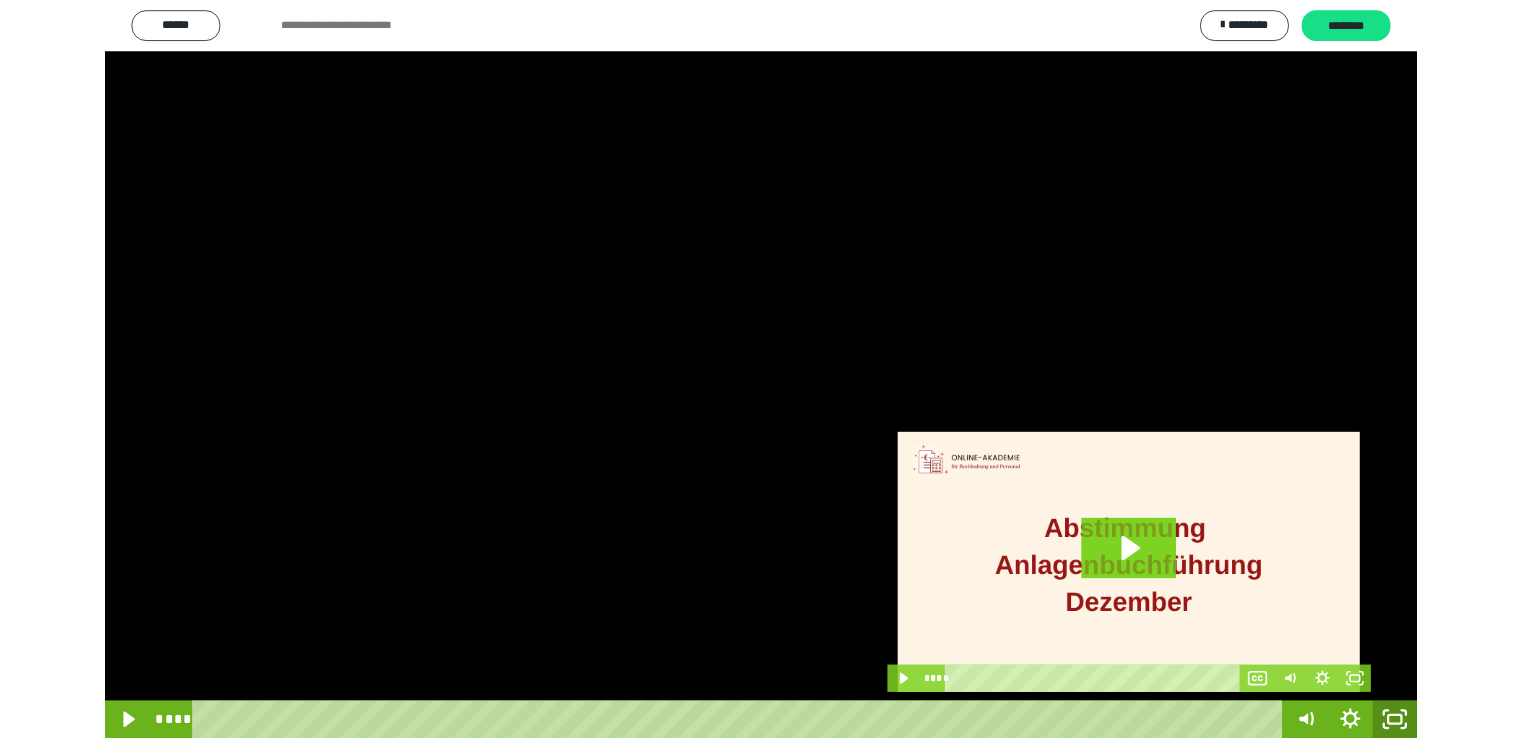 scroll, scrollTop: 3949, scrollLeft: 0, axis: vertical 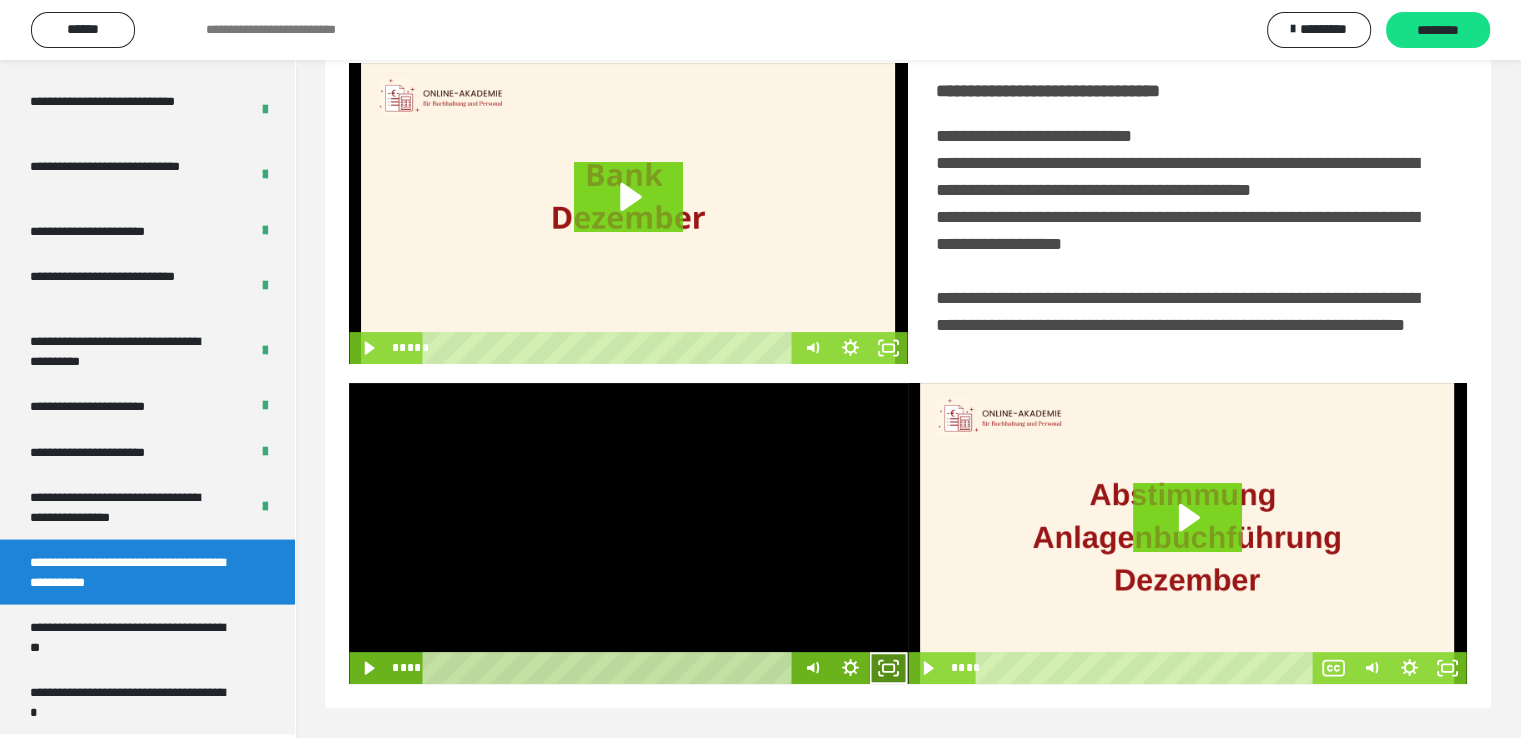click 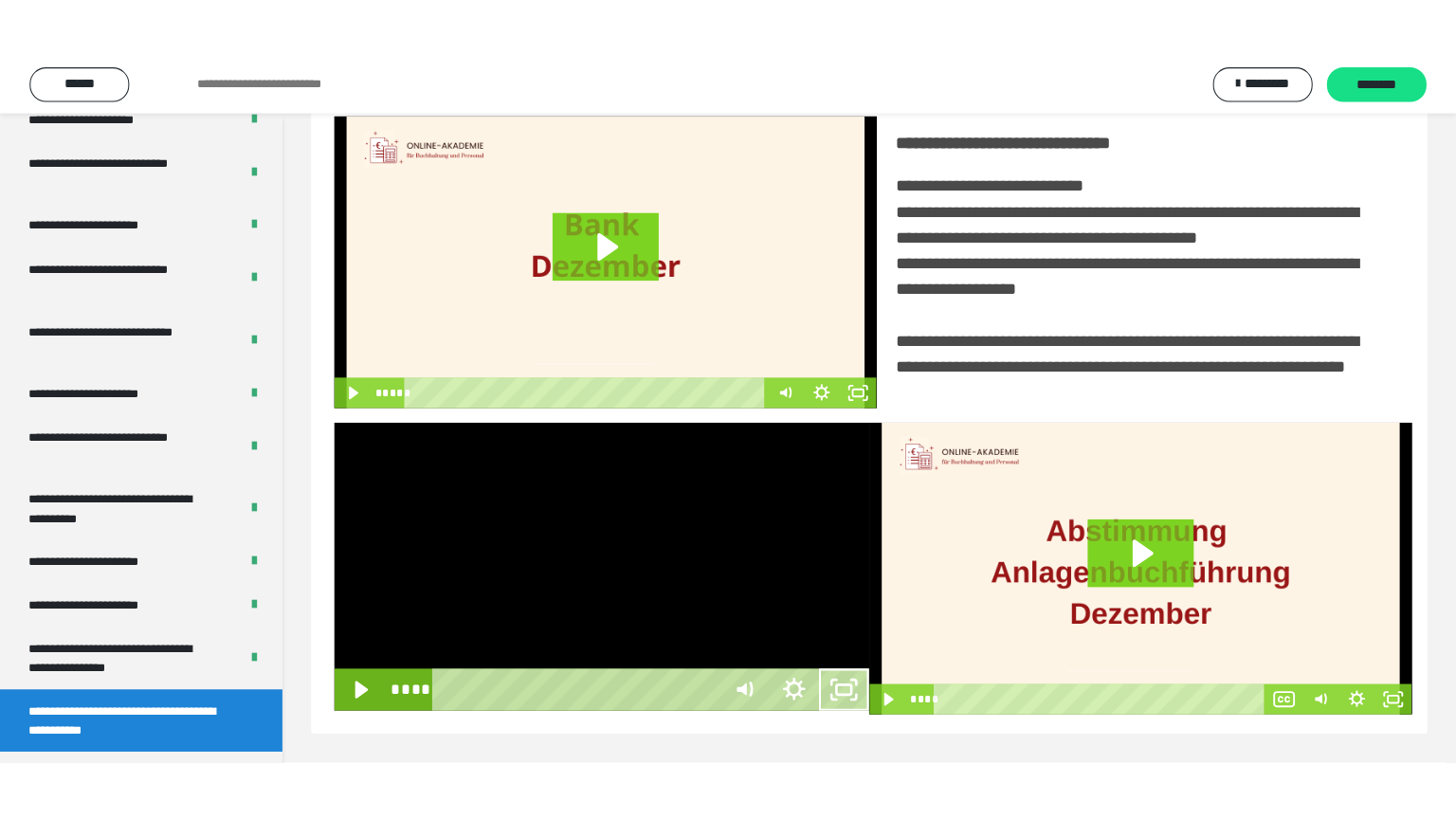 scroll, scrollTop: 317, scrollLeft: 0, axis: vertical 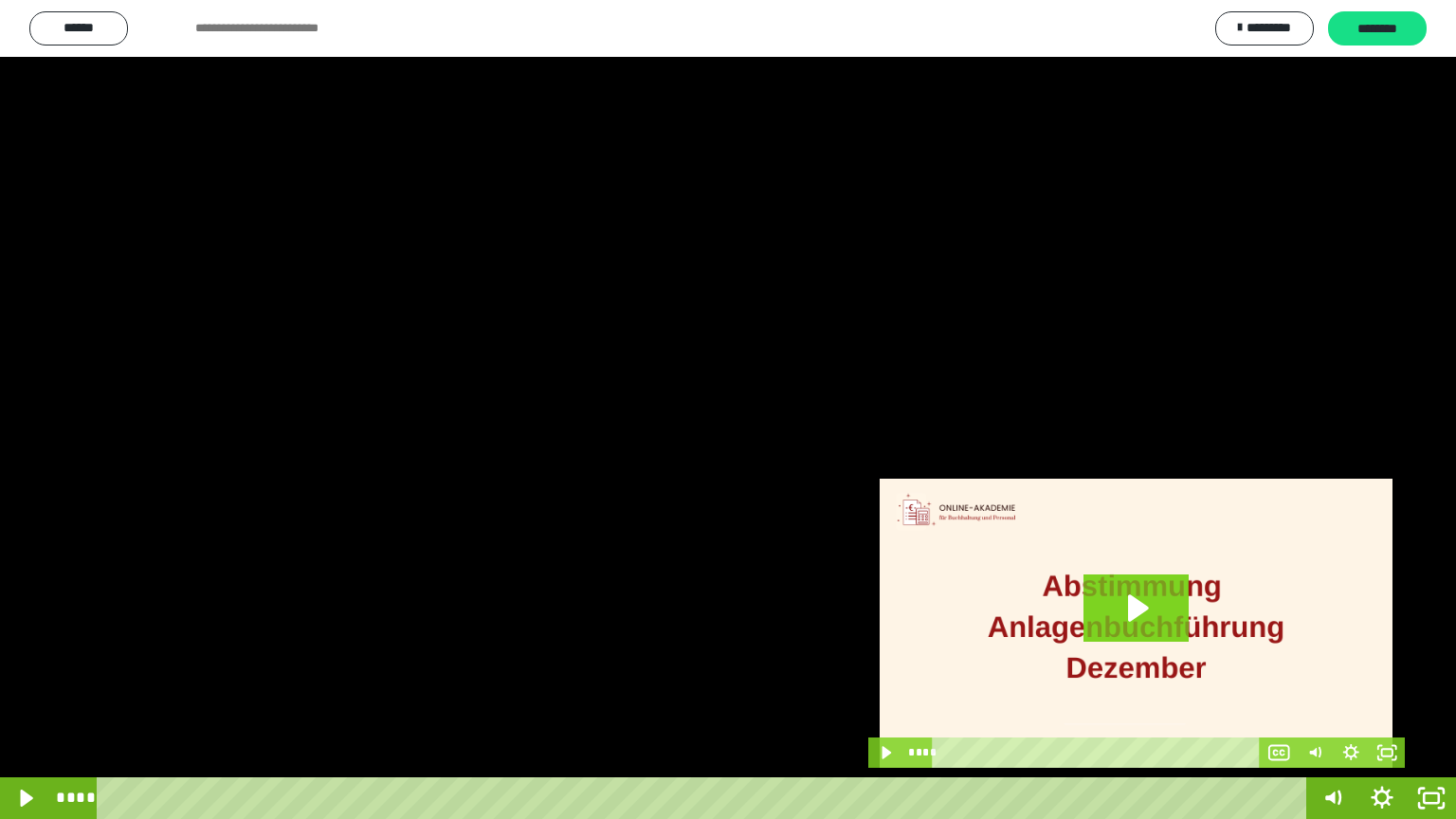 click at bounding box center (728, 410) 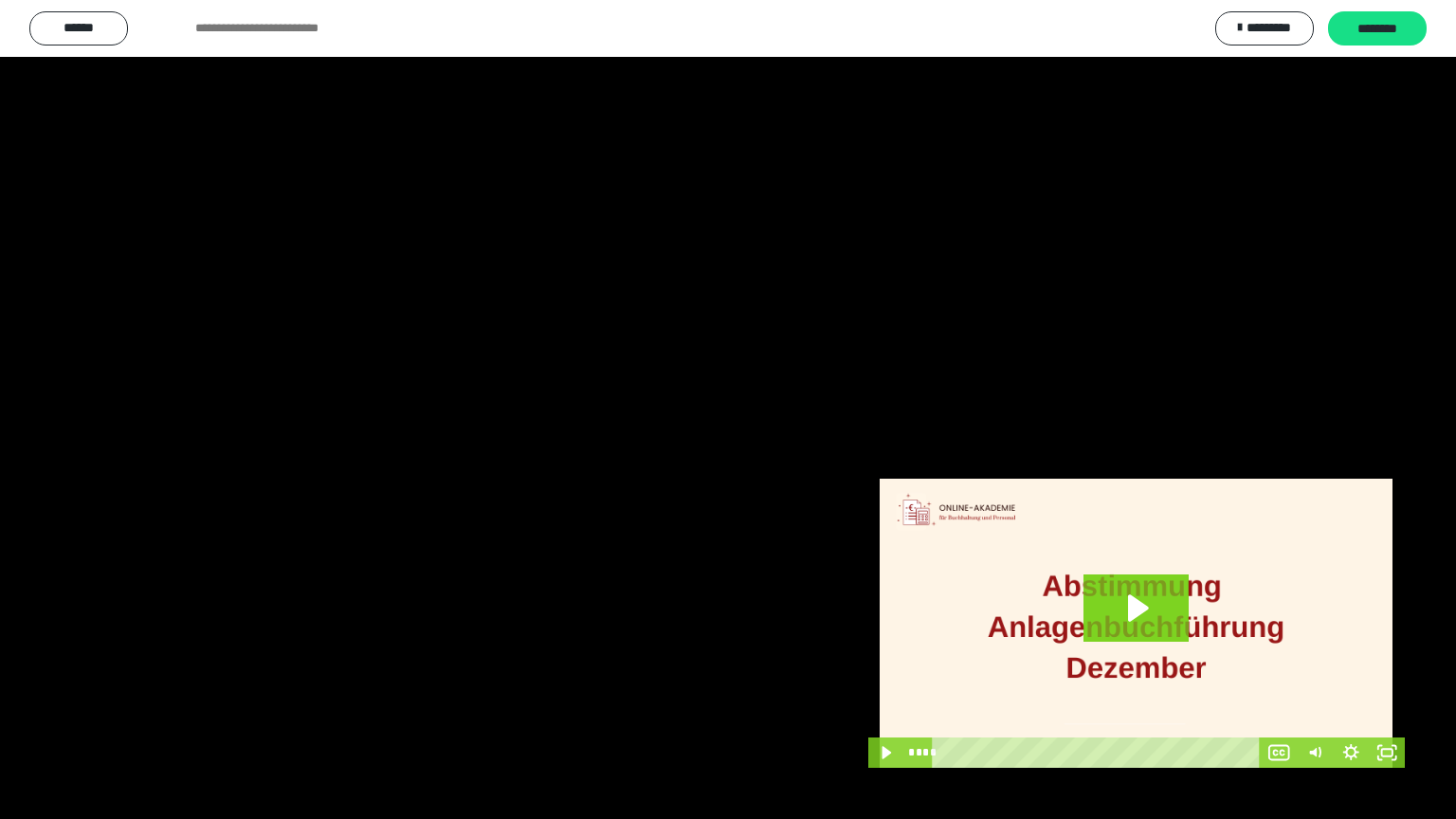click at bounding box center [728, 410] 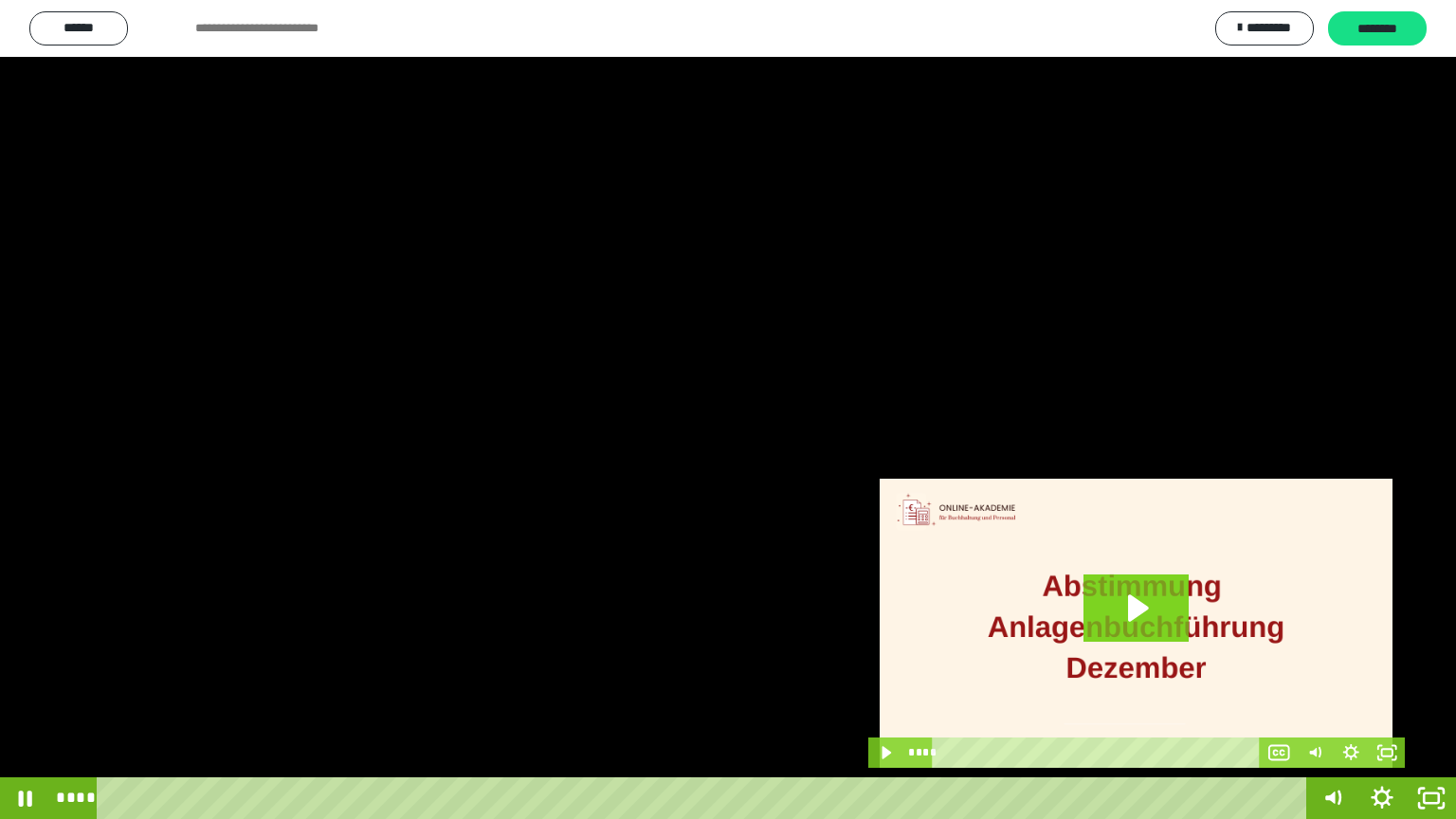 click at bounding box center (728, 410) 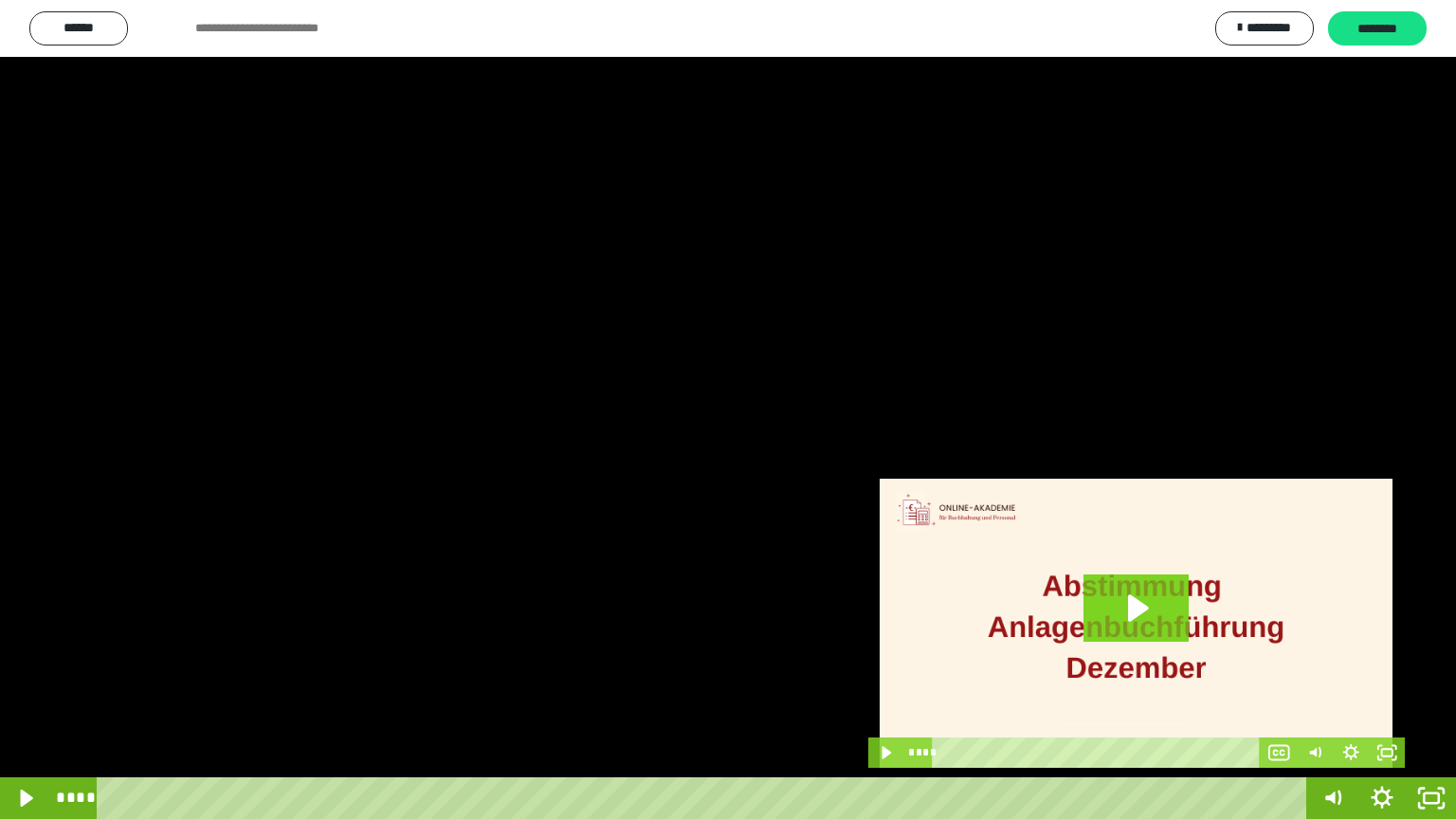 click at bounding box center (728, 410) 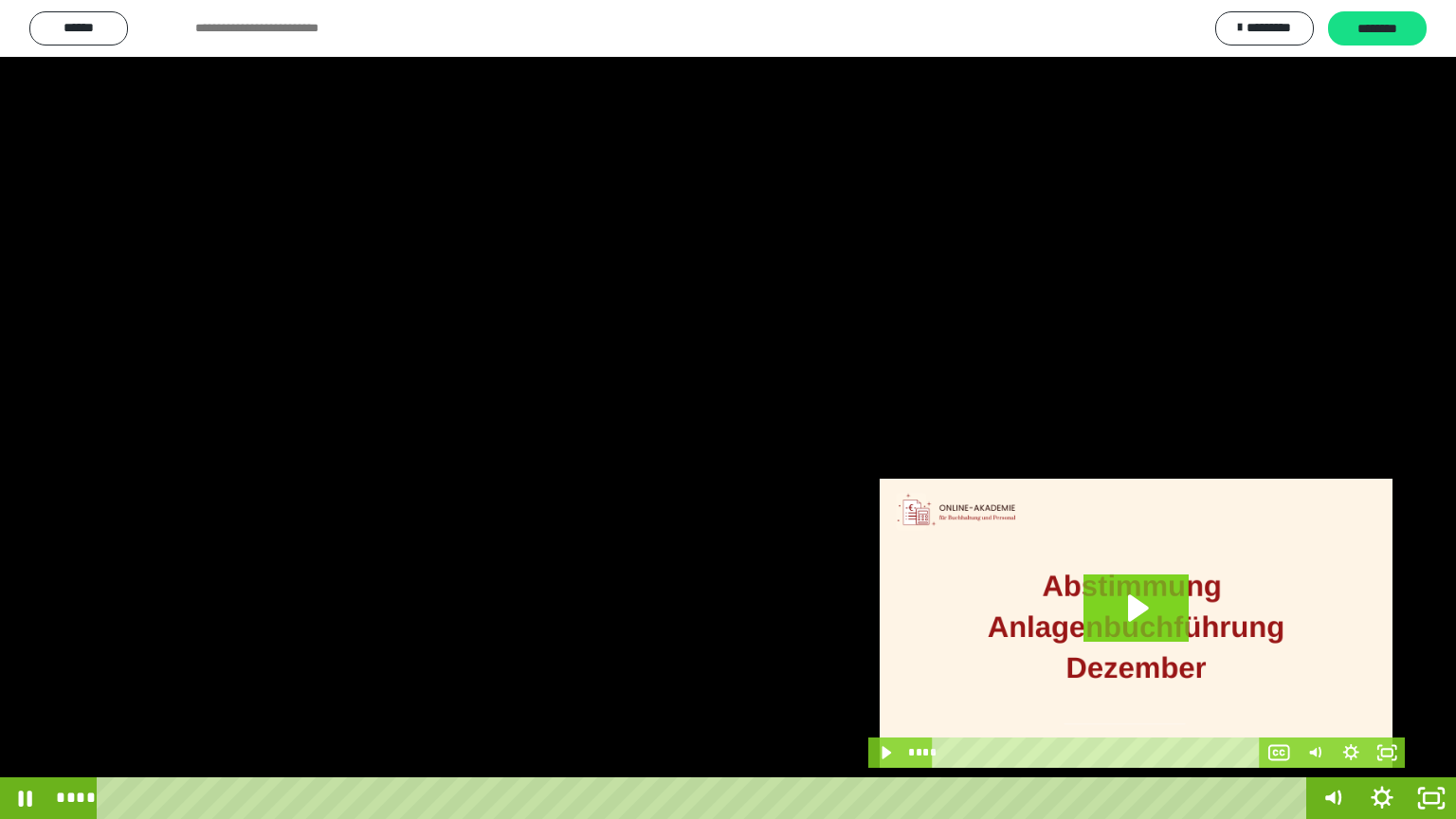 click at bounding box center [728, 410] 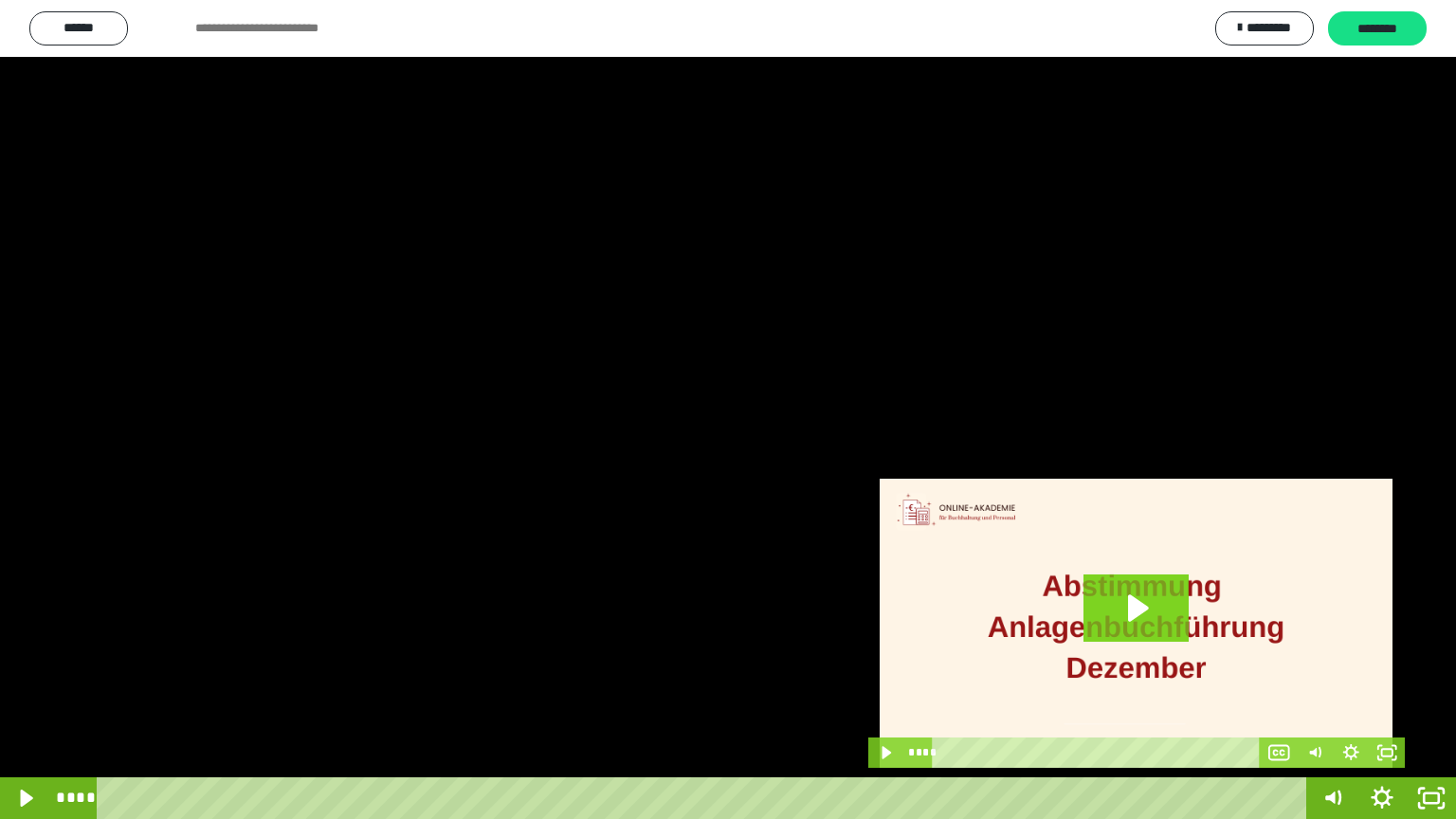 click at bounding box center [728, 410] 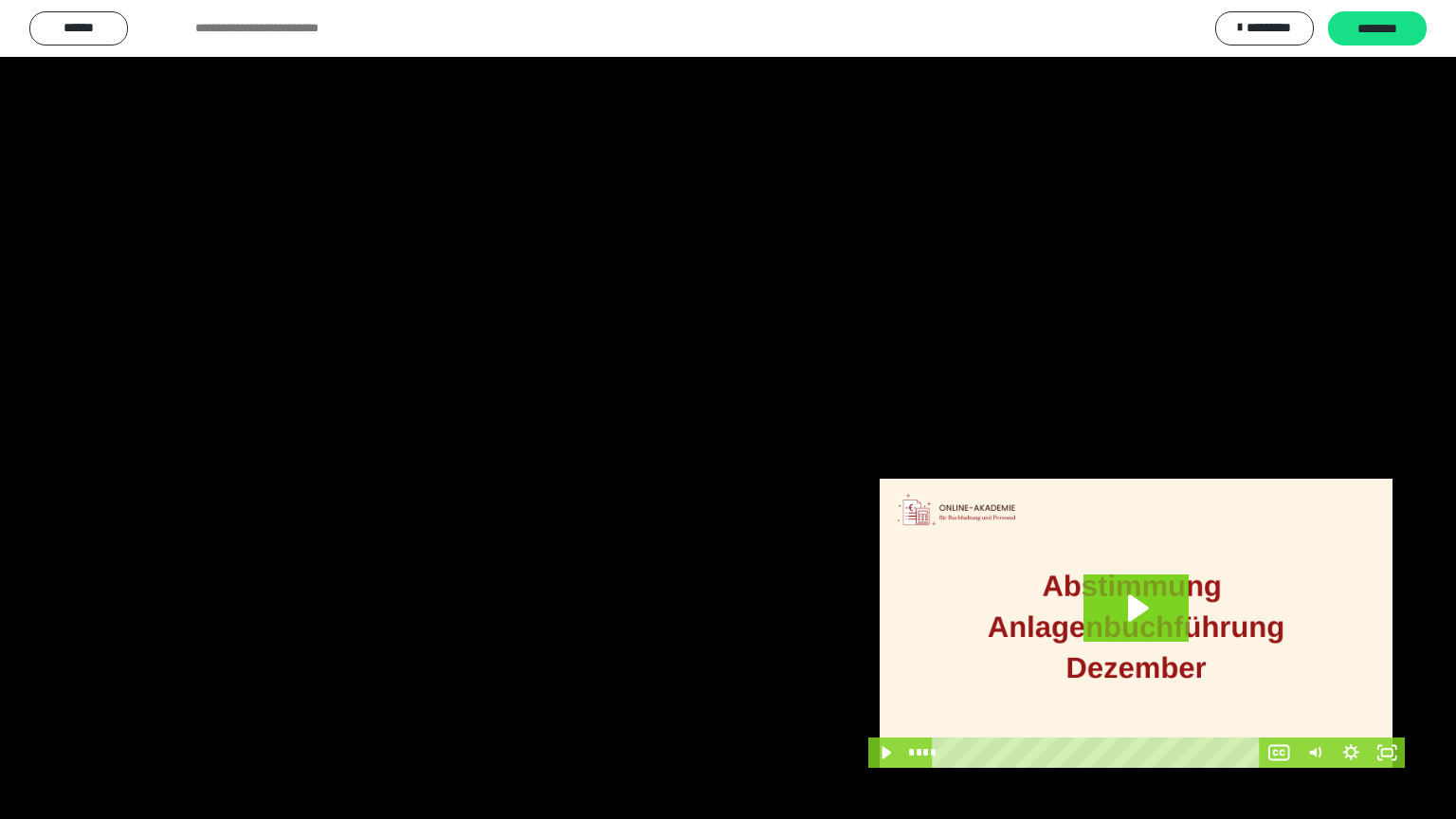 click at bounding box center (728, 410) 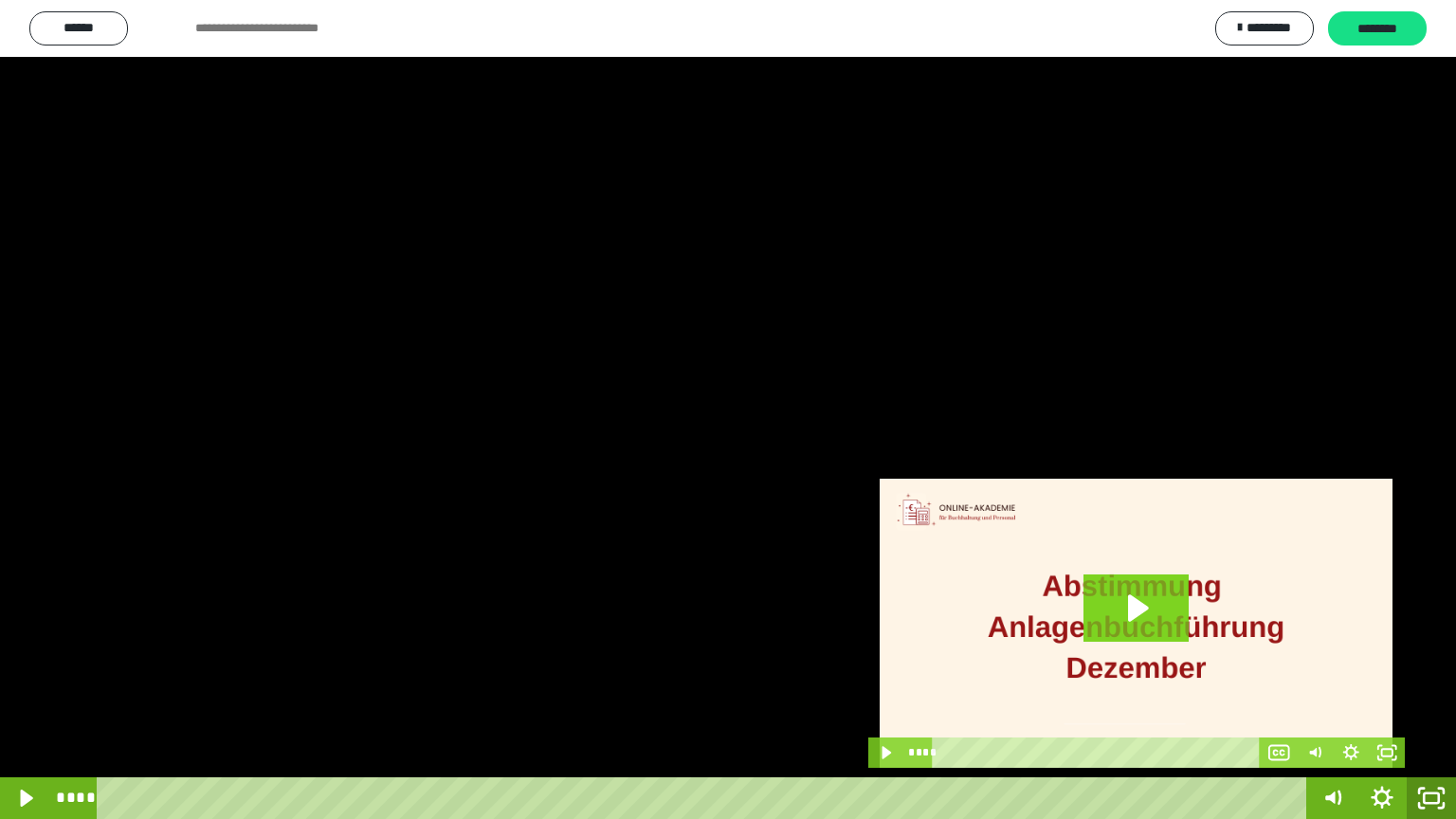 click 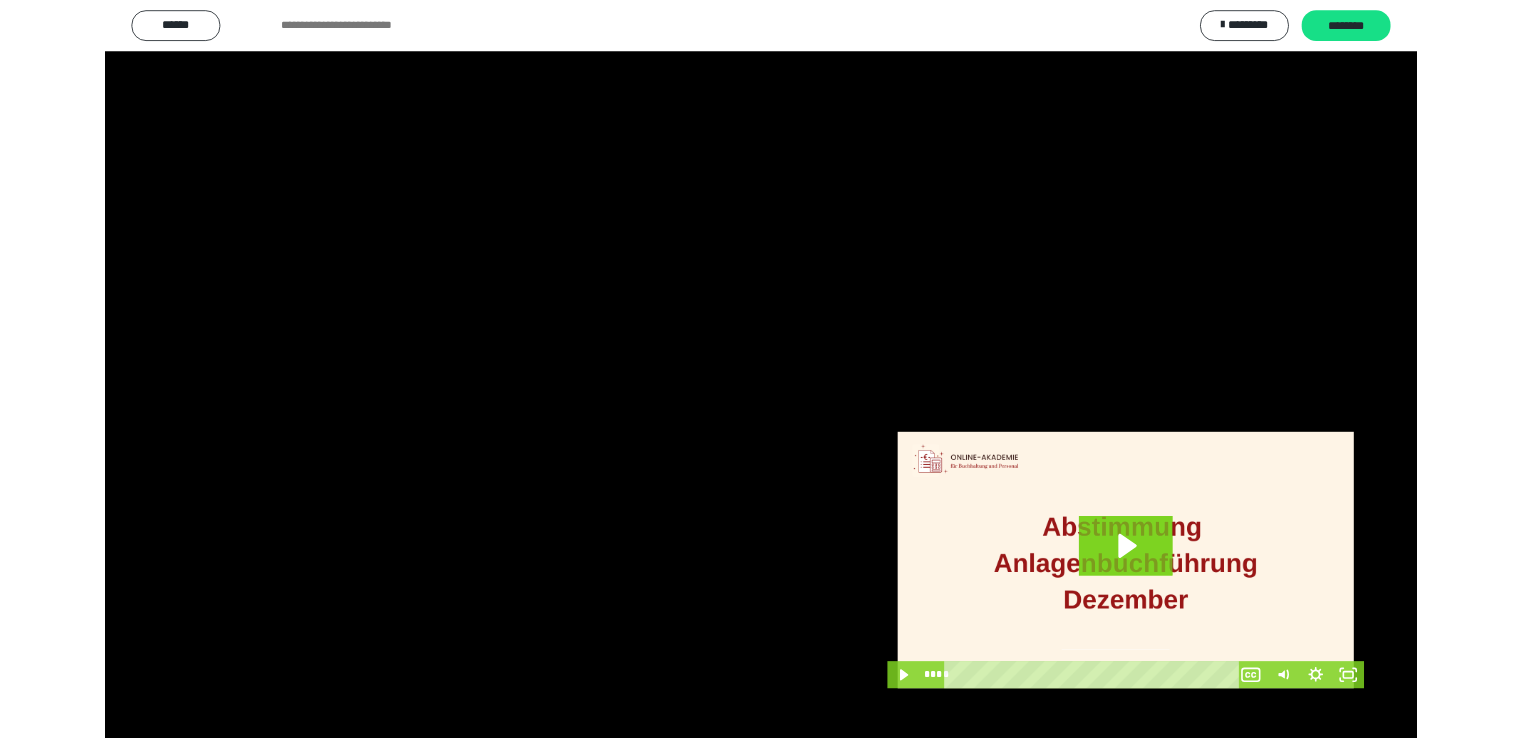 scroll, scrollTop: 3949, scrollLeft: 0, axis: vertical 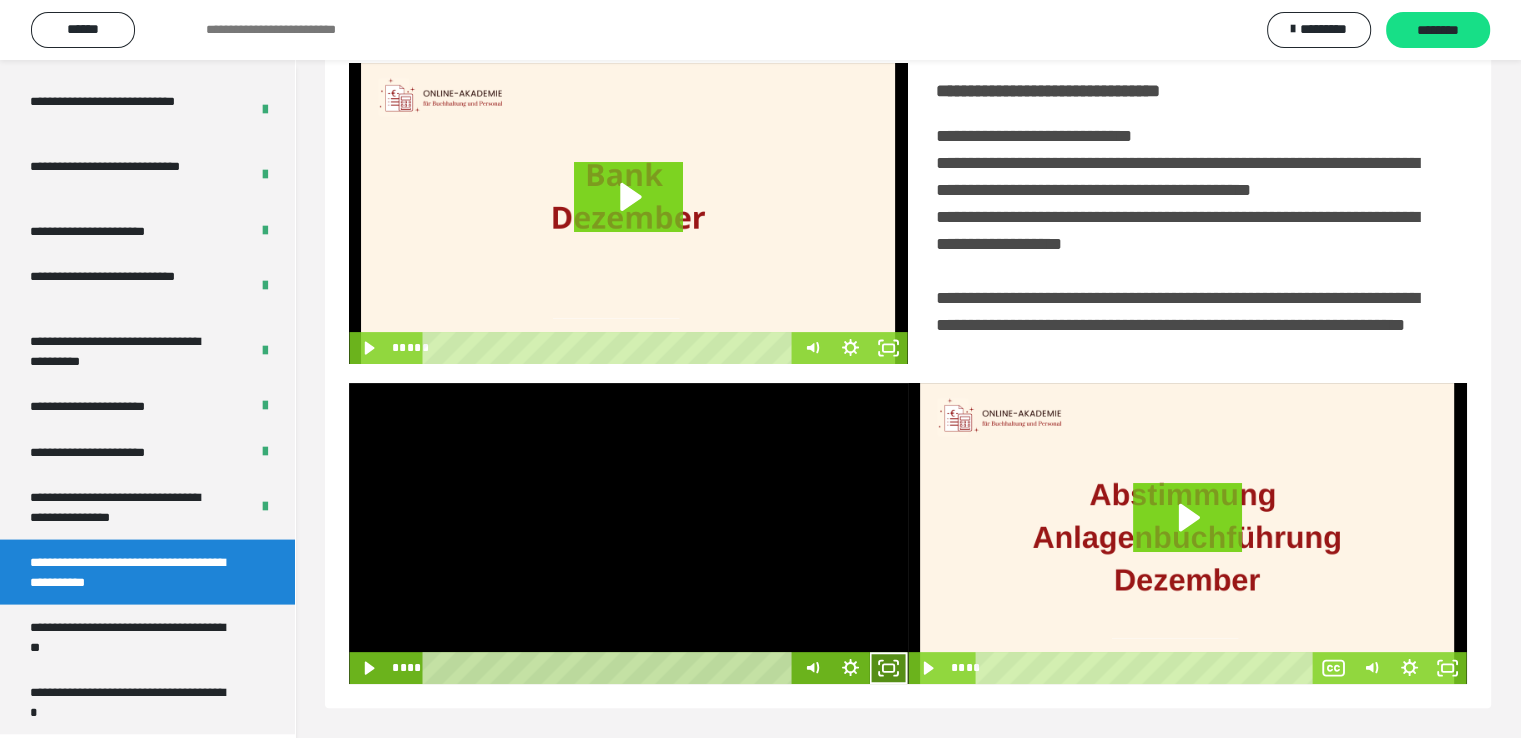 click 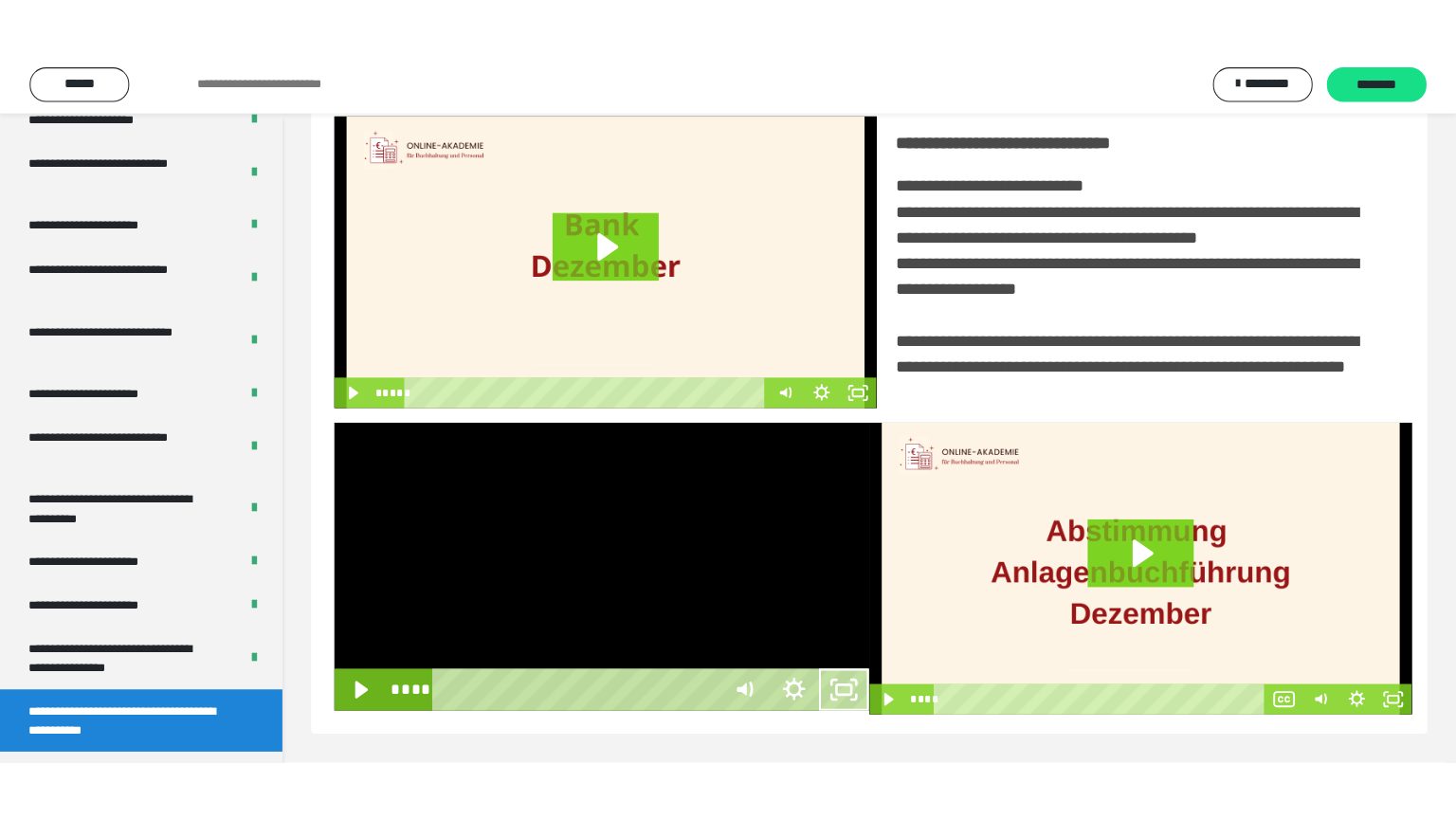 scroll, scrollTop: 317, scrollLeft: 0, axis: vertical 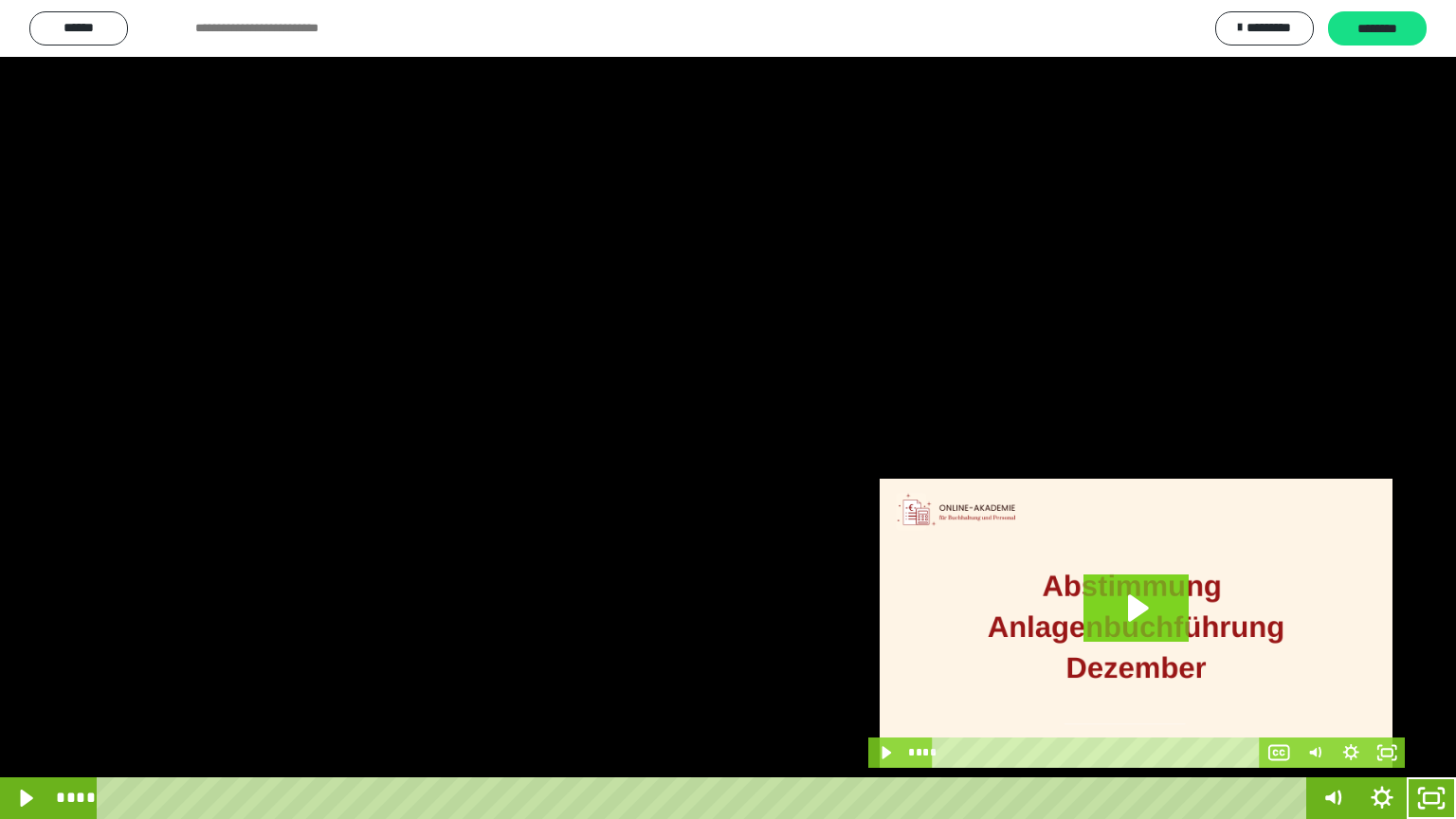 click at bounding box center [728, 410] 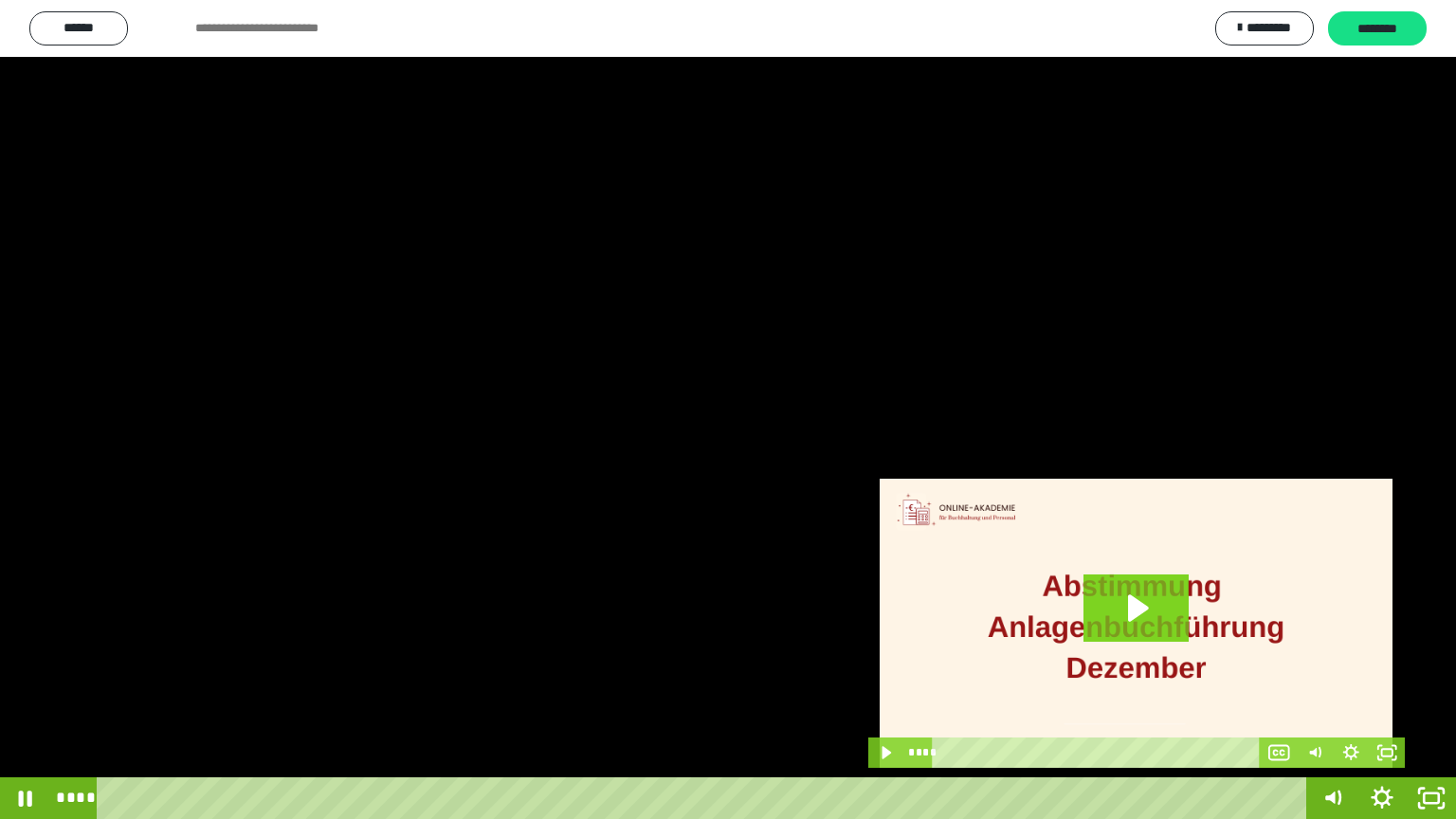 click at bounding box center [728, 410] 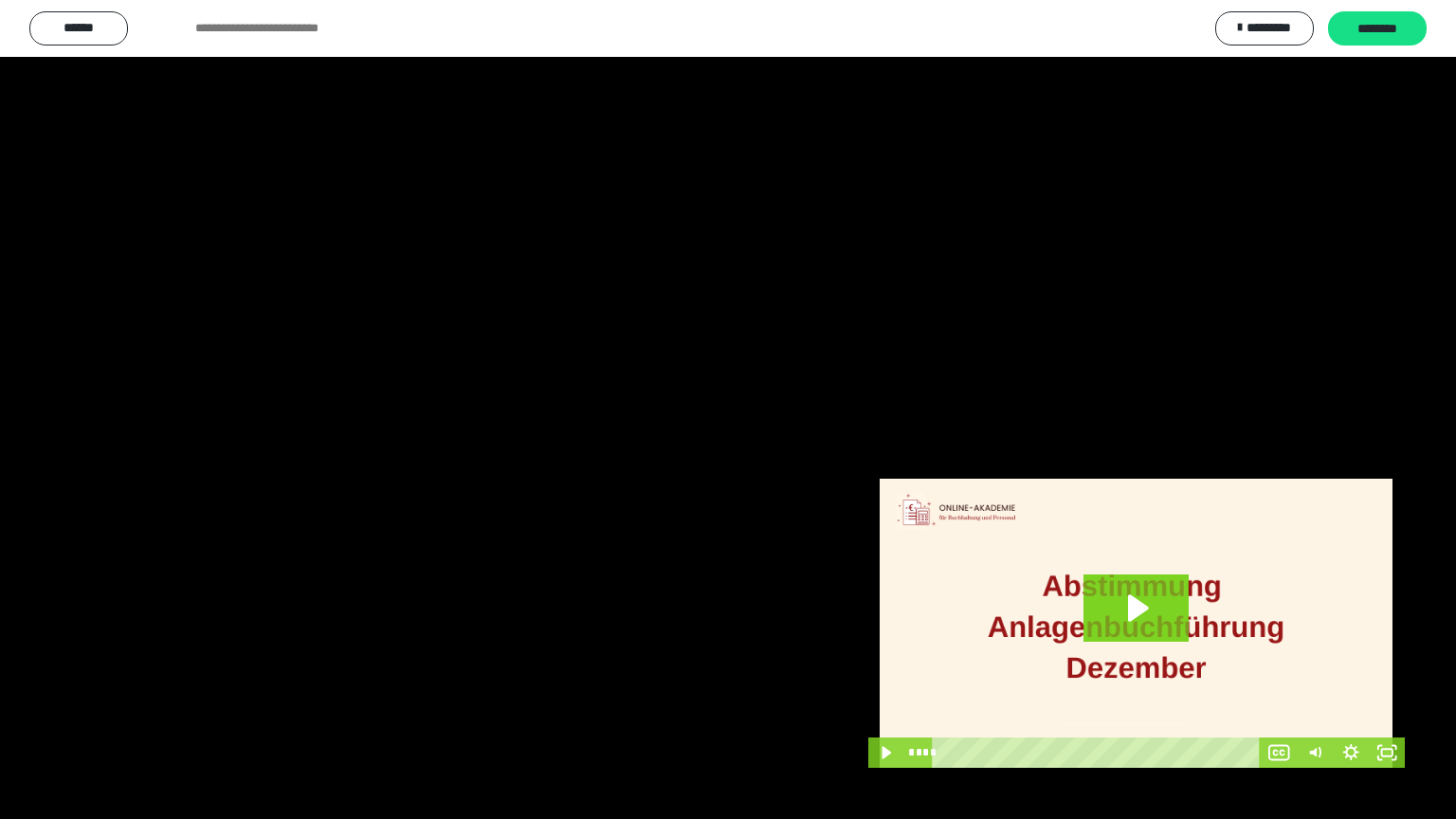 click at bounding box center (728, 410) 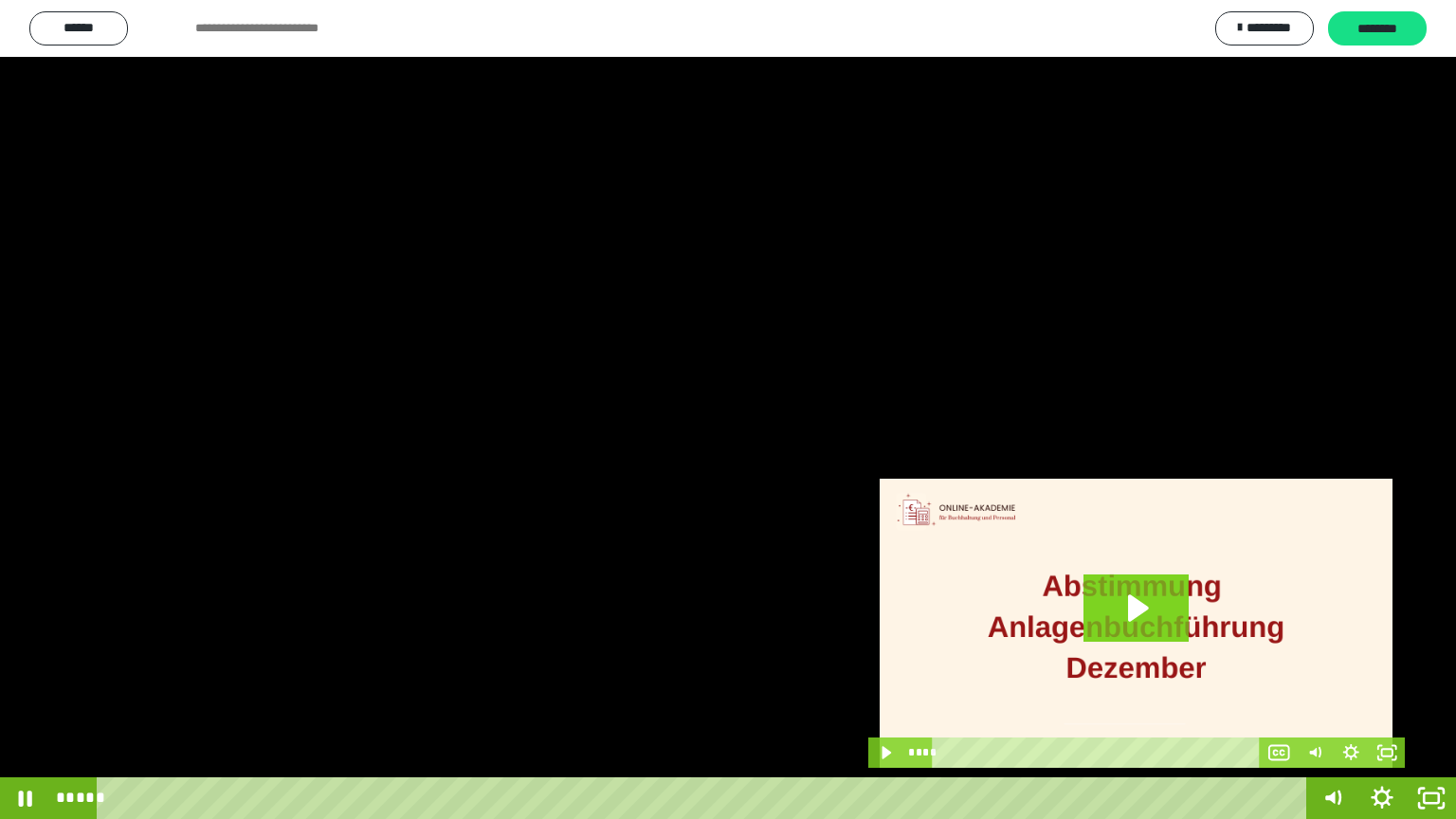 click at bounding box center [728, 410] 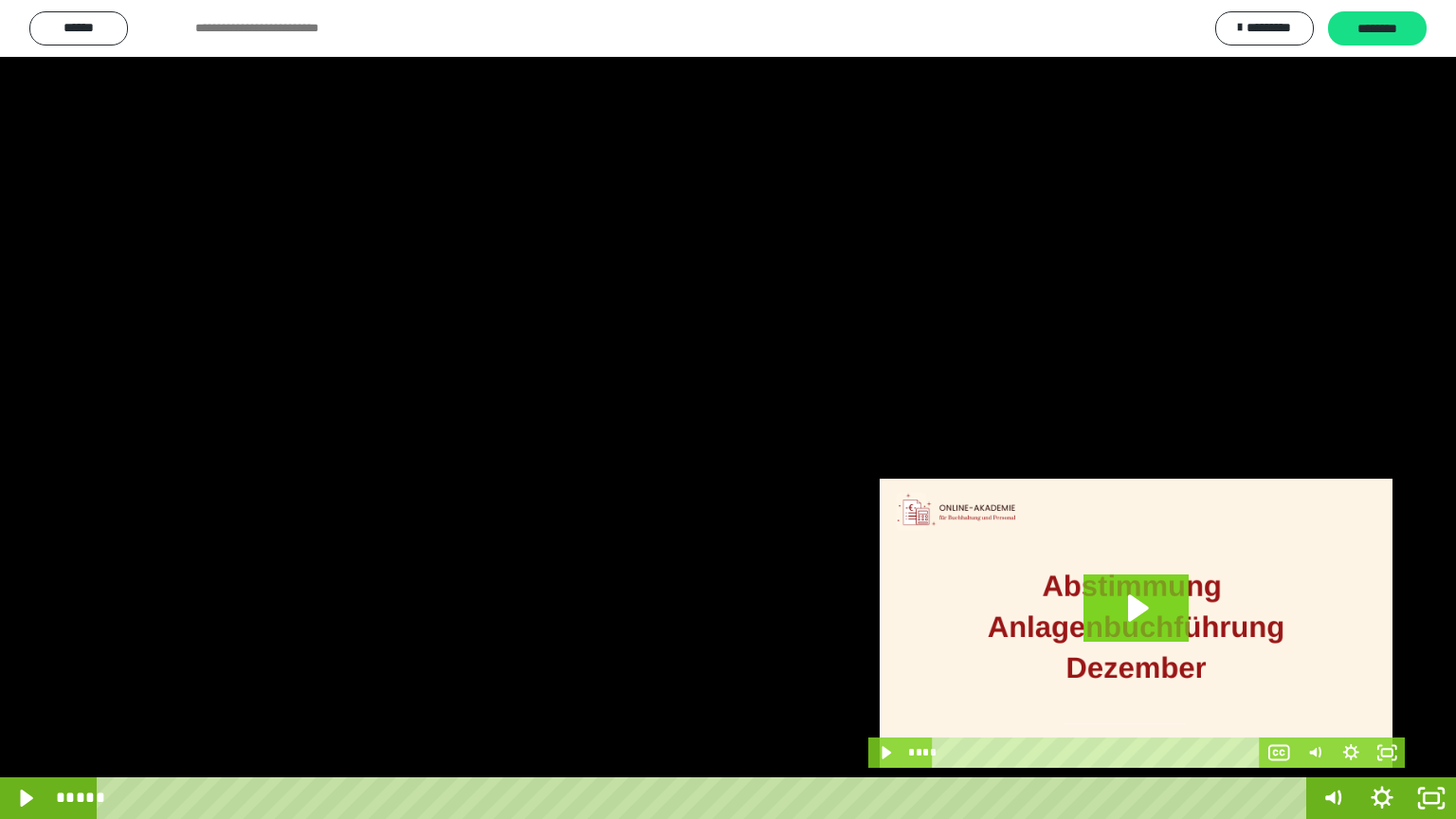 click at bounding box center (728, 410) 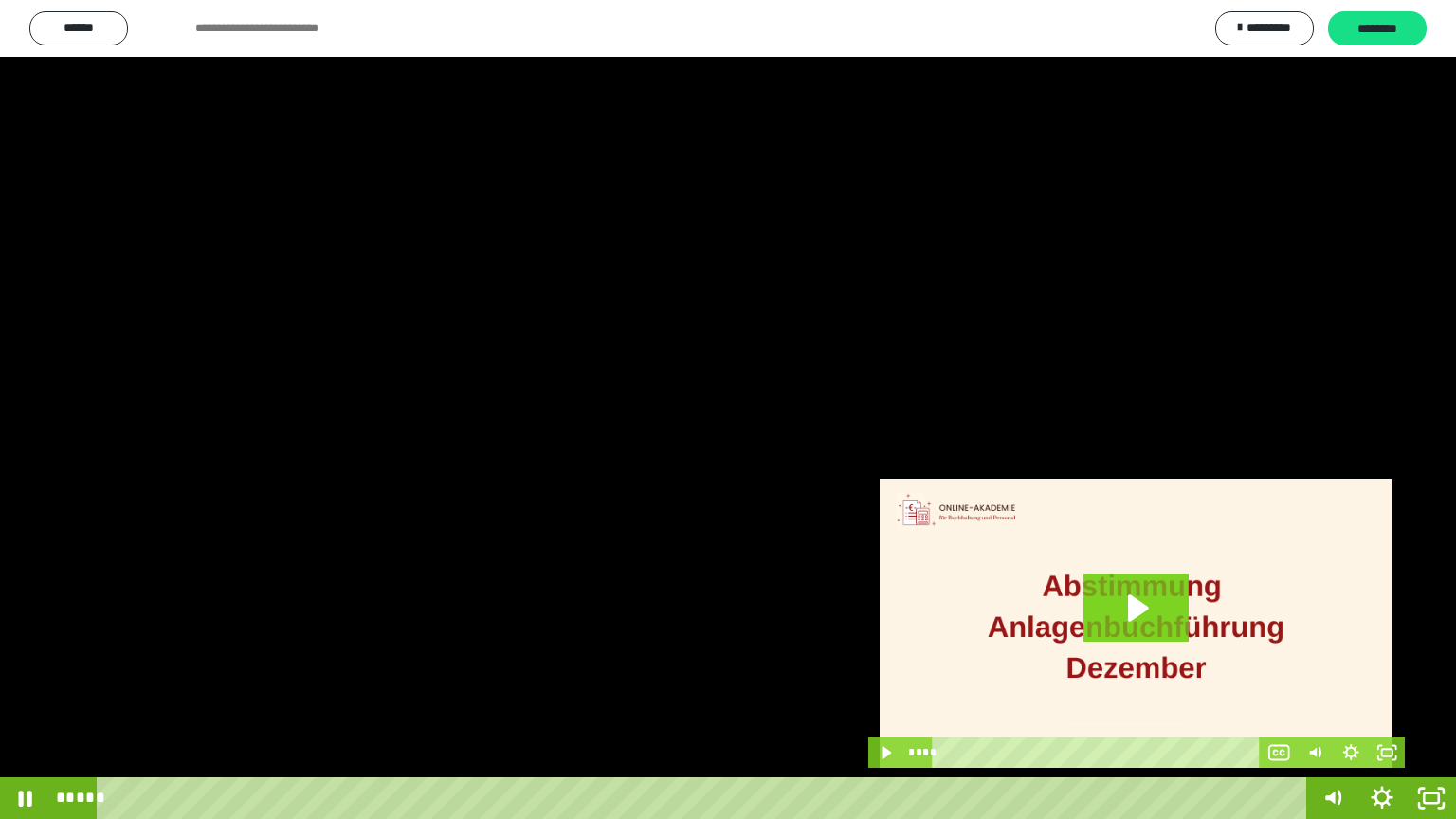 click at bounding box center [728, 410] 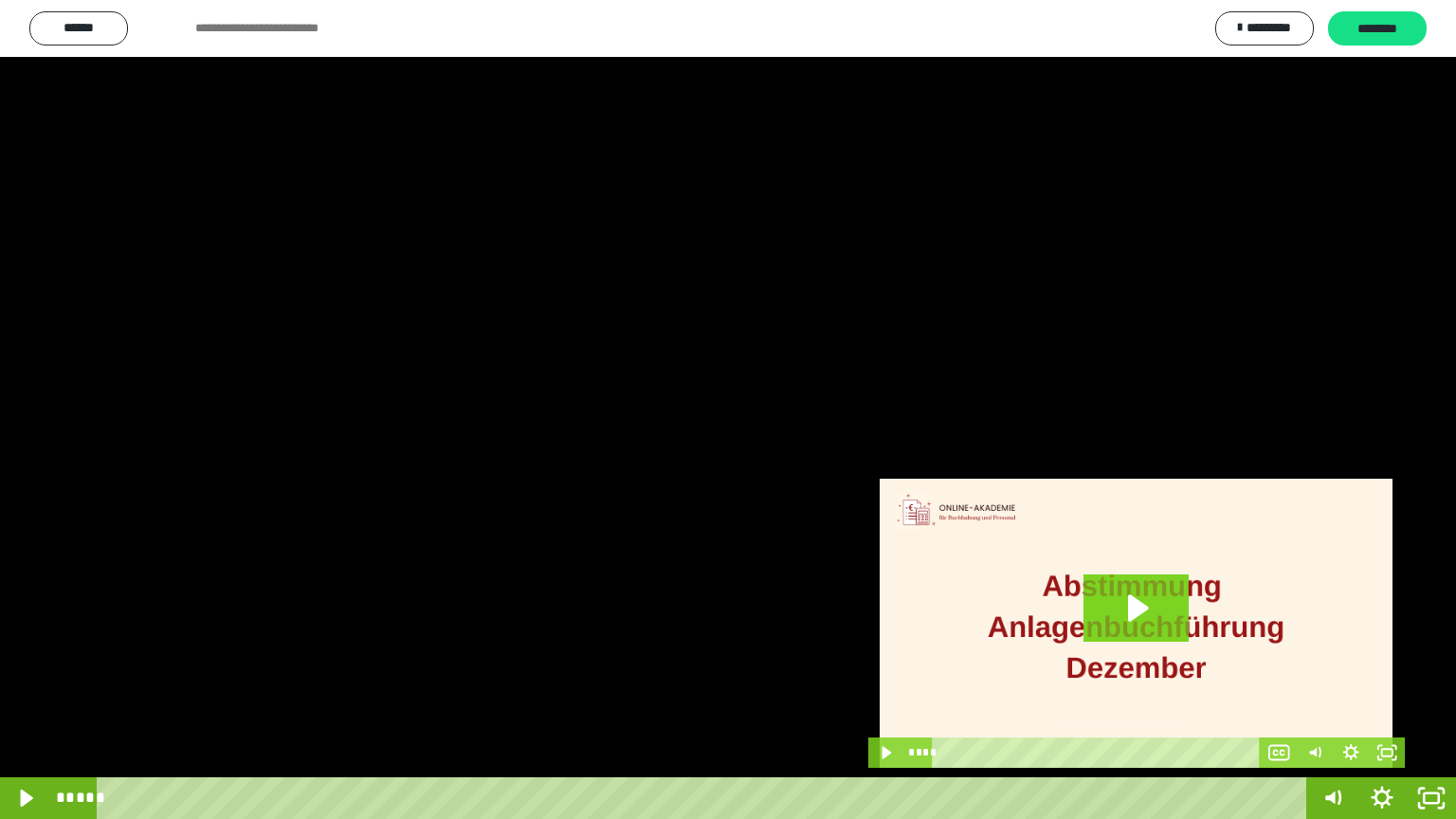 click at bounding box center [728, 410] 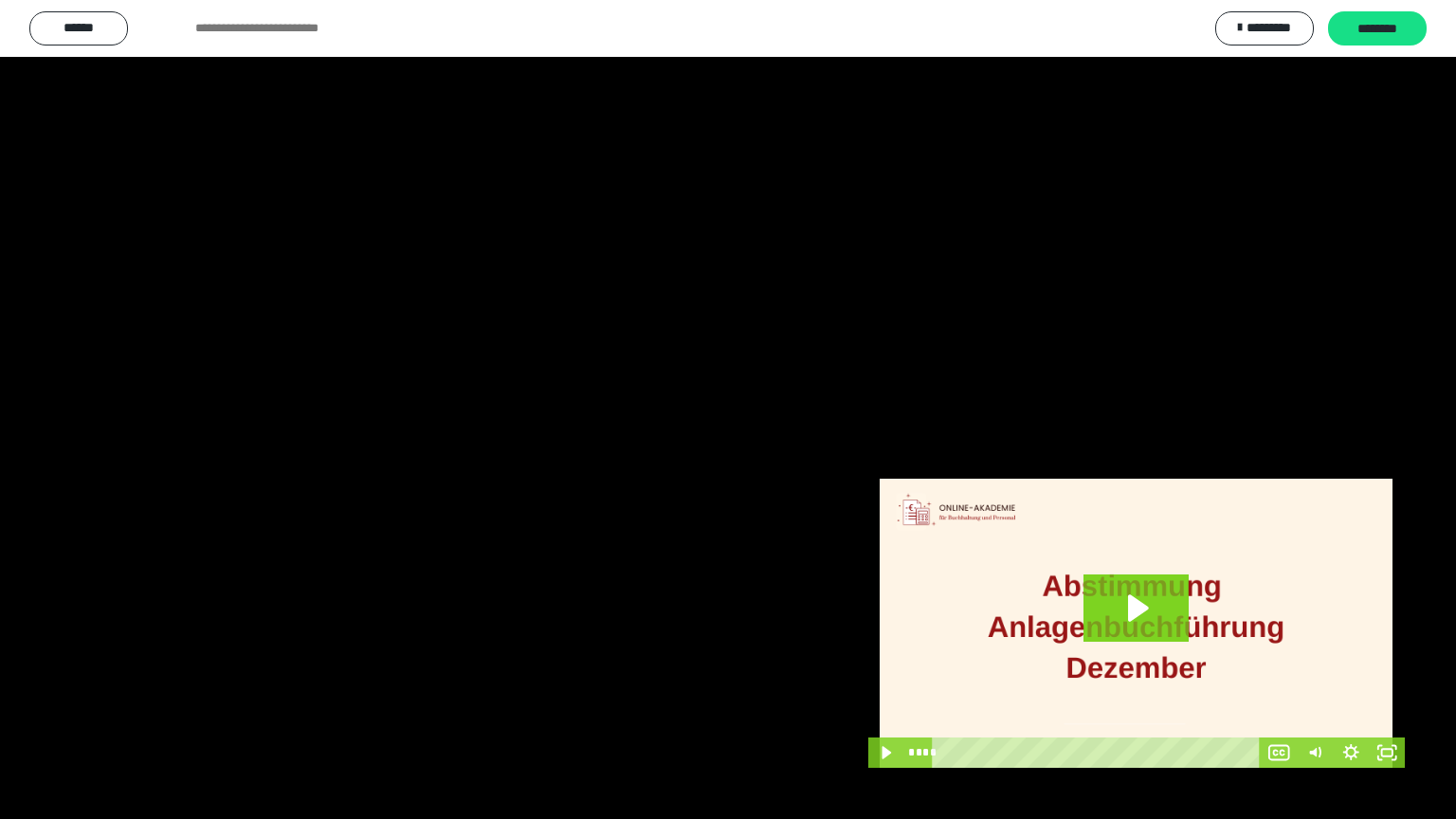 click at bounding box center (728, 410) 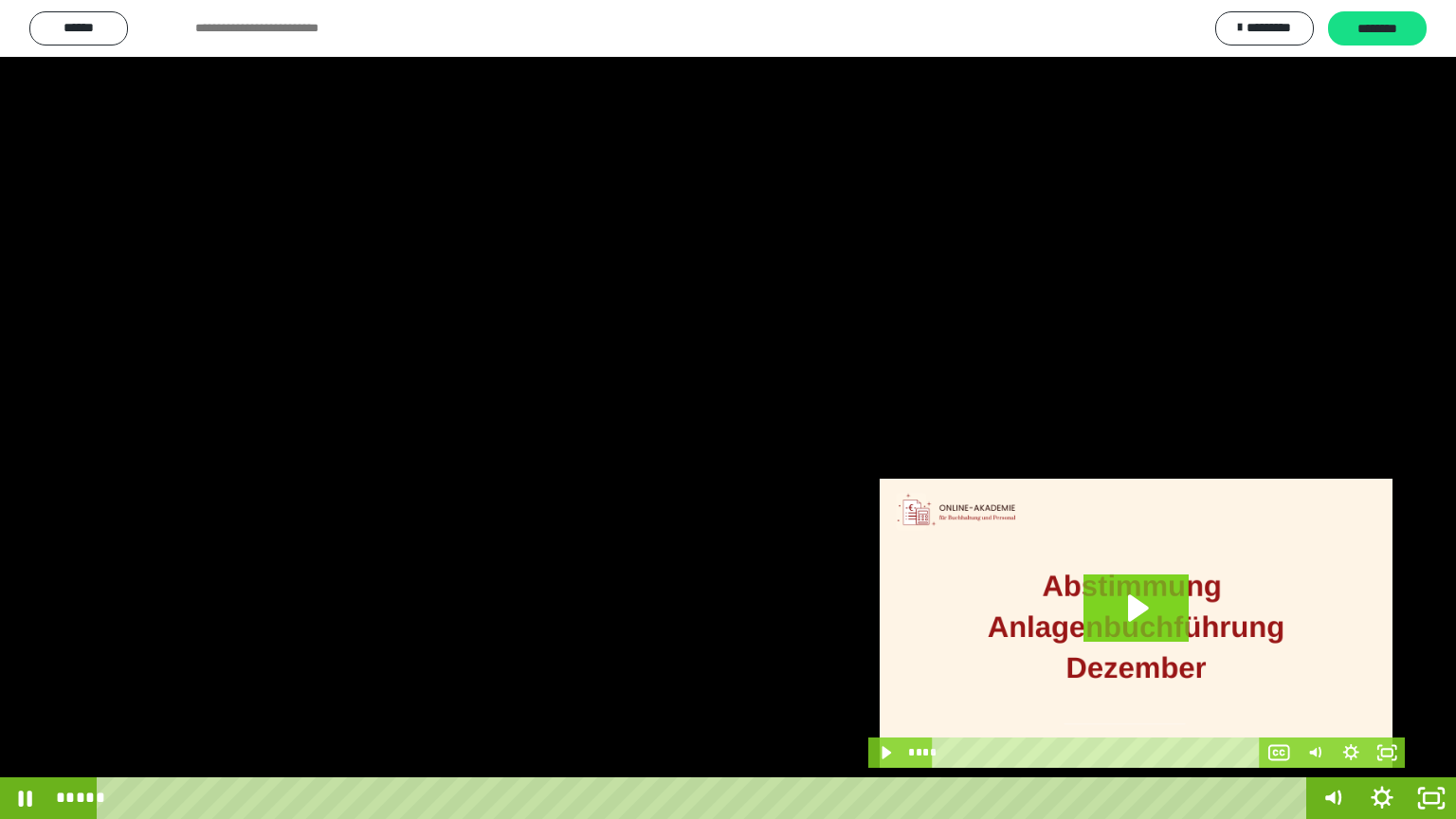 click at bounding box center [728, 410] 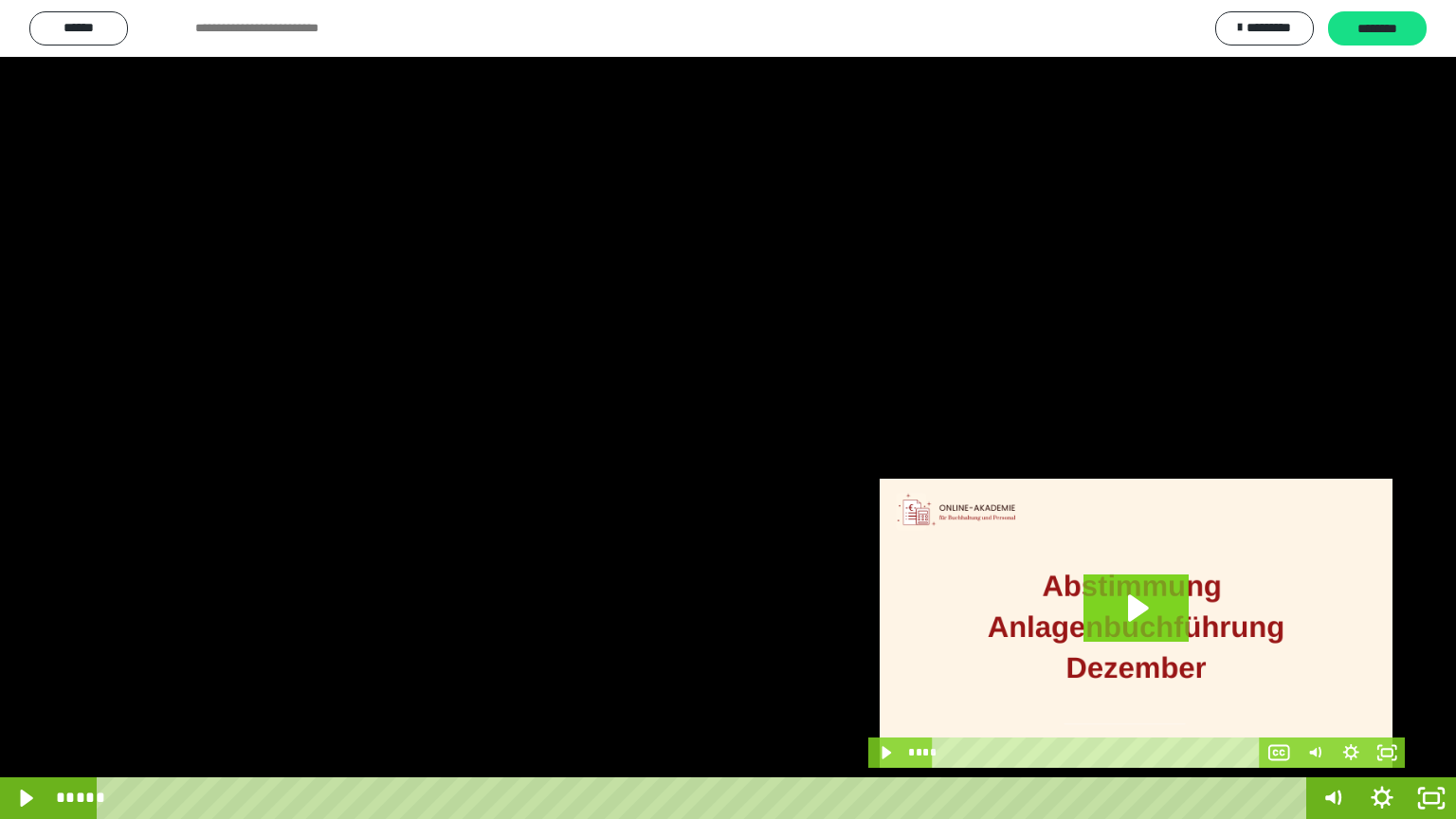 click at bounding box center [728, 410] 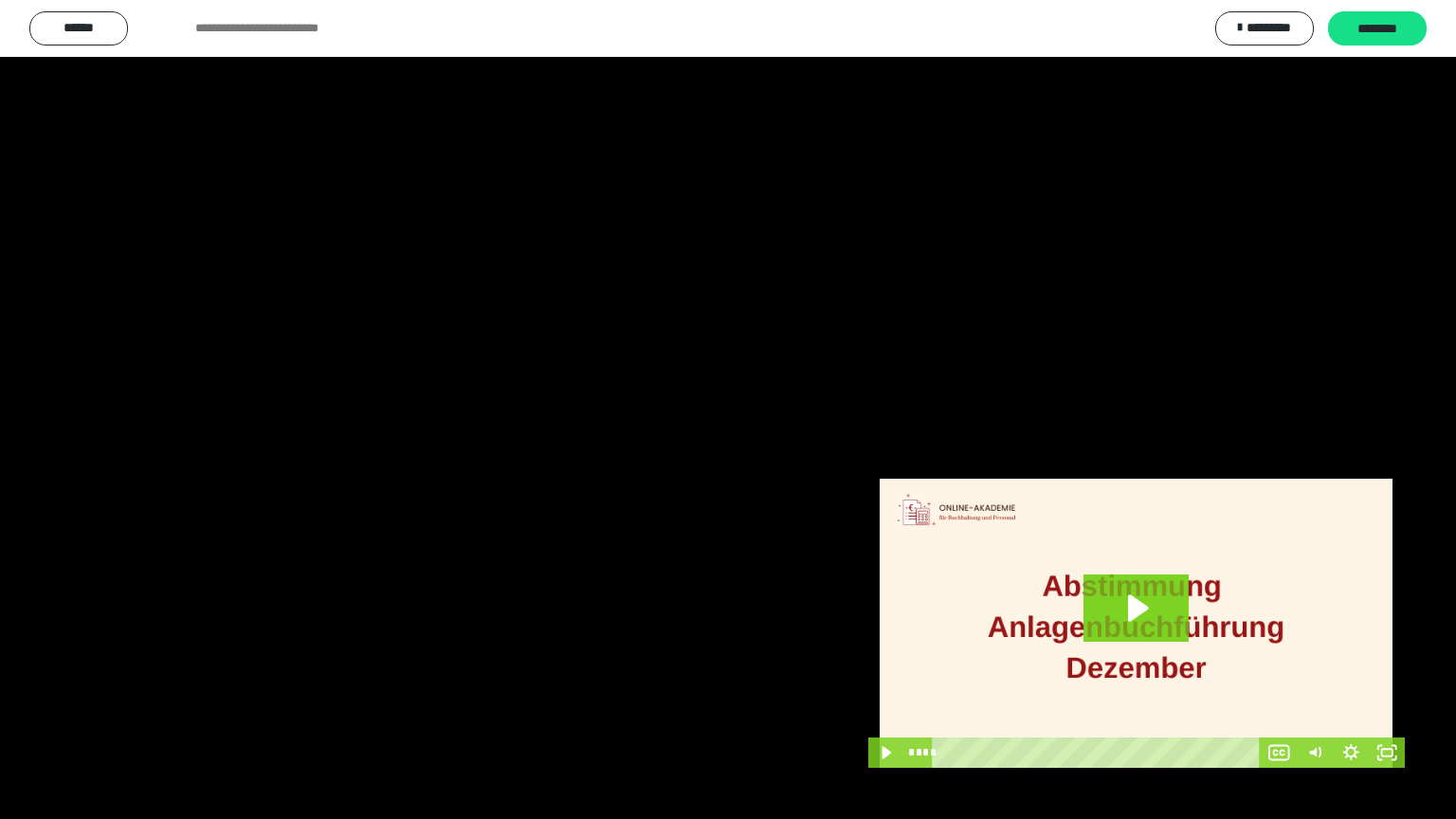 click at bounding box center [728, 410] 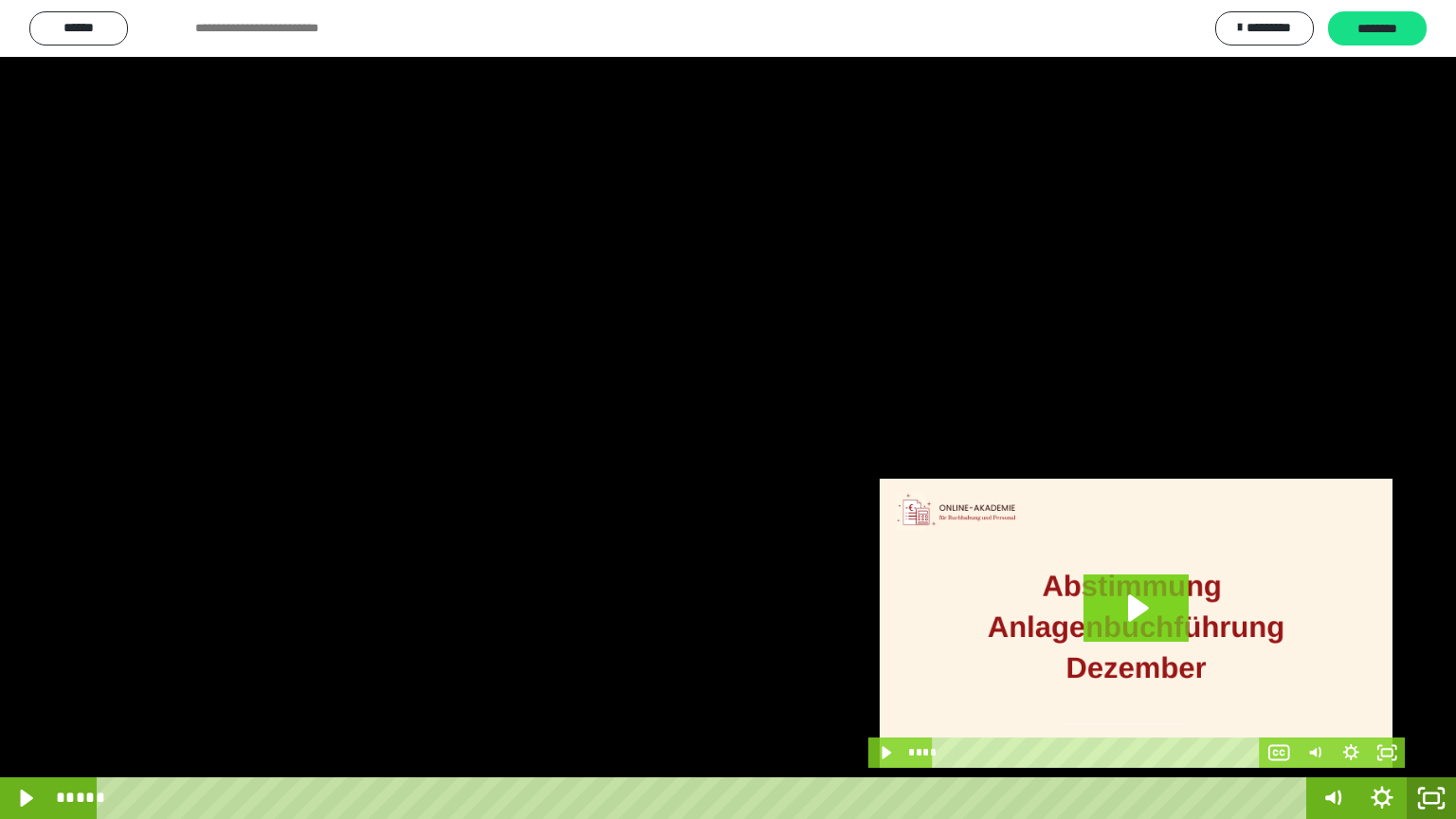 click 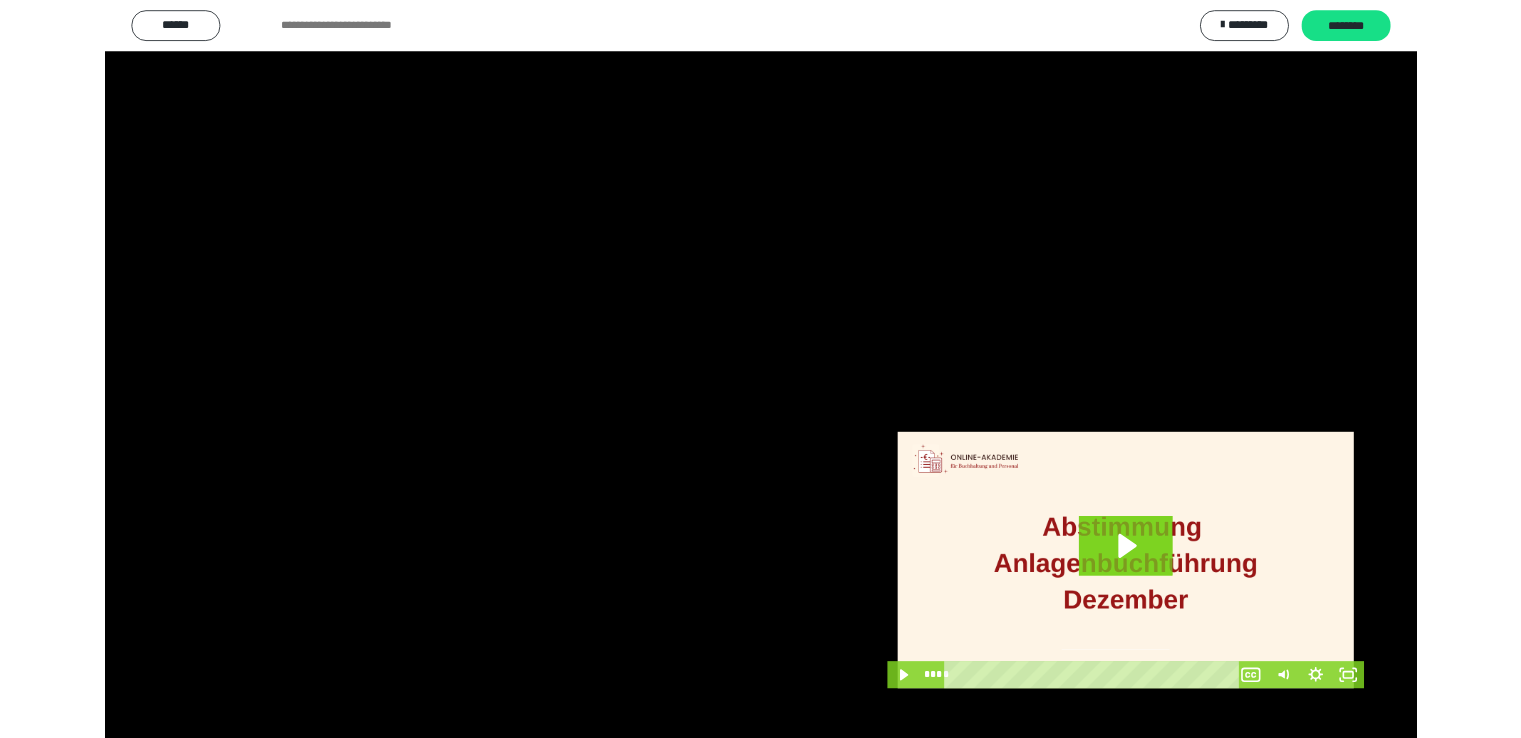 scroll, scrollTop: 3949, scrollLeft: 0, axis: vertical 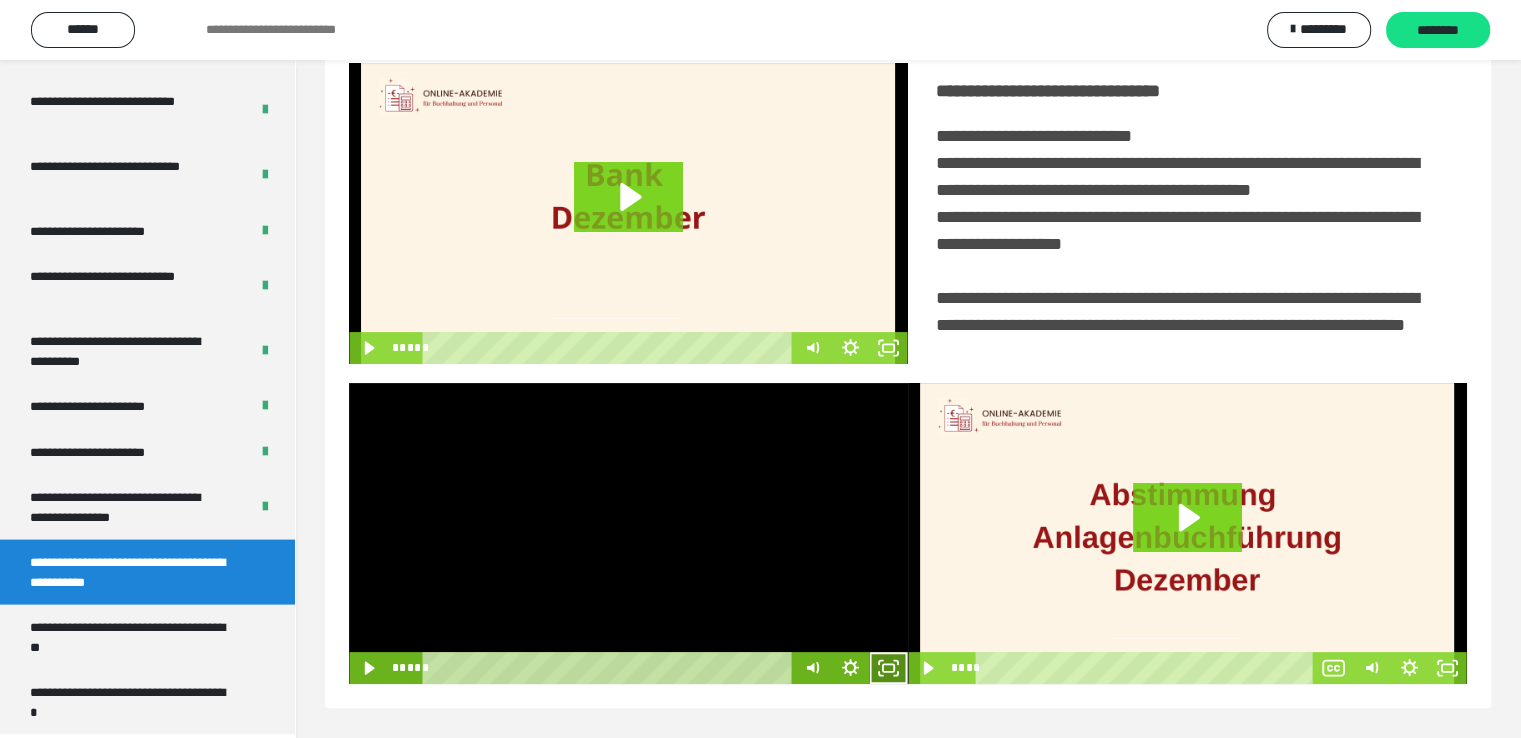 click 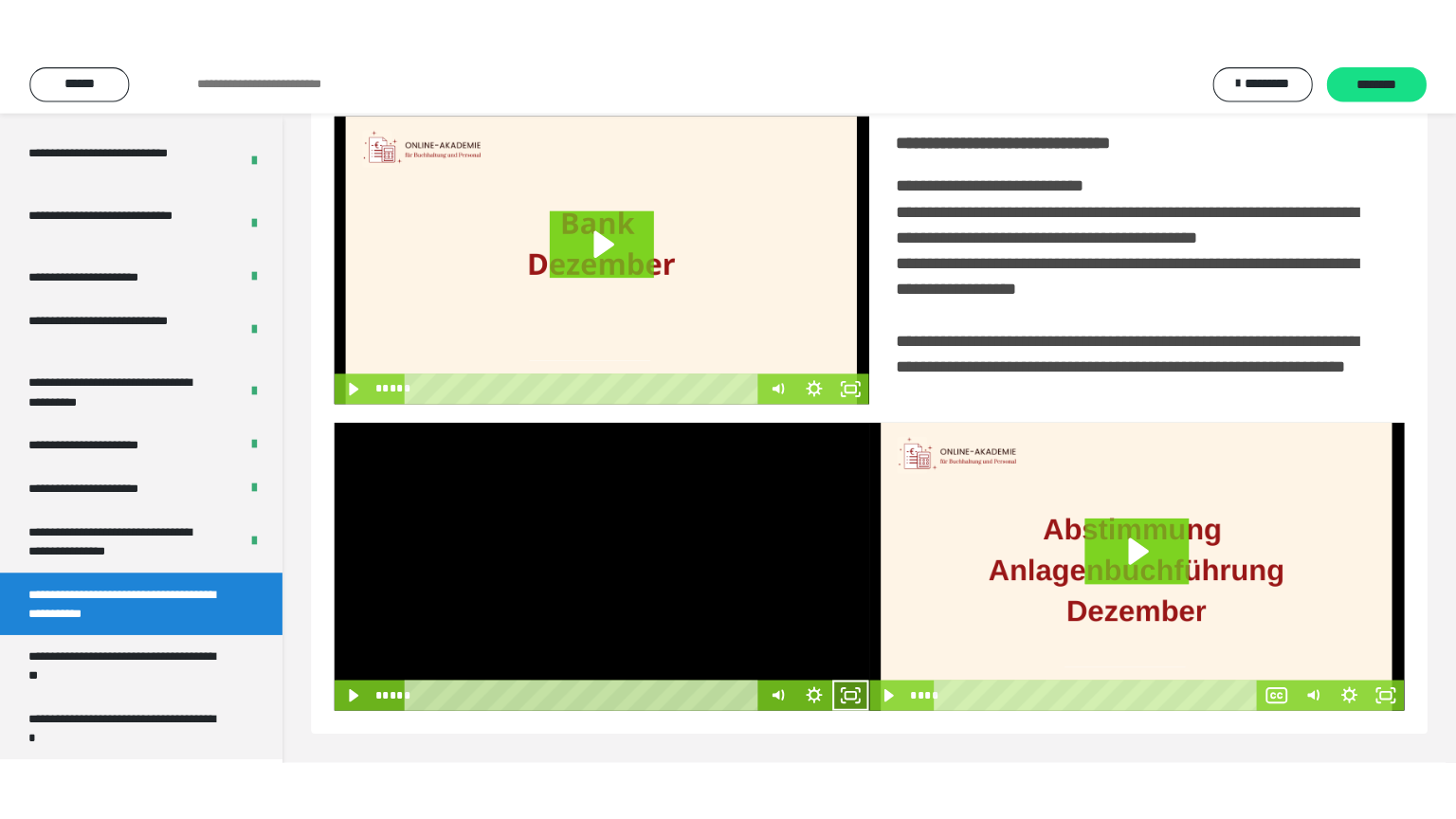 scroll, scrollTop: 317, scrollLeft: 0, axis: vertical 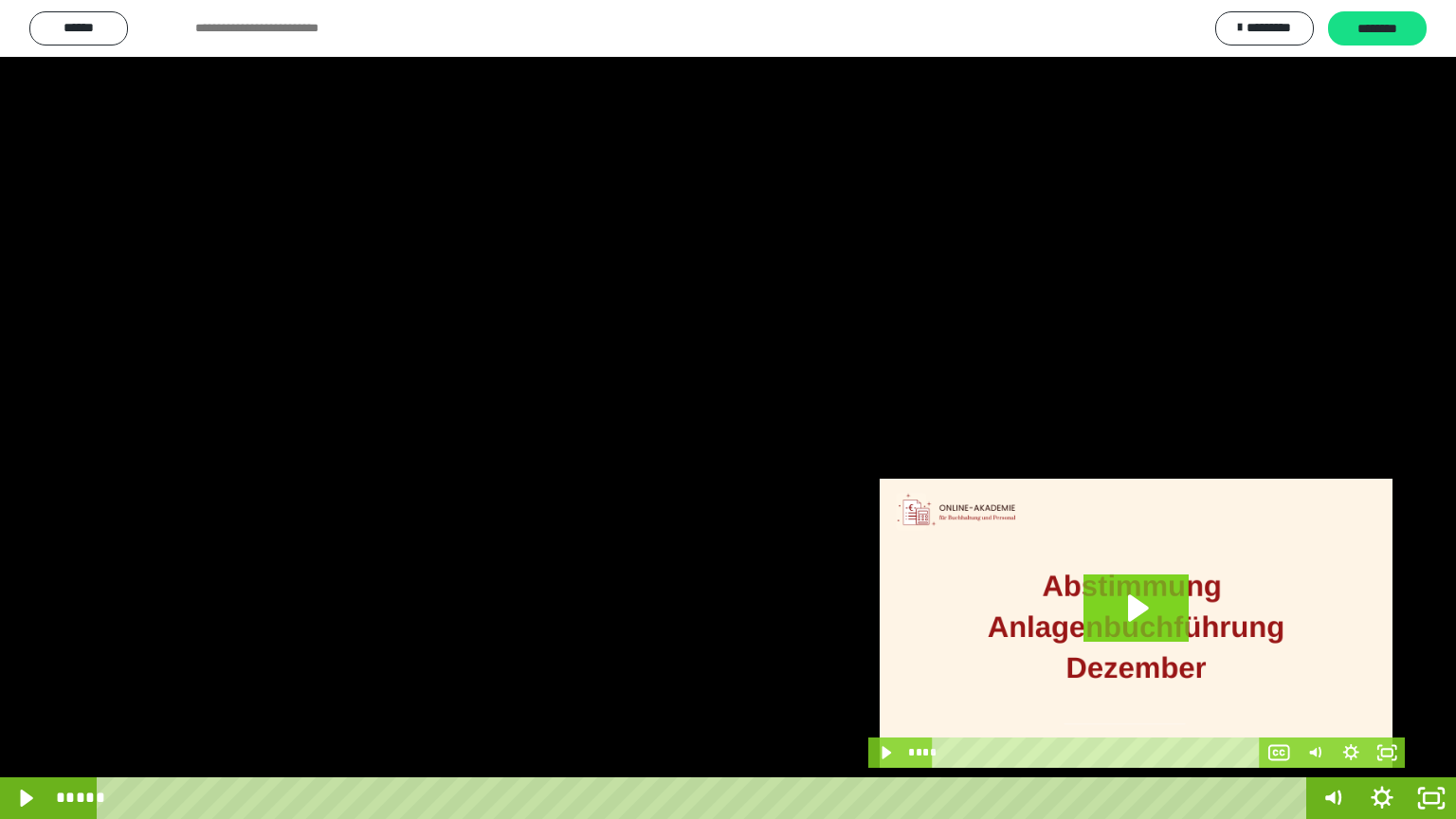 click at bounding box center (728, 410) 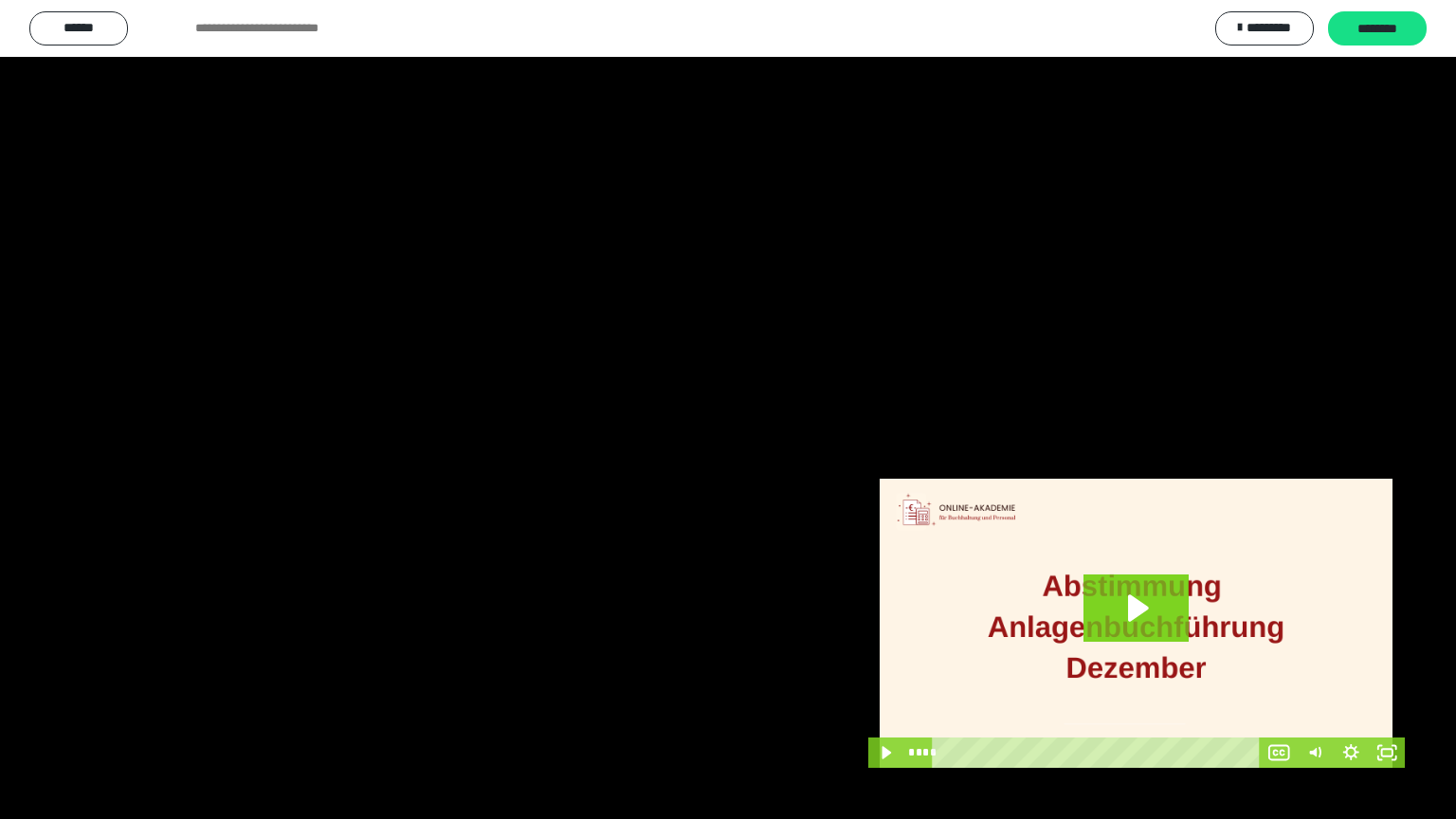 click at bounding box center [728, 410] 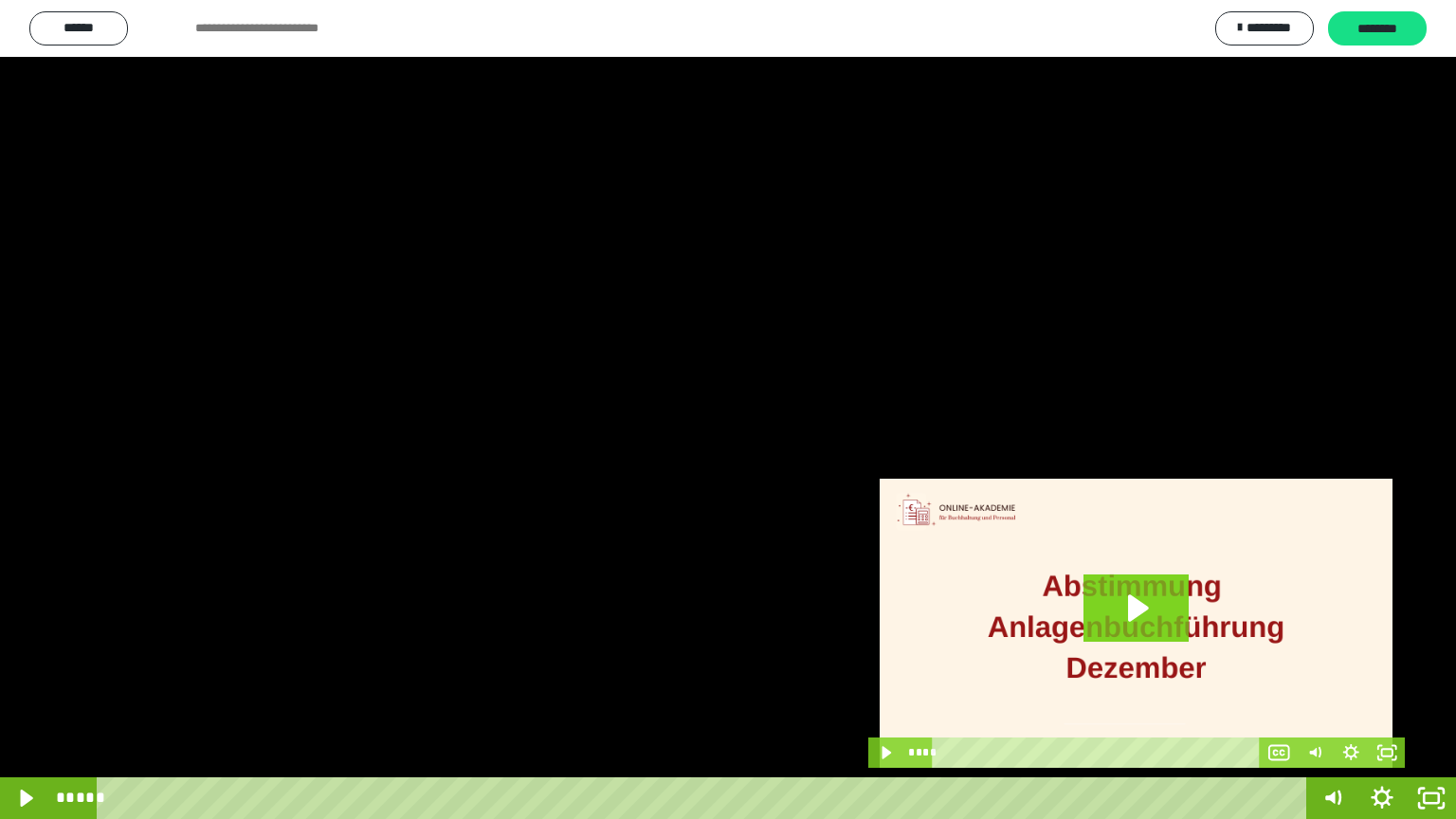 click at bounding box center [728, 410] 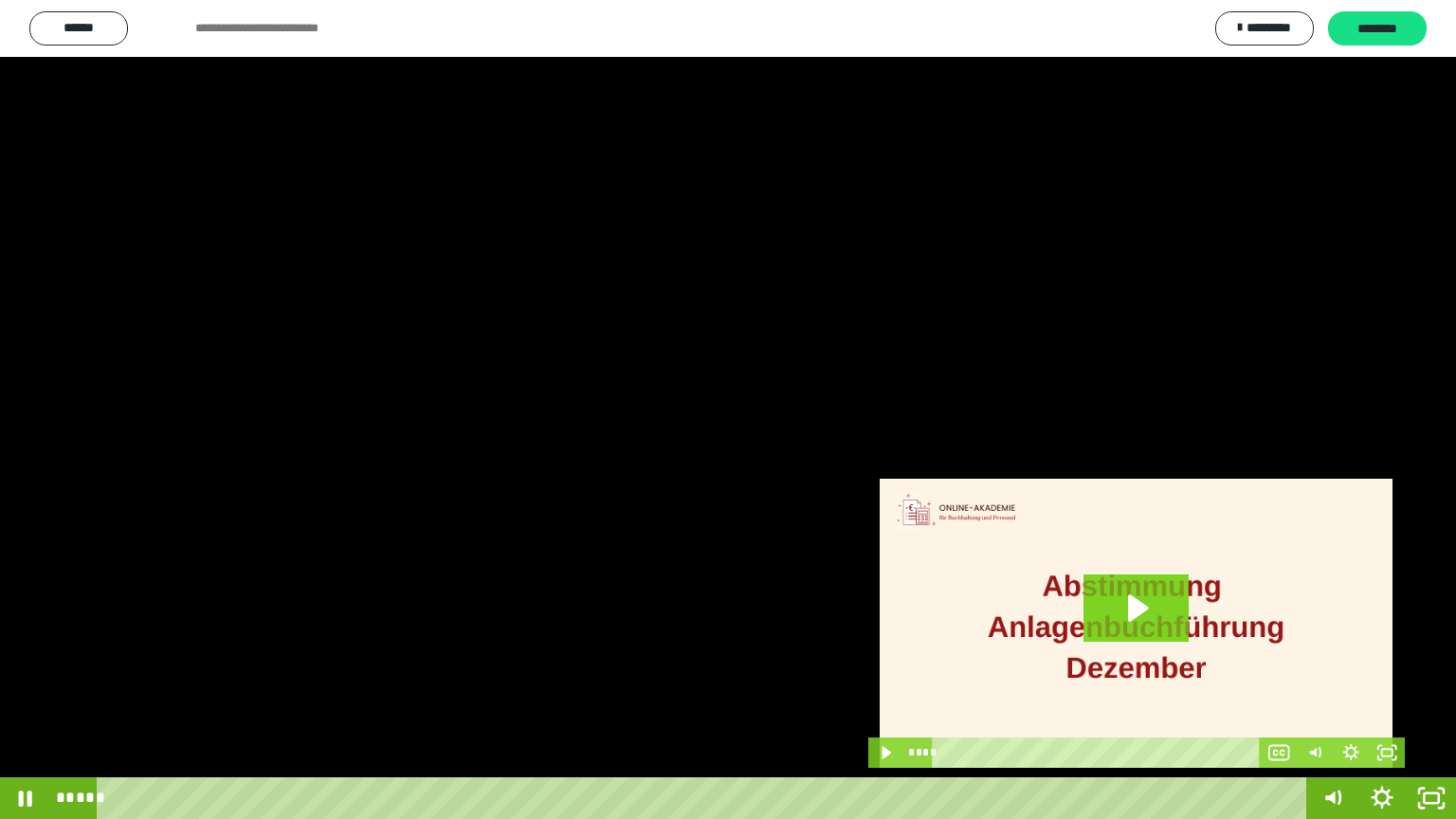 click at bounding box center (728, 410) 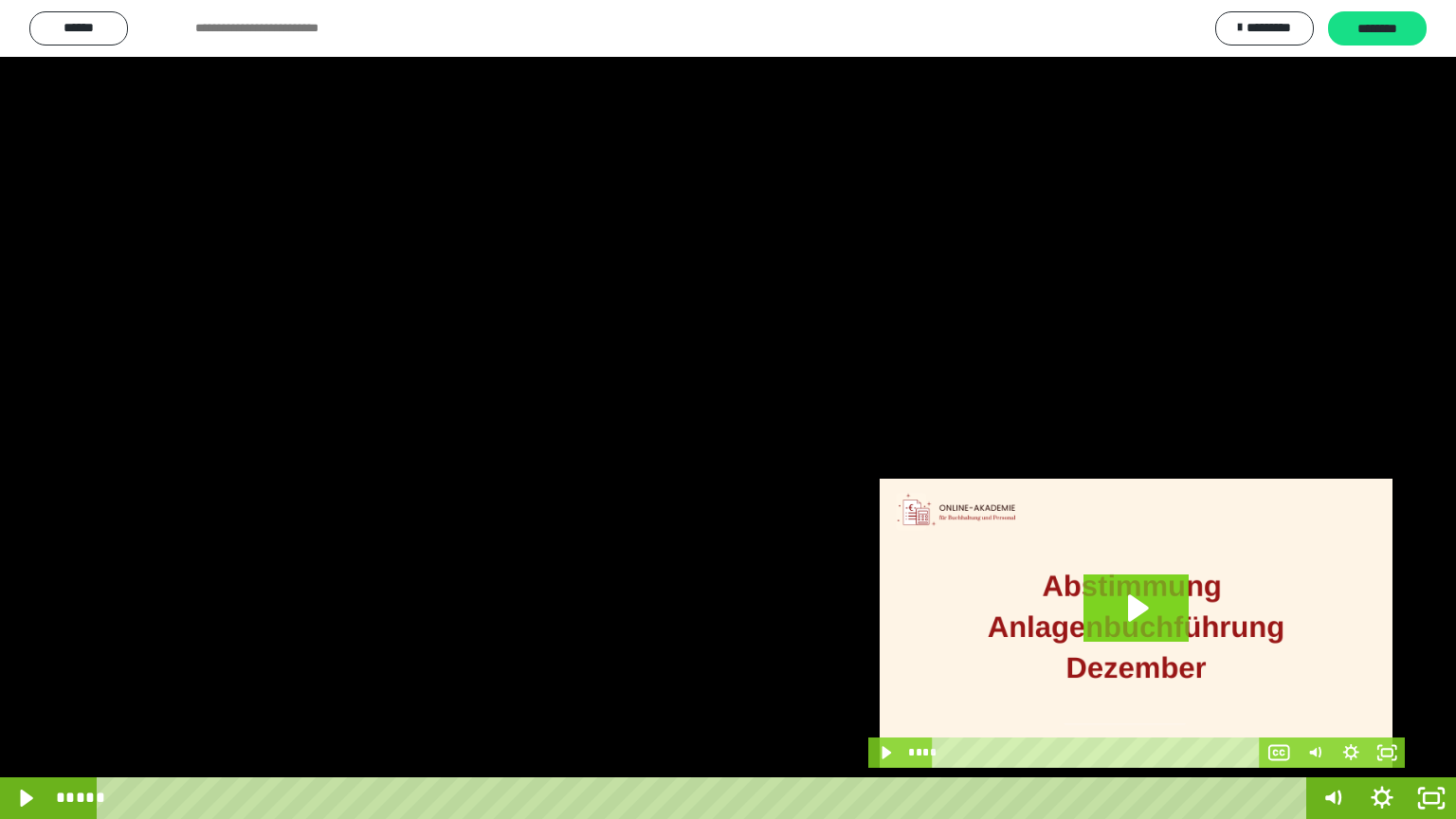 click at bounding box center (728, 410) 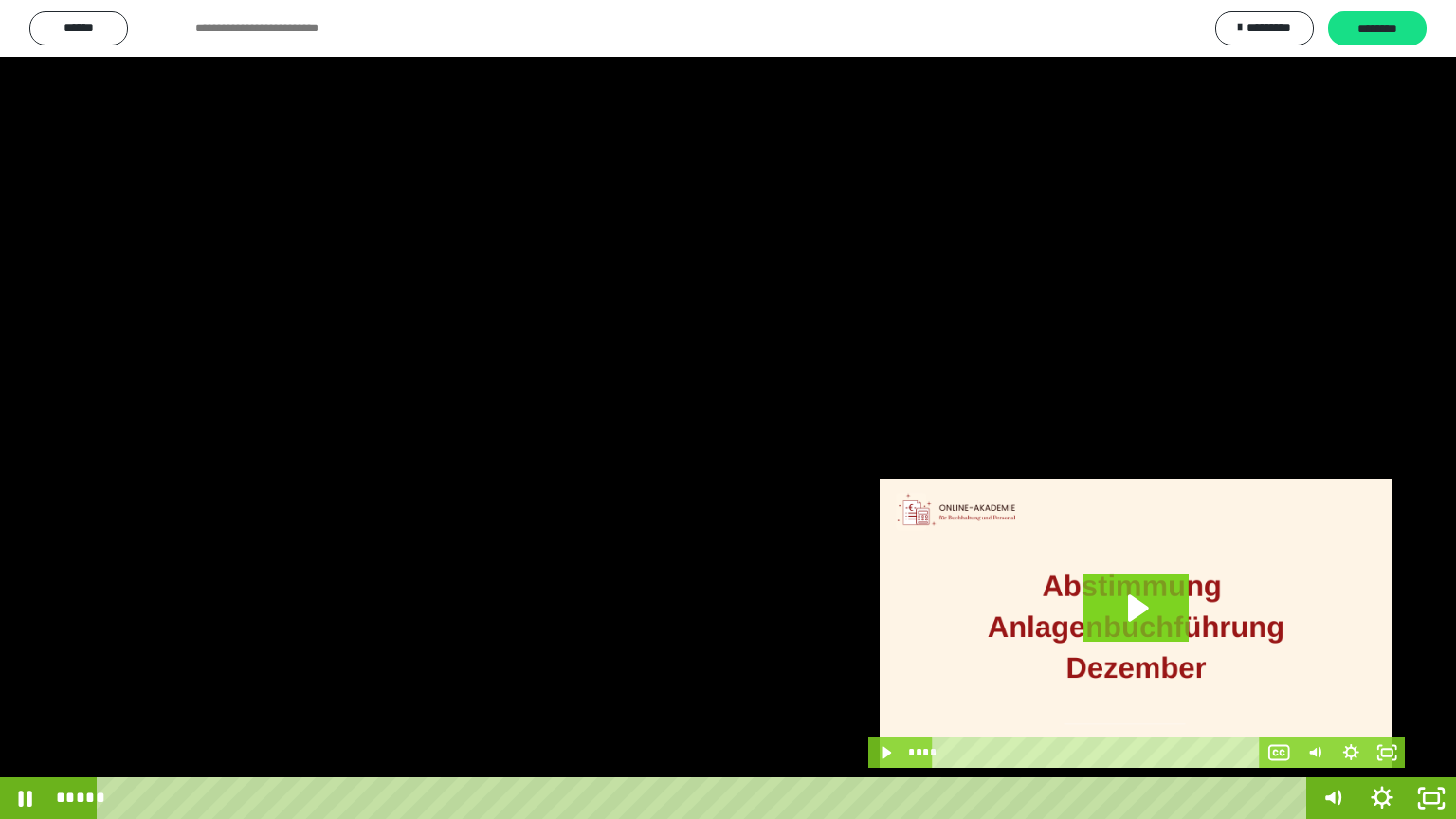 click at bounding box center [728, 410] 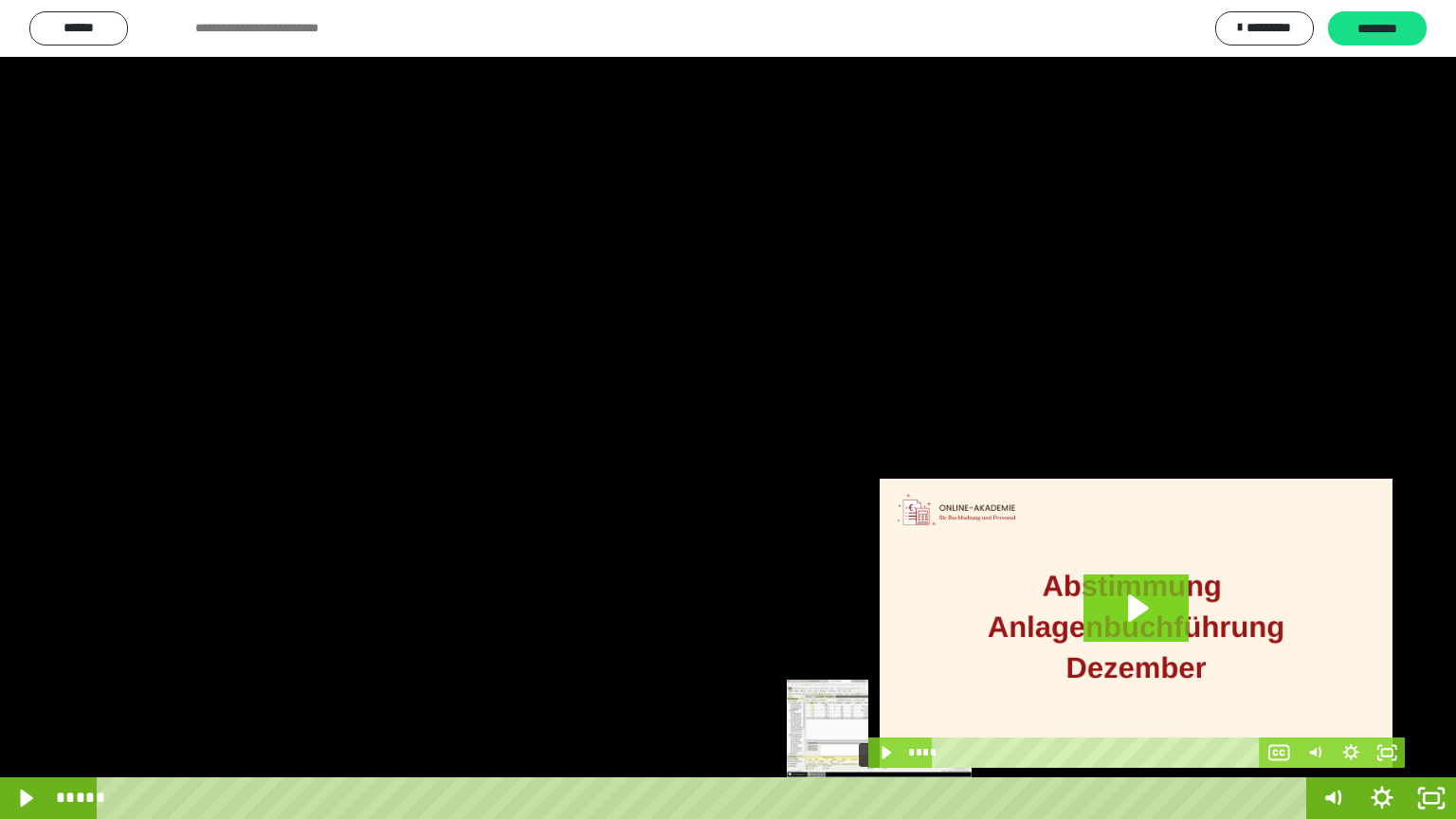 click at bounding box center [879, 798] 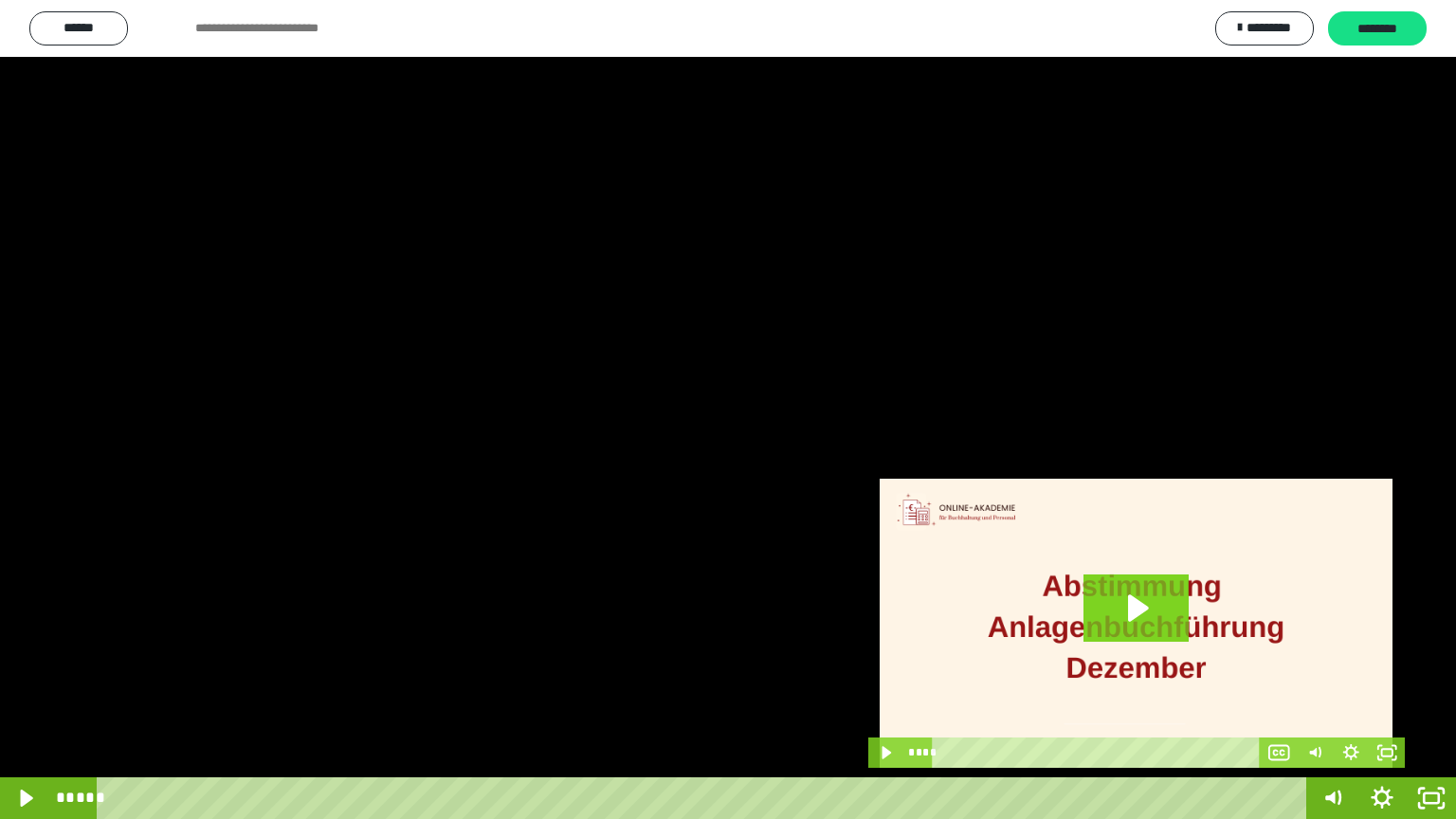 click at bounding box center [728, 410] 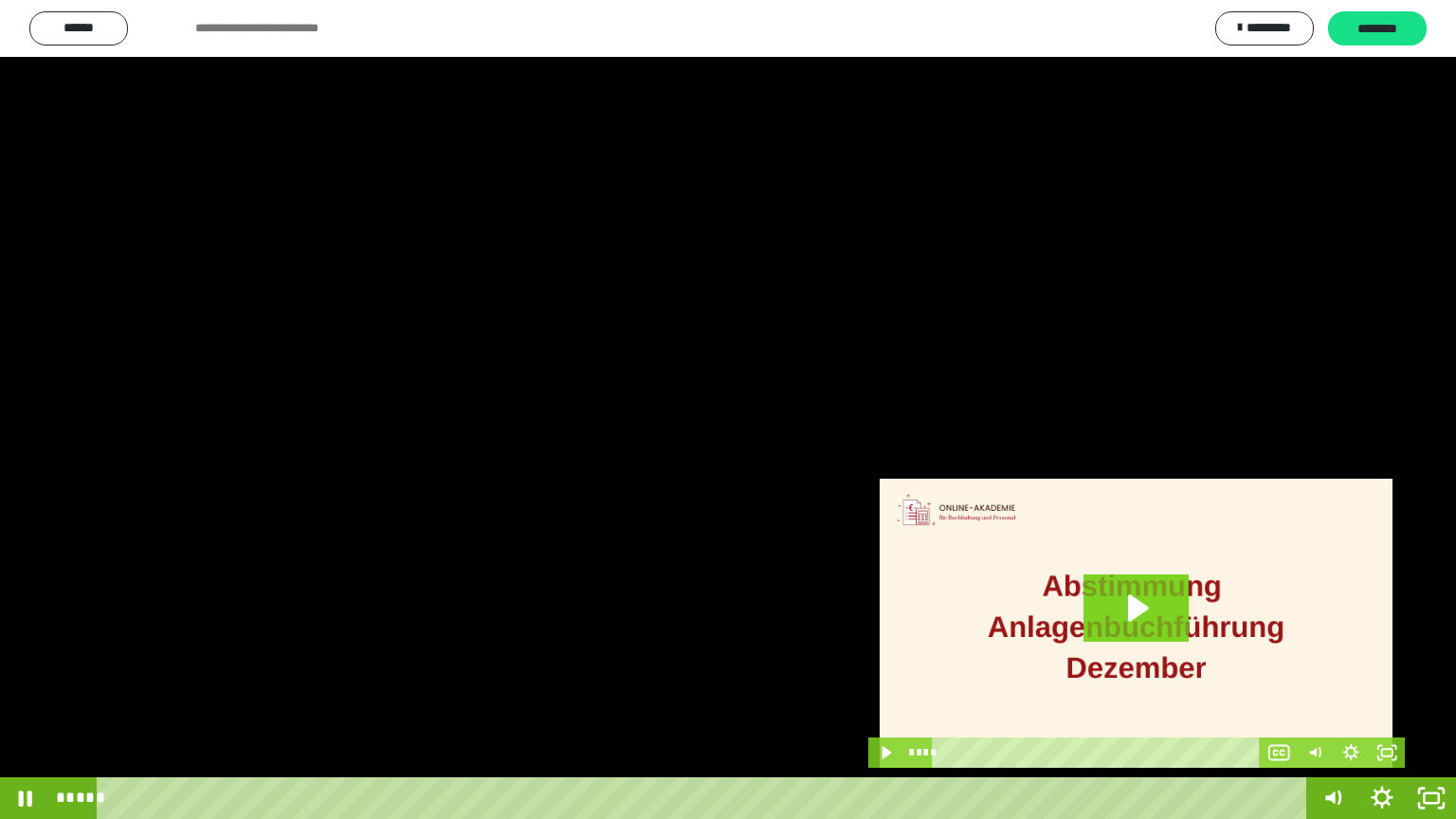 click at bounding box center (728, 410) 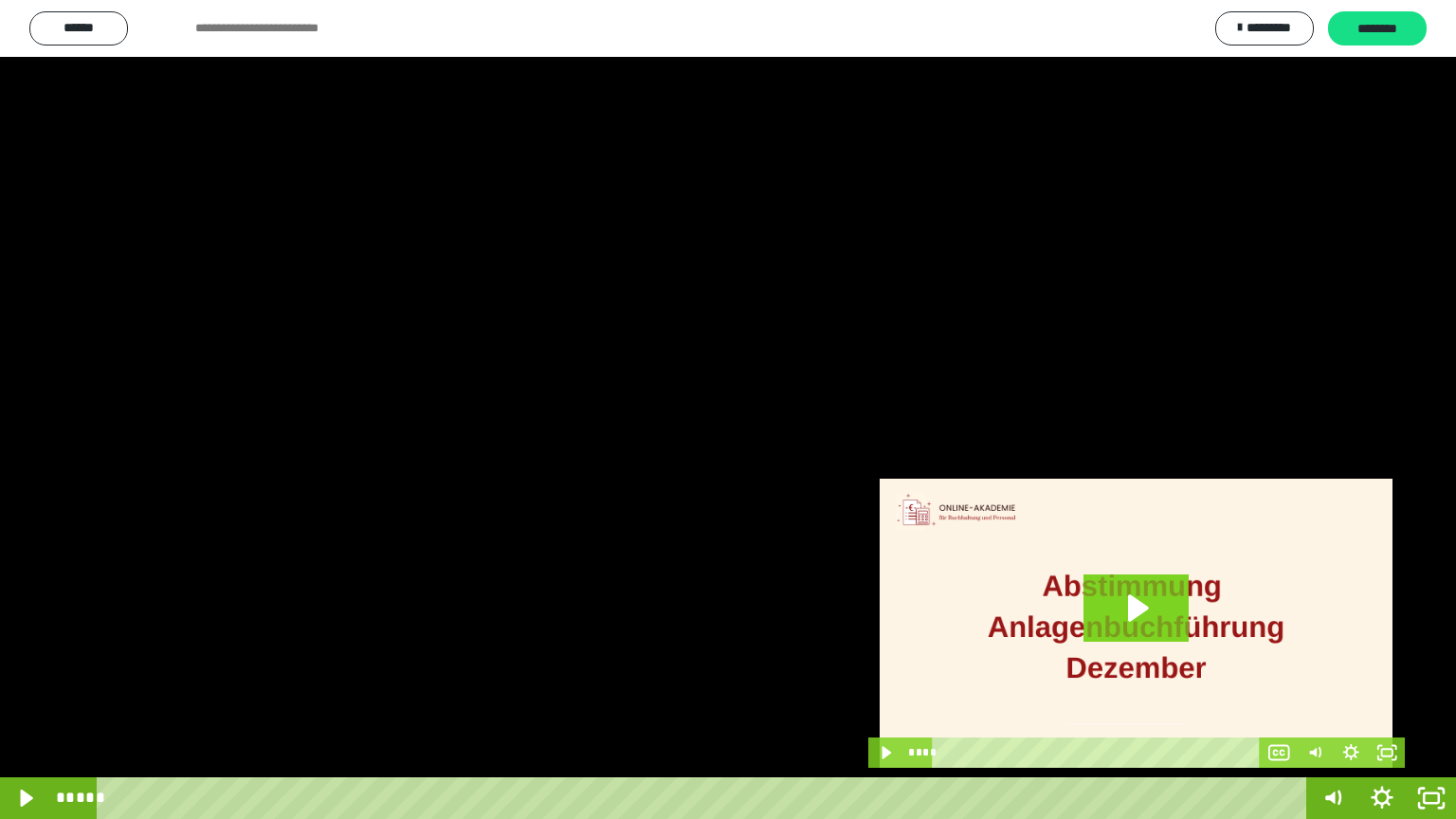 click at bounding box center (728, 410) 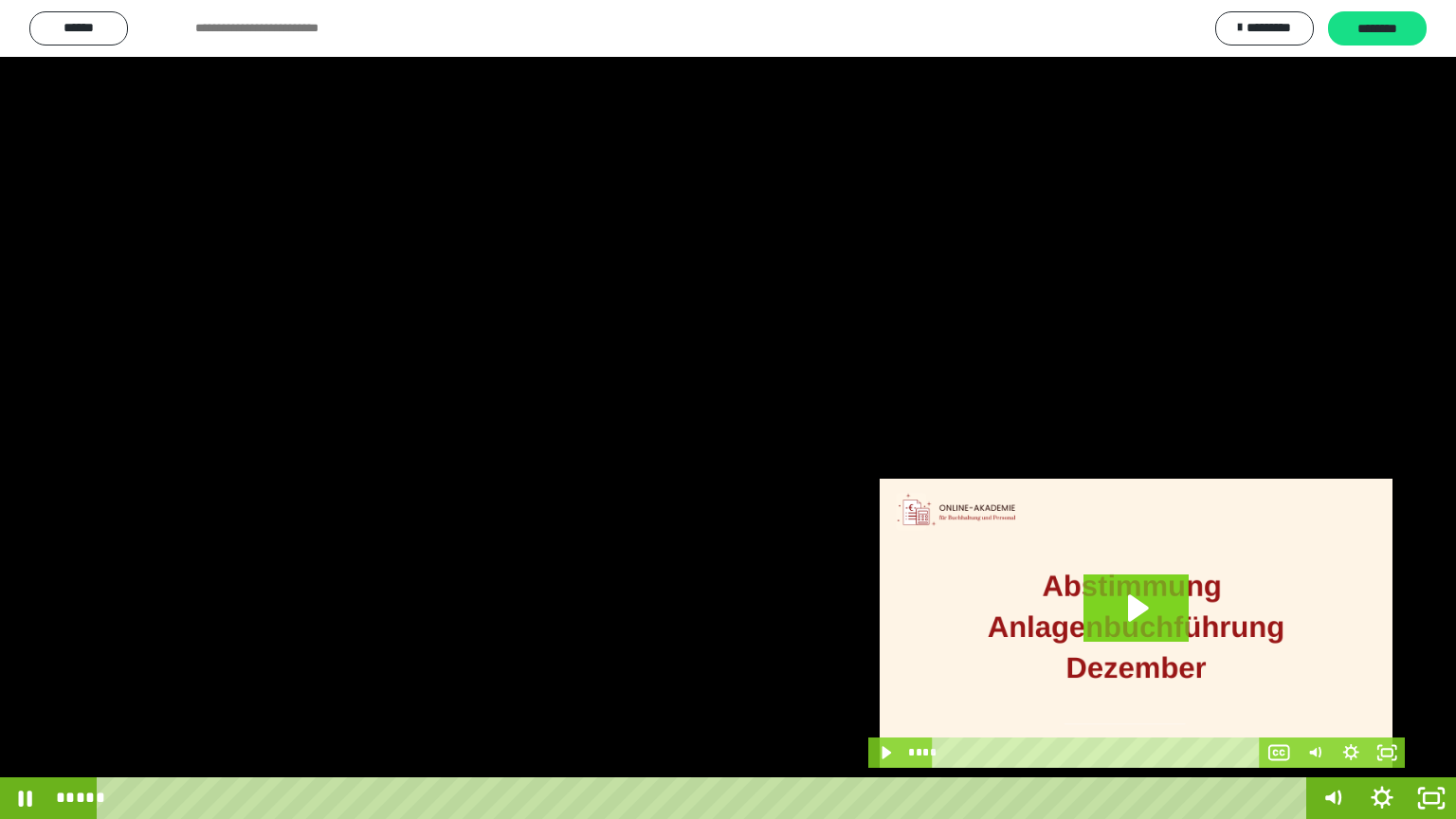 click at bounding box center [728, 410] 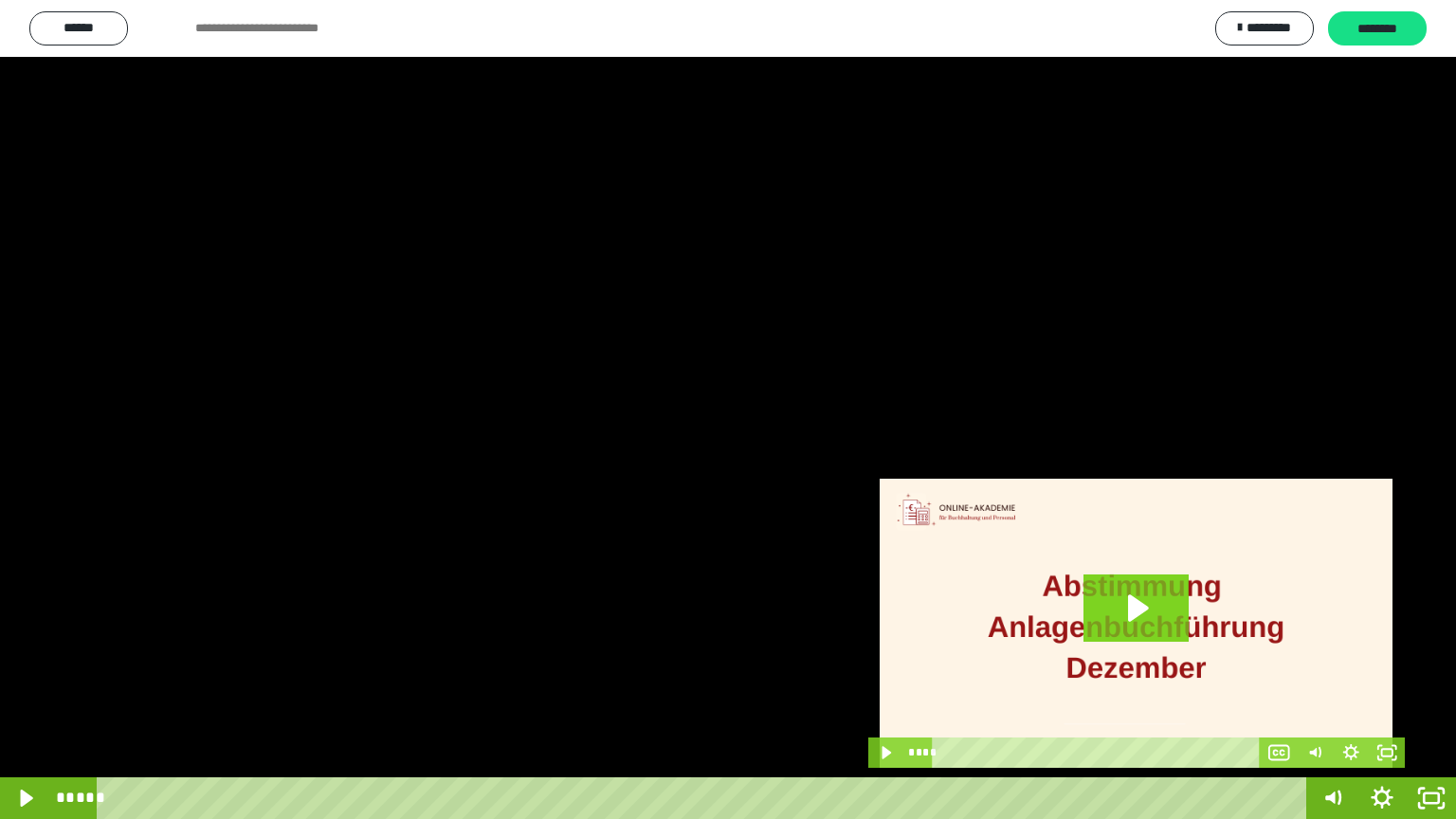 click at bounding box center [728, 410] 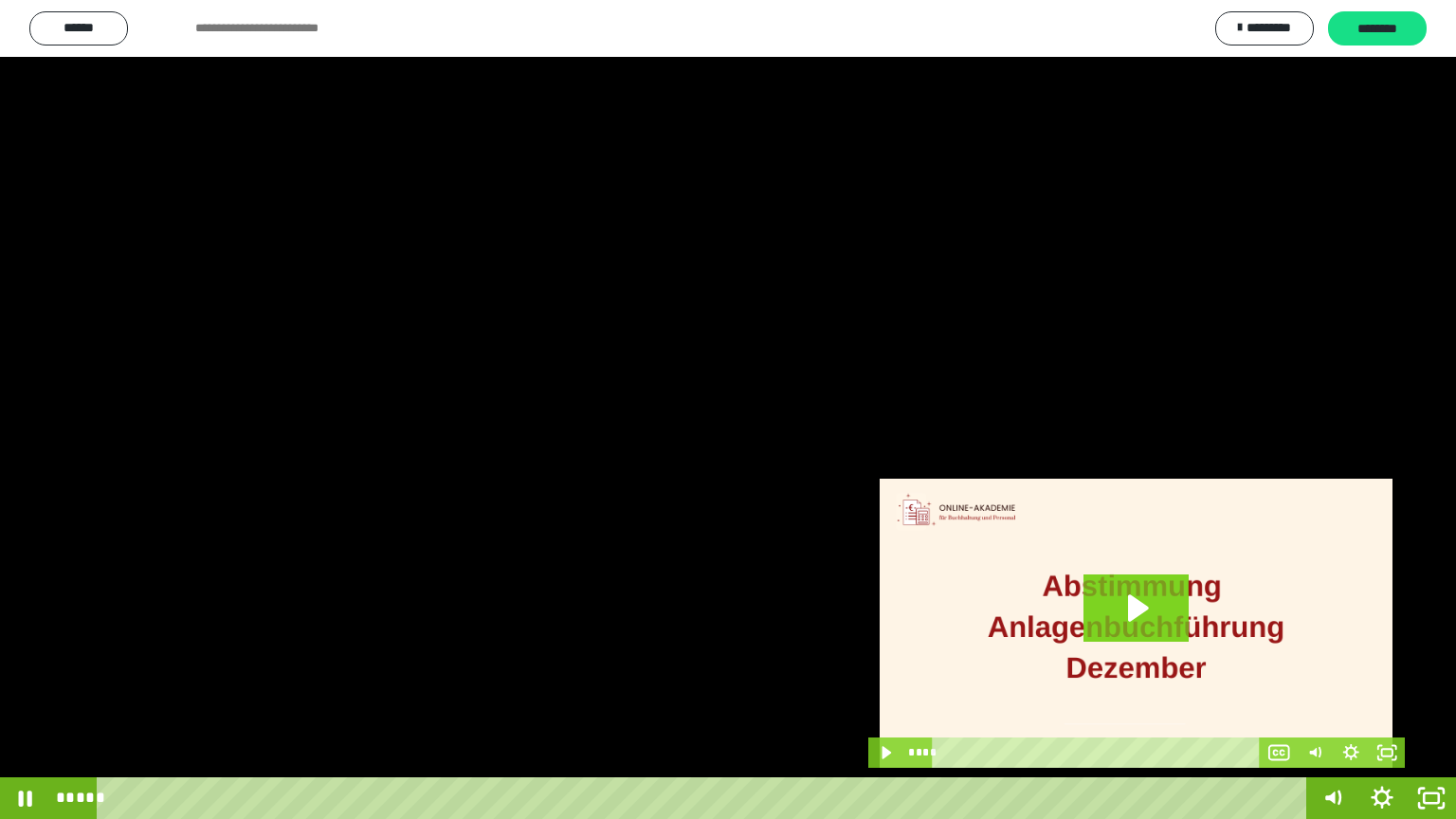 click at bounding box center (728, 410) 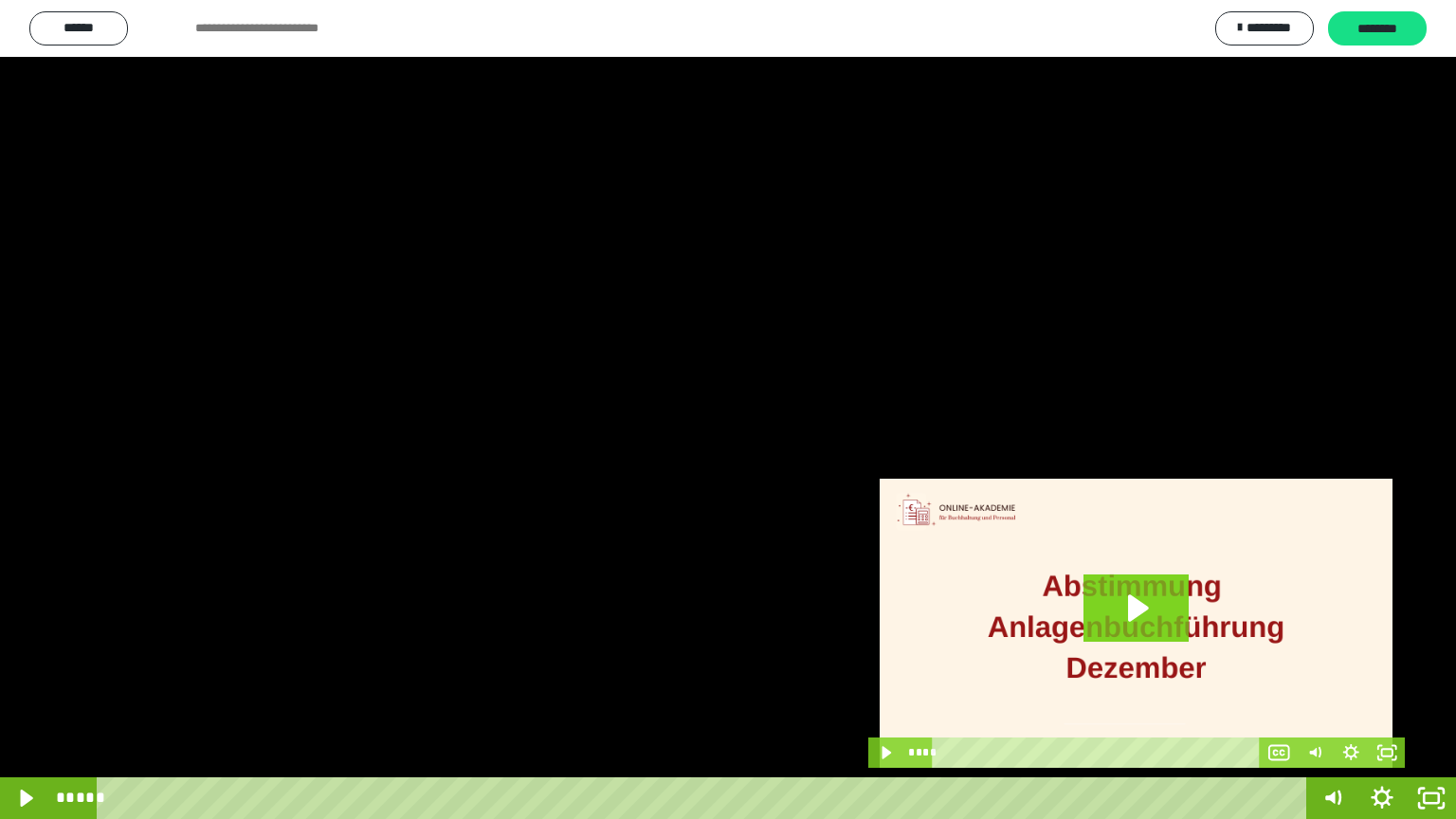 click at bounding box center (728, 410) 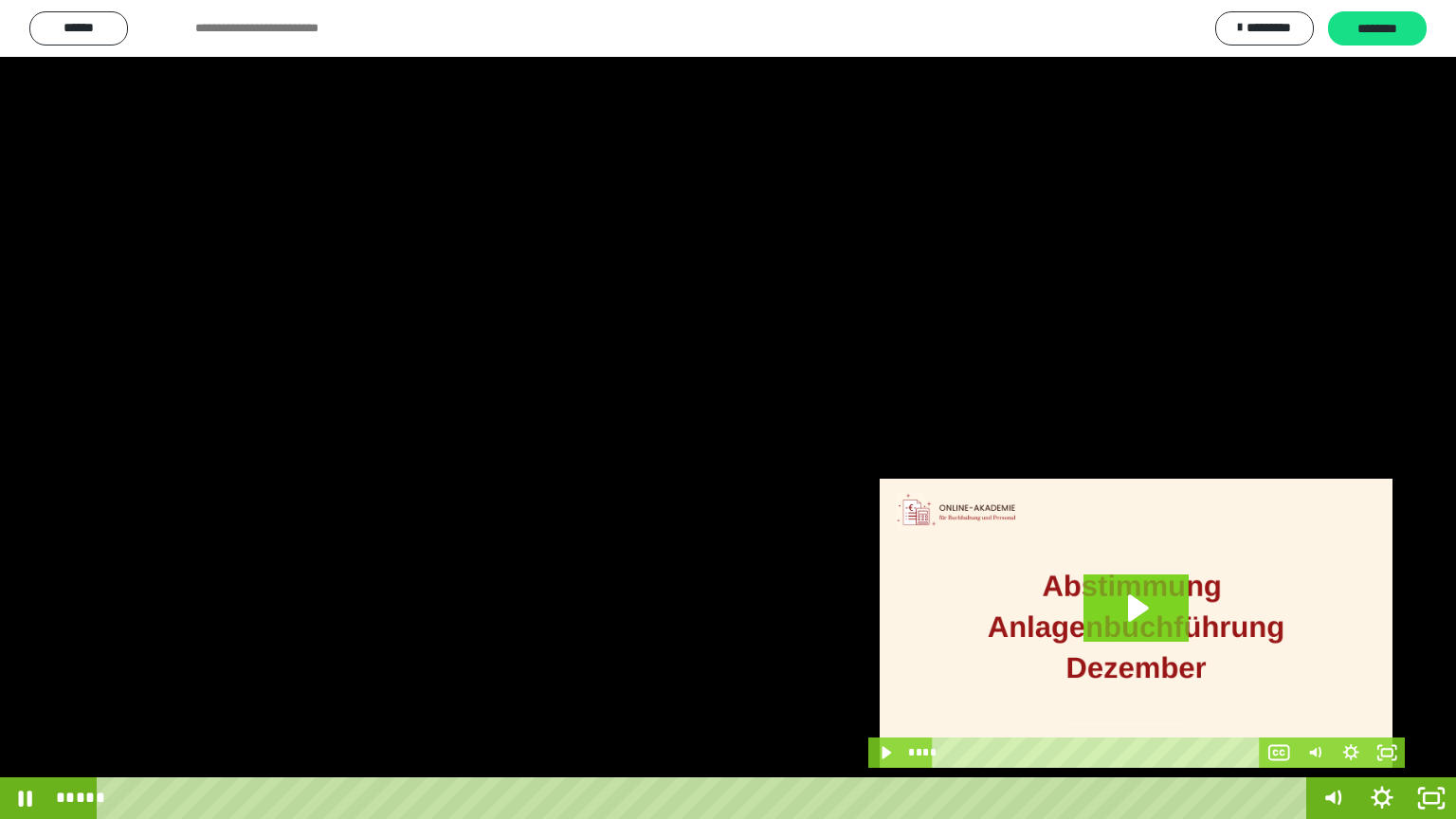 click at bounding box center [728, 410] 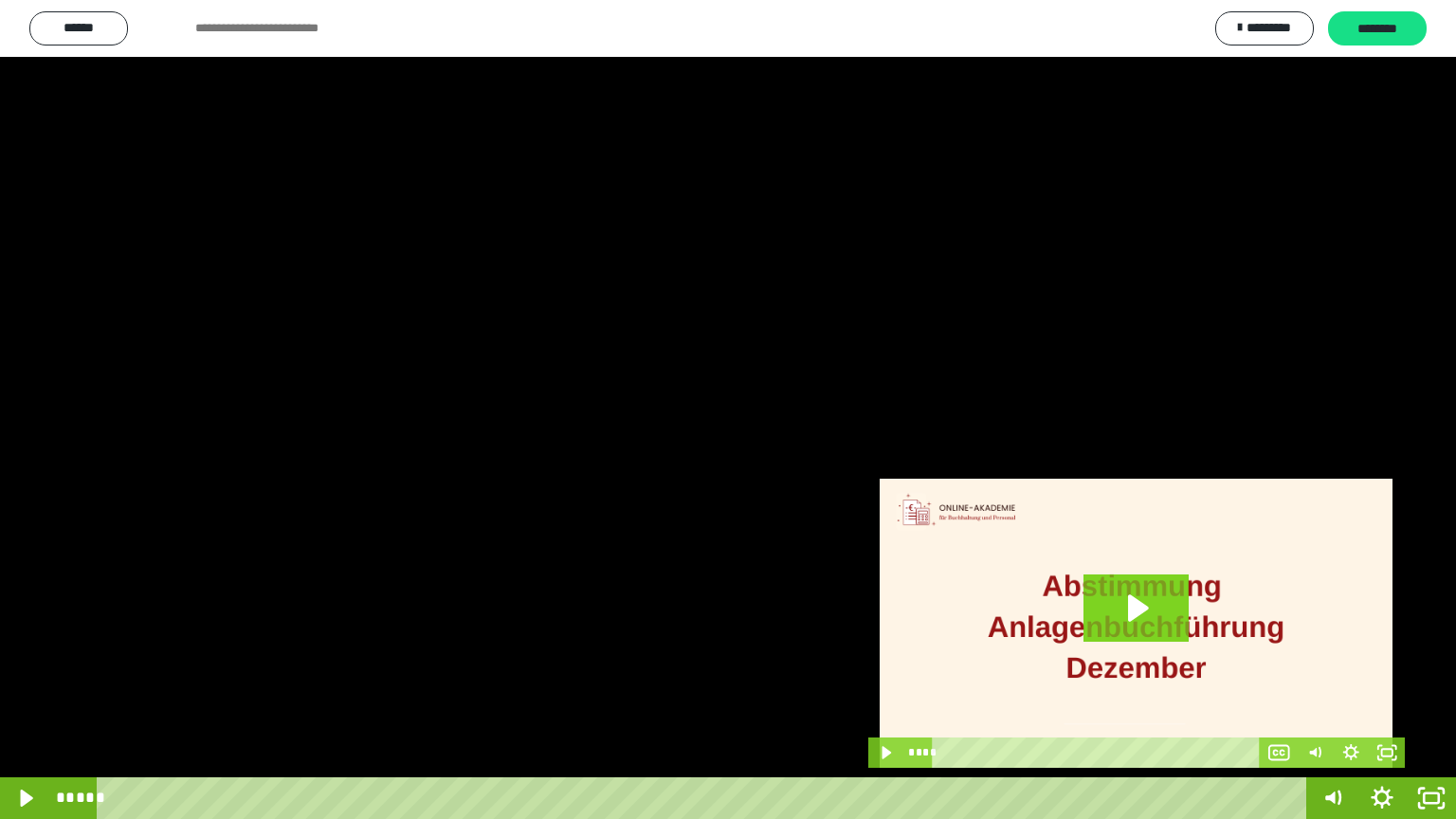 click at bounding box center (728, 410) 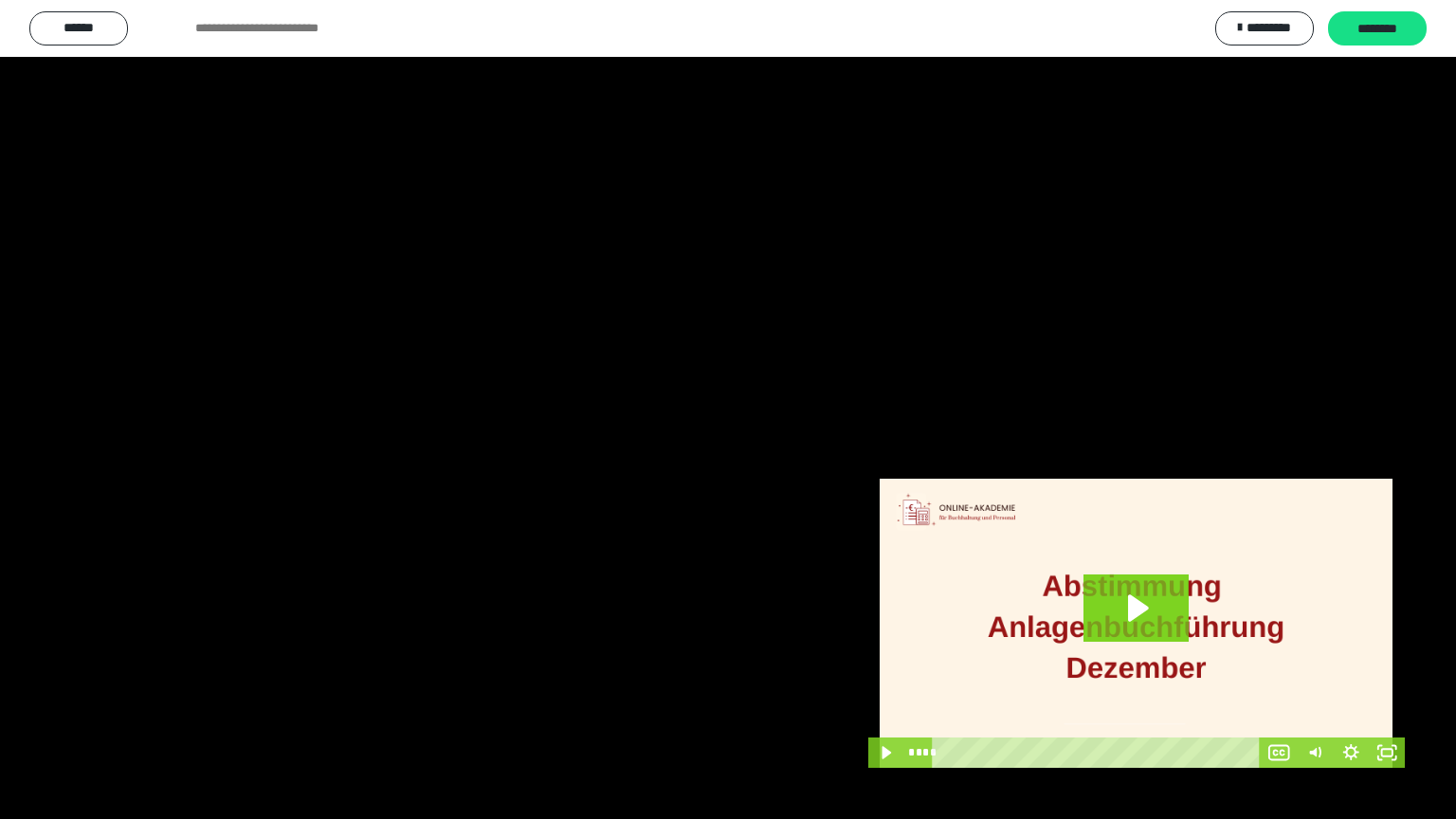 click at bounding box center [728, 410] 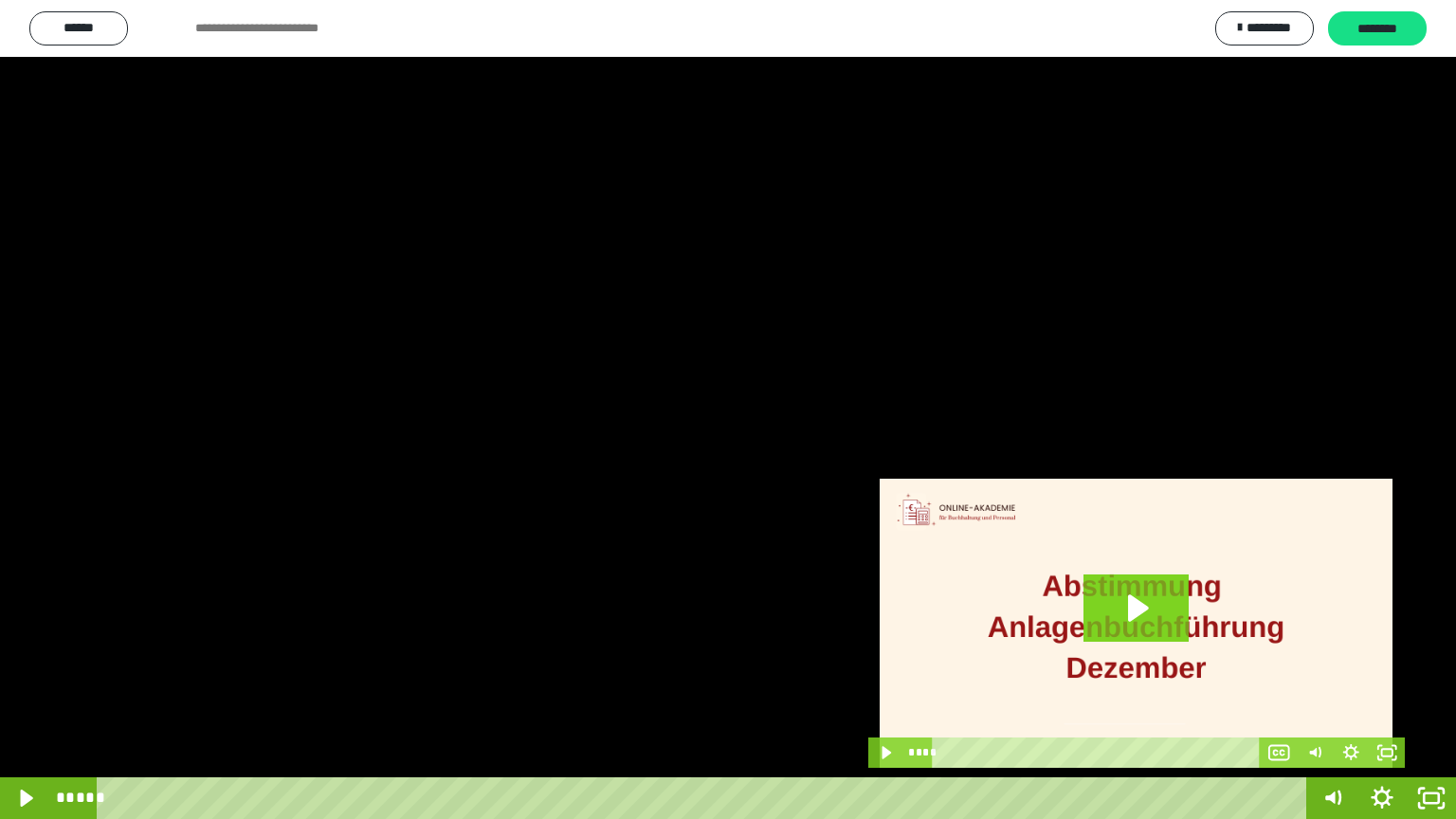 click at bounding box center (728, 410) 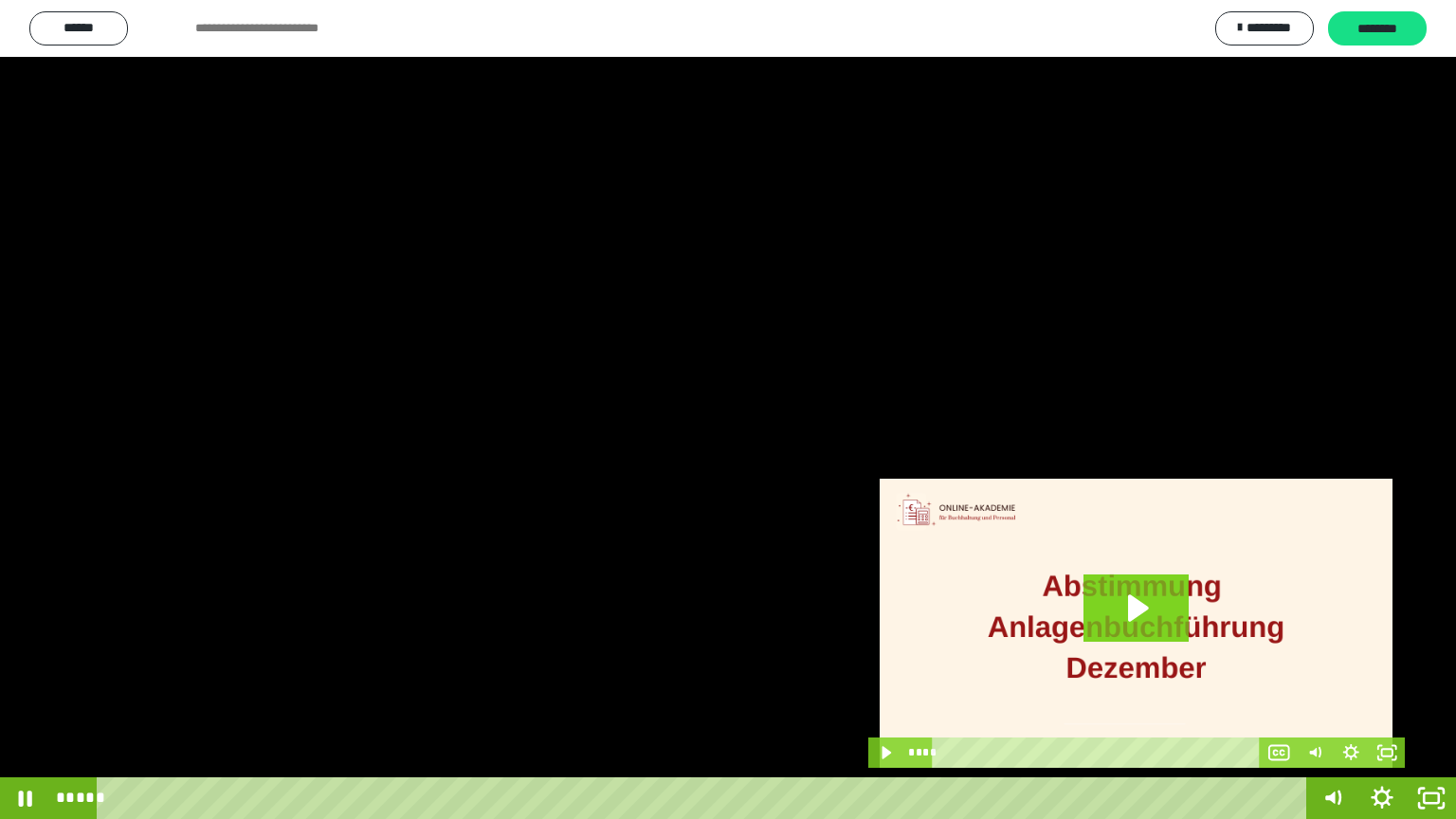 click at bounding box center [728, 410] 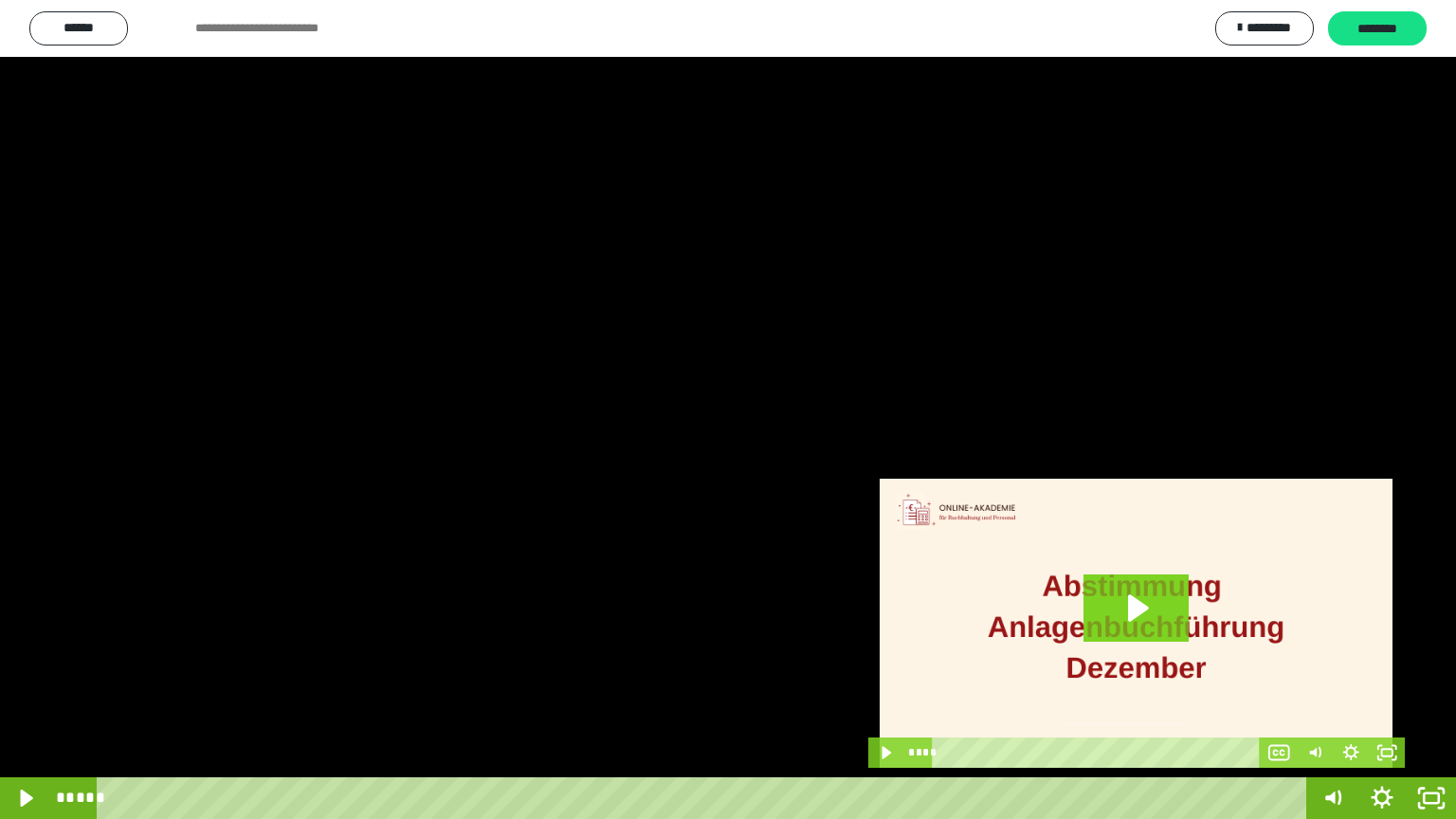 click at bounding box center [728, 410] 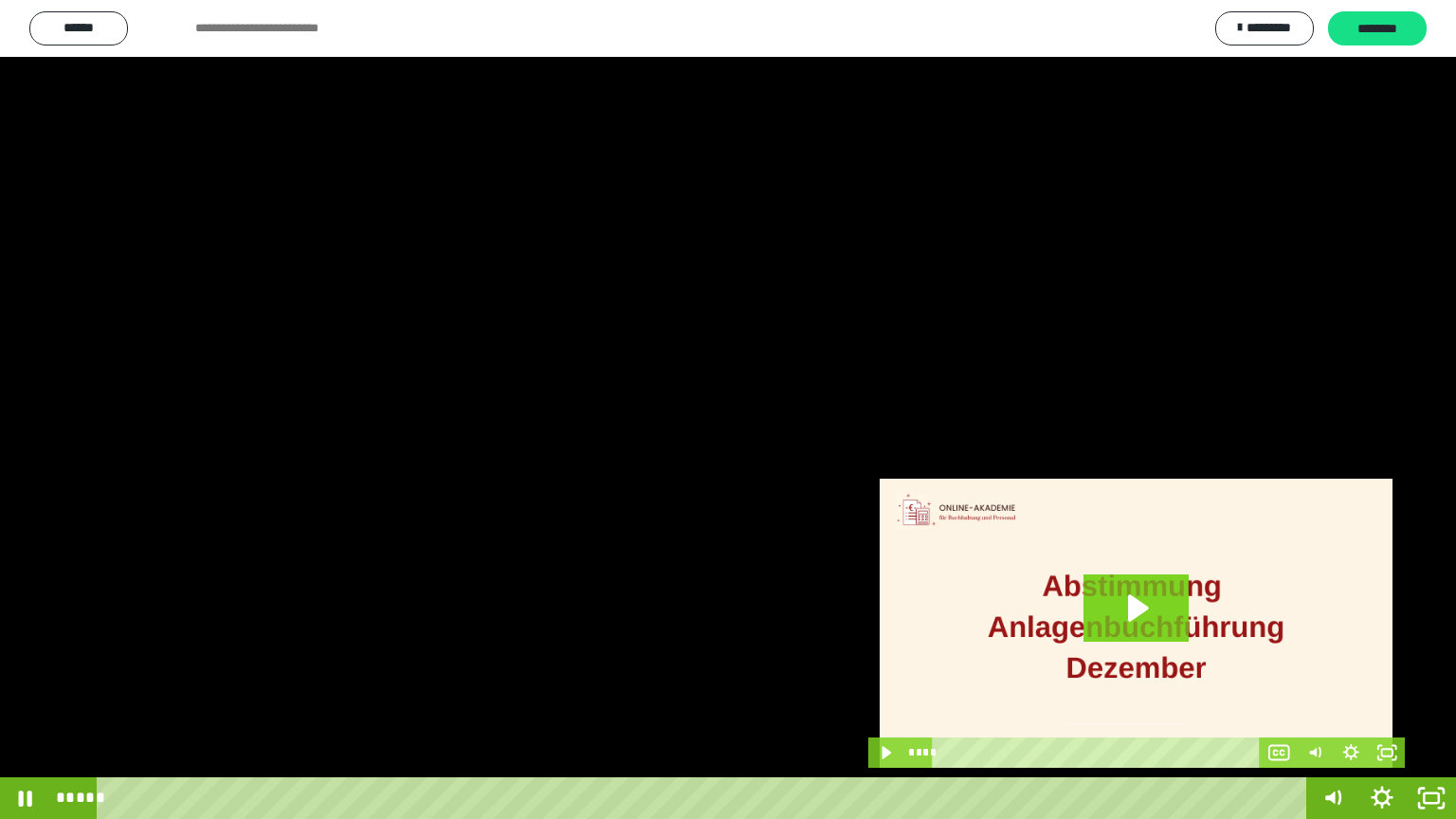 click at bounding box center [728, 410] 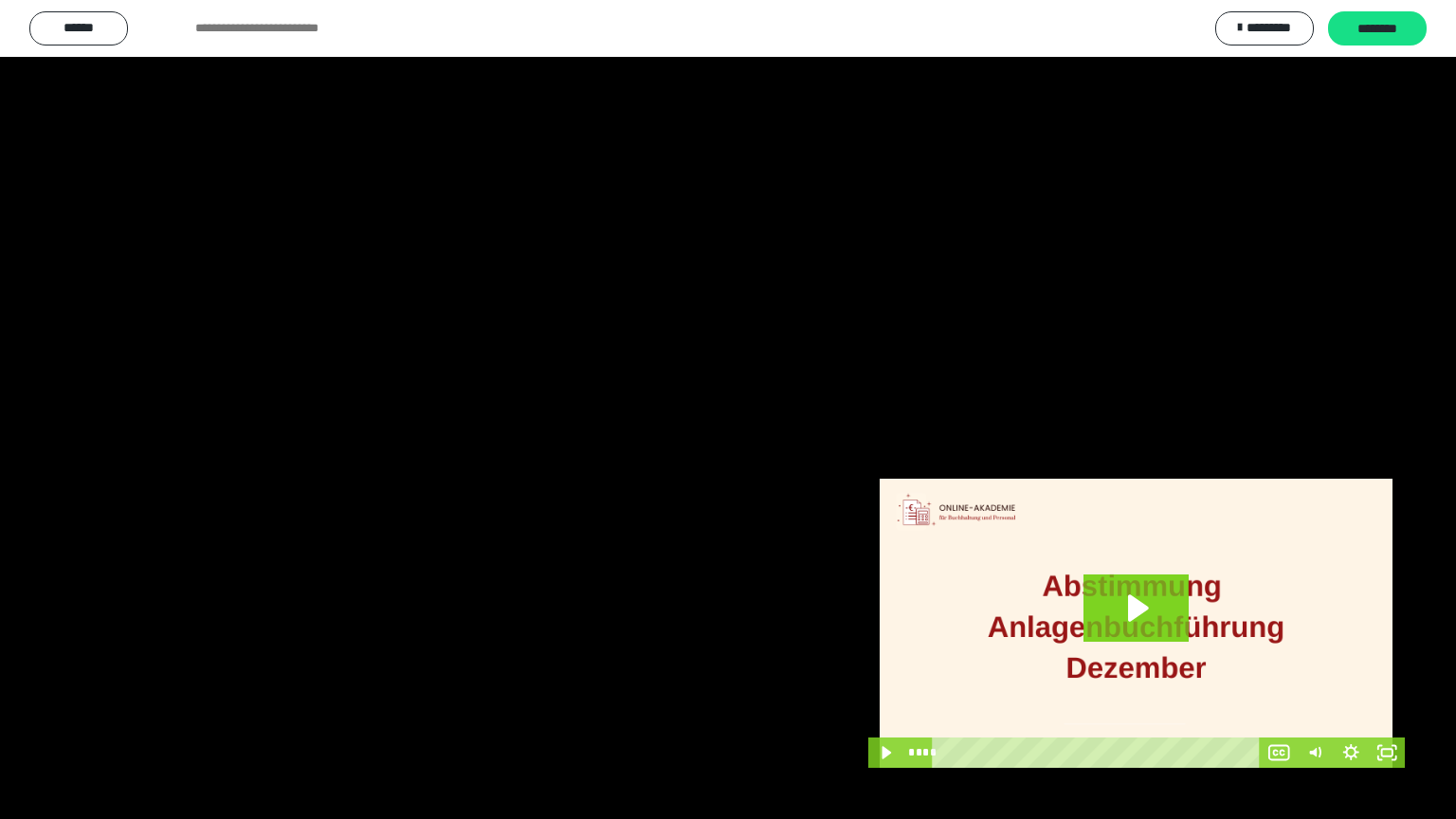 click at bounding box center (728, 410) 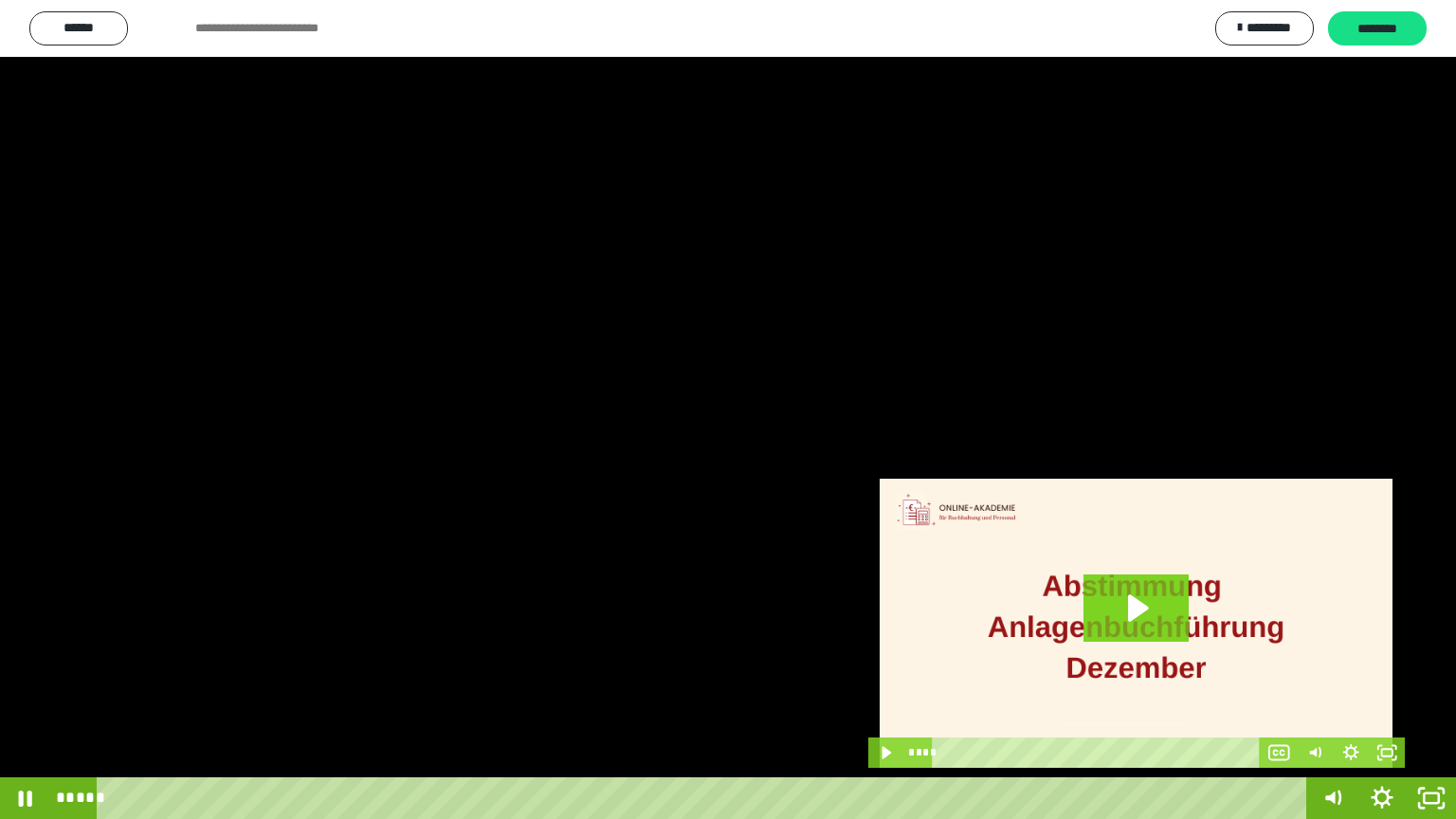 click at bounding box center (728, 410) 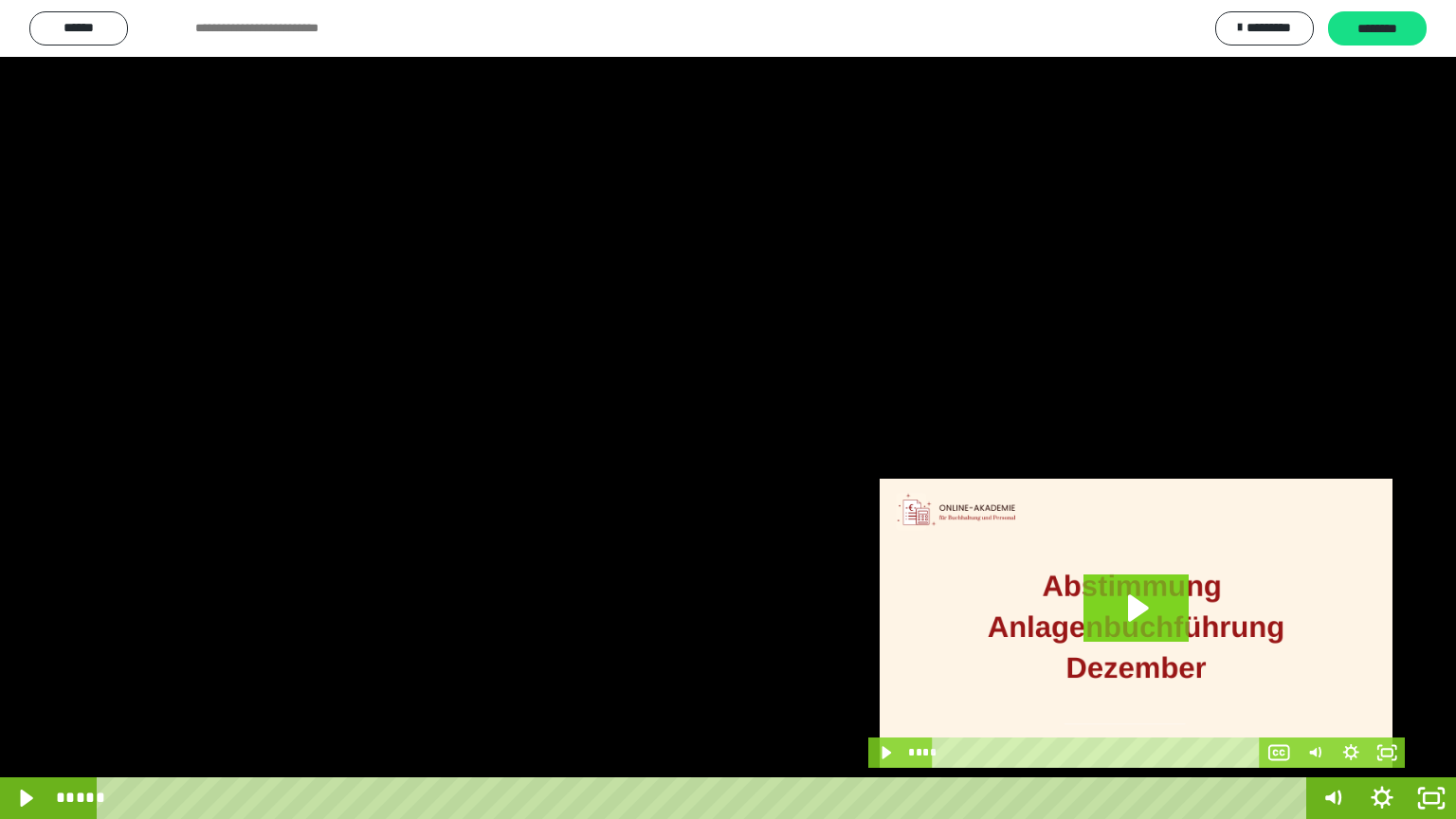 click at bounding box center (728, 410) 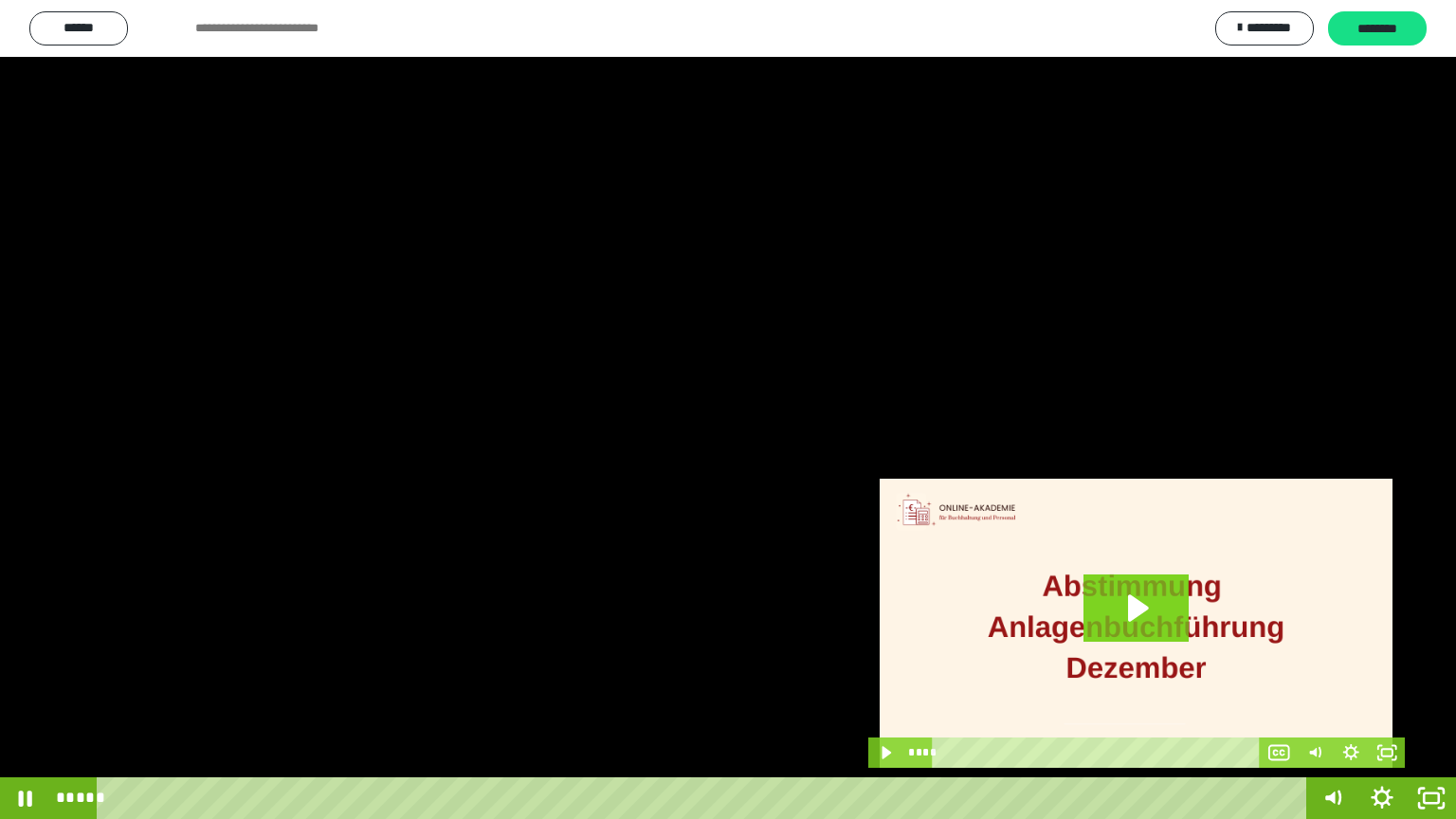 click at bounding box center [728, 410] 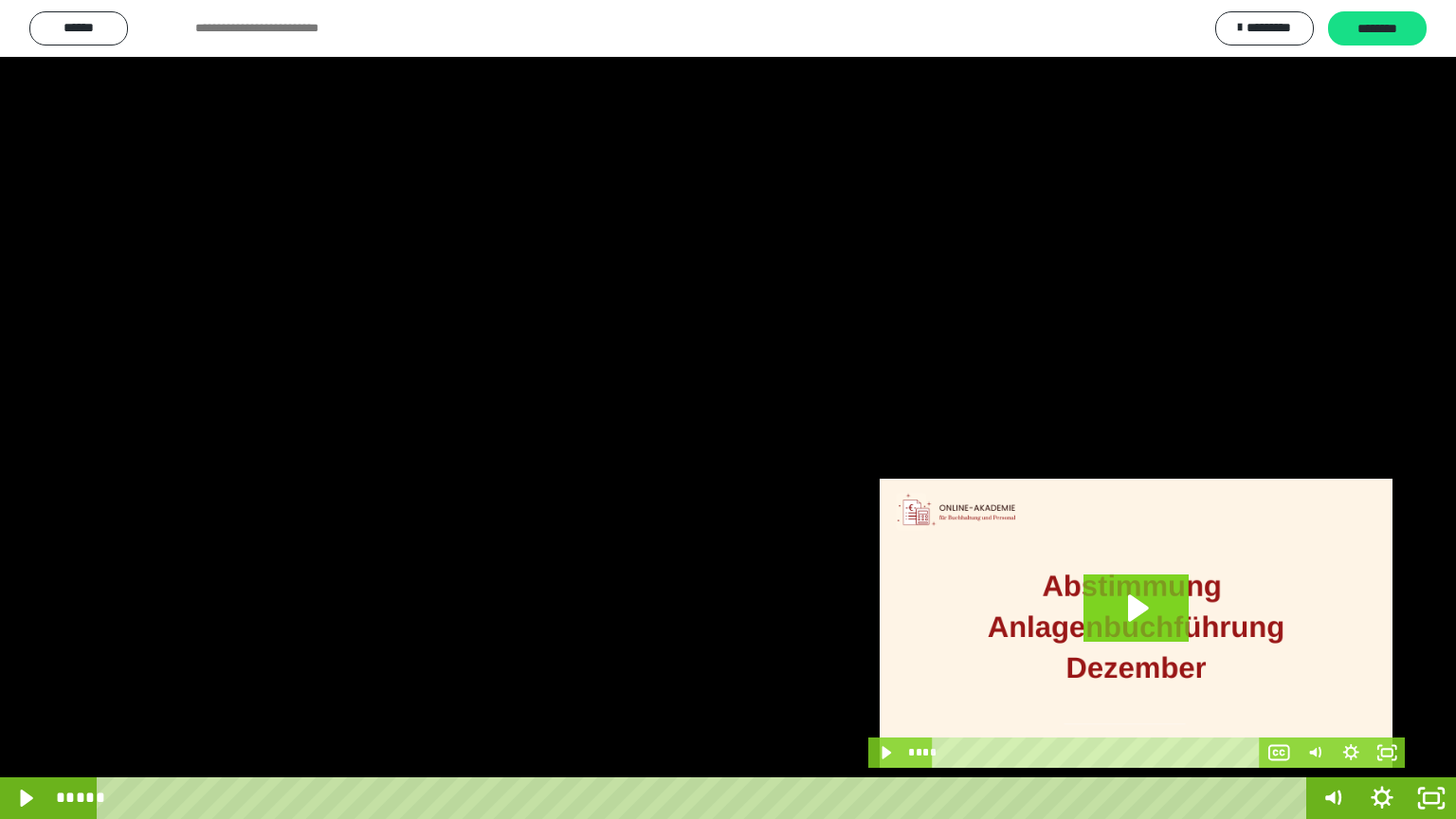 click at bounding box center (728, 410) 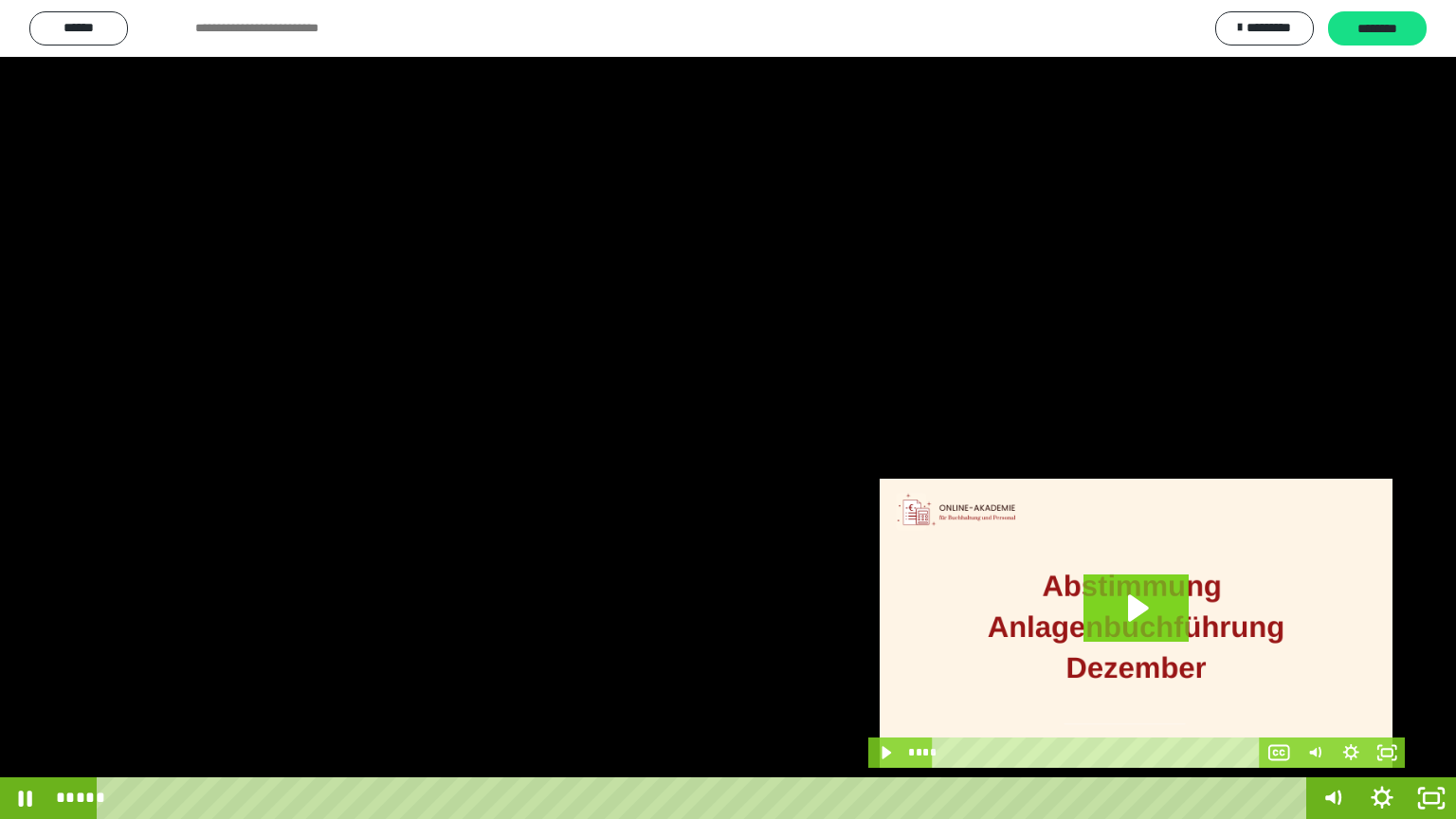 click at bounding box center (728, 410) 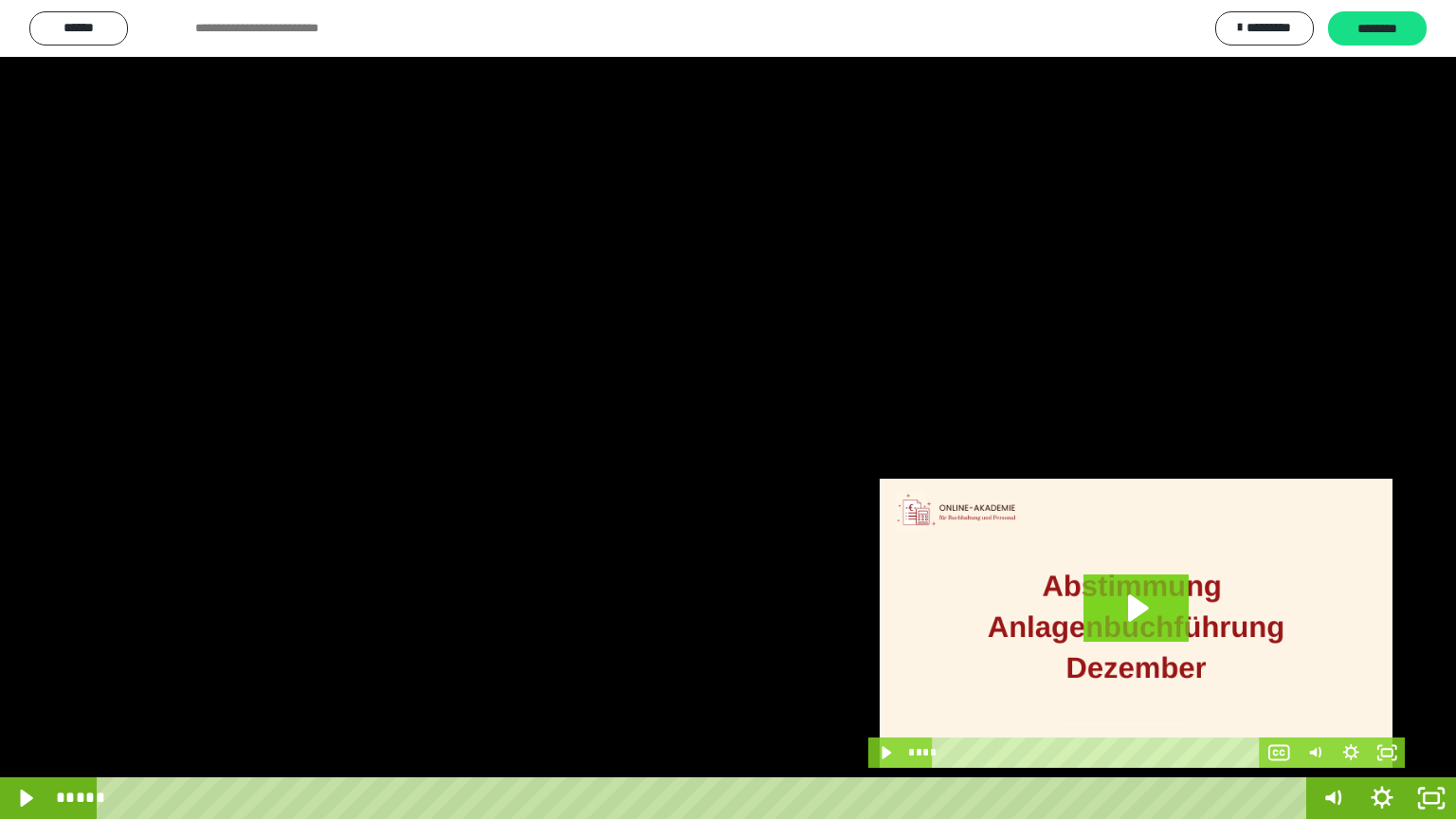 click at bounding box center (728, 410) 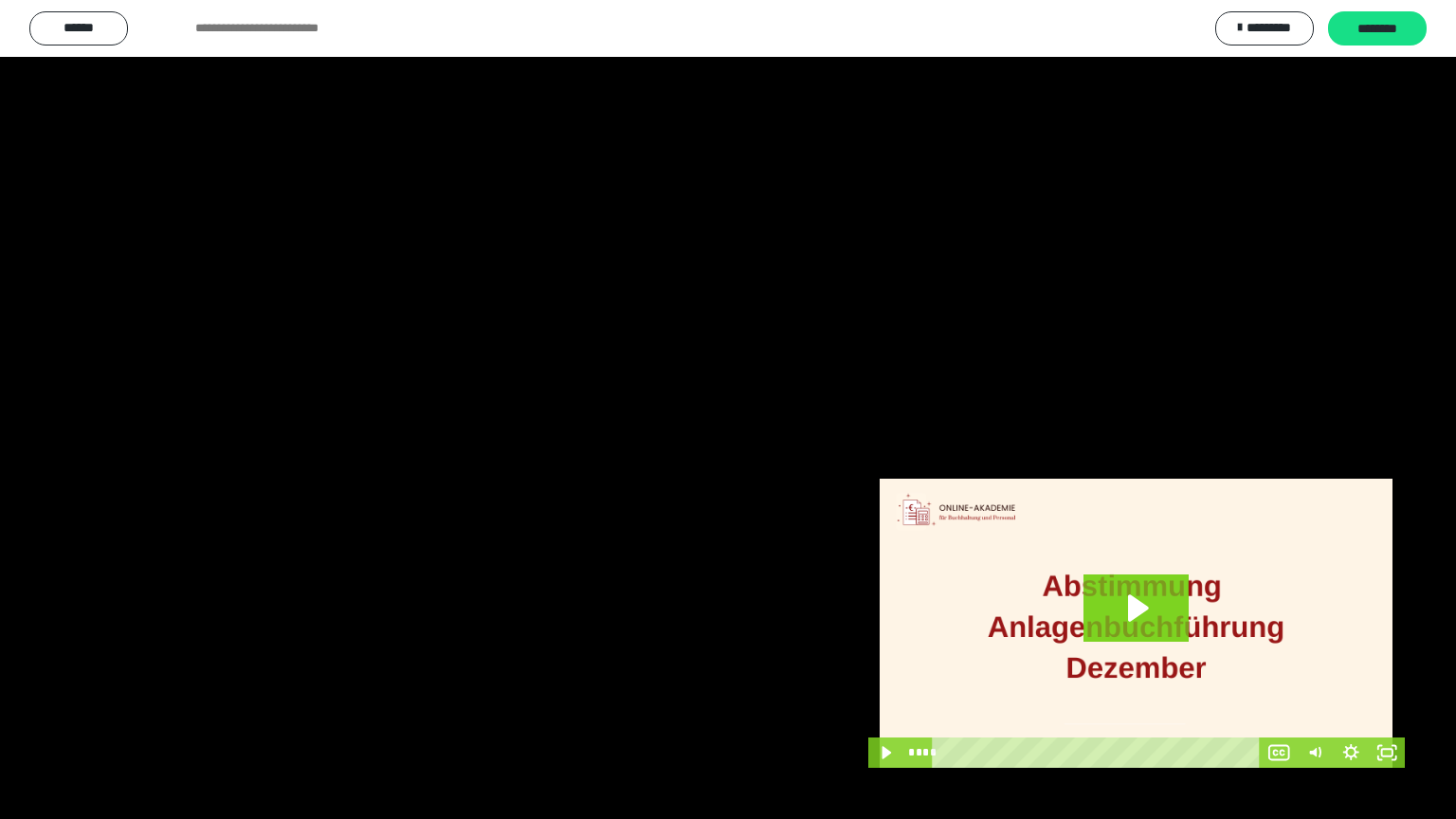 click at bounding box center [728, 410] 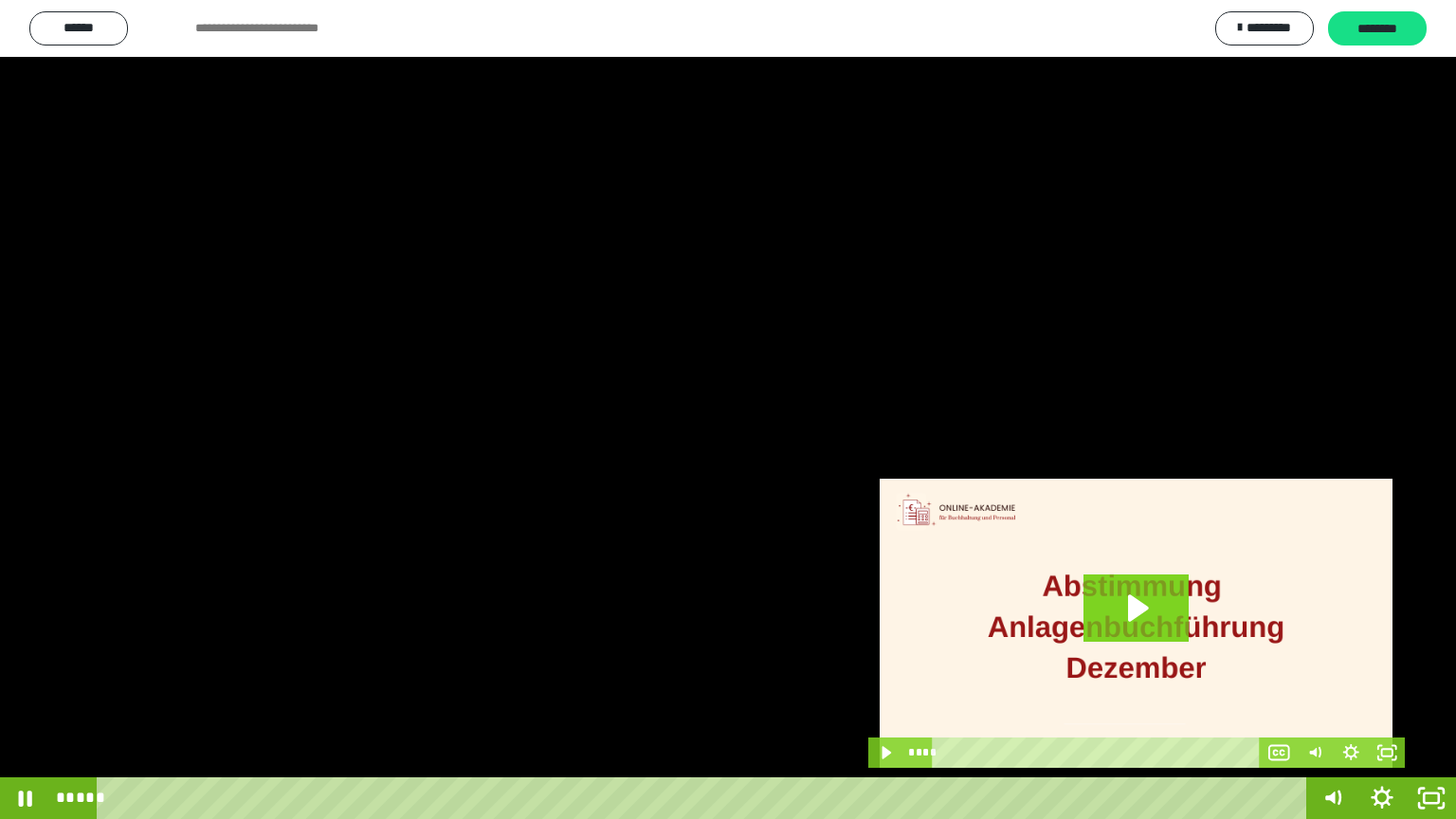click at bounding box center [728, 410] 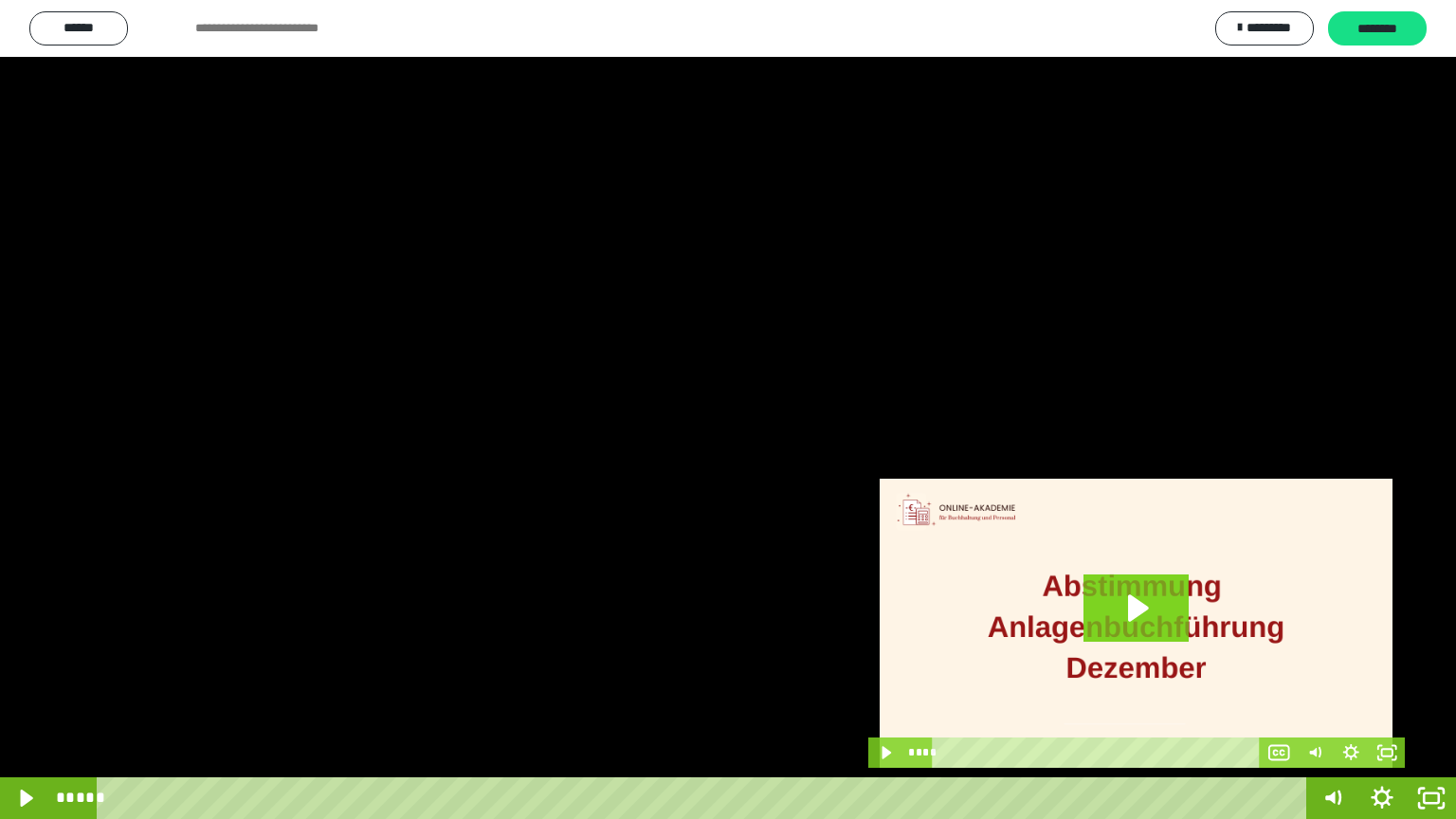 click at bounding box center (728, 410) 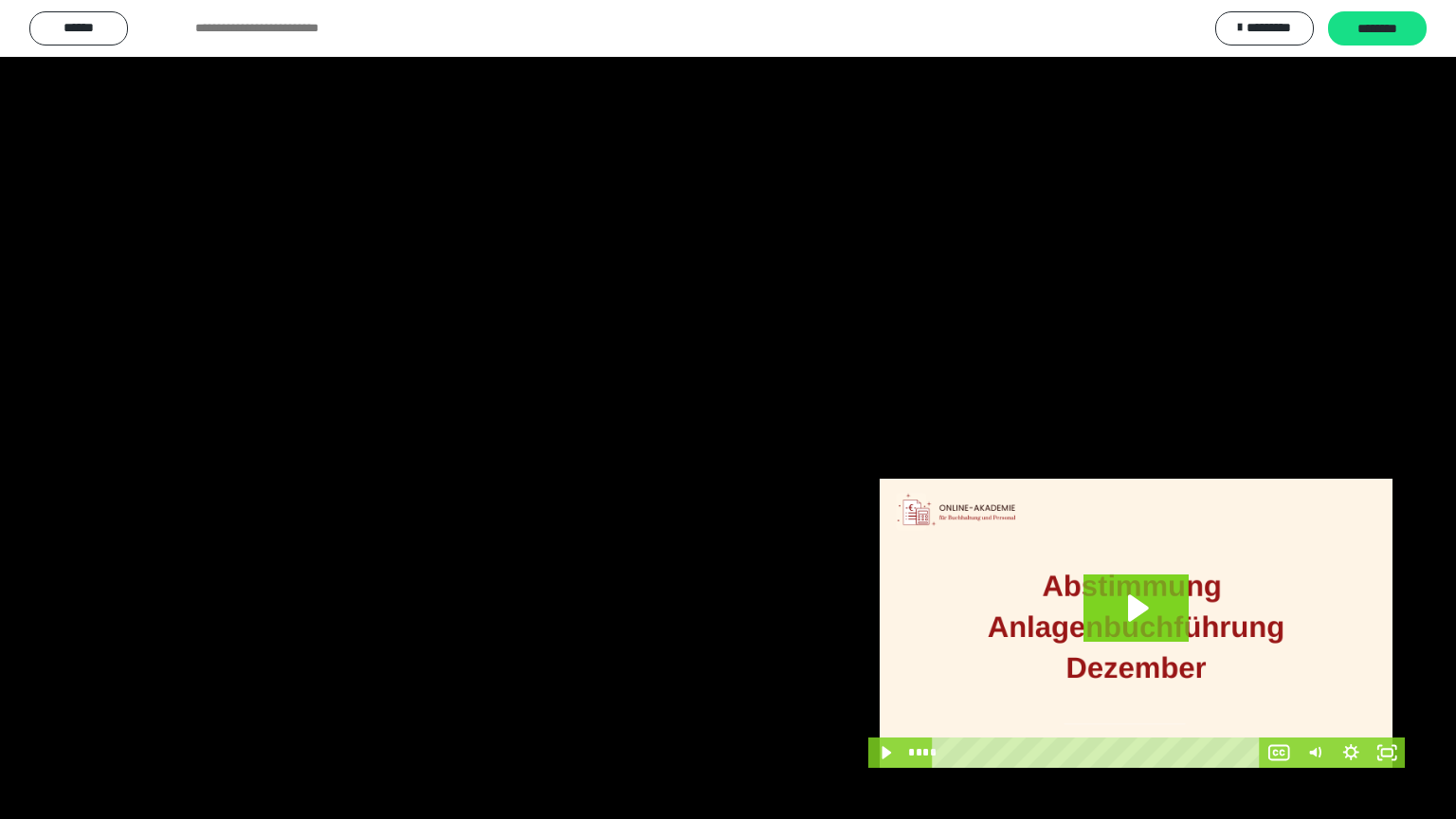 click at bounding box center (728, 410) 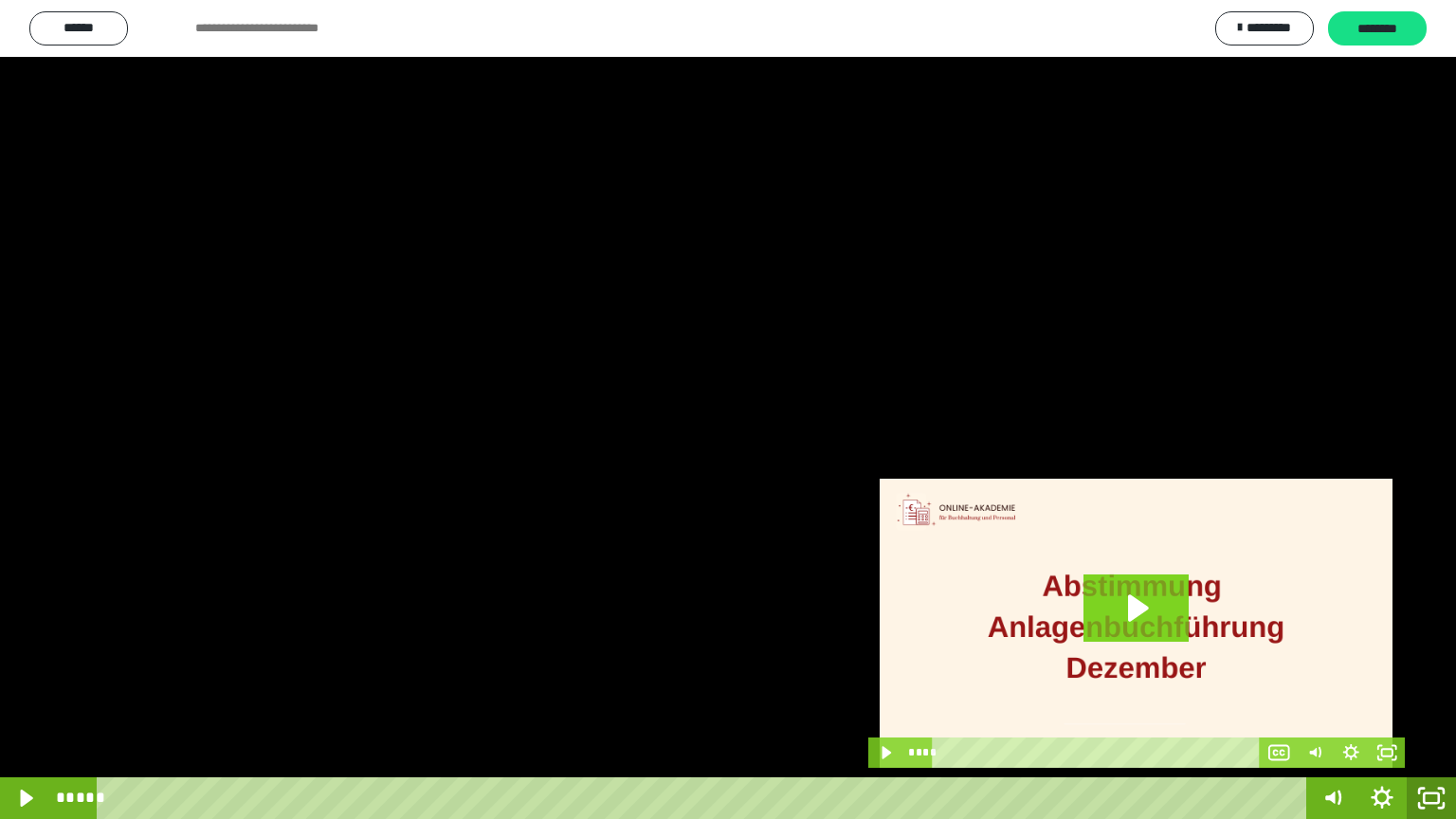 click 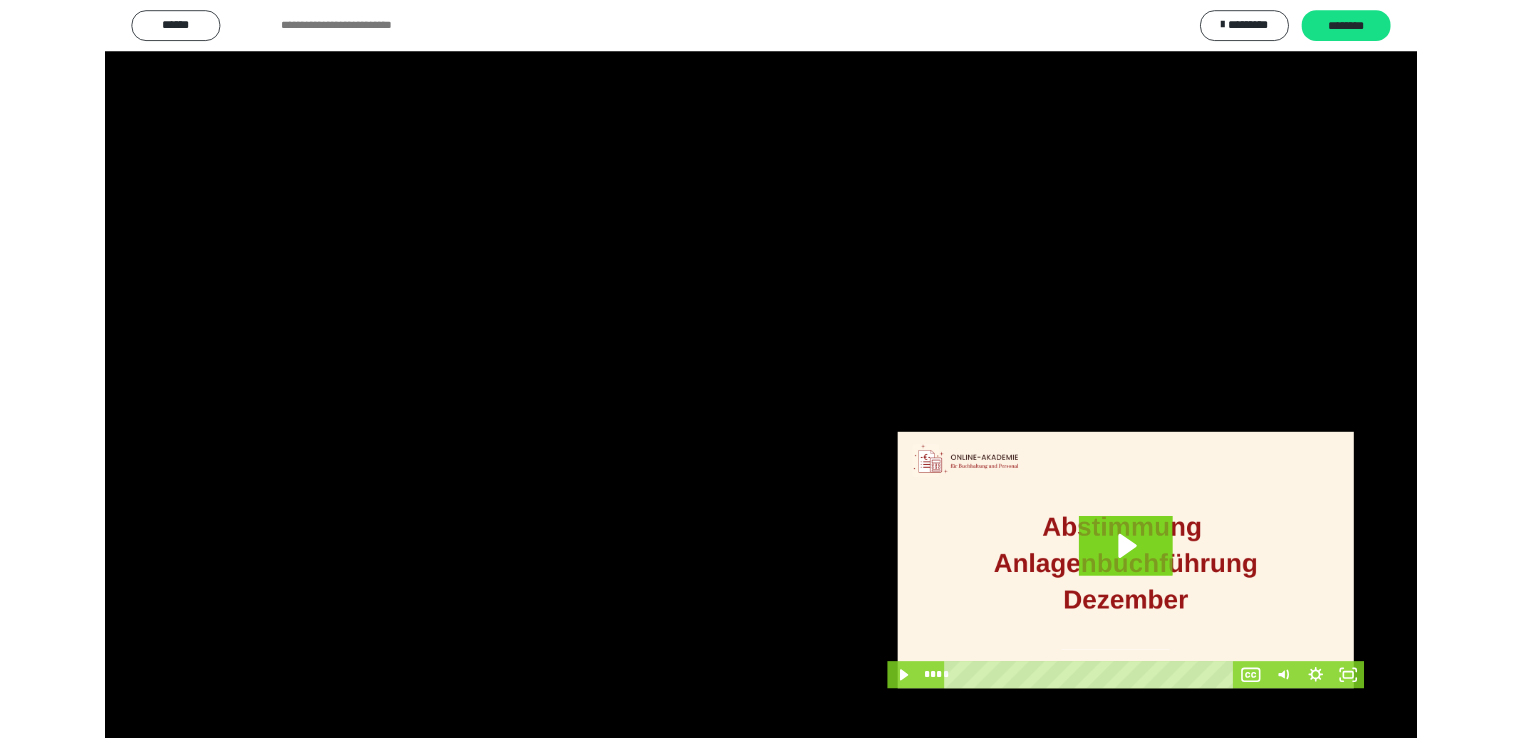 scroll, scrollTop: 3949, scrollLeft: 0, axis: vertical 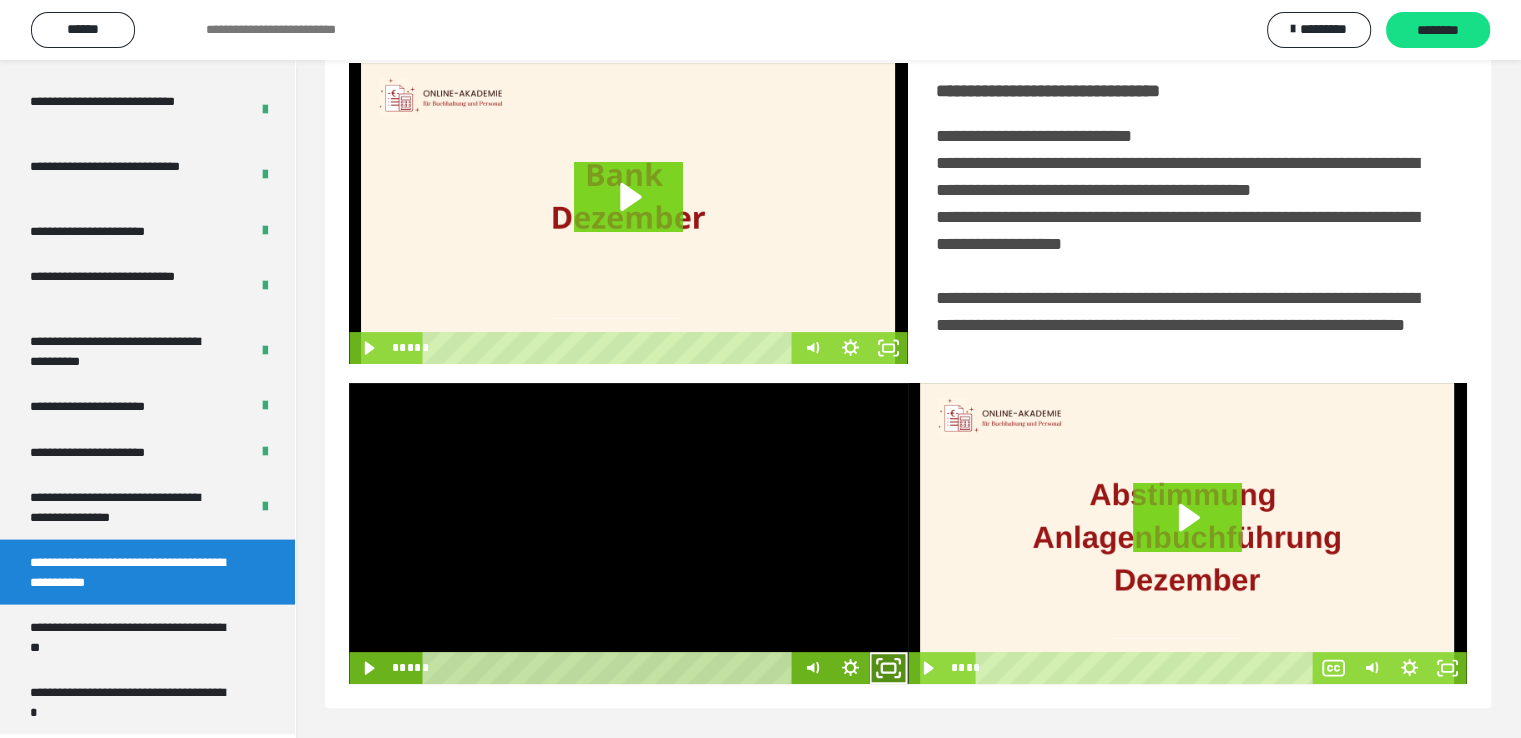 click 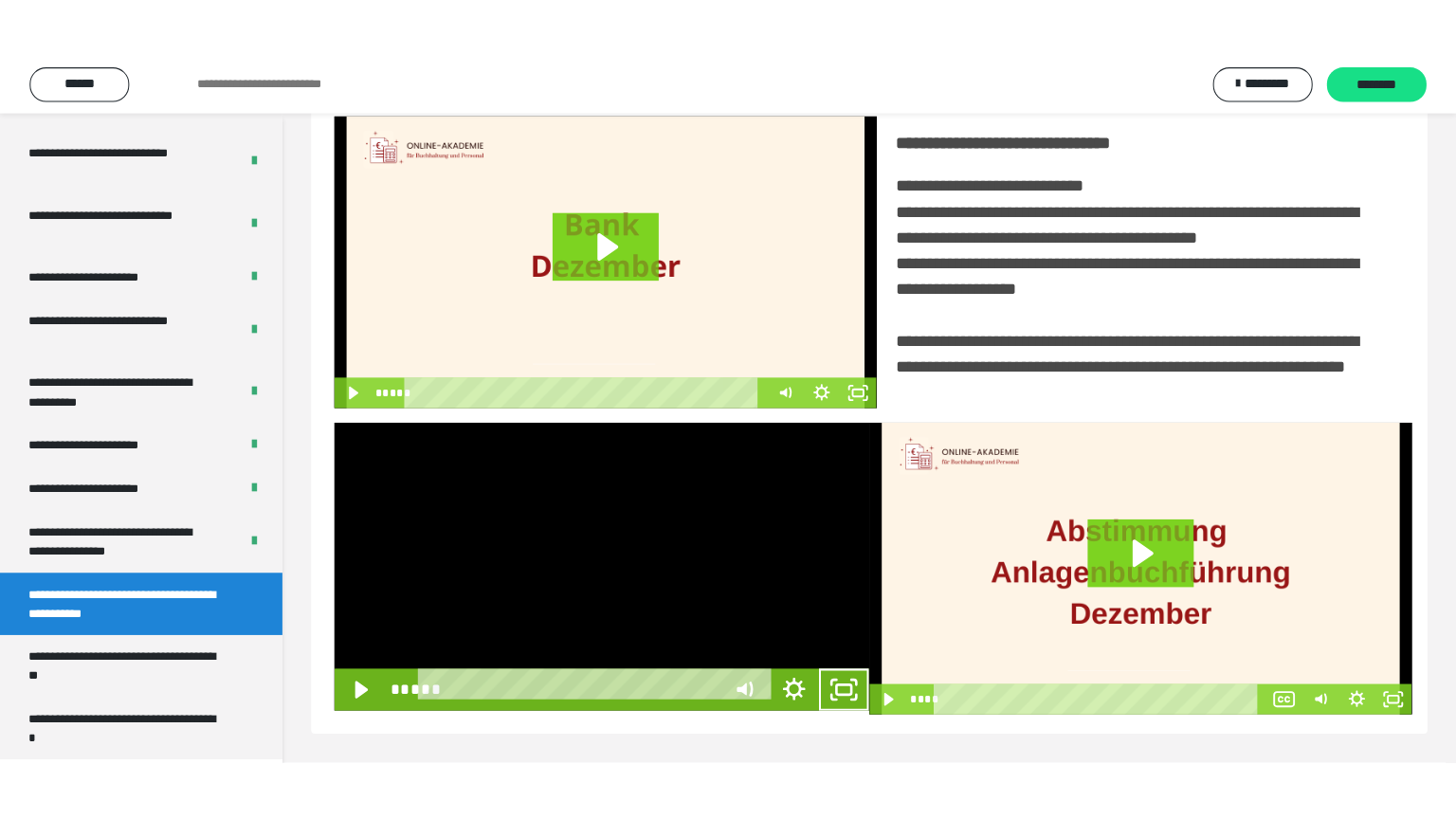 scroll, scrollTop: 317, scrollLeft: 0, axis: vertical 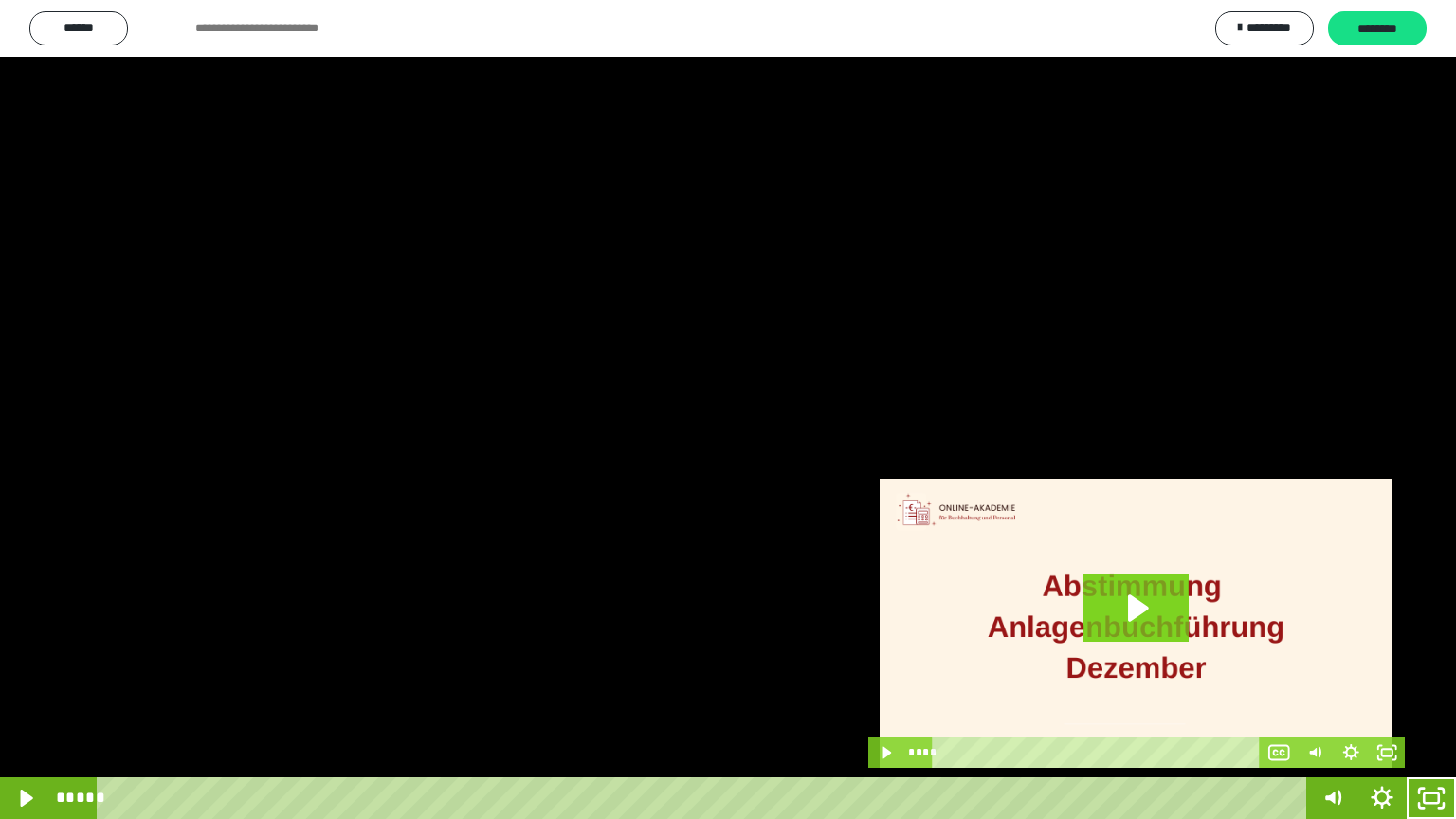 click at bounding box center [728, 410] 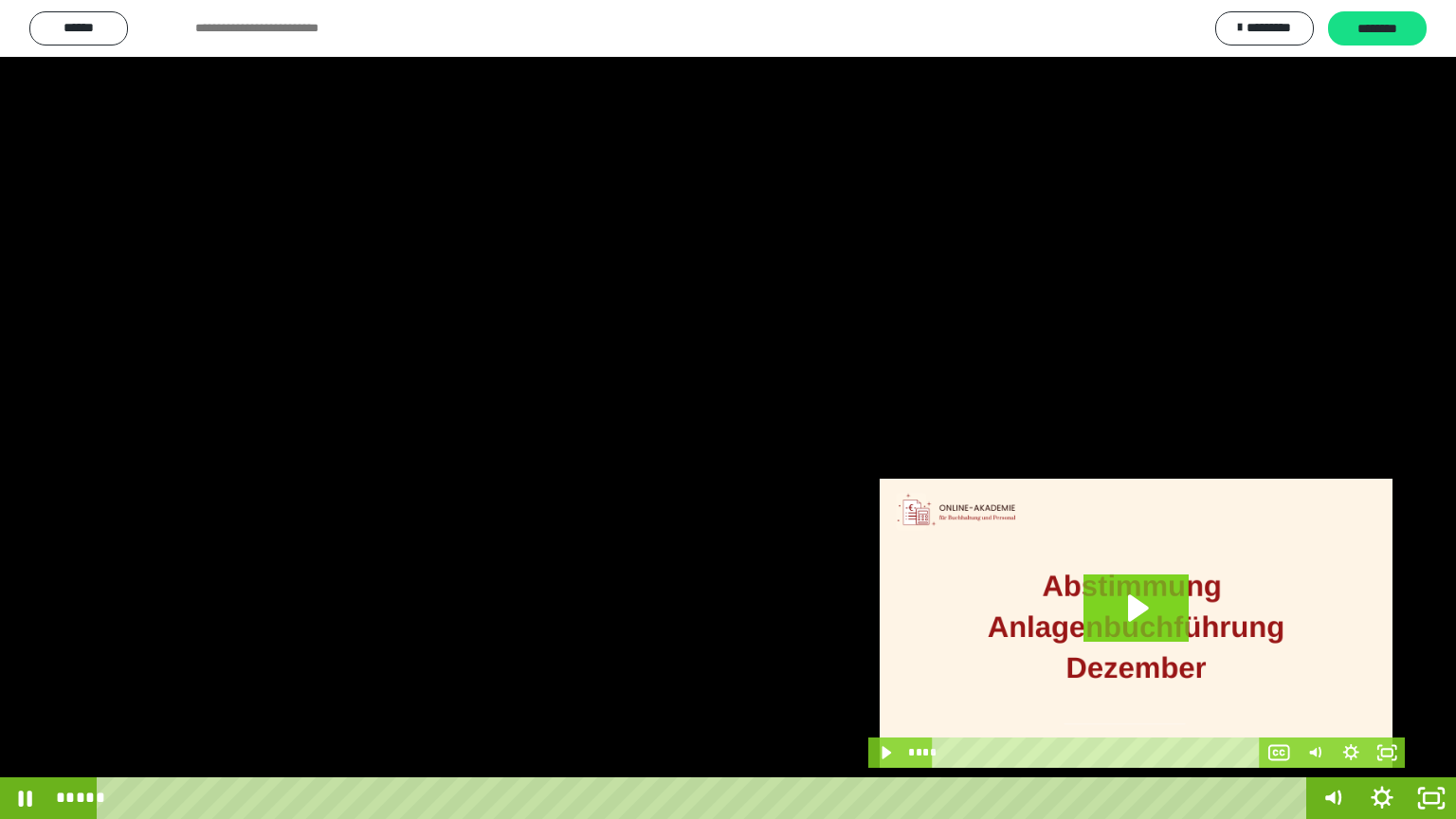 click at bounding box center [728, 410] 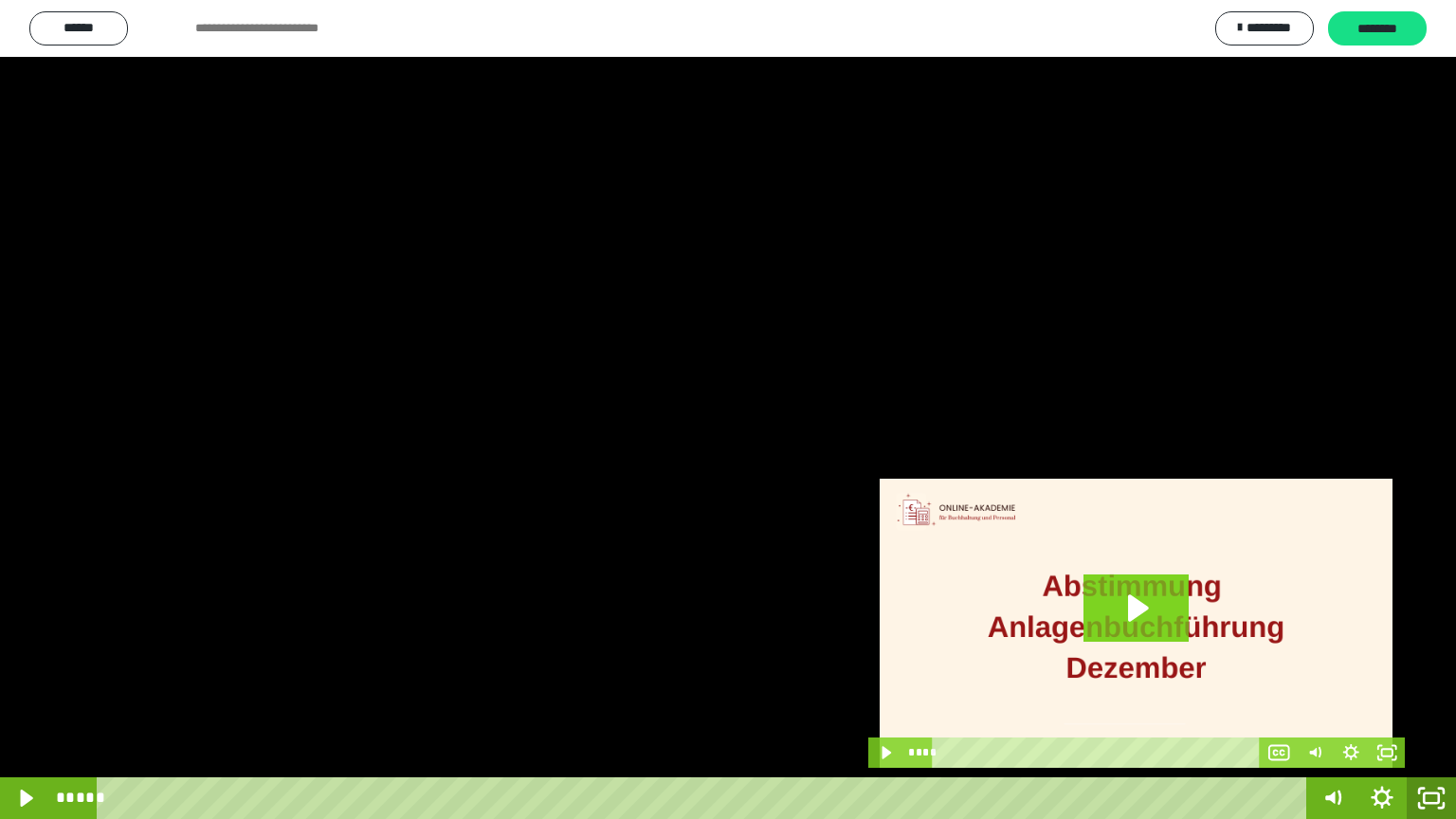 click 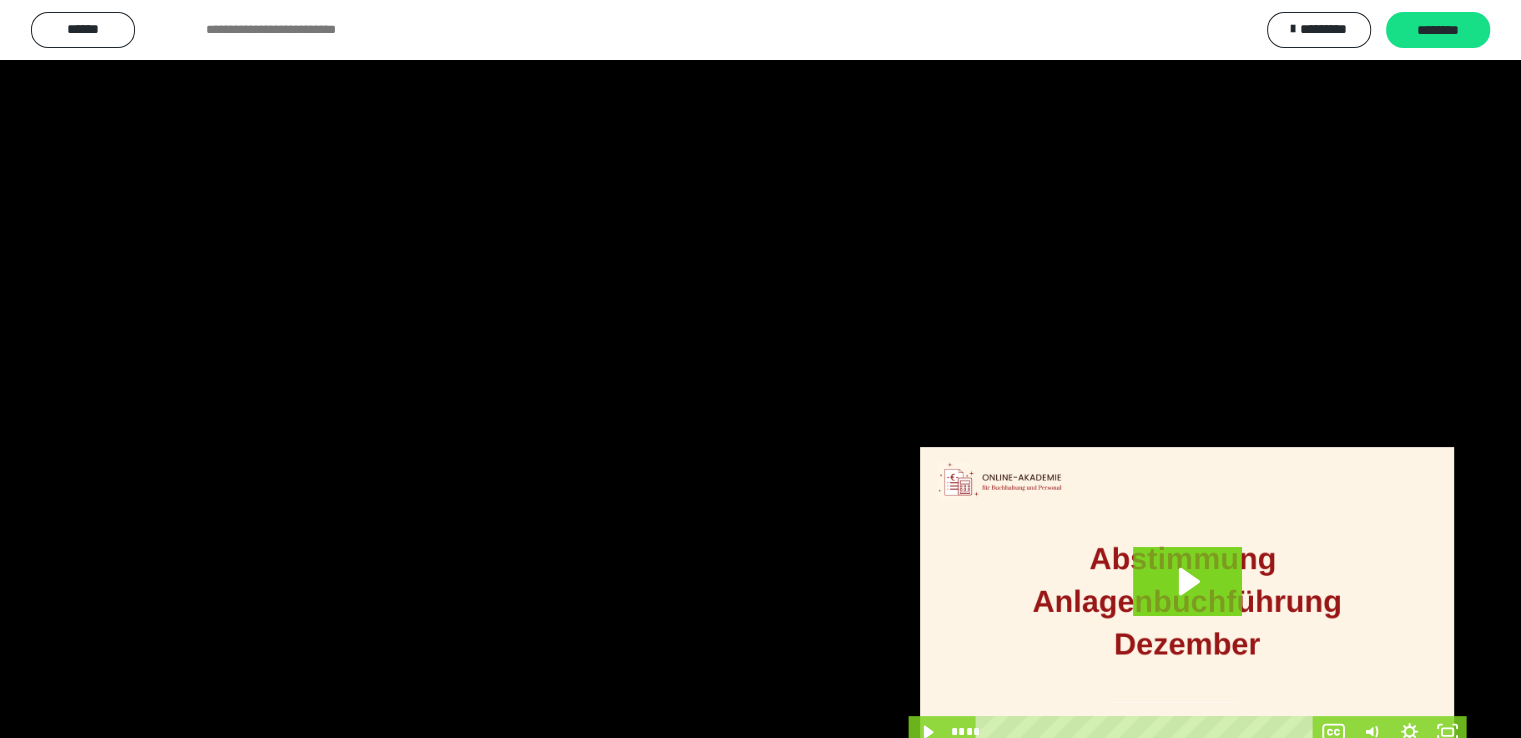 scroll, scrollTop: 3949, scrollLeft: 0, axis: vertical 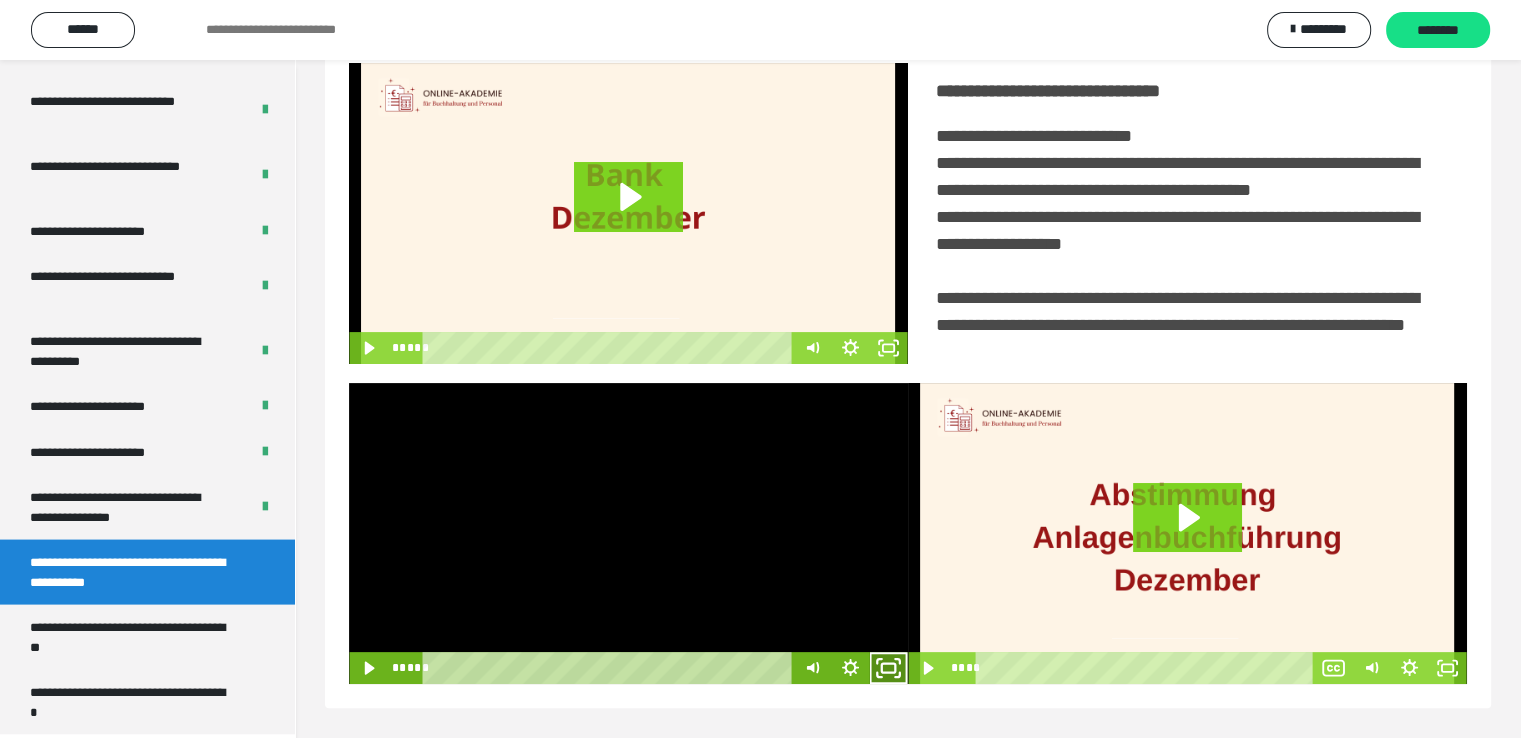 click 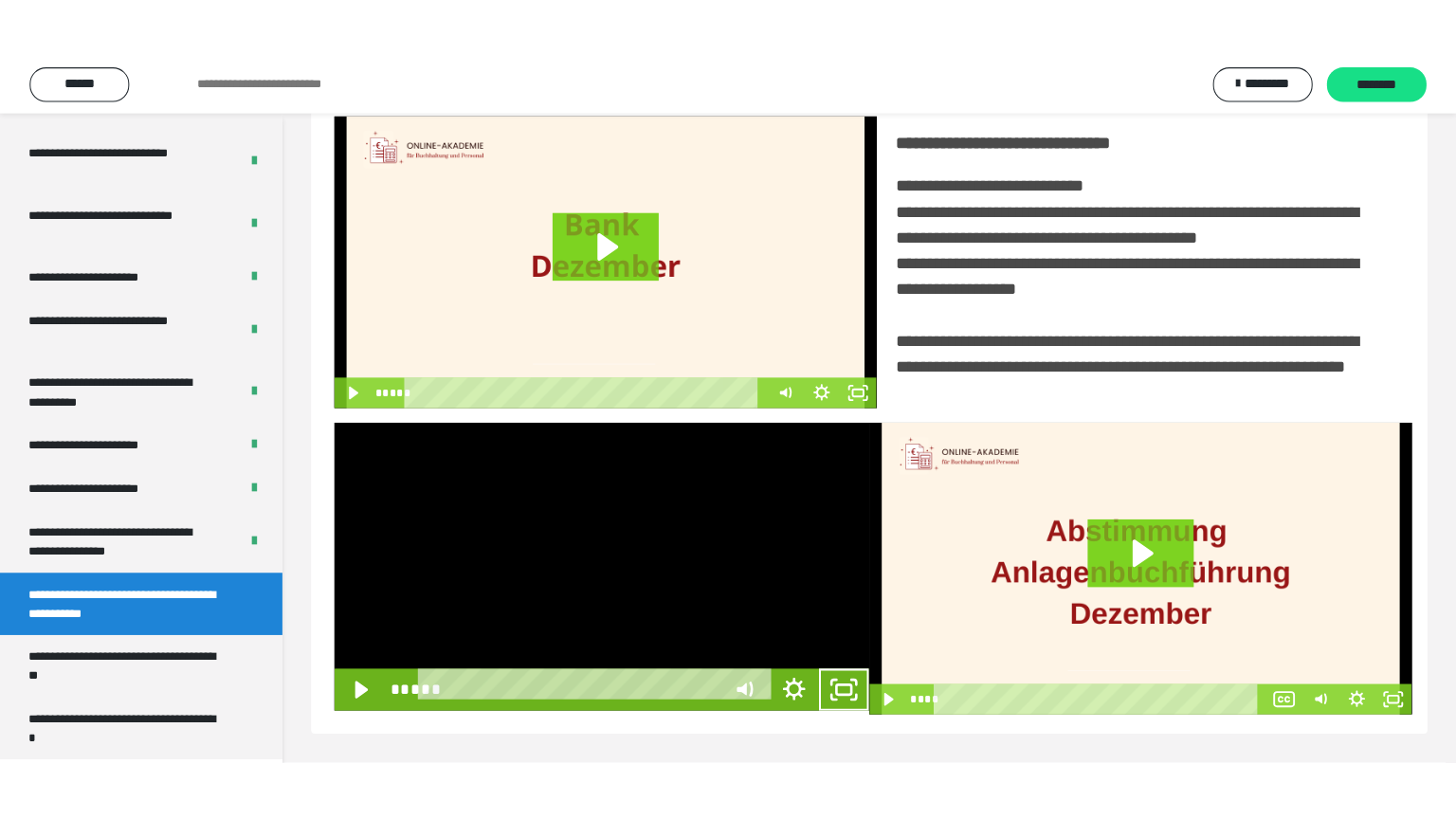 scroll, scrollTop: 317, scrollLeft: 0, axis: vertical 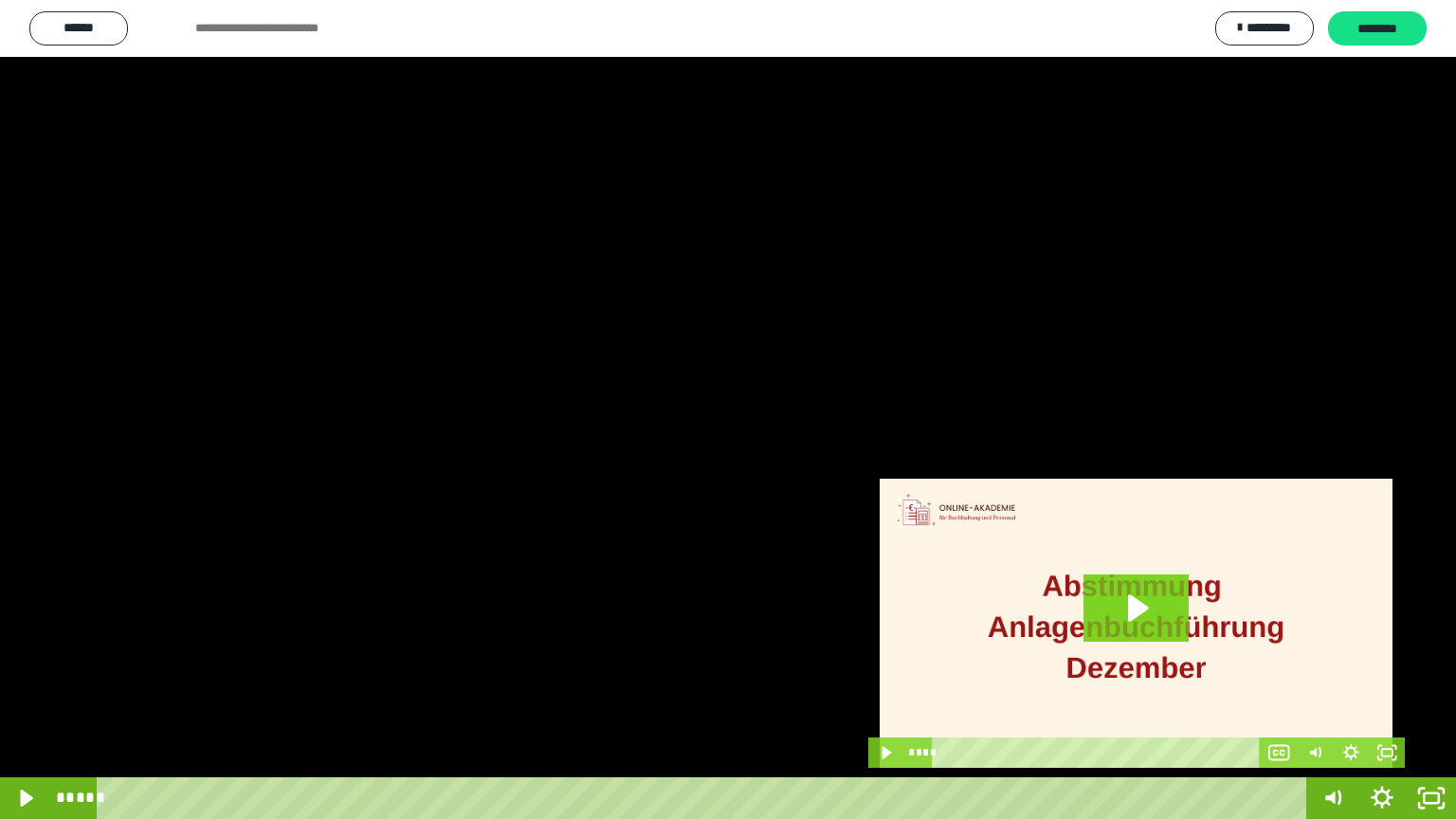 click at bounding box center (728, 410) 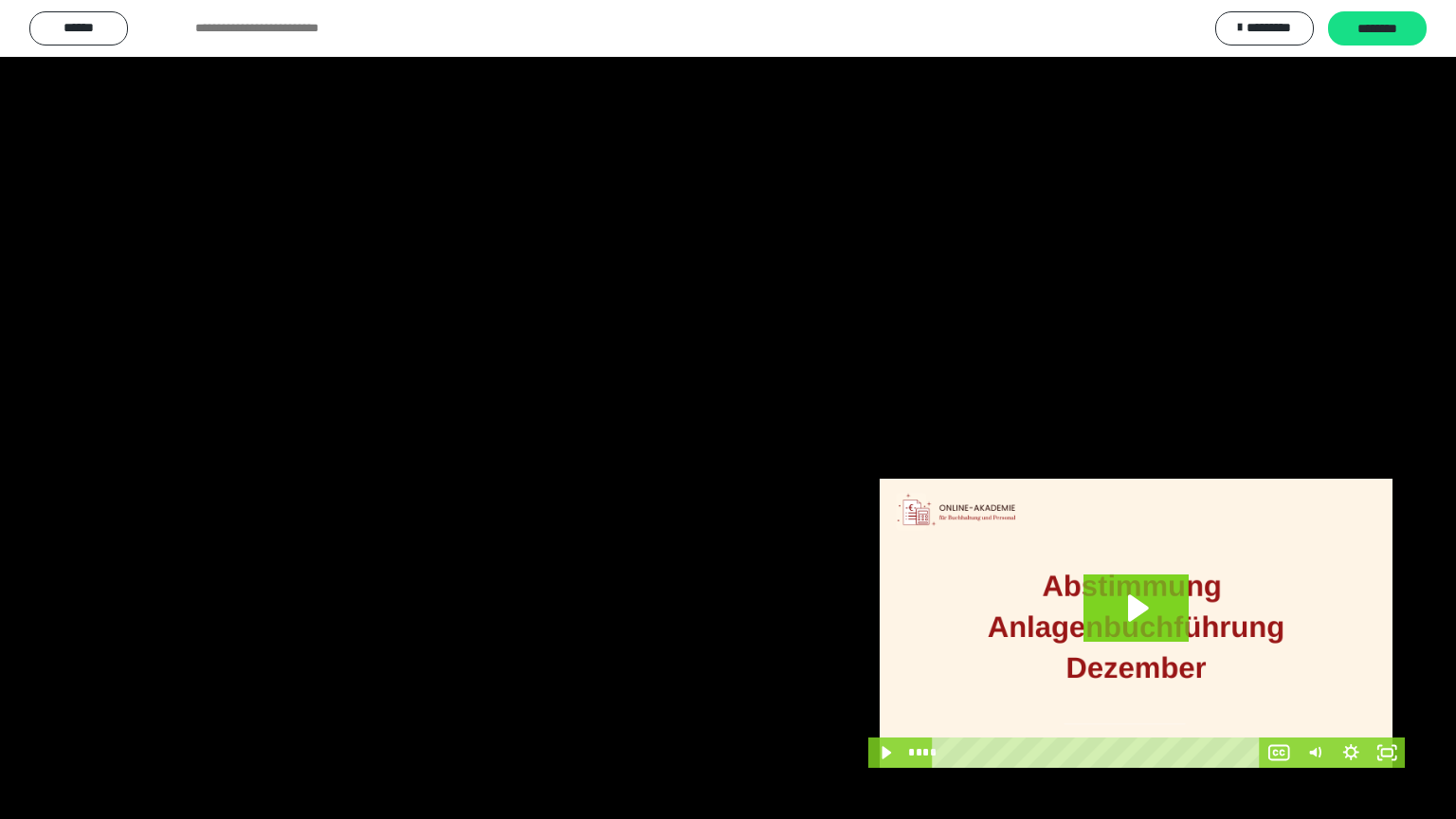 click at bounding box center [728, 410] 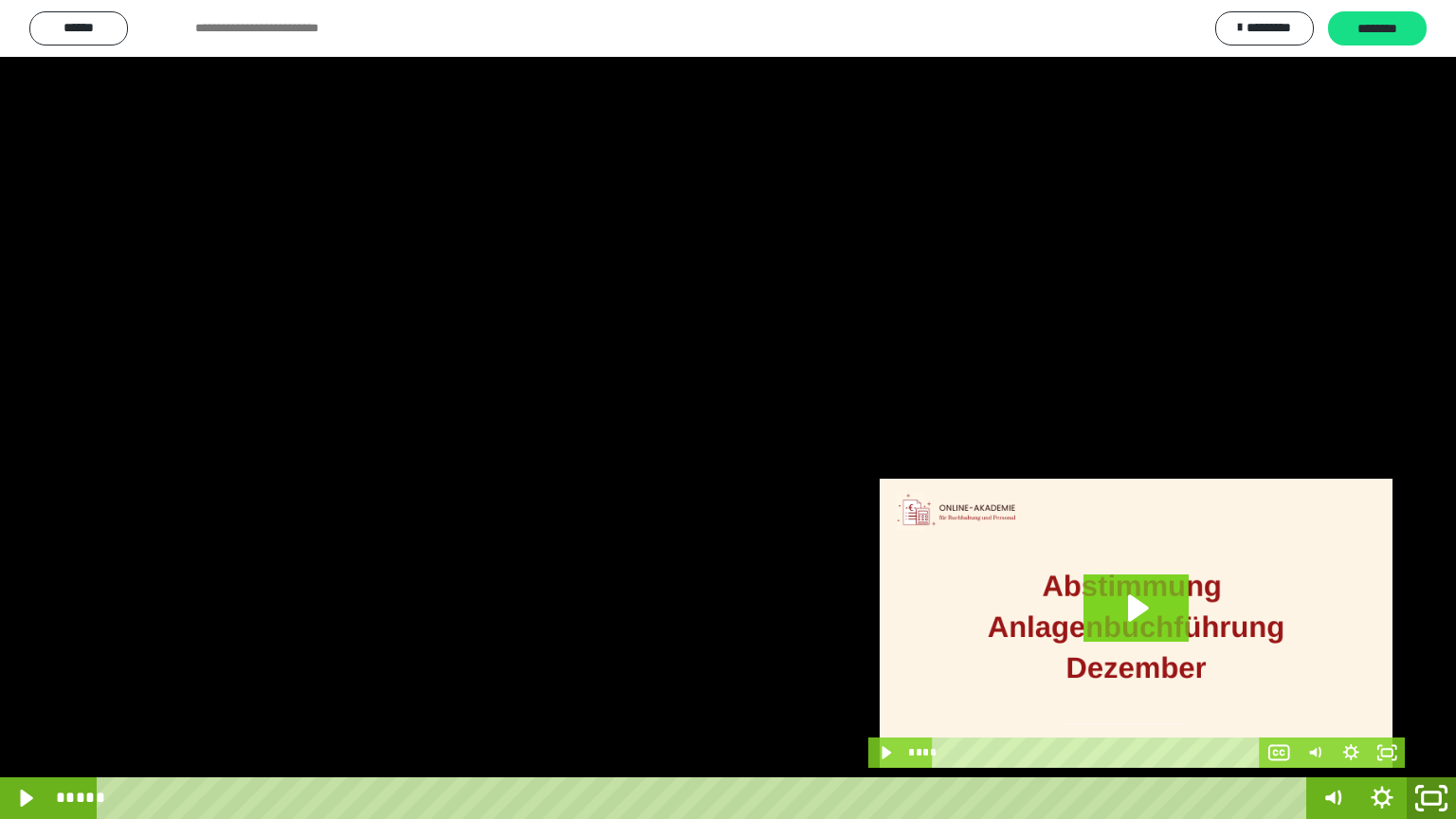 click 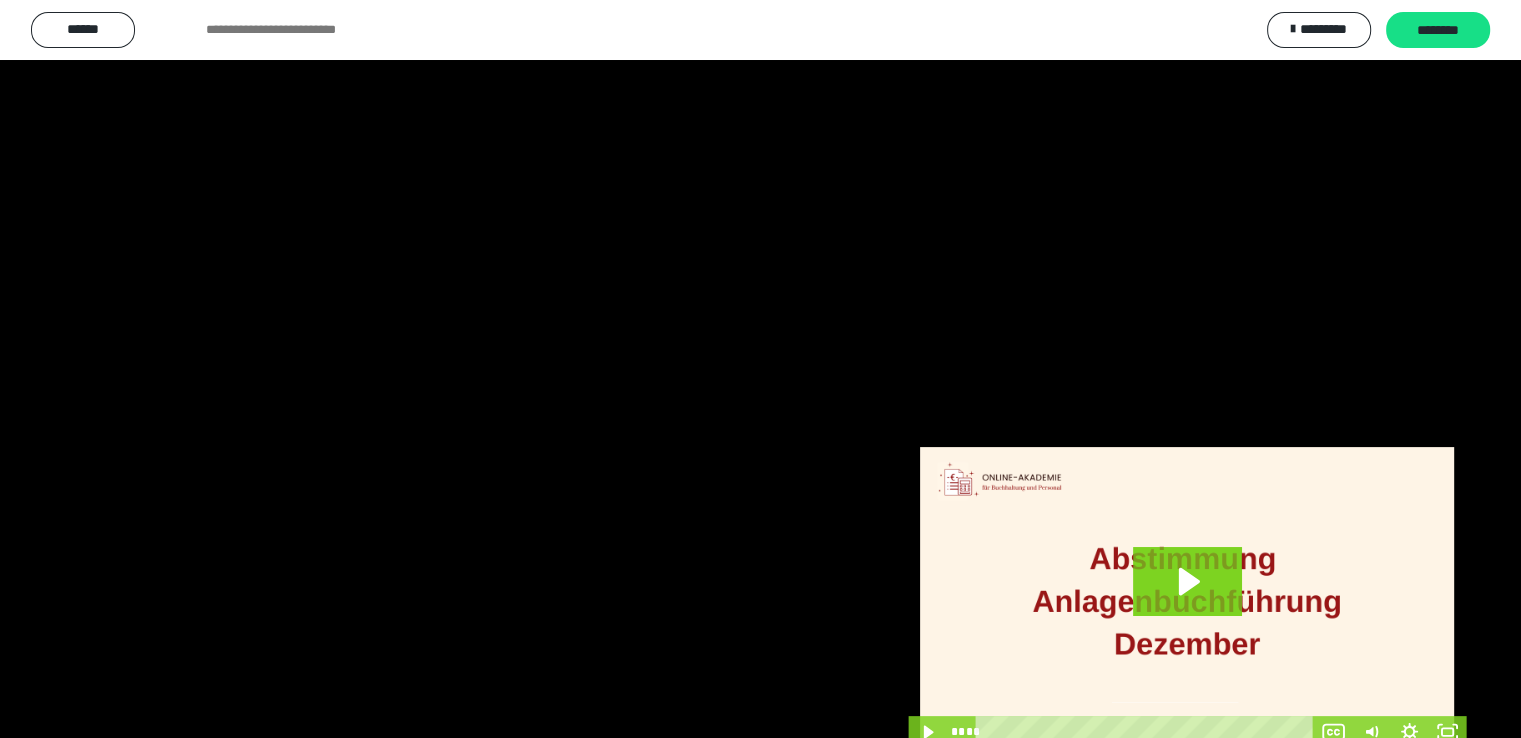 scroll, scrollTop: 3949, scrollLeft: 0, axis: vertical 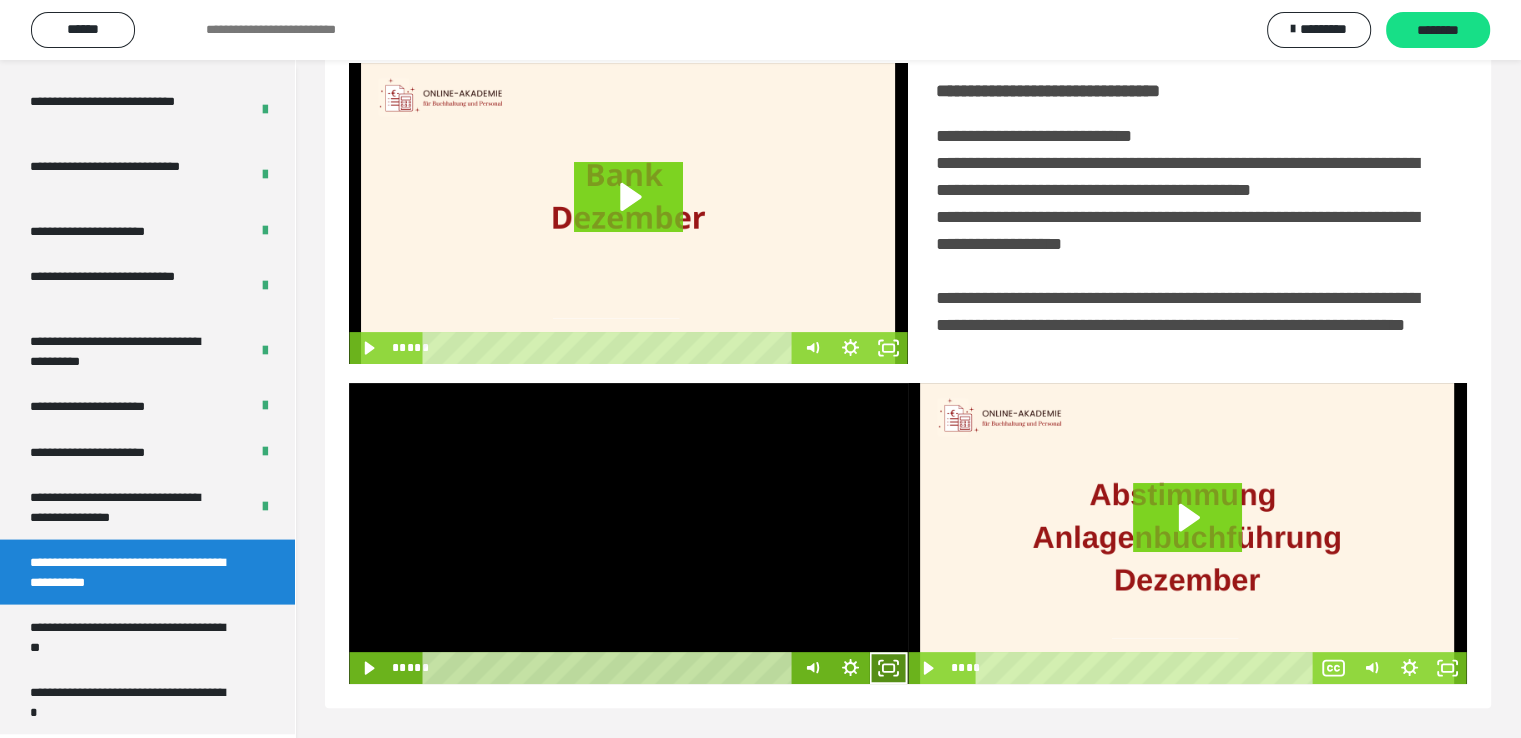 click 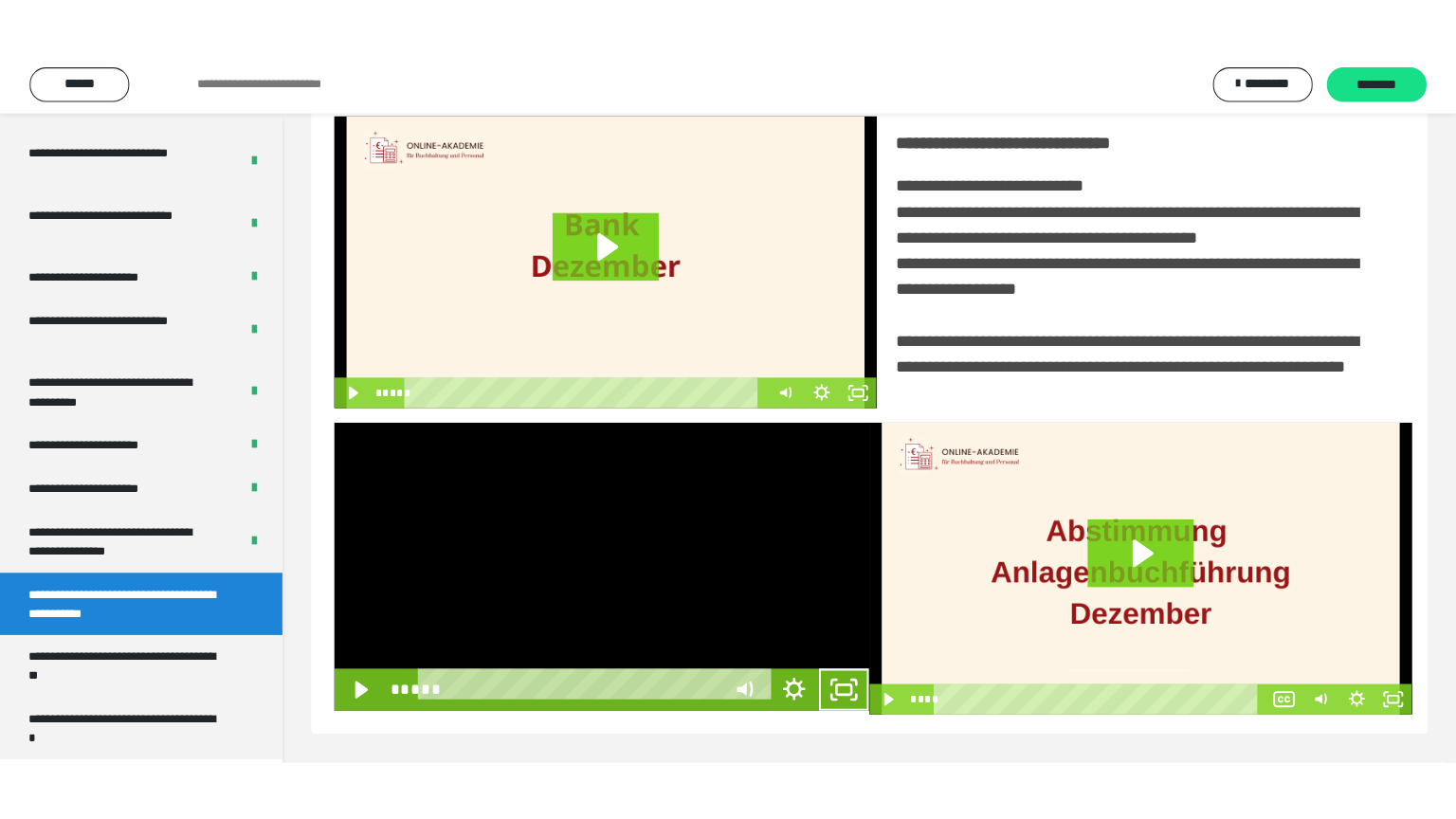 scroll, scrollTop: 317, scrollLeft: 0, axis: vertical 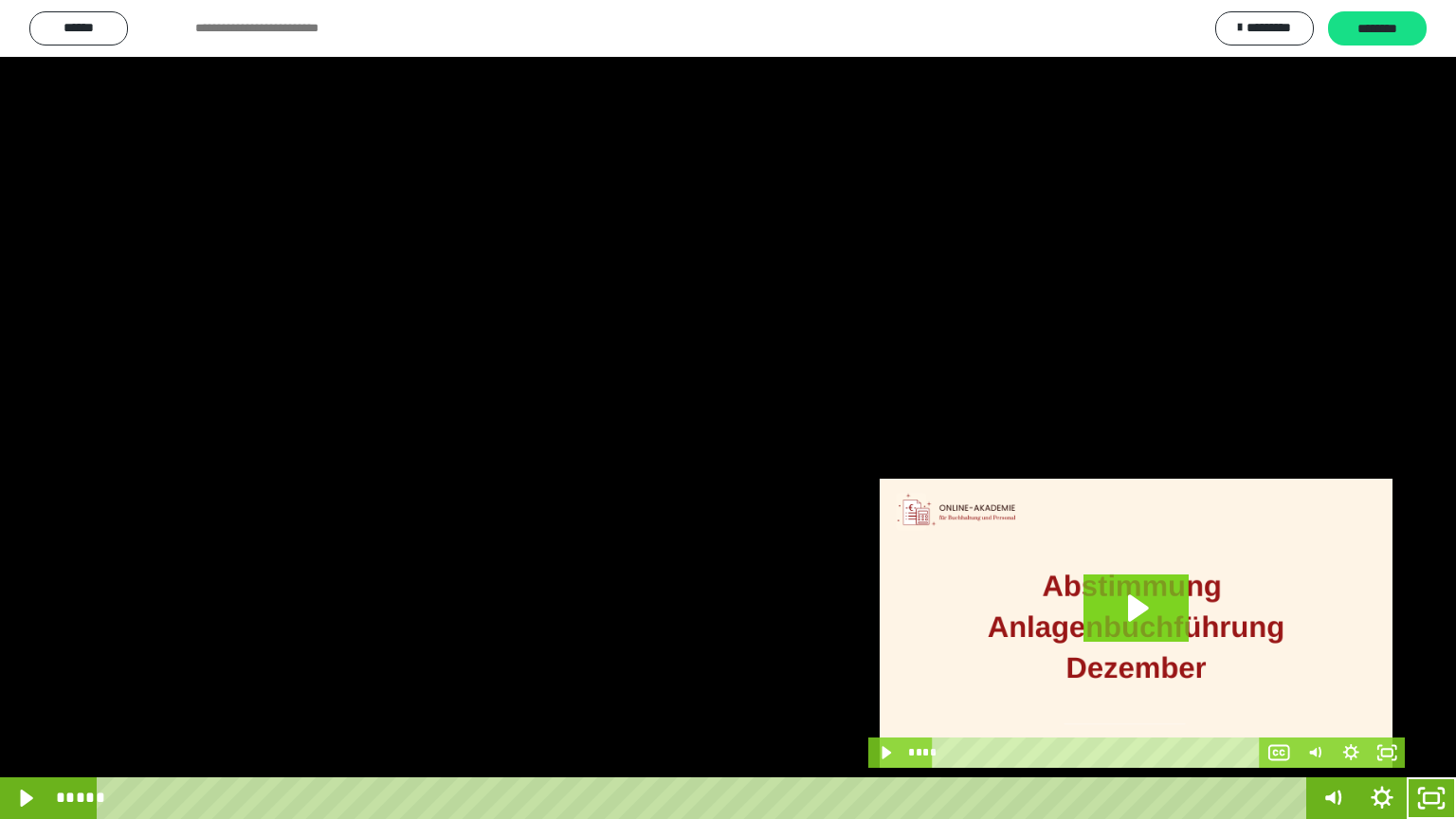 click at bounding box center [728, 410] 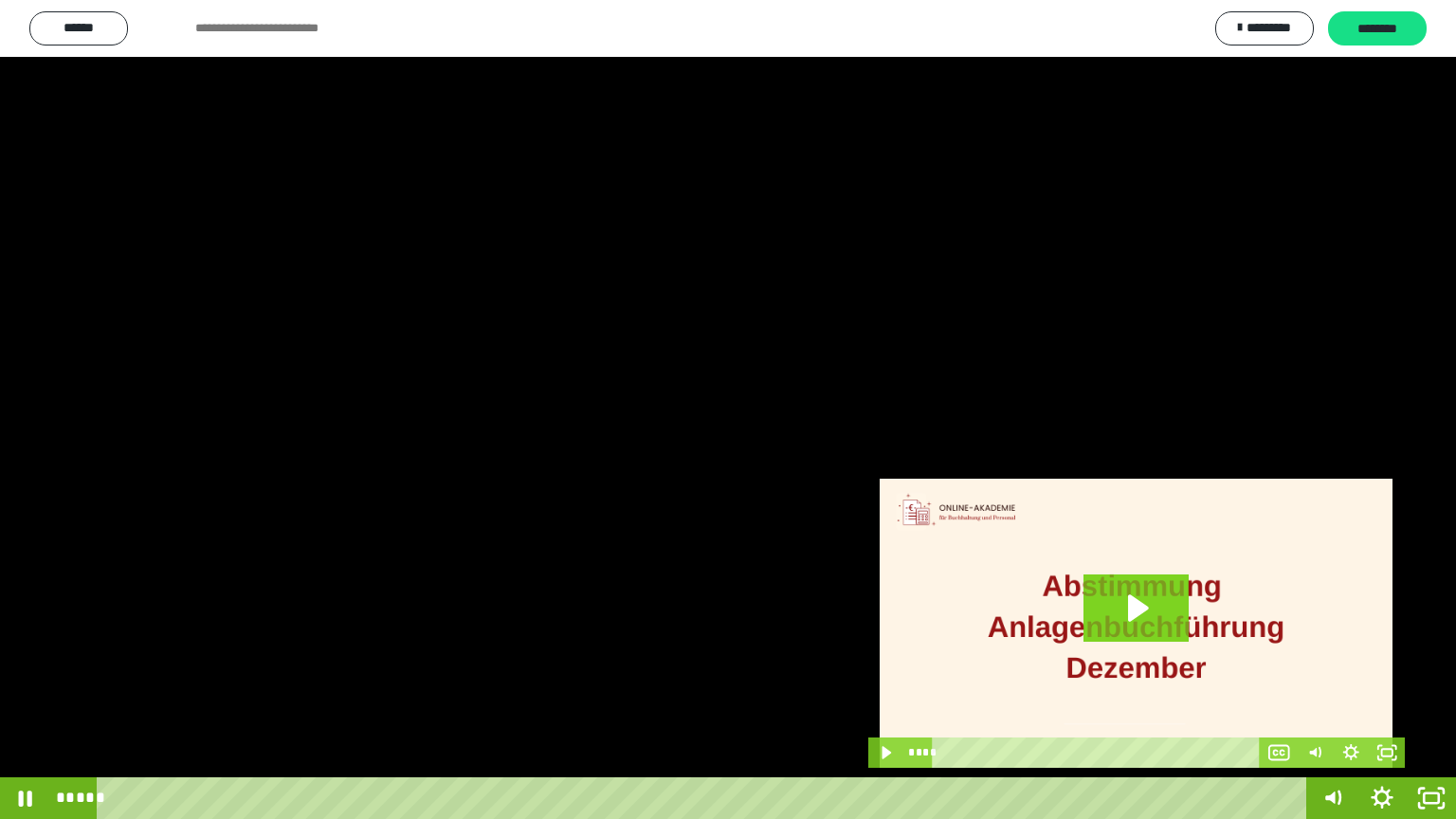 click at bounding box center [728, 410] 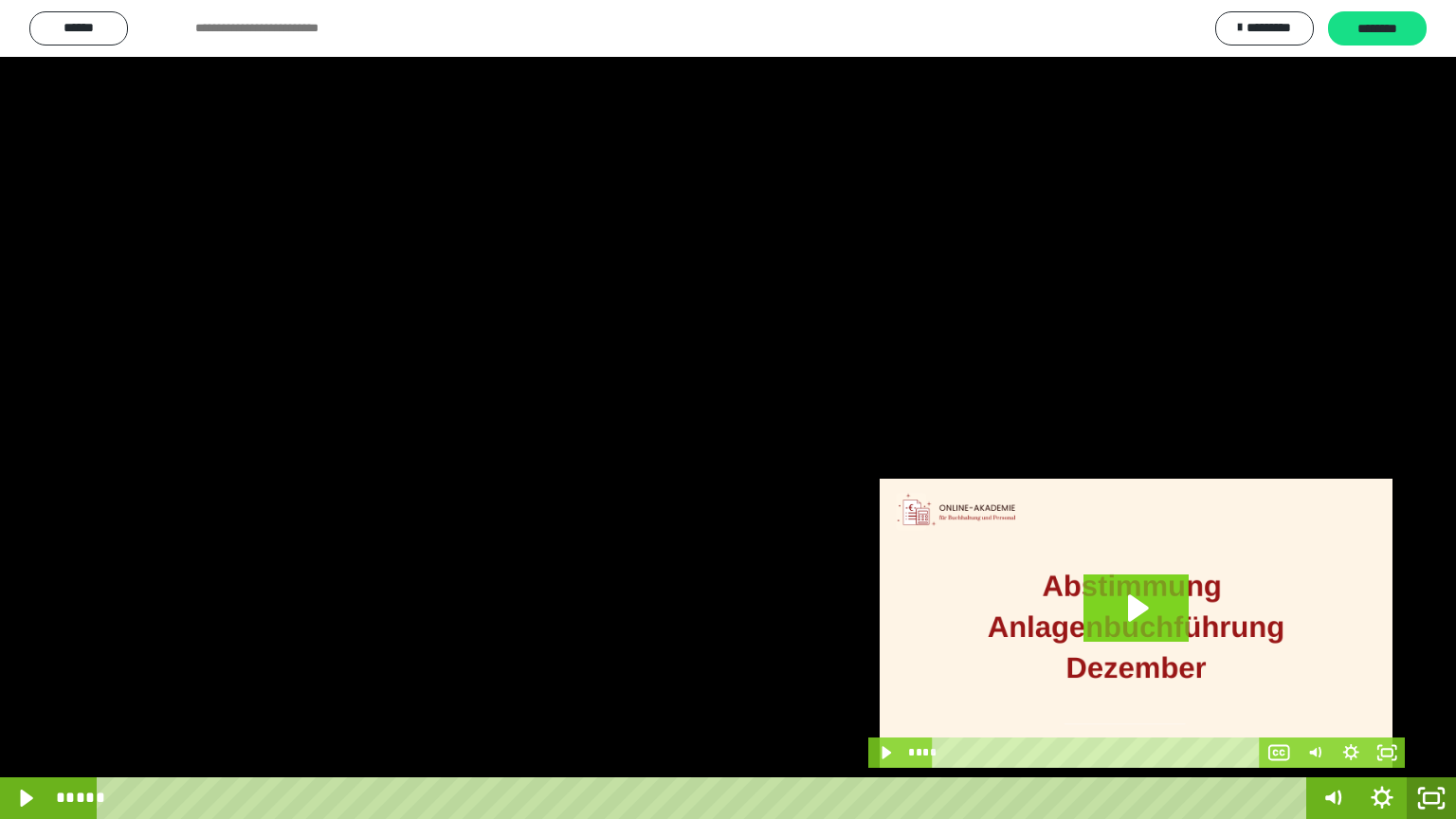 click 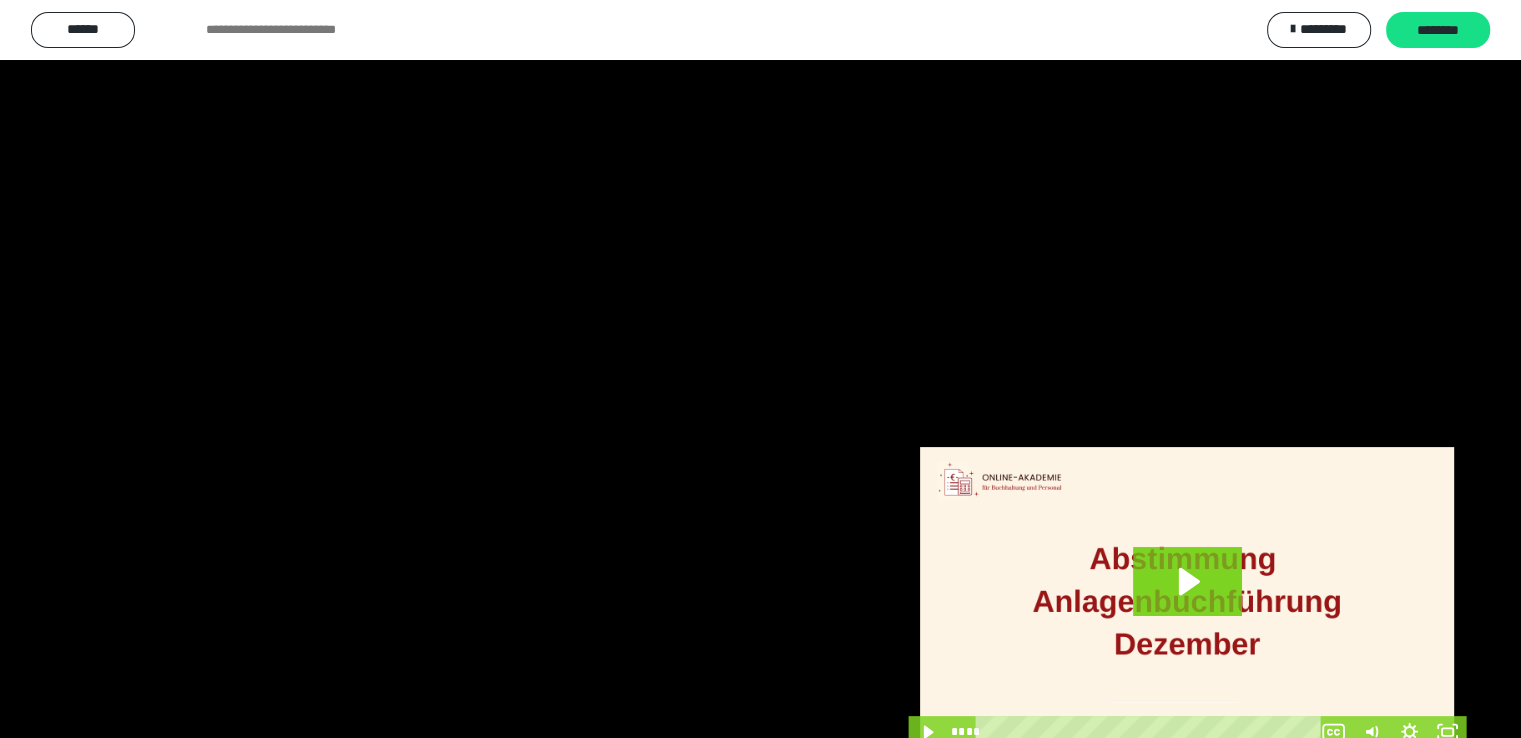 scroll, scrollTop: 3949, scrollLeft: 0, axis: vertical 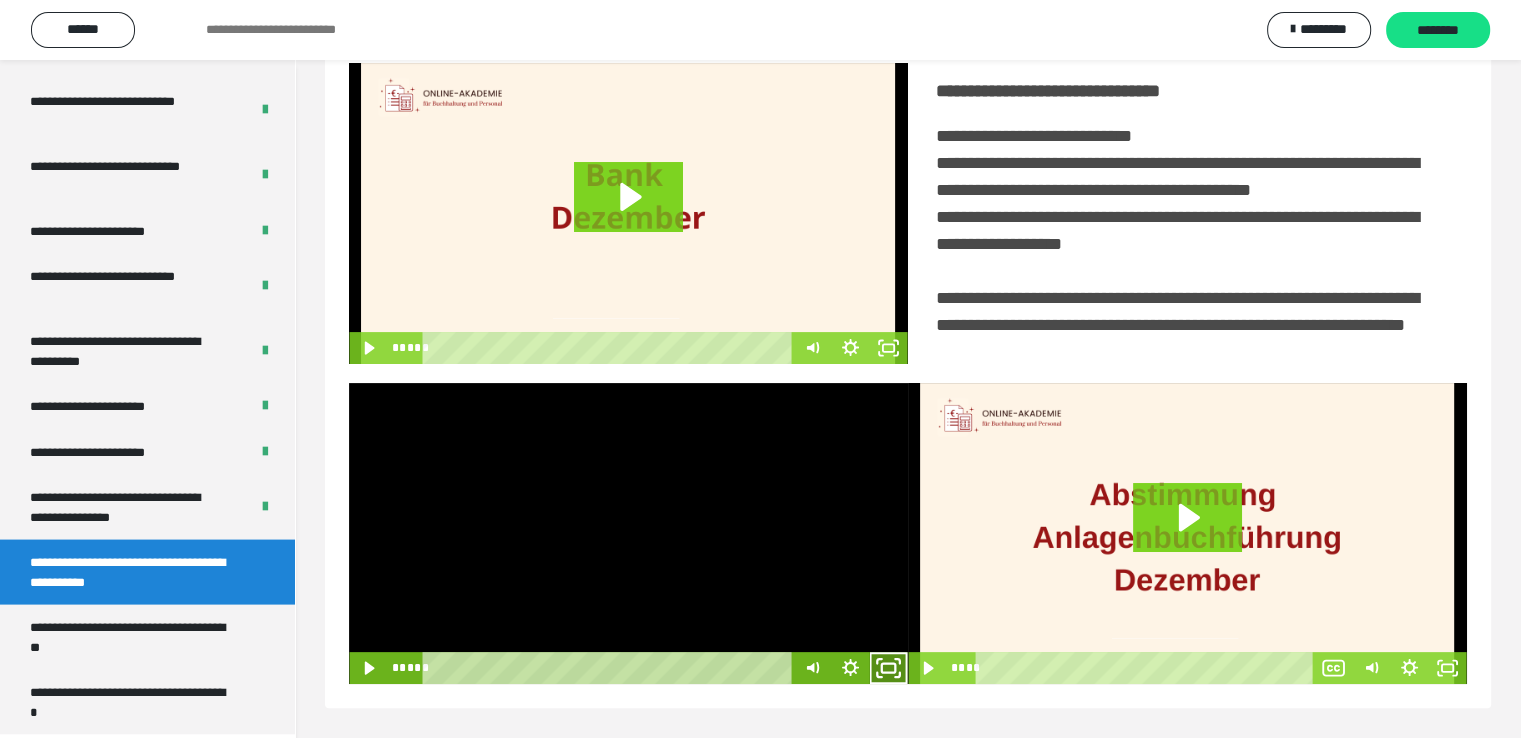 click 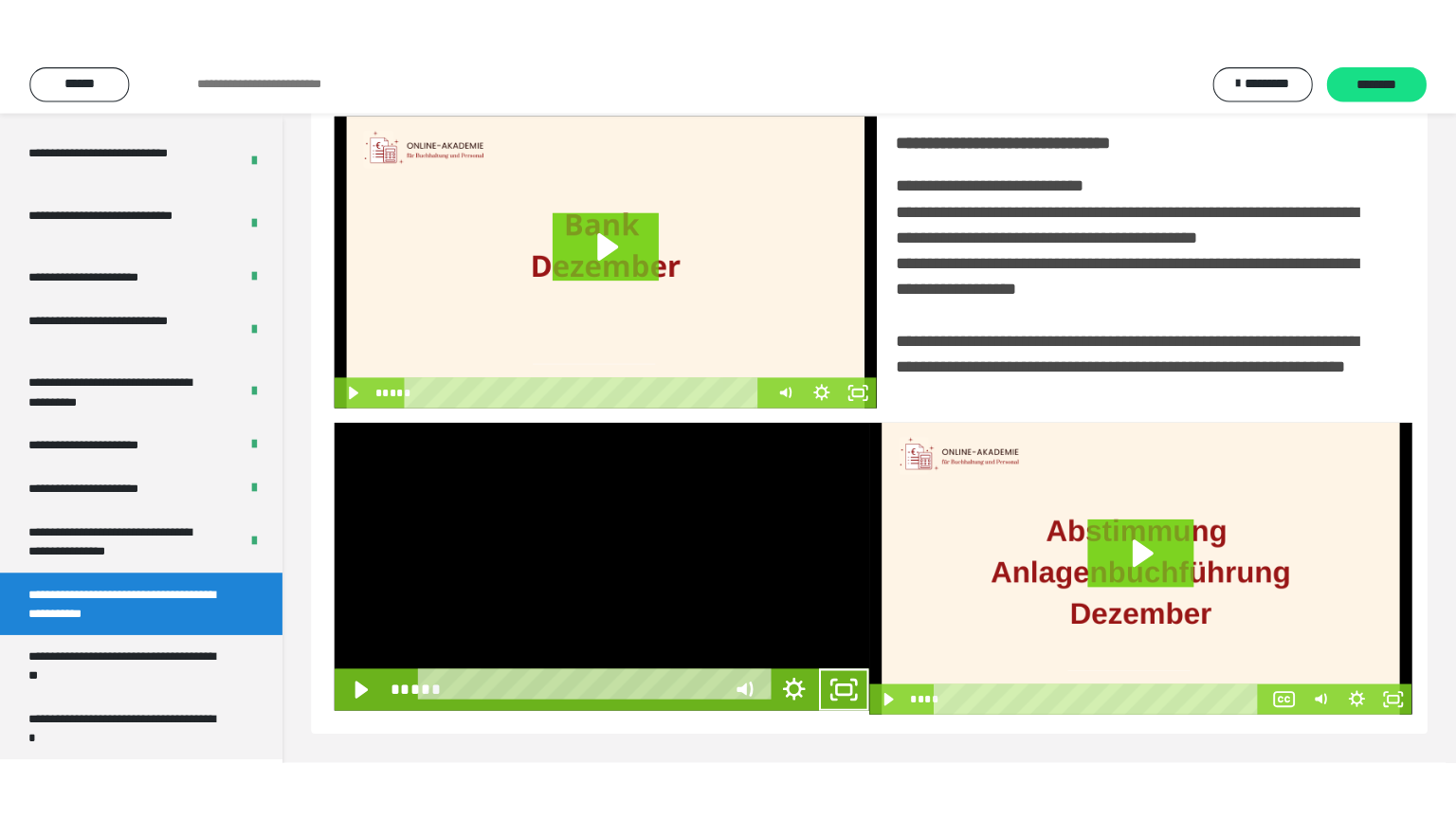 scroll, scrollTop: 317, scrollLeft: 0, axis: vertical 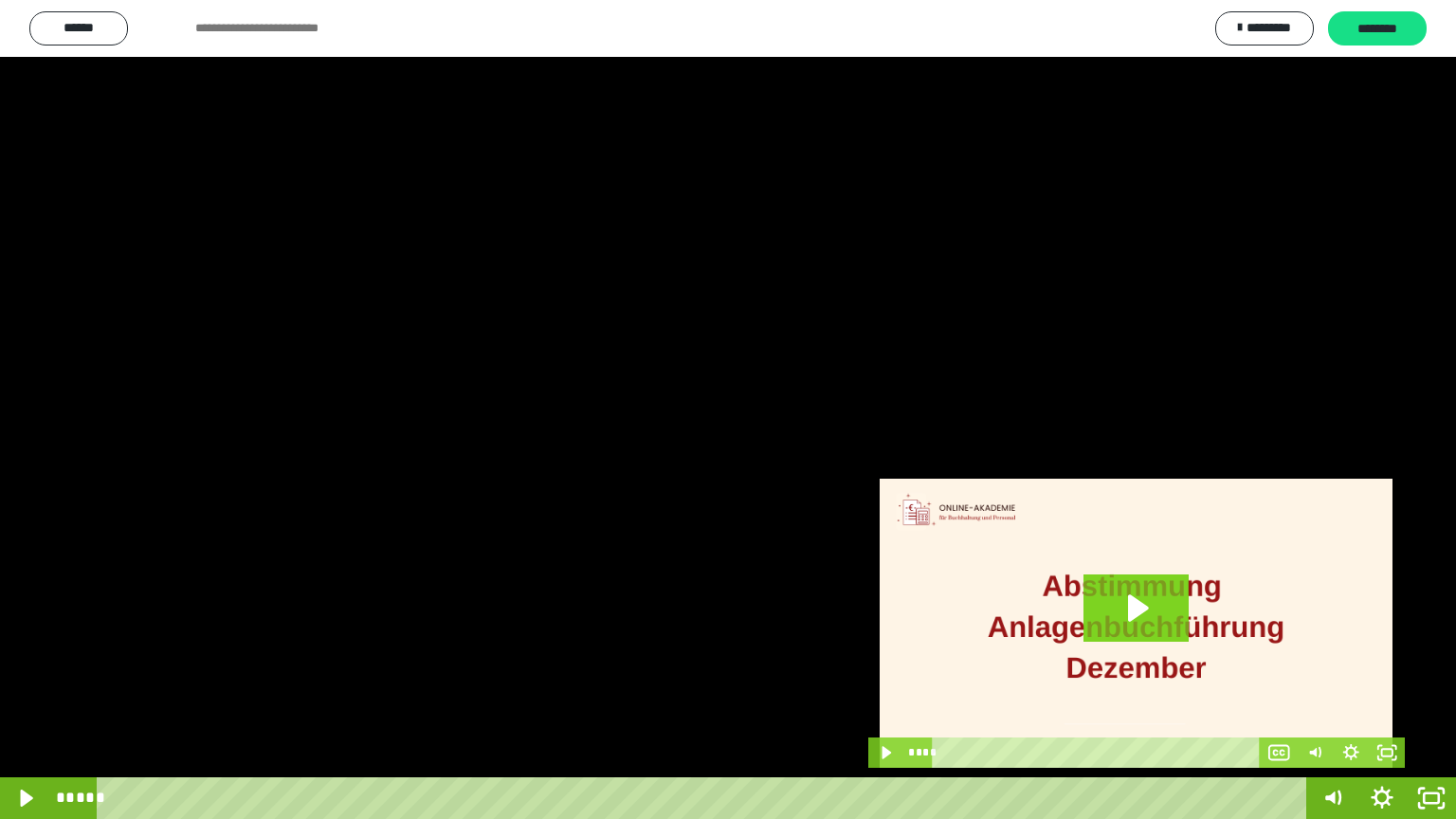 click at bounding box center (728, 410) 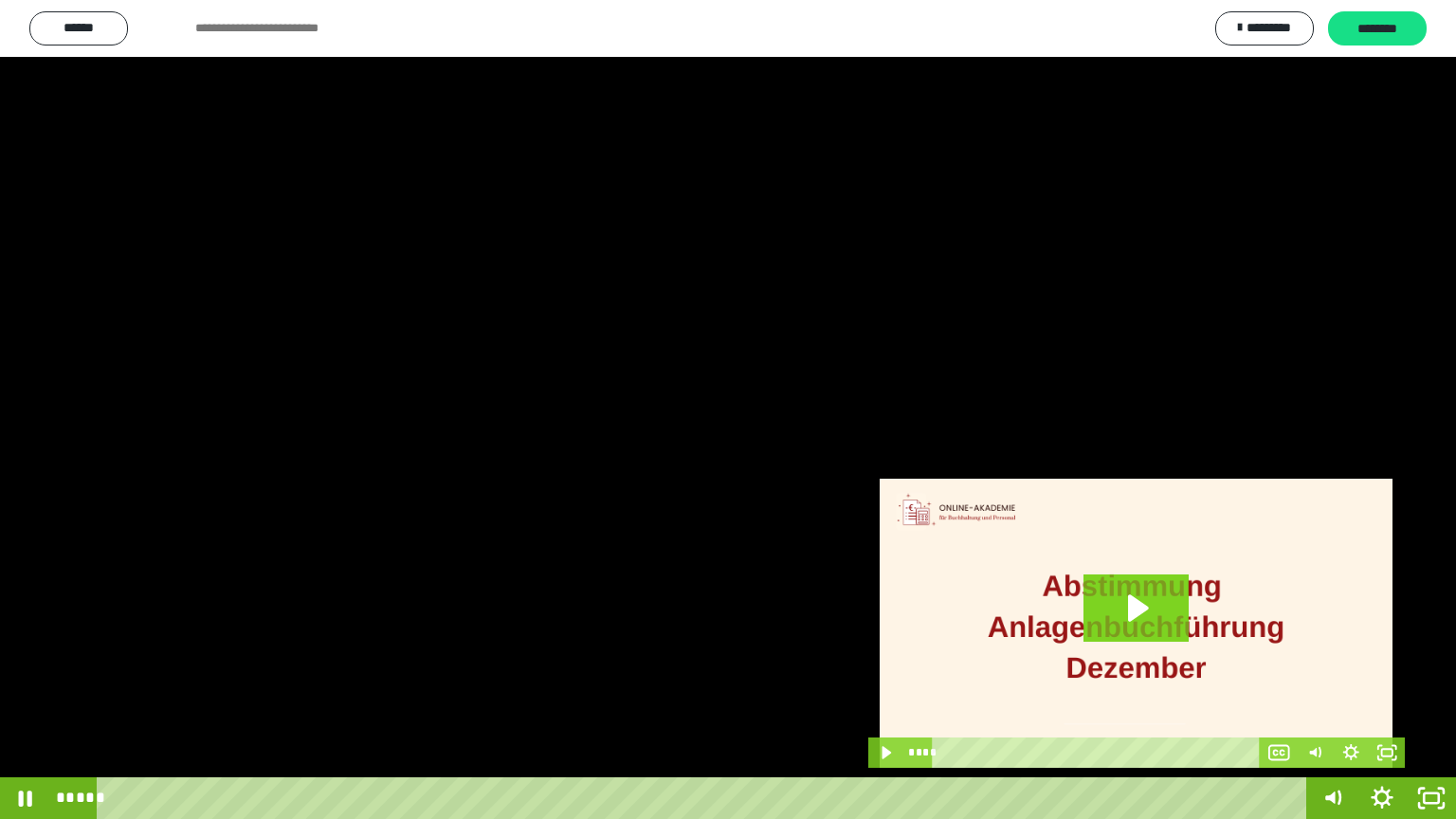 click at bounding box center [728, 410] 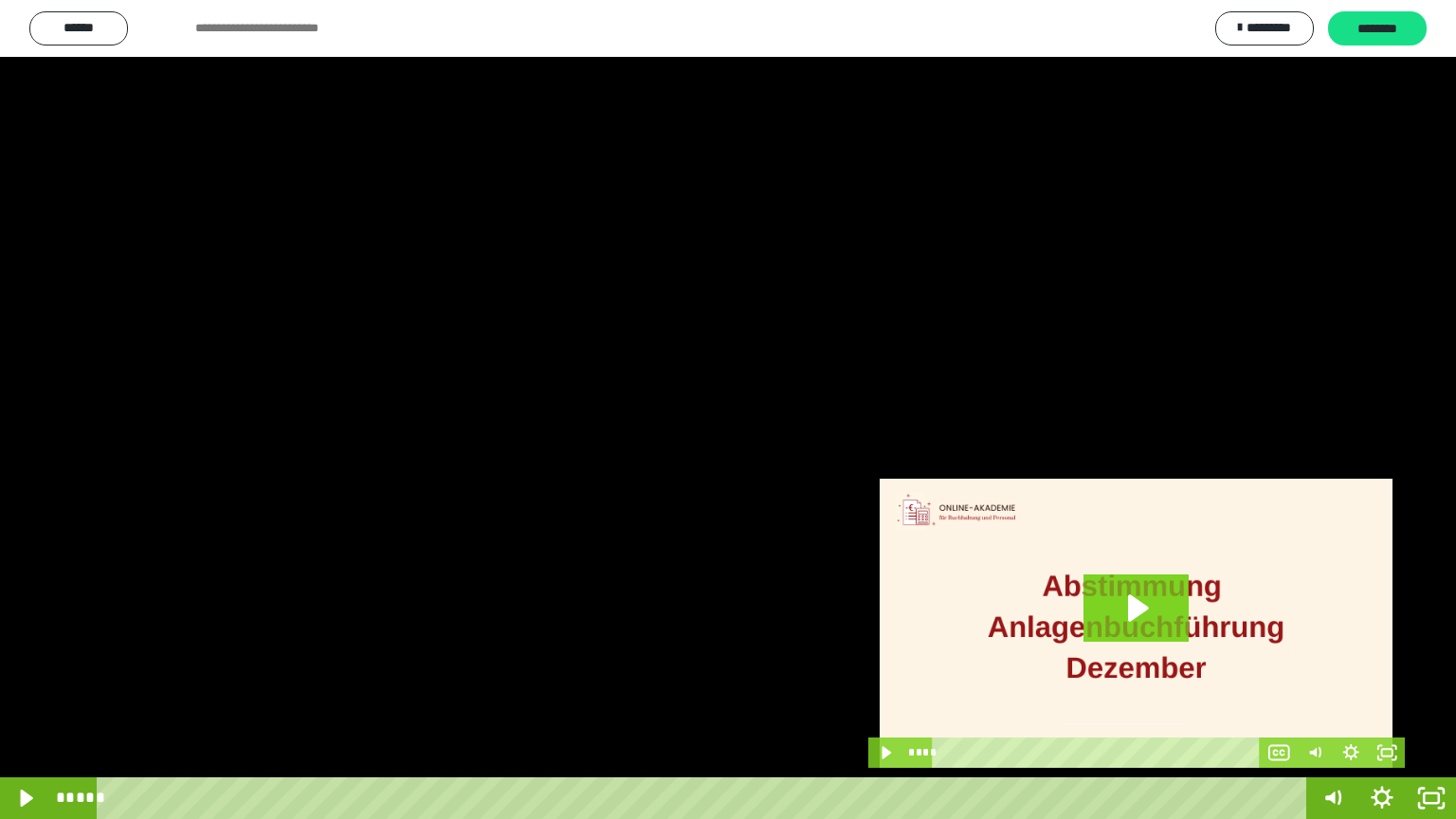 click at bounding box center [728, 410] 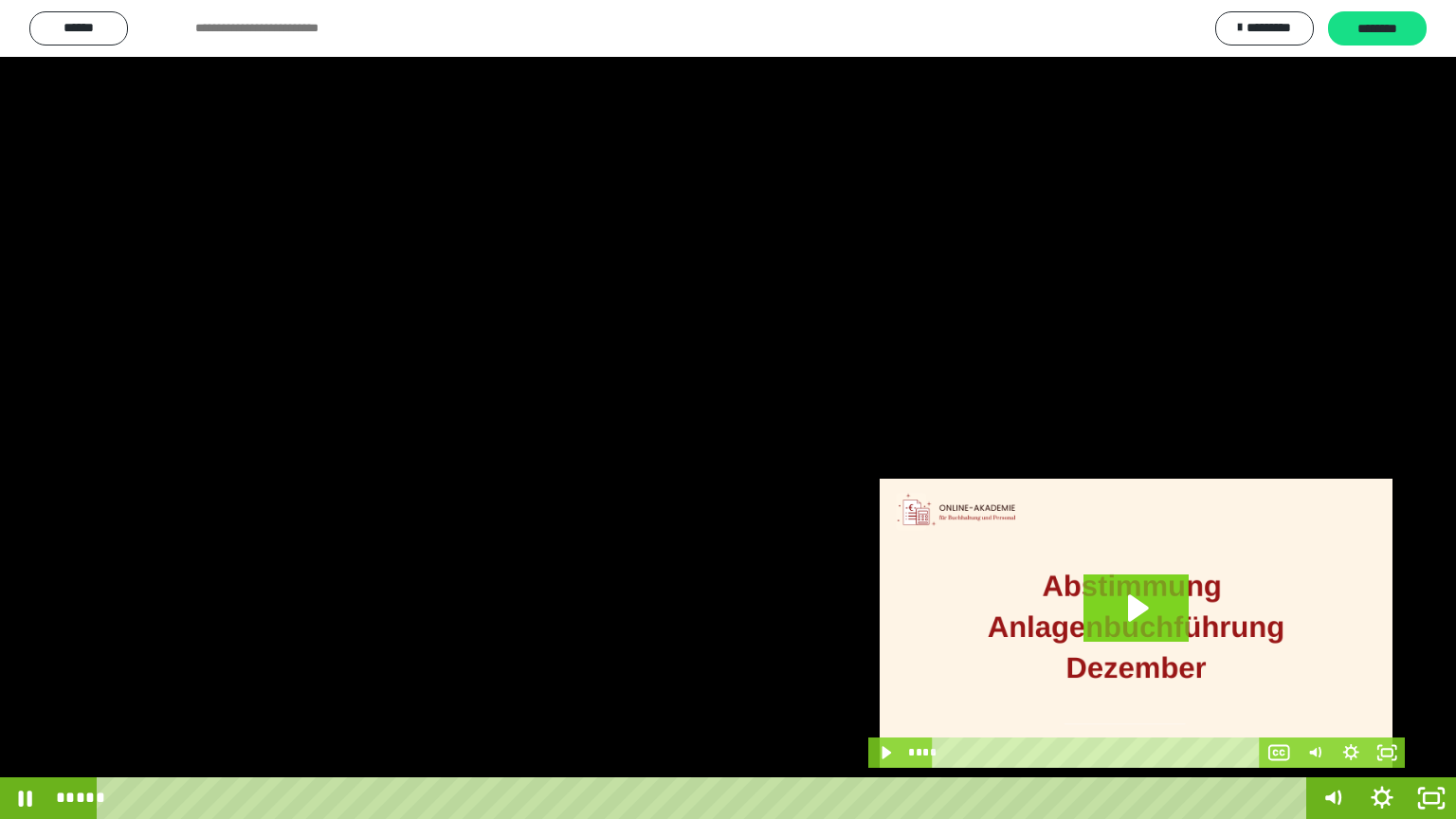 click at bounding box center [728, 410] 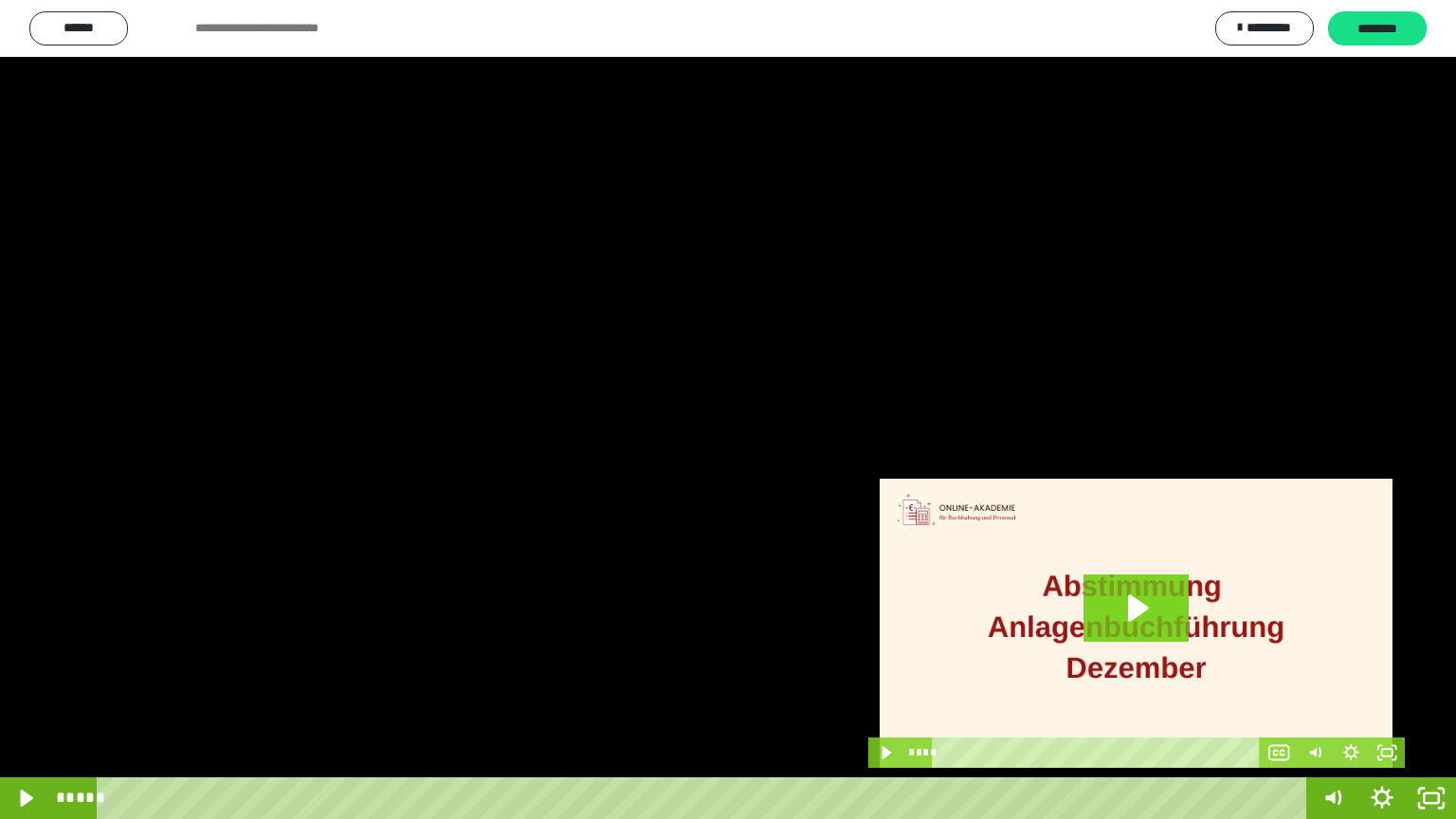 click at bounding box center [728, 410] 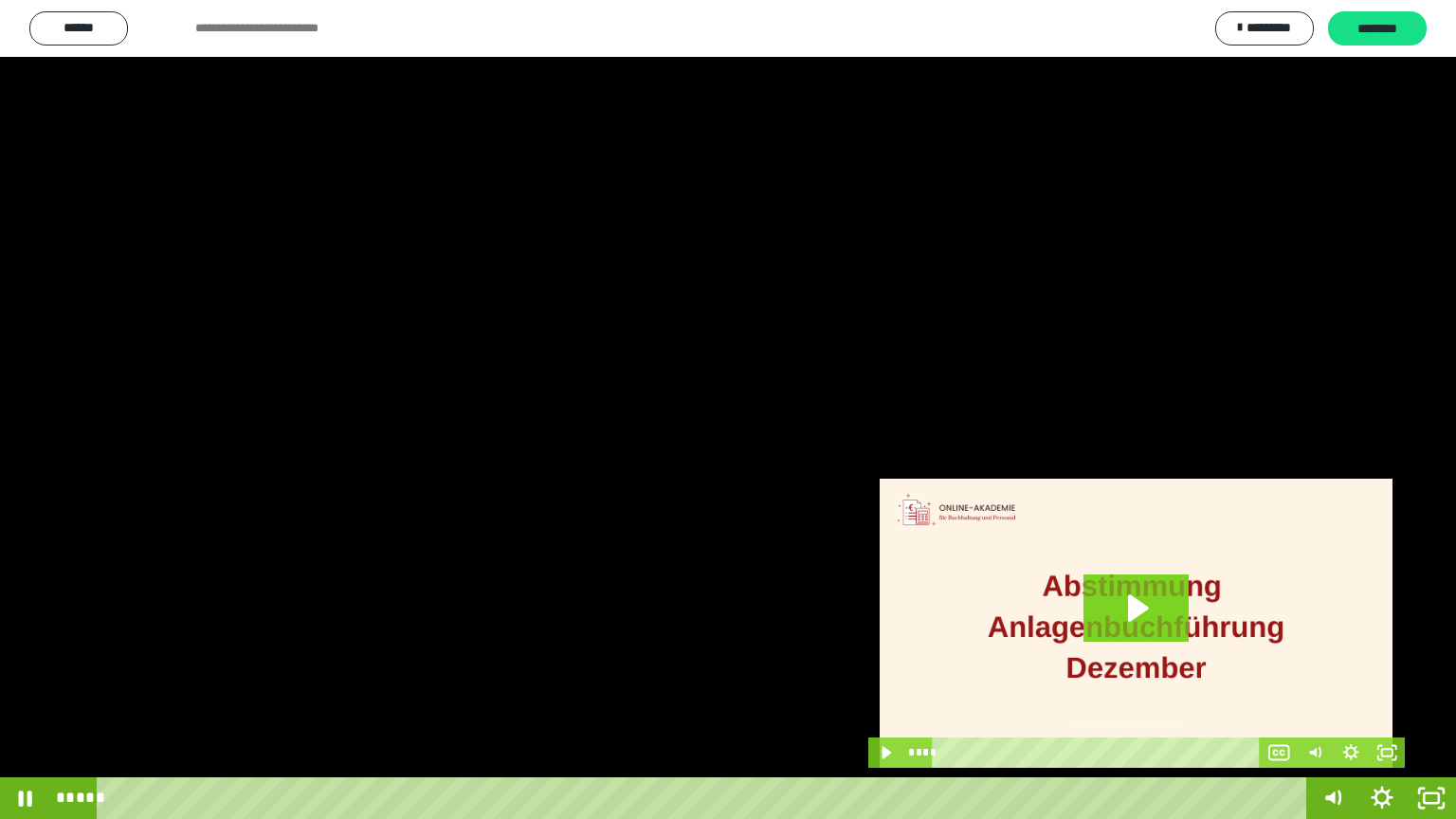 click at bounding box center (728, 410) 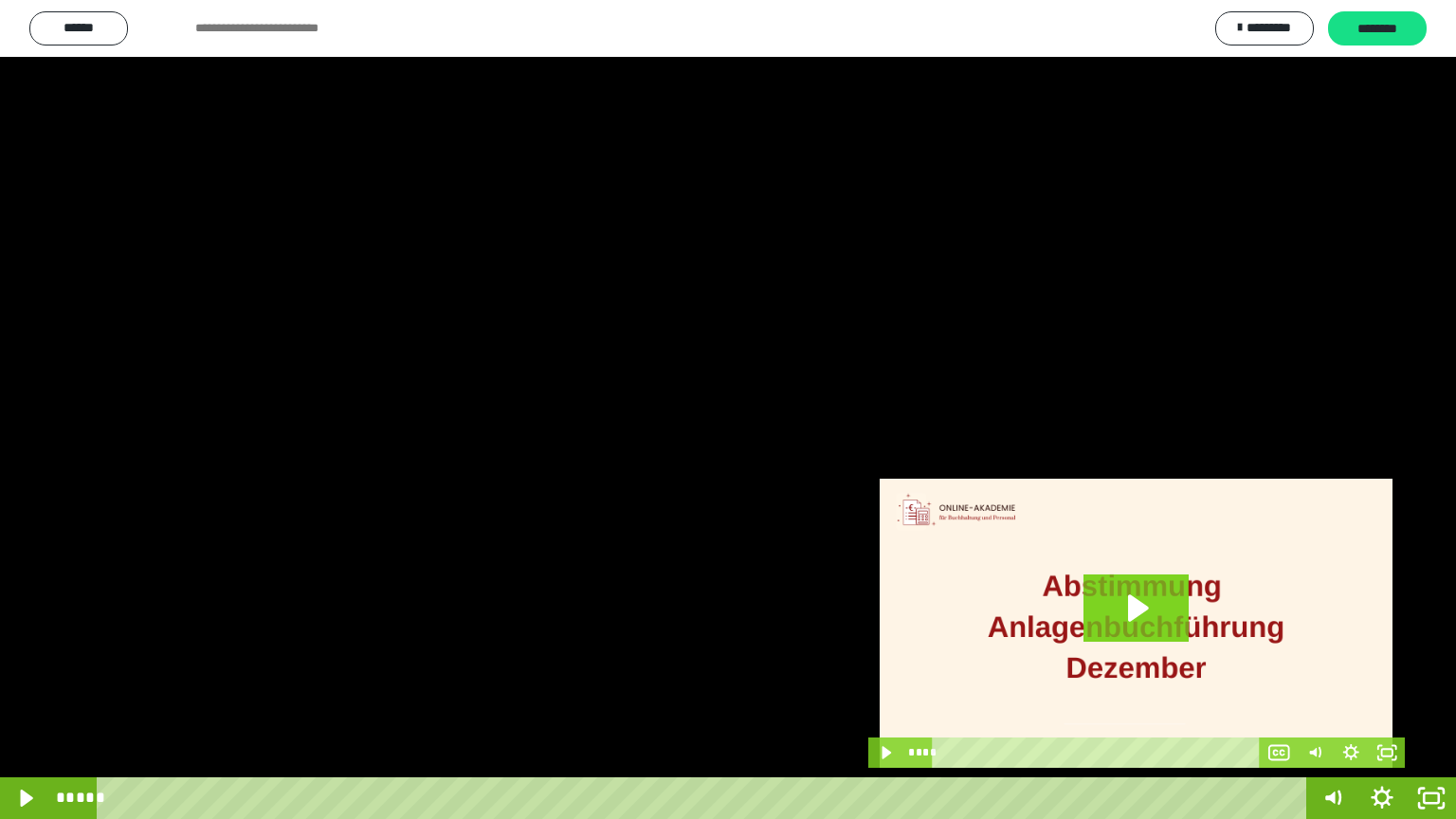 click at bounding box center [728, 410] 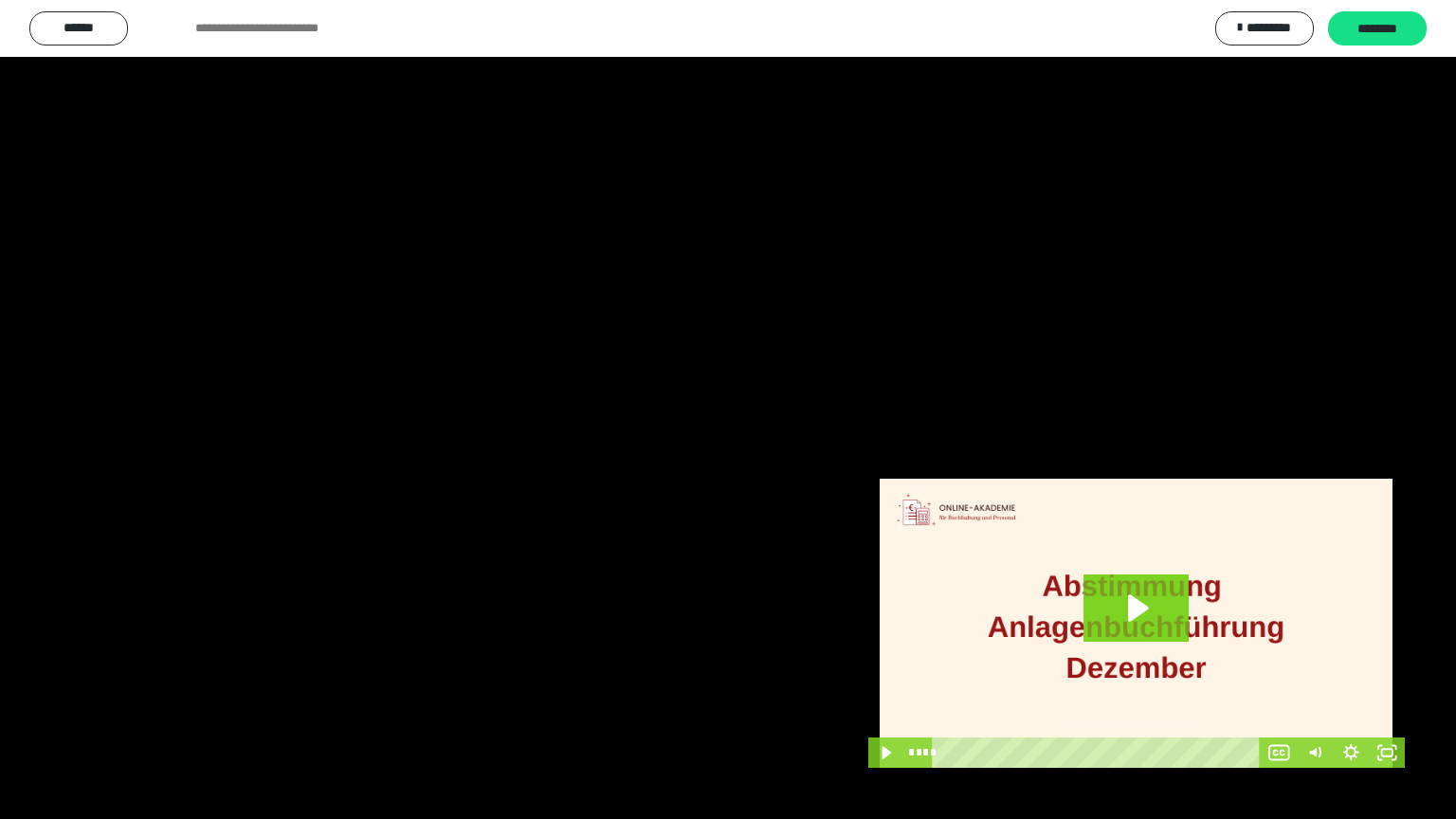 click at bounding box center (728, 410) 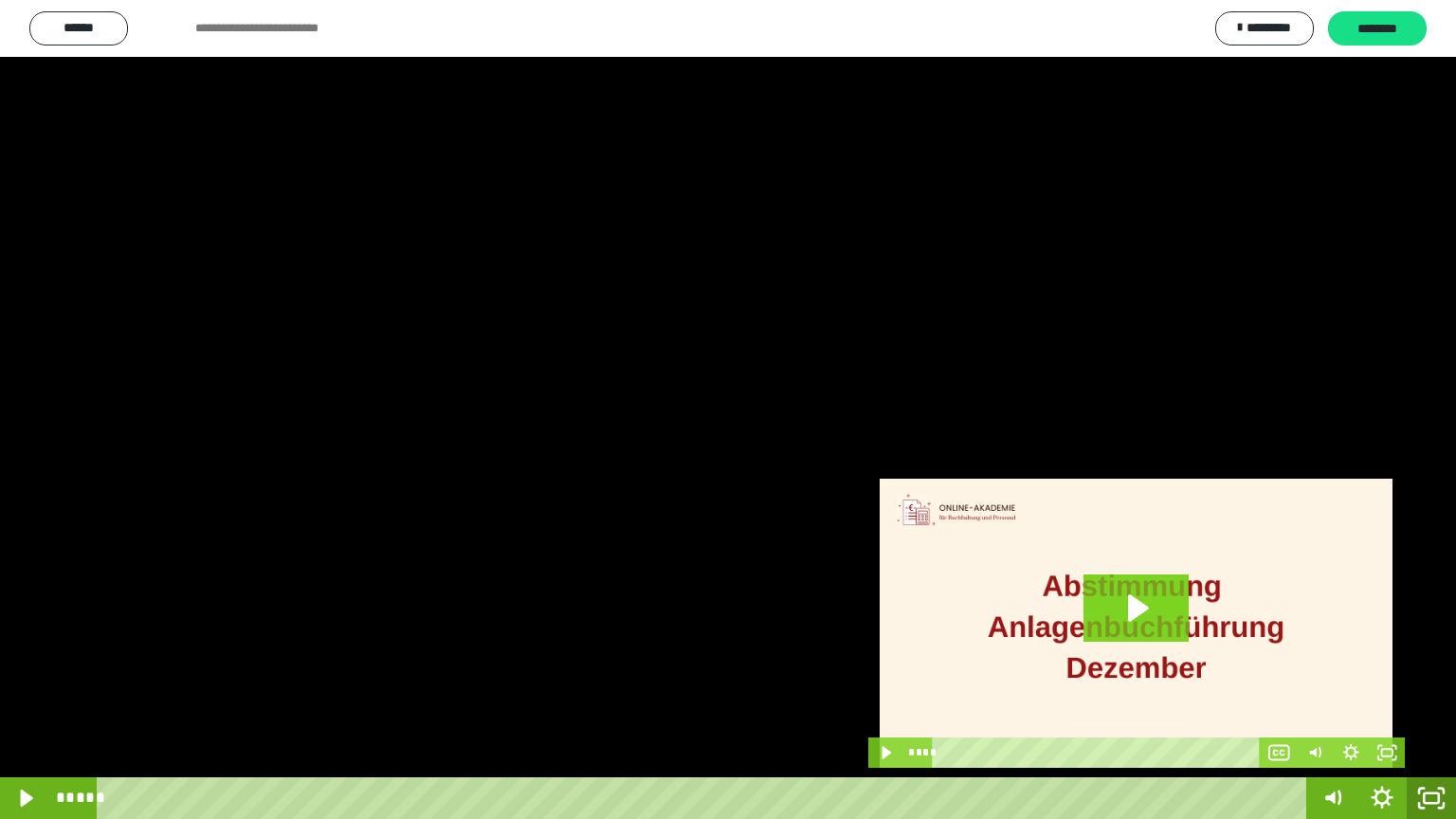click 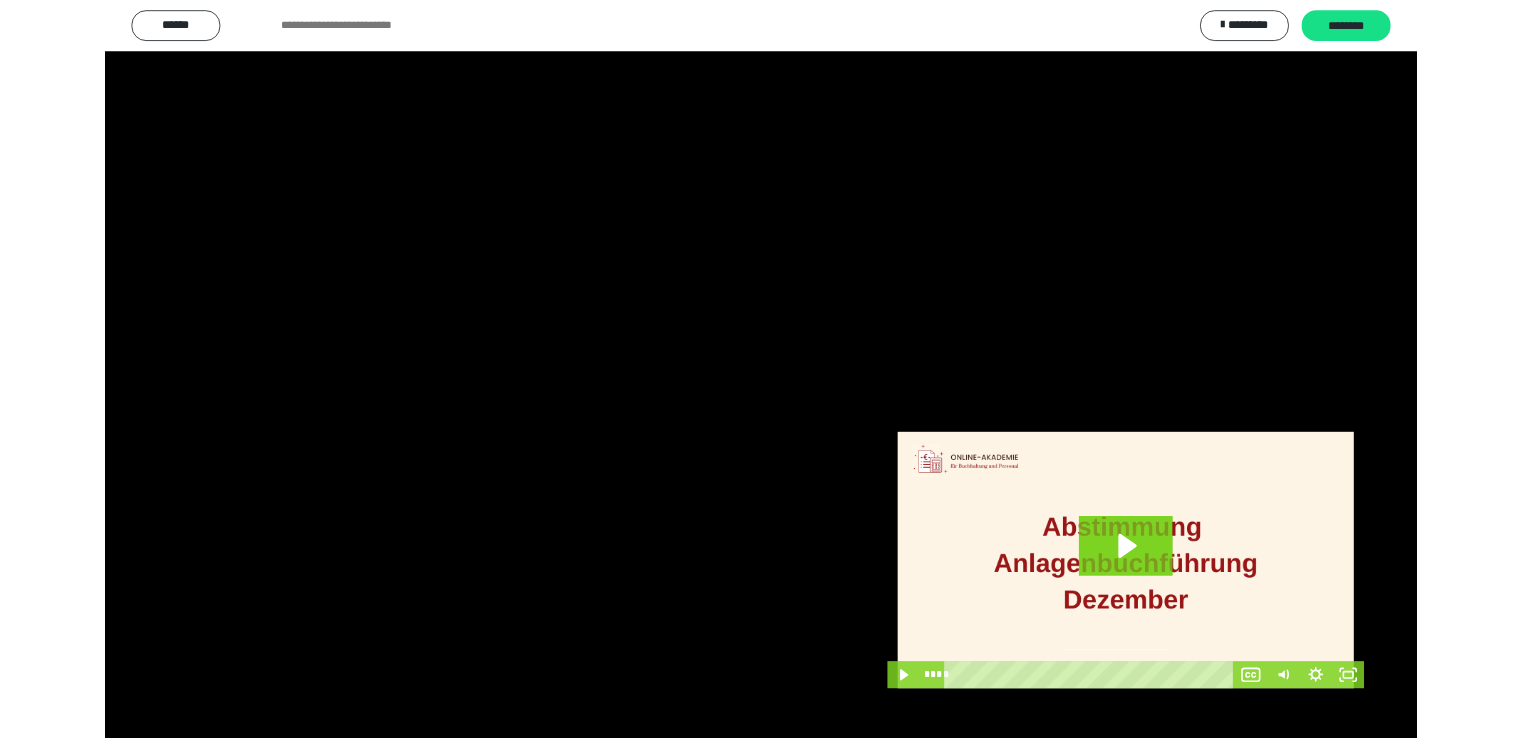 scroll, scrollTop: 3949, scrollLeft: 0, axis: vertical 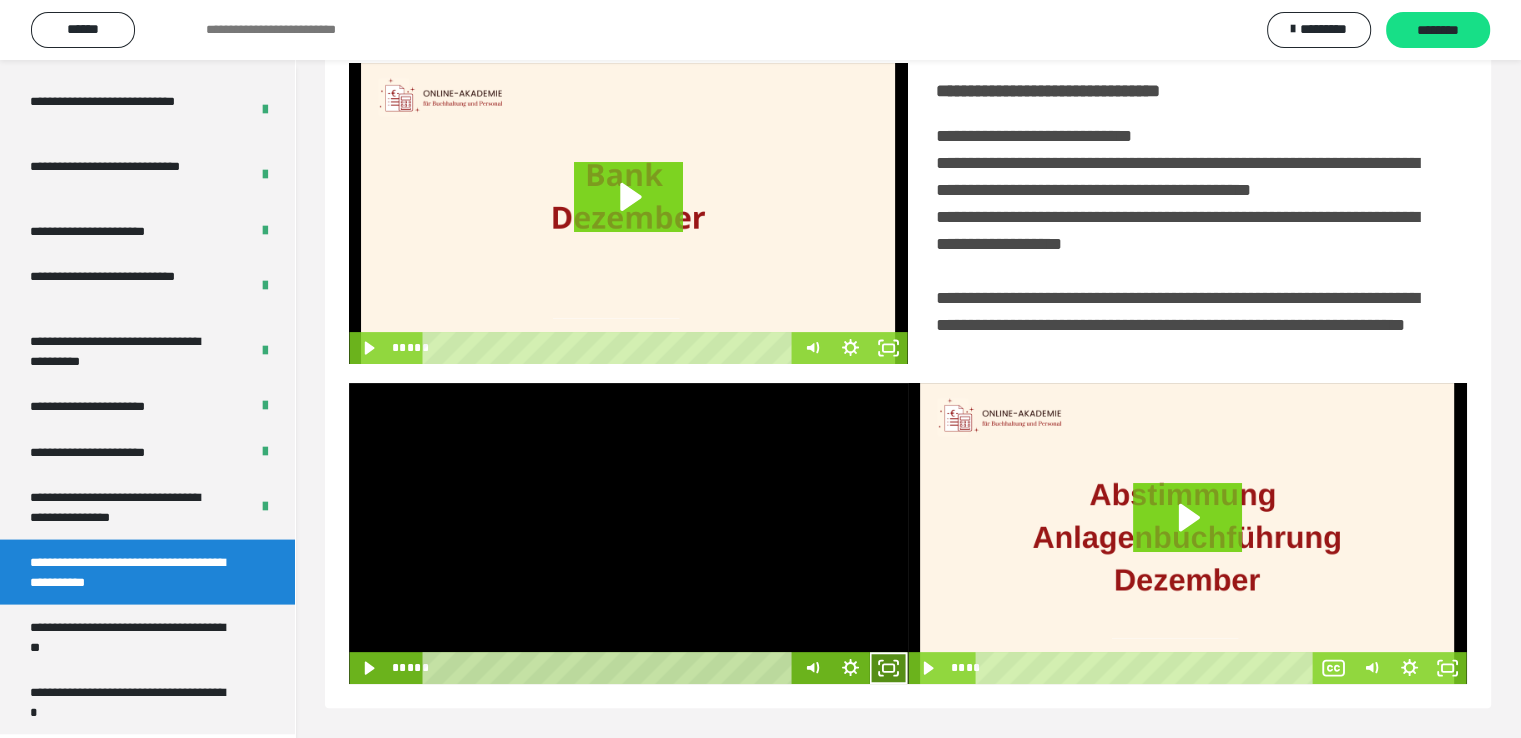 click 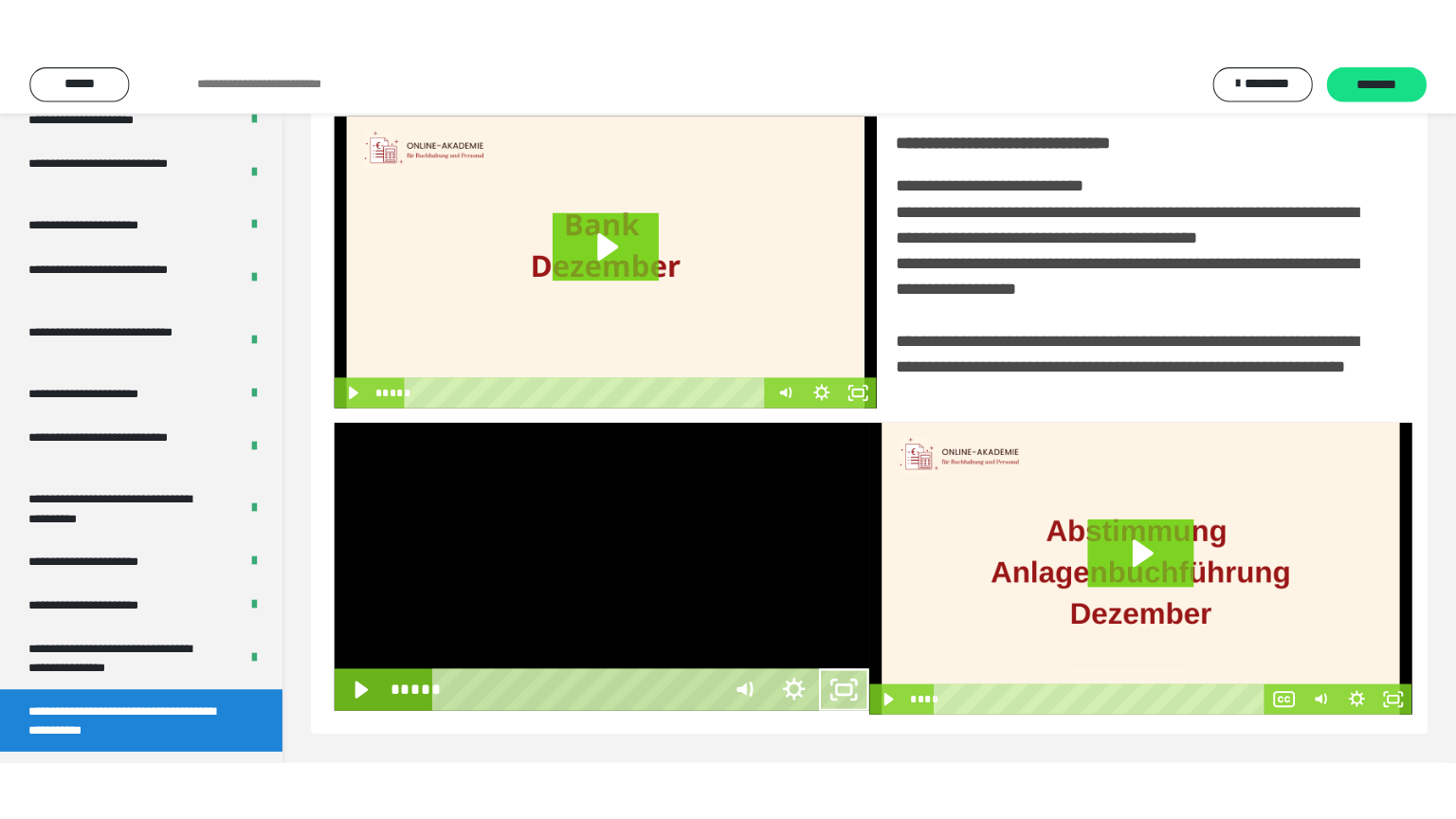 scroll, scrollTop: 317, scrollLeft: 0, axis: vertical 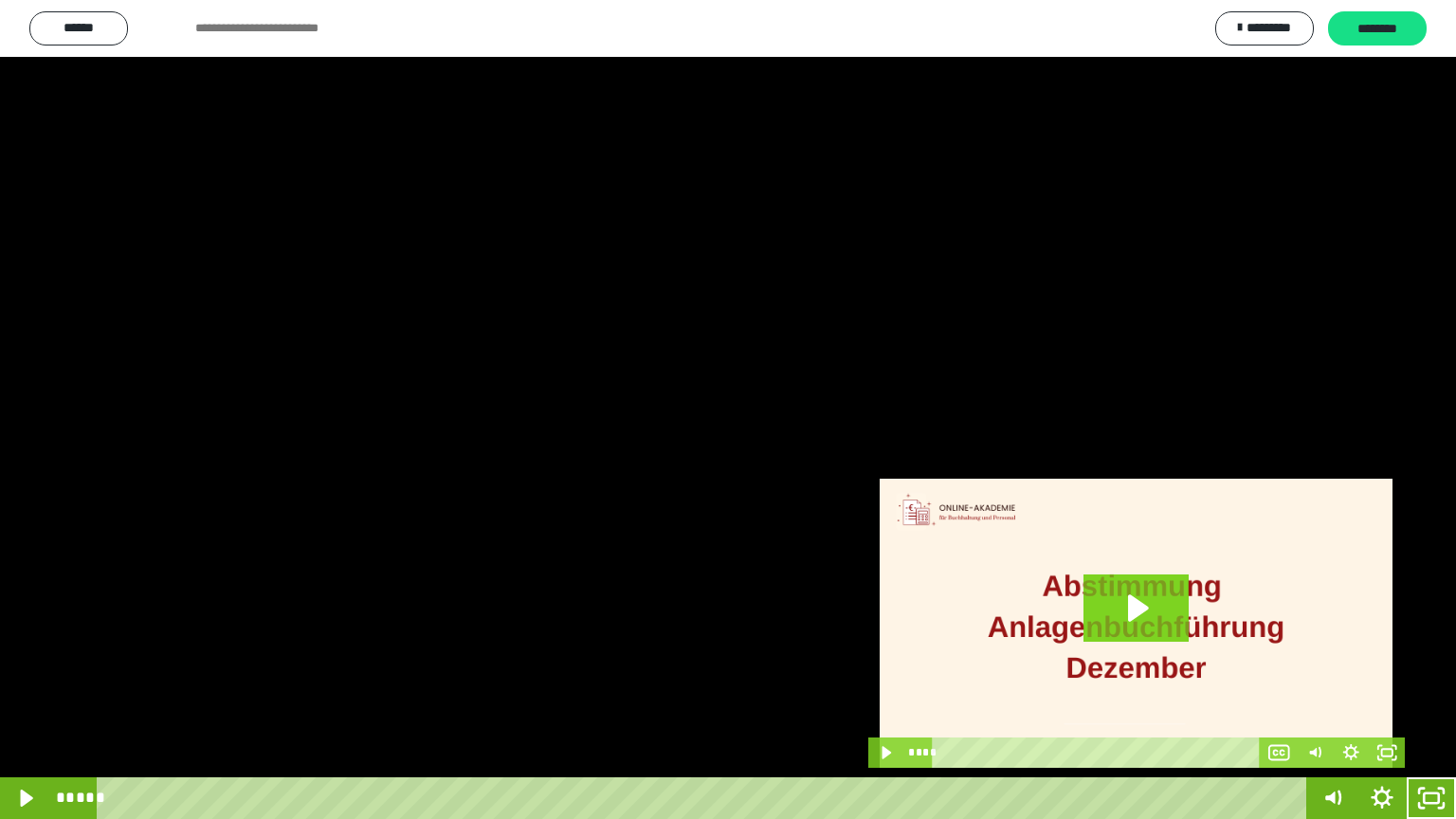 click at bounding box center [728, 410] 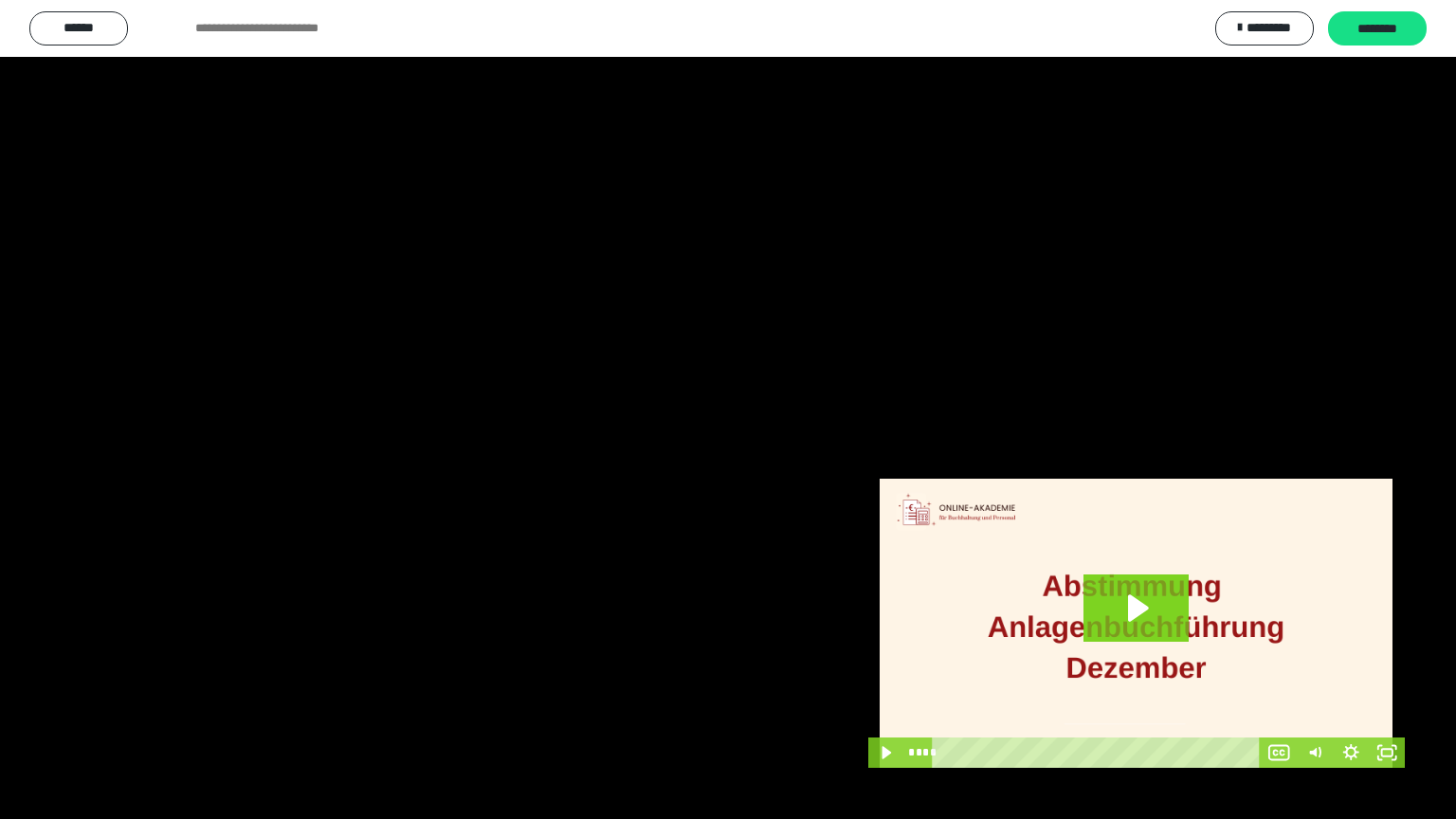 click at bounding box center (728, 410) 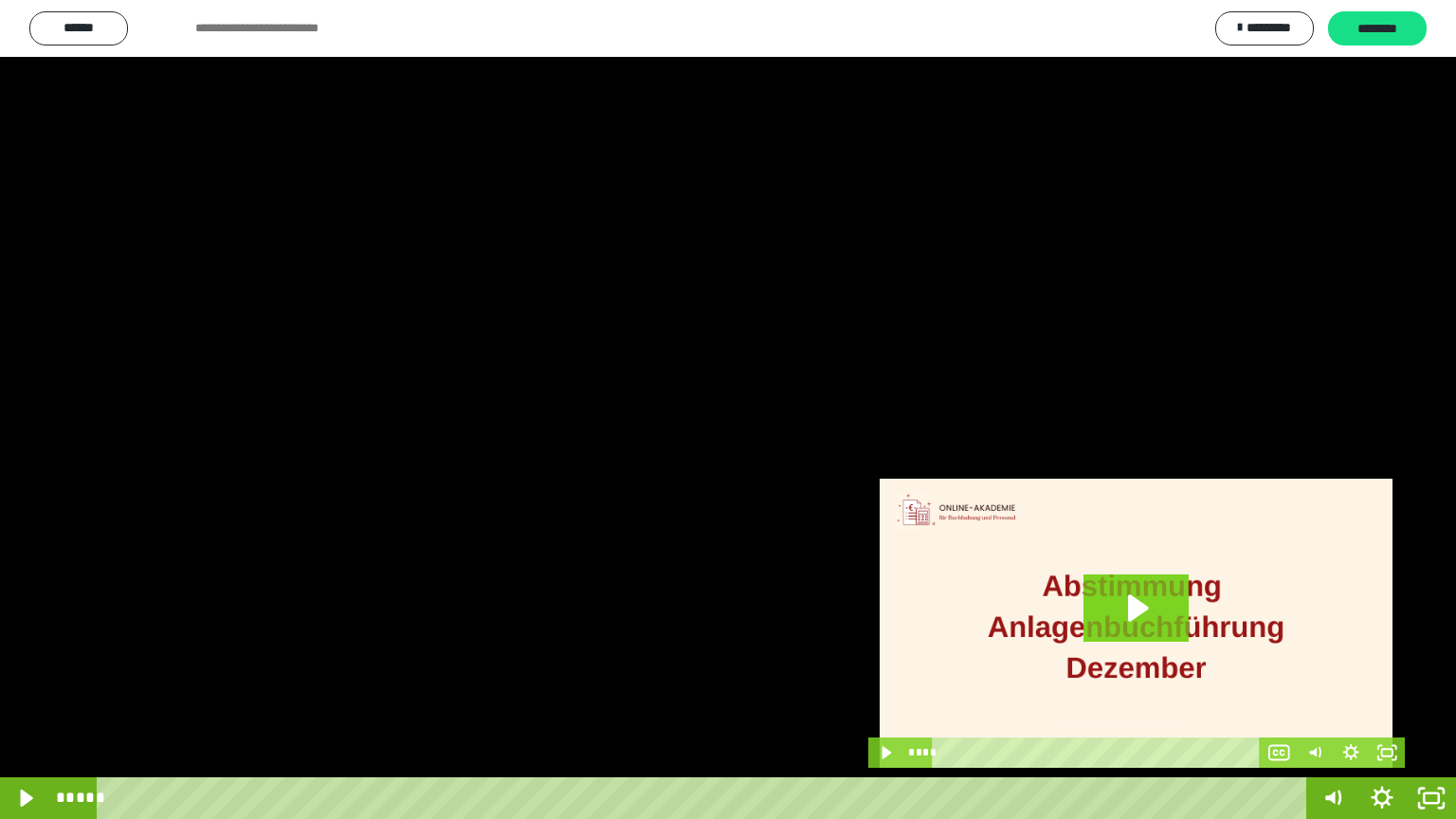 click at bounding box center [728, 410] 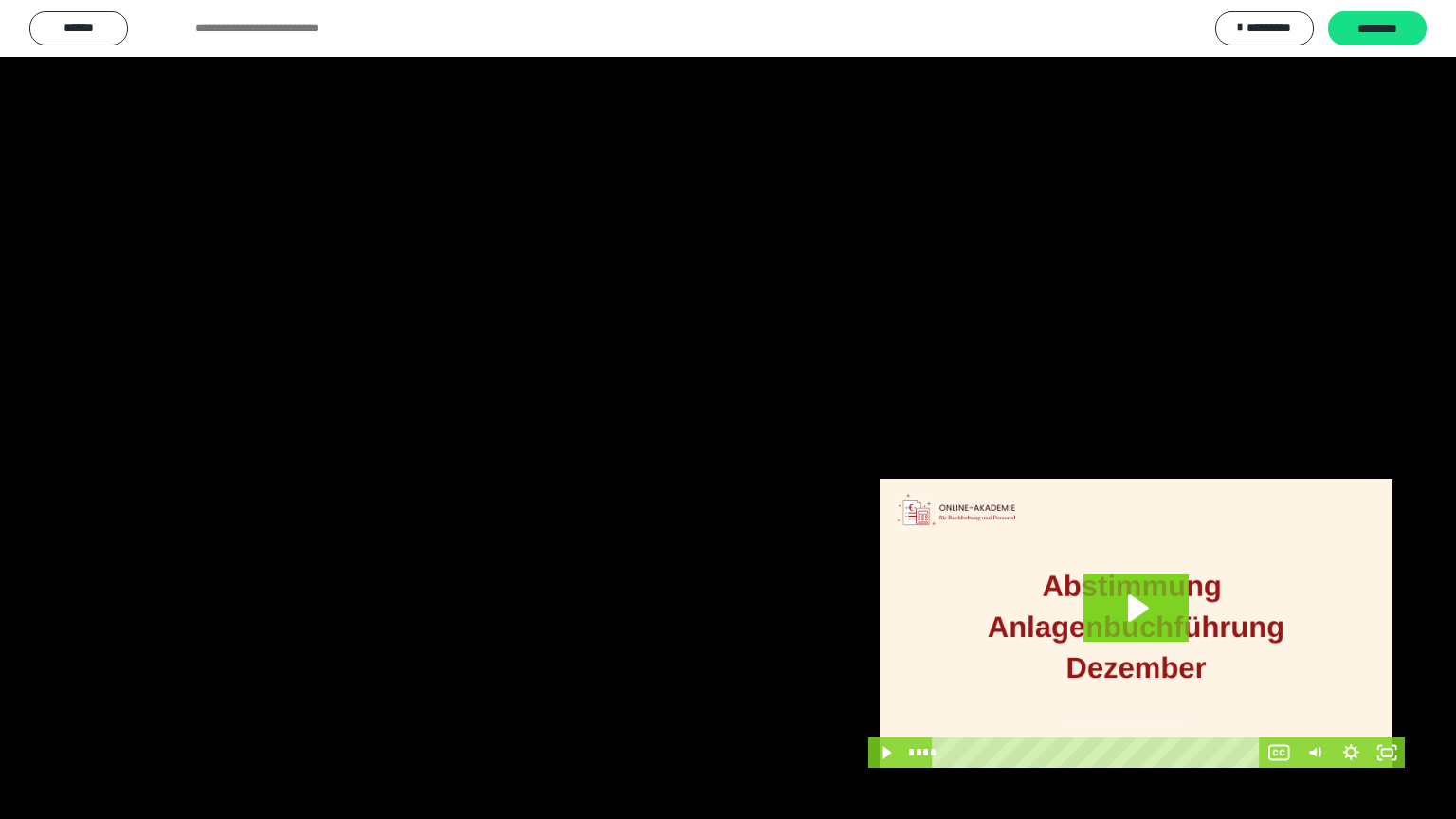 click at bounding box center [728, 410] 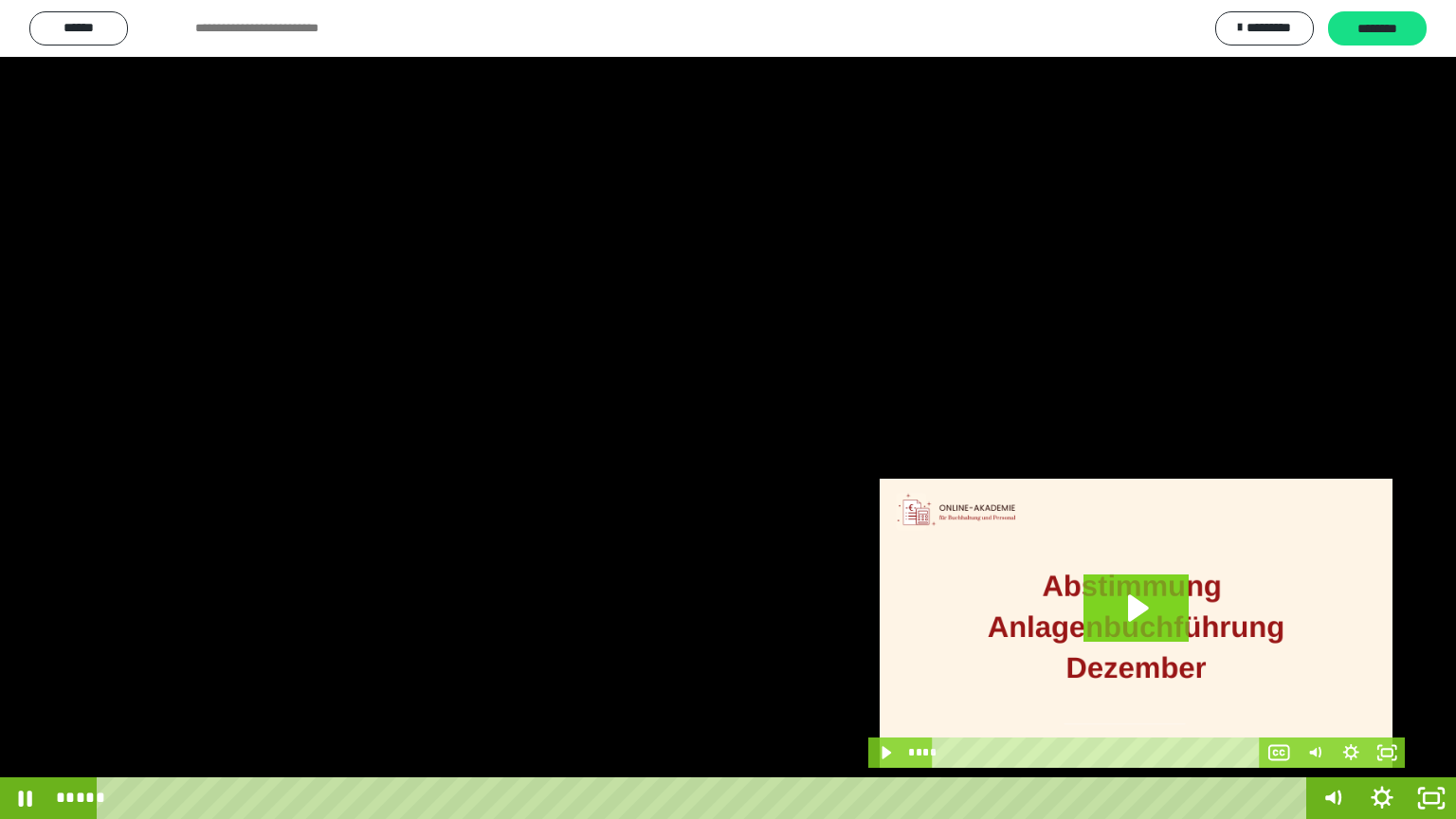 click at bounding box center (728, 410) 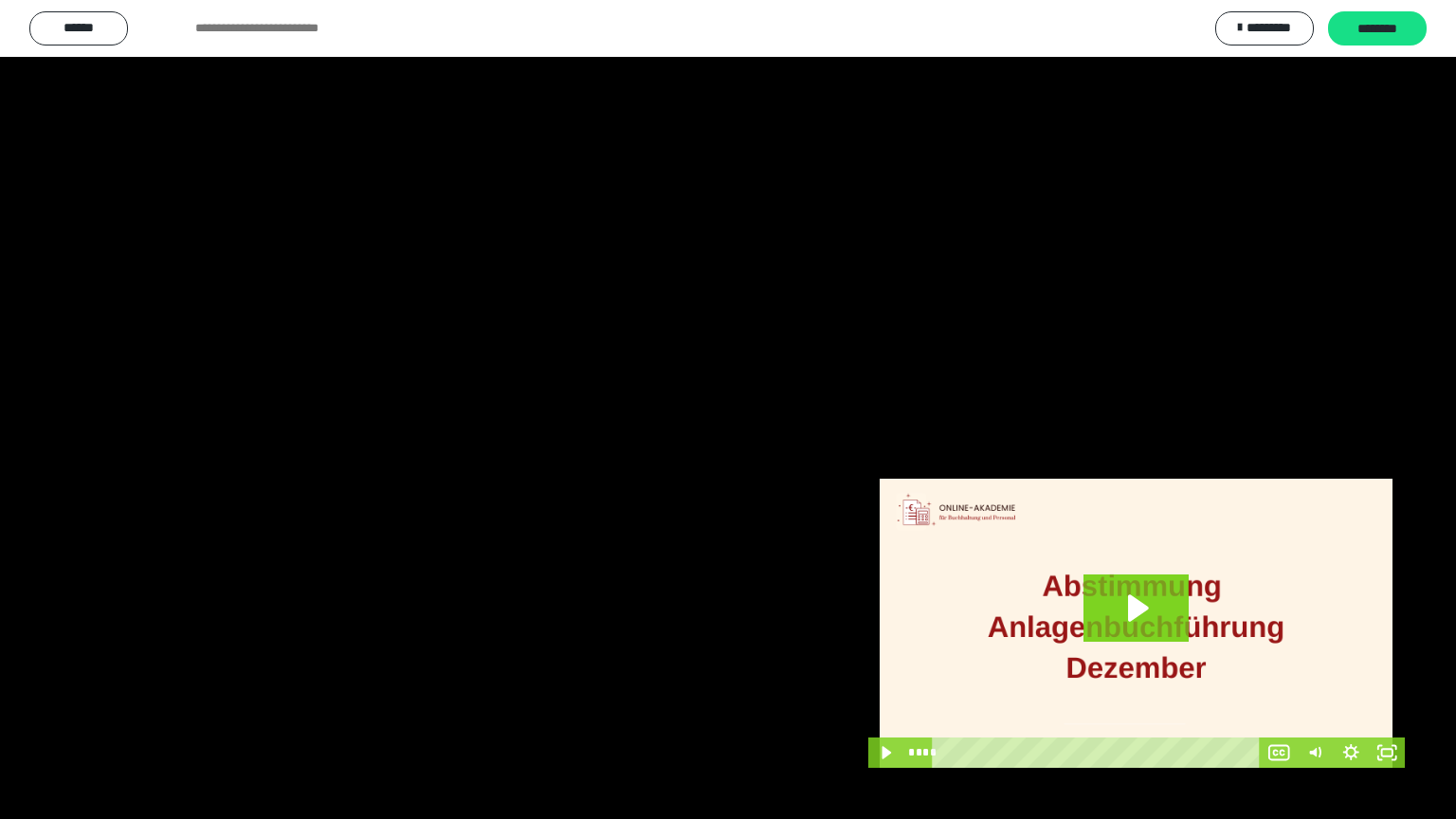 click at bounding box center (728, 410) 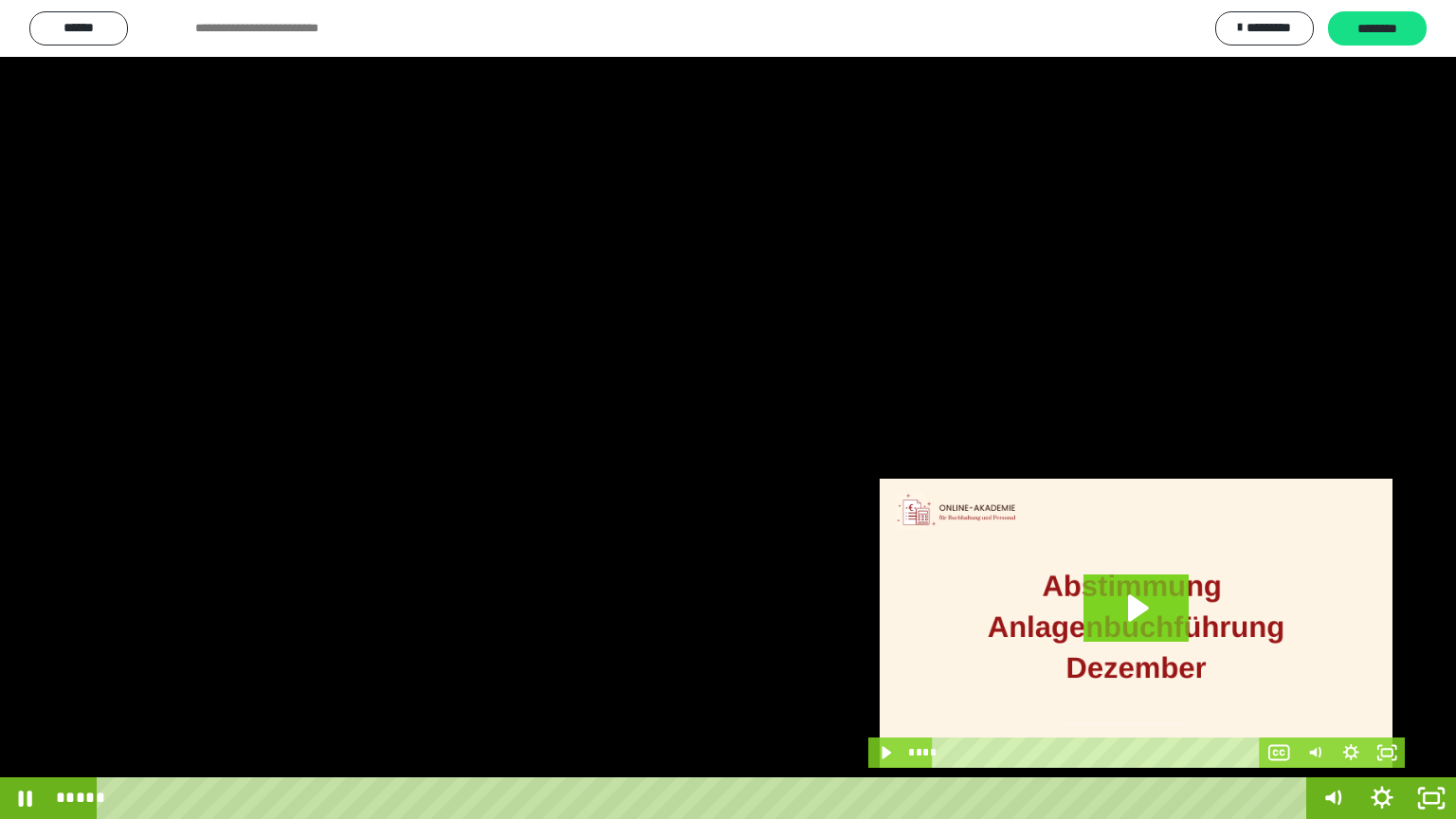 click at bounding box center [728, 410] 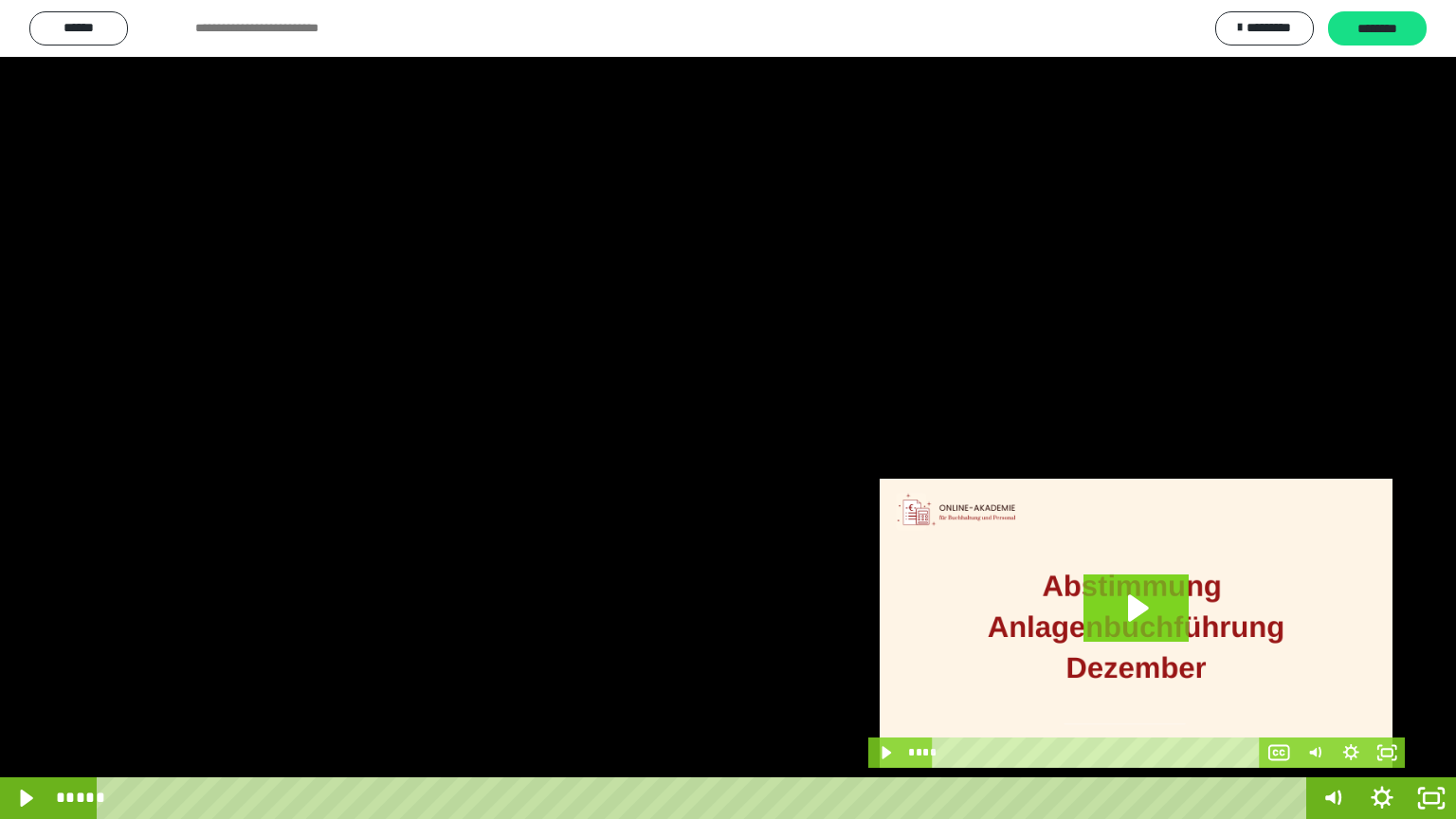 click at bounding box center [728, 410] 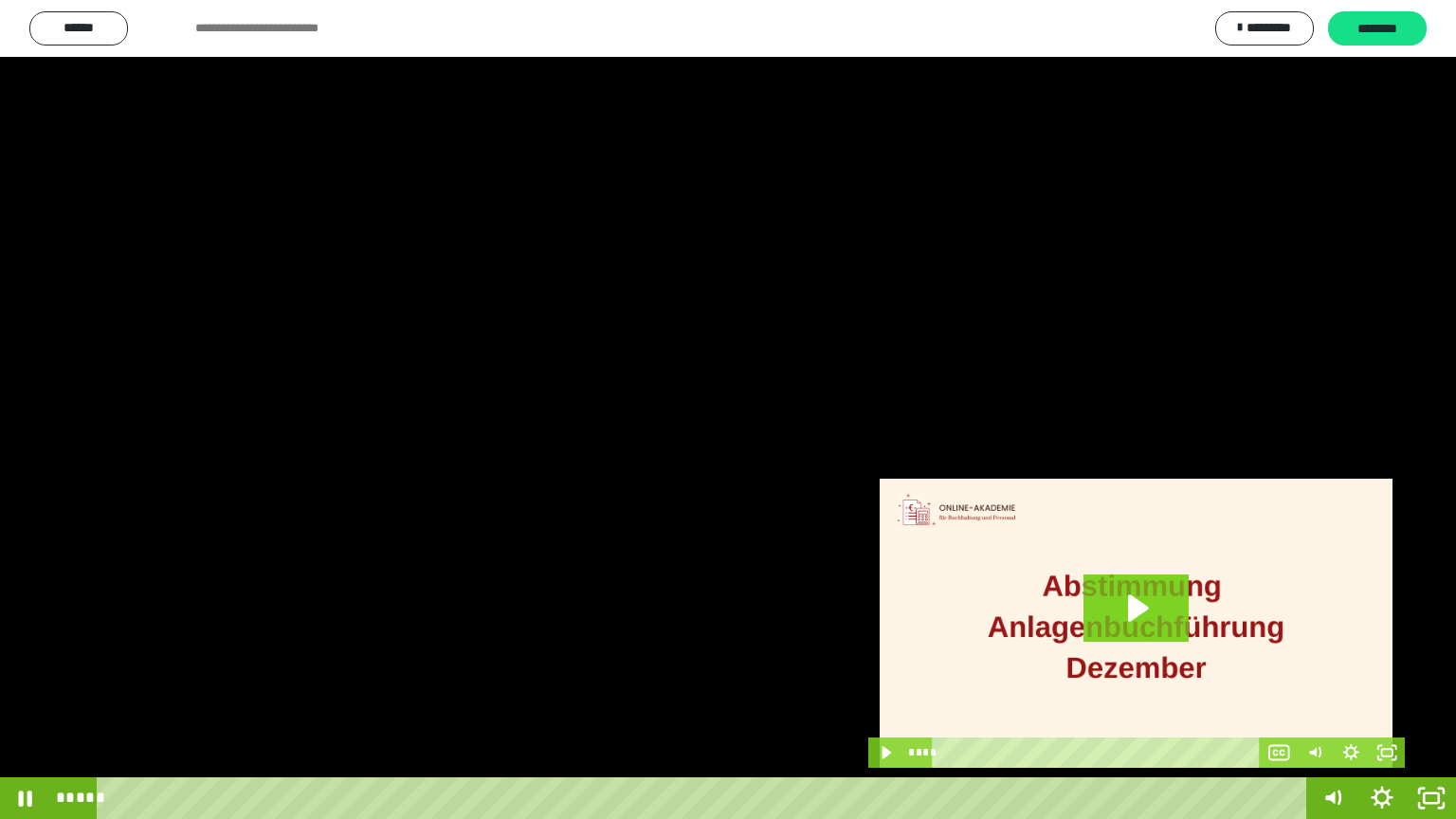 click at bounding box center (728, 410) 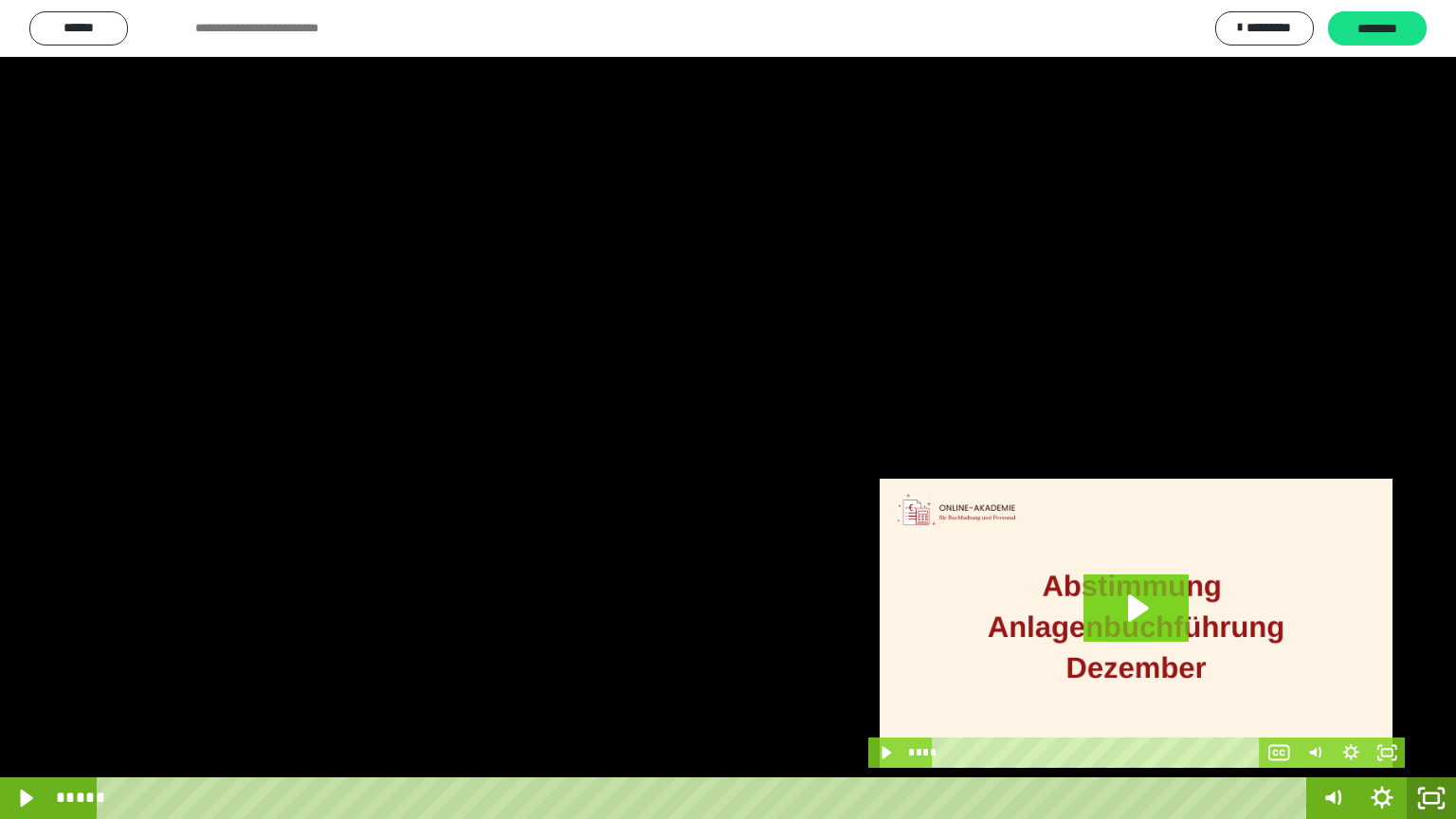 click 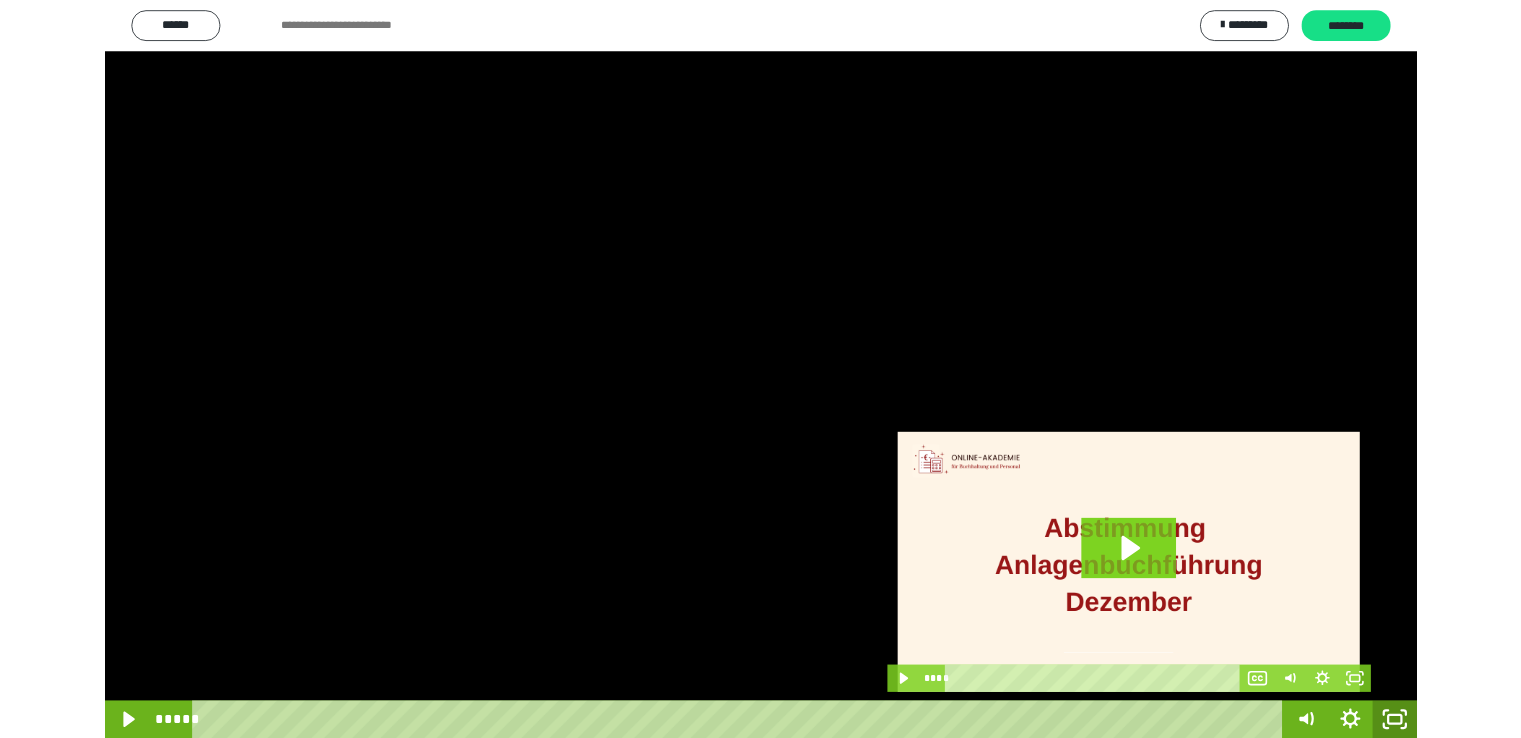 scroll, scrollTop: 3949, scrollLeft: 0, axis: vertical 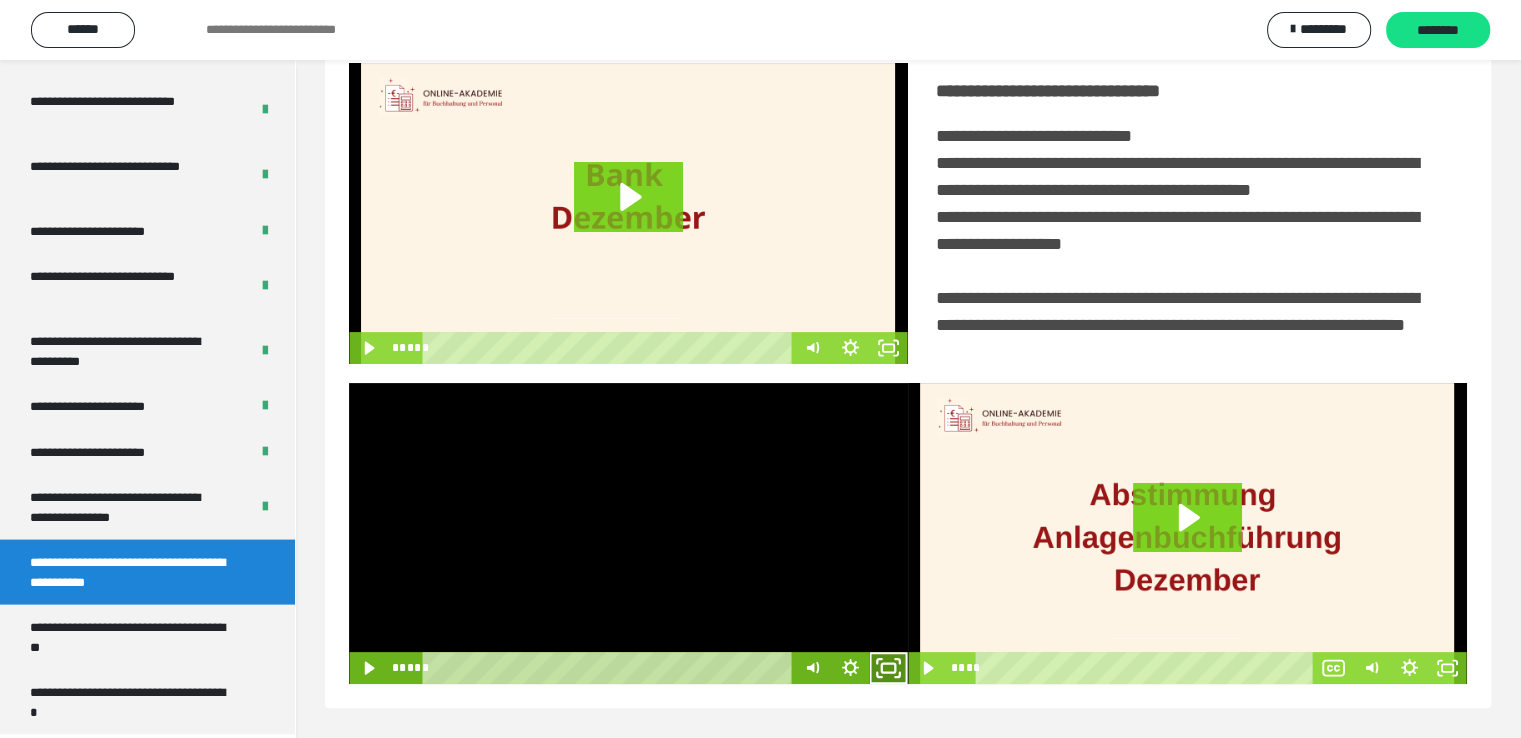 click 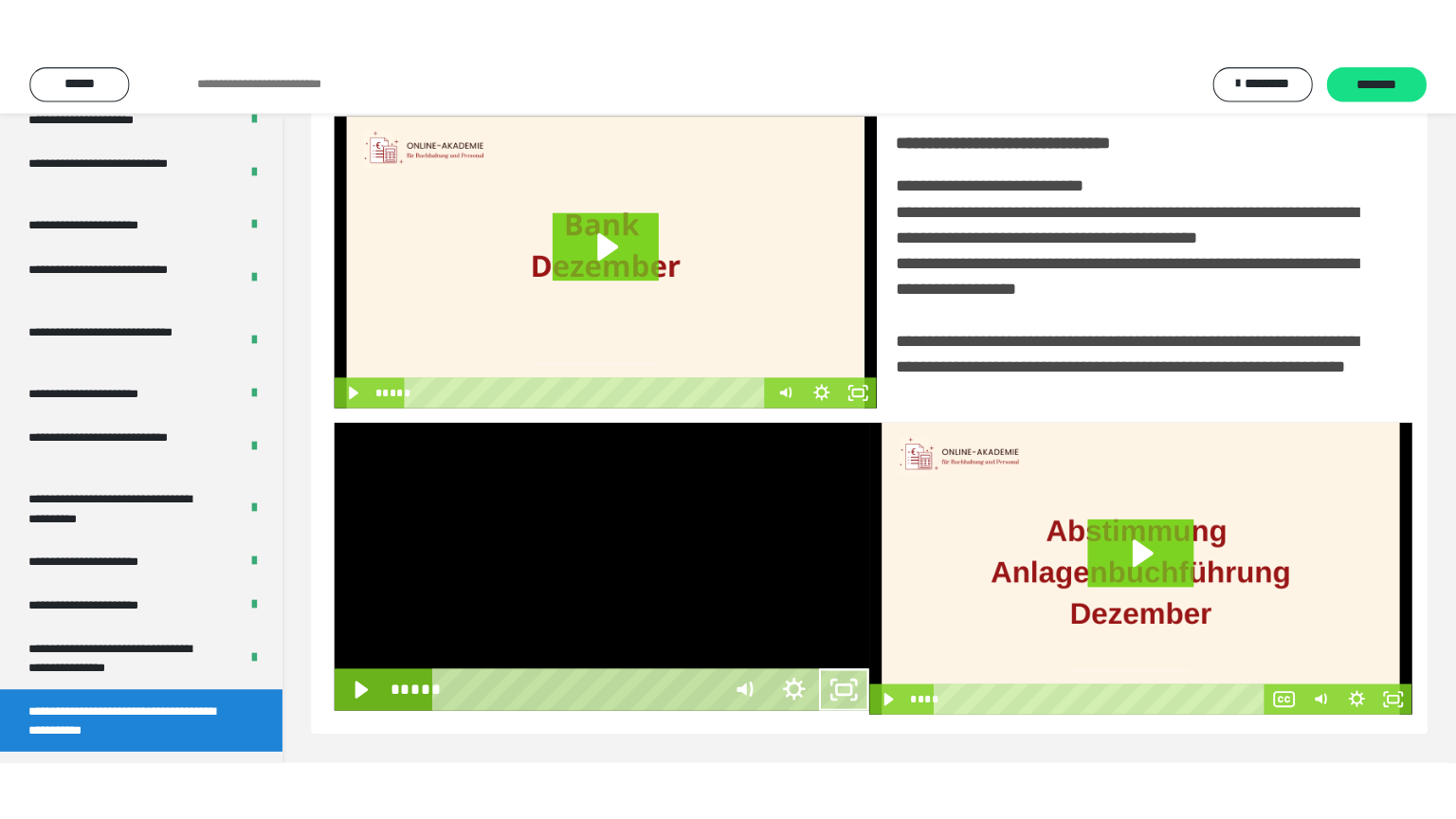 scroll, scrollTop: 317, scrollLeft: 0, axis: vertical 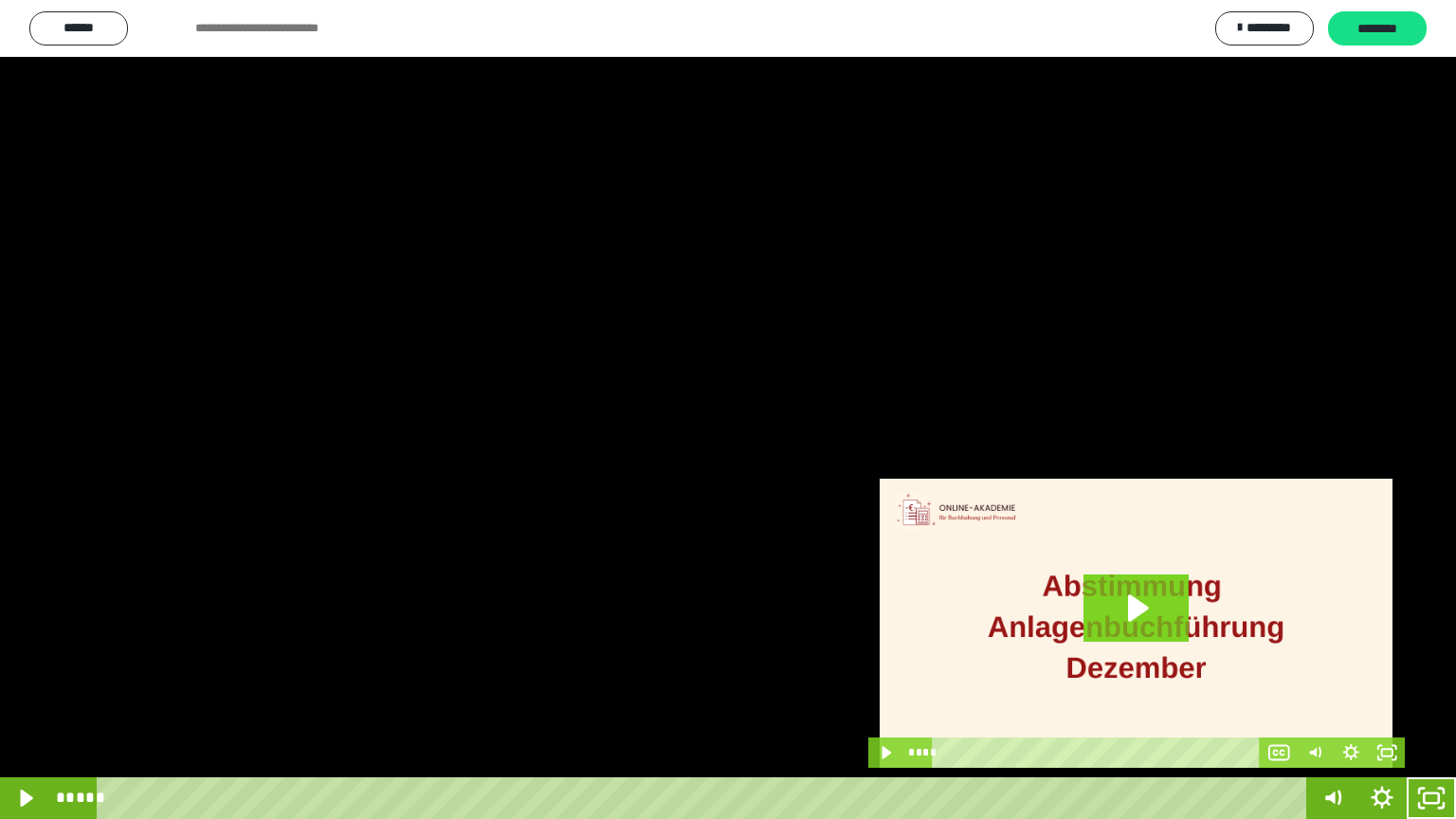 click at bounding box center [728, 410] 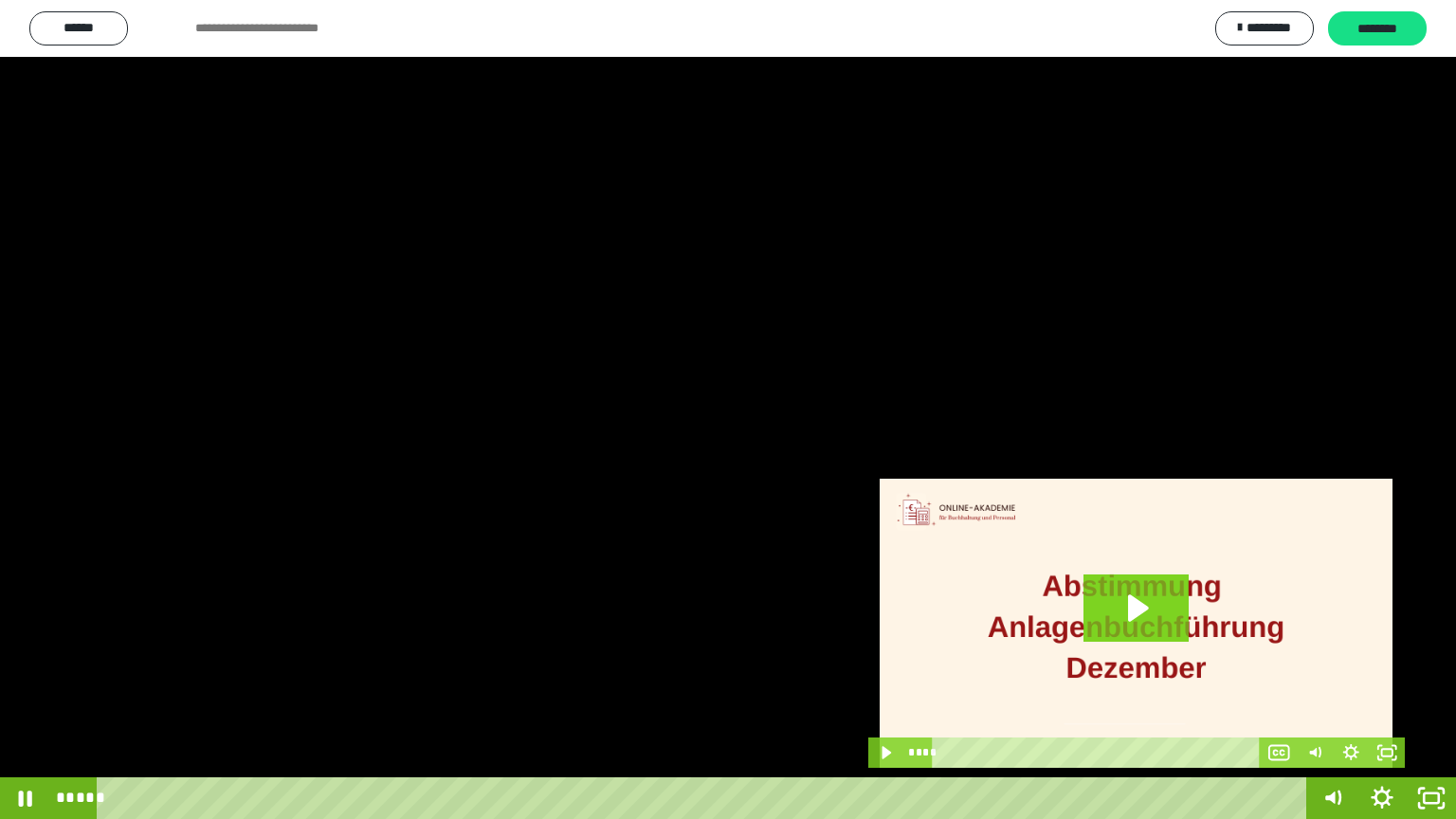 click at bounding box center (728, 410) 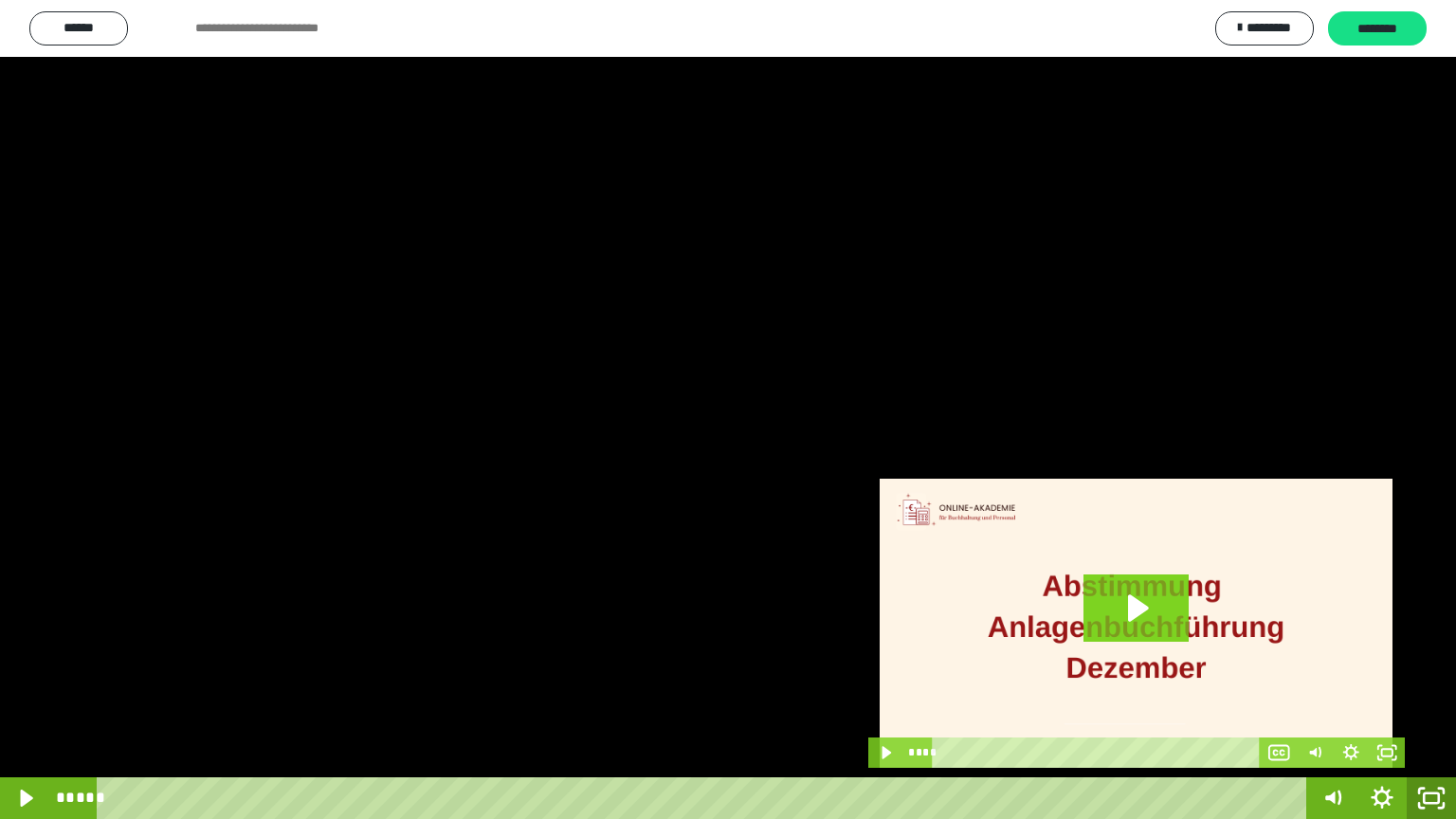 click 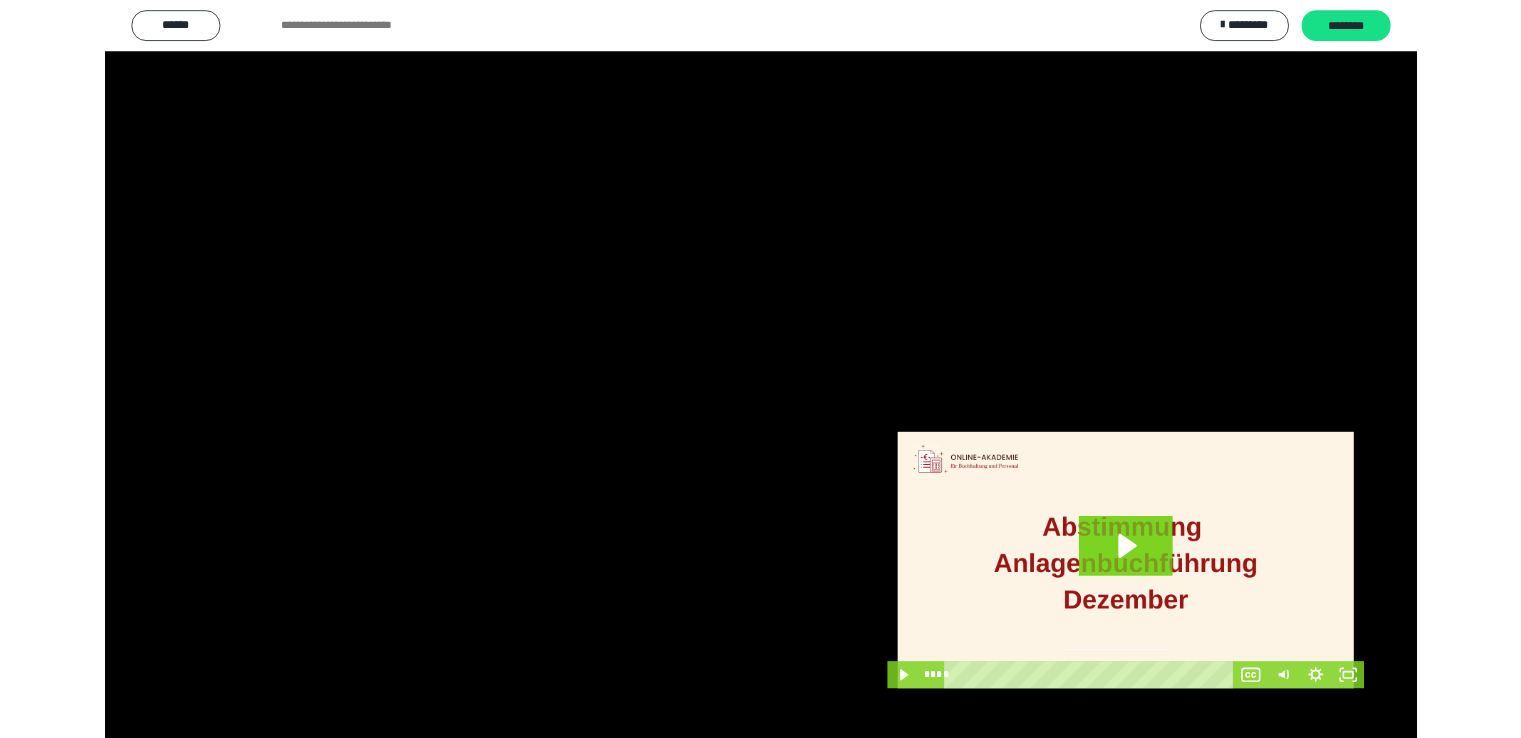 scroll, scrollTop: 3949, scrollLeft: 0, axis: vertical 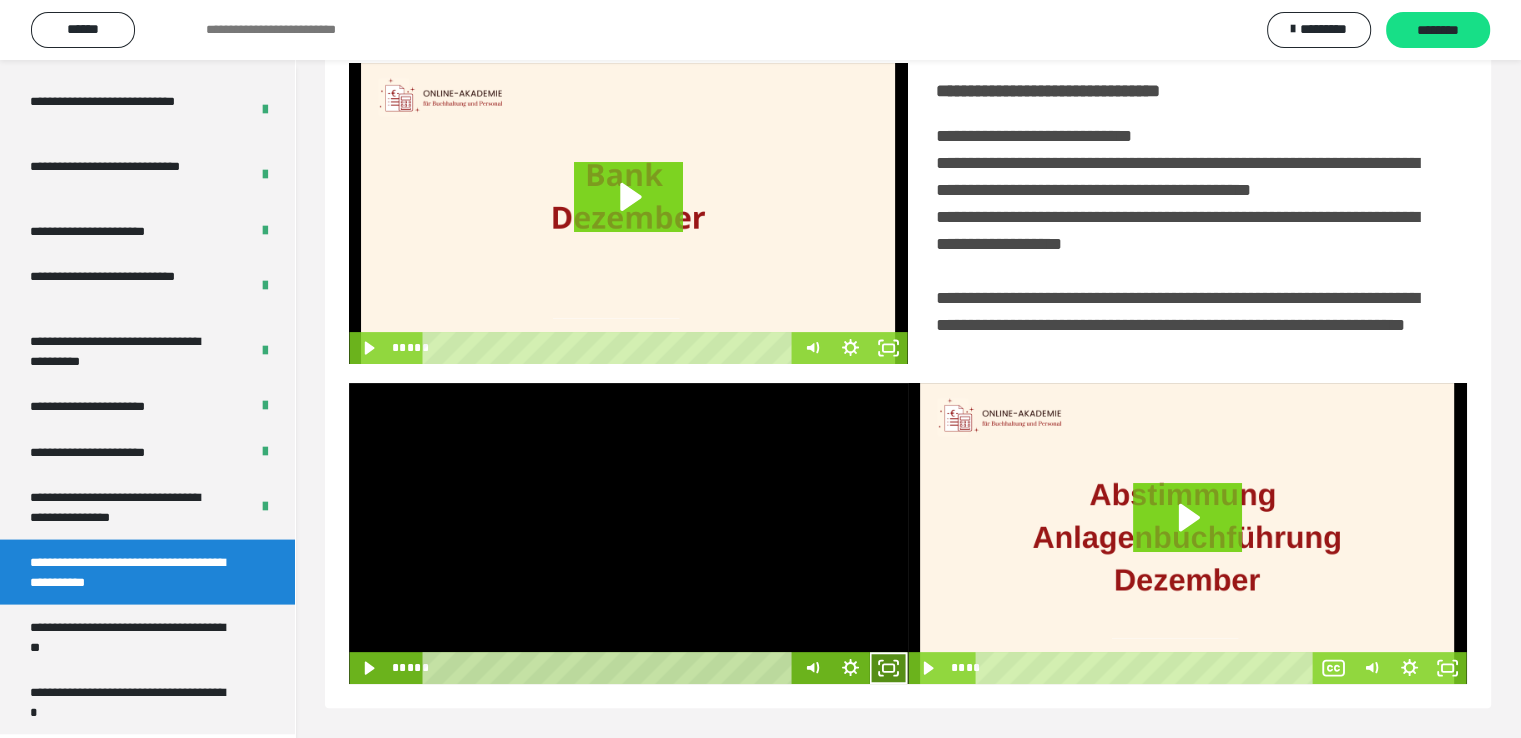 click 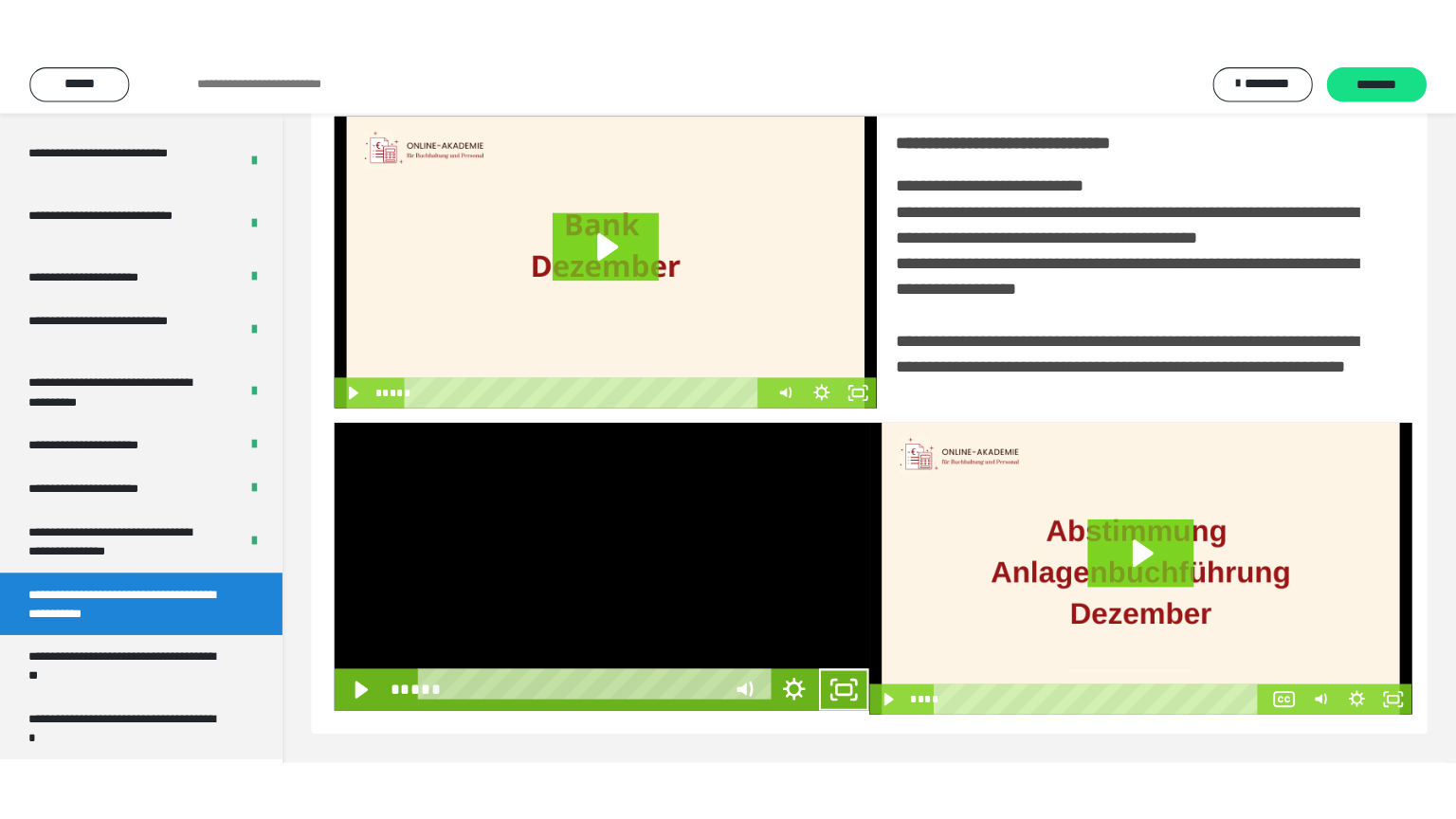 scroll, scrollTop: 317, scrollLeft: 0, axis: vertical 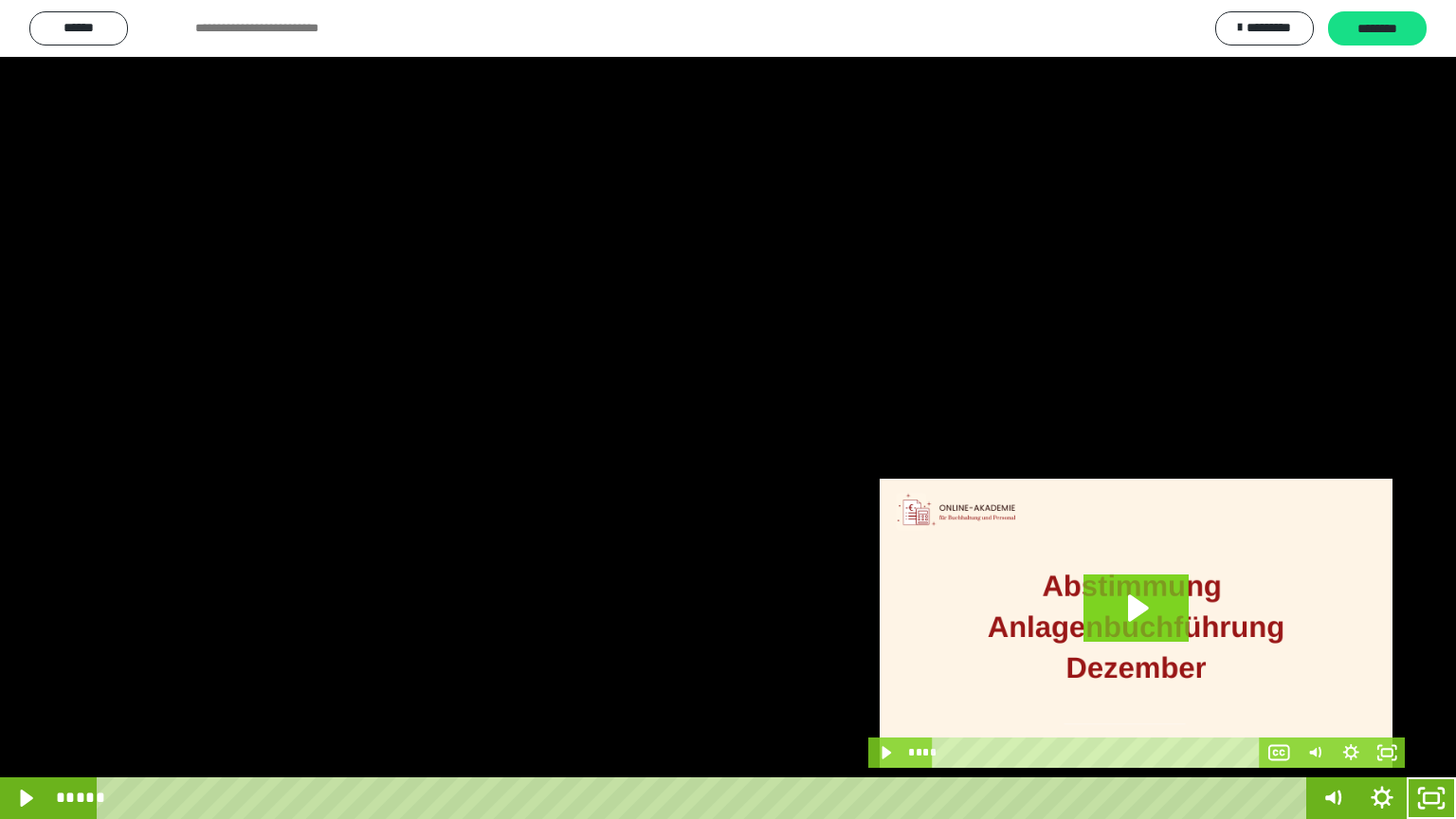 click at bounding box center (728, 410) 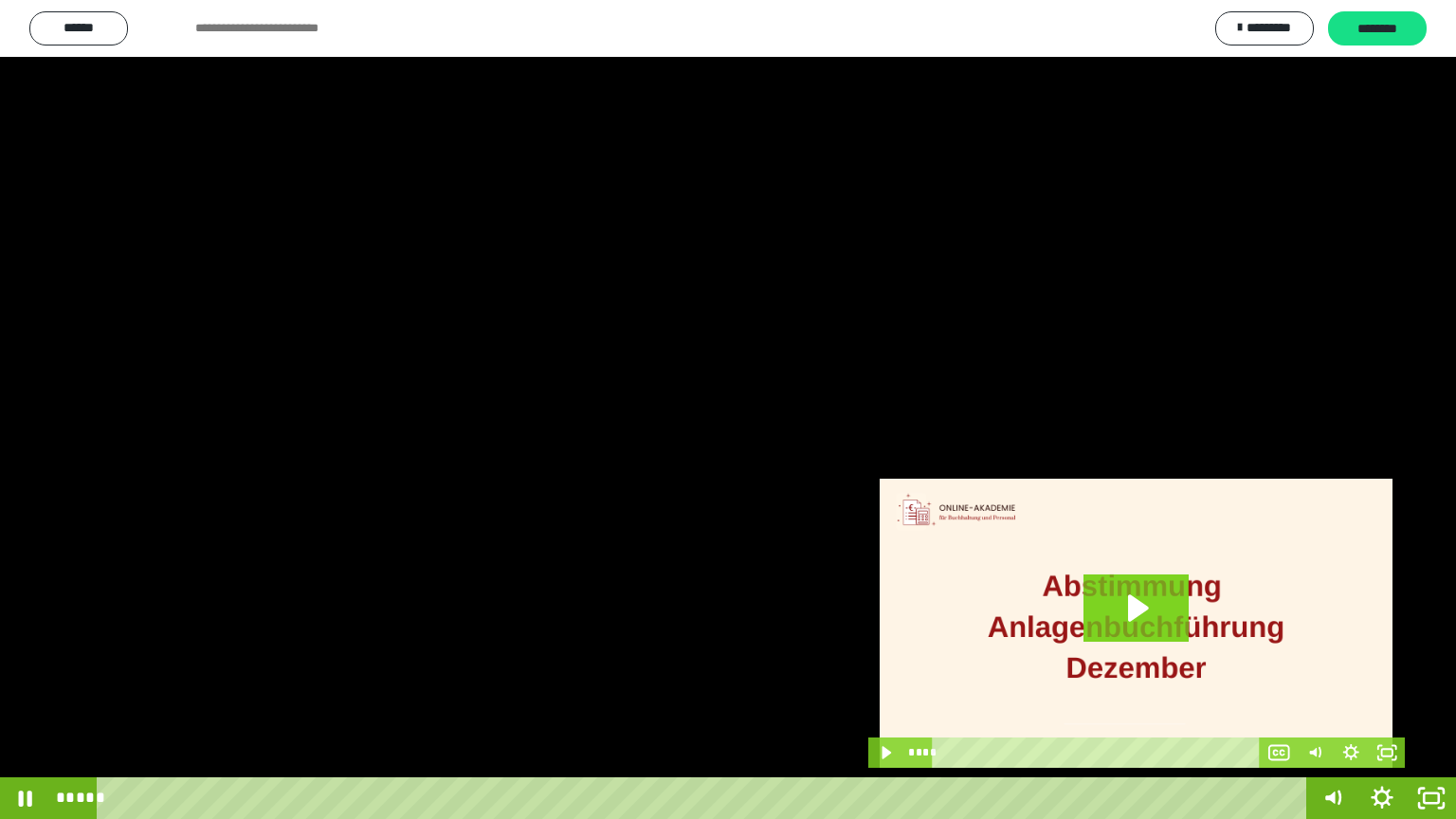 click at bounding box center (728, 410) 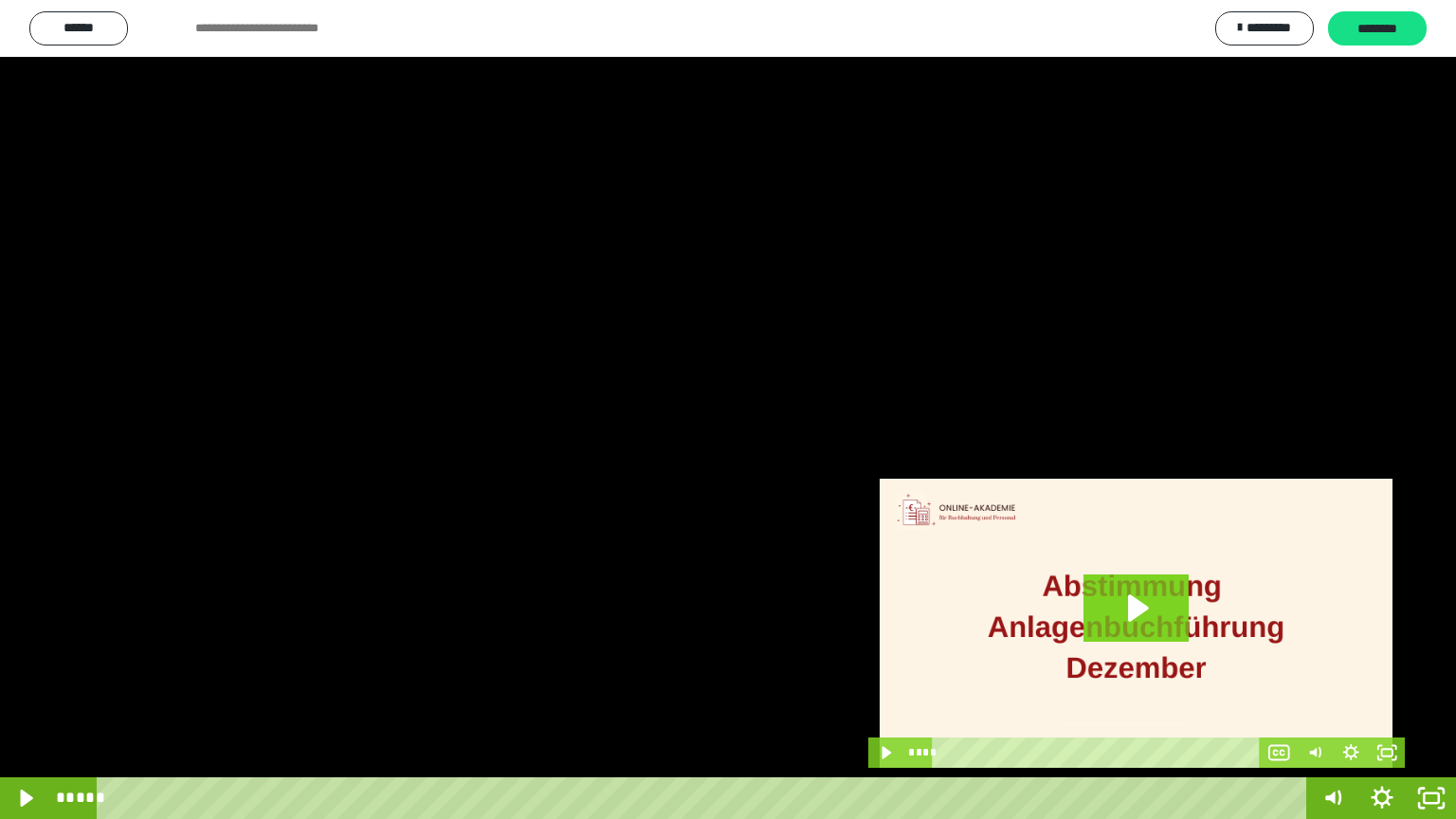 click at bounding box center [728, 410] 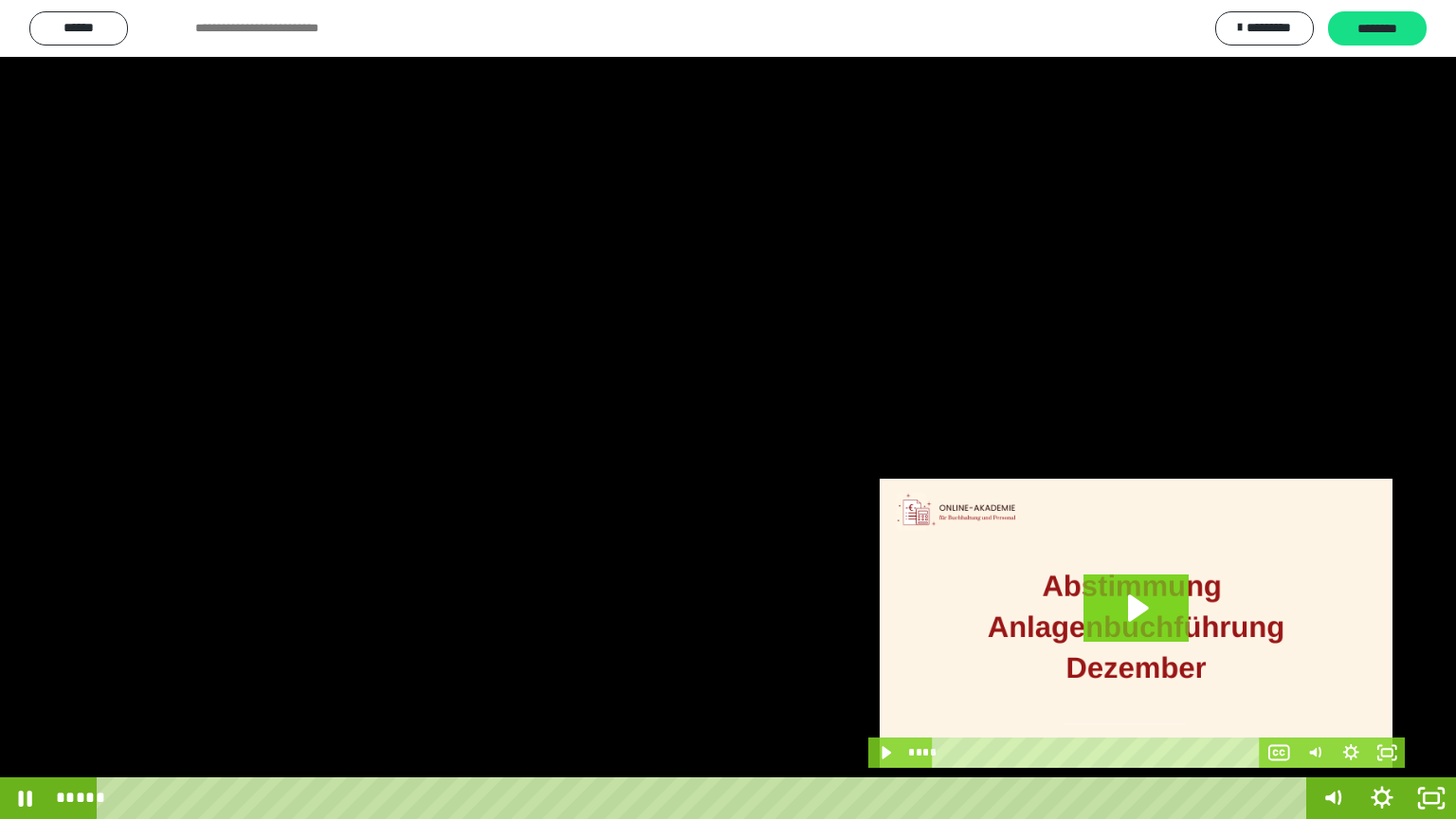 click at bounding box center [728, 410] 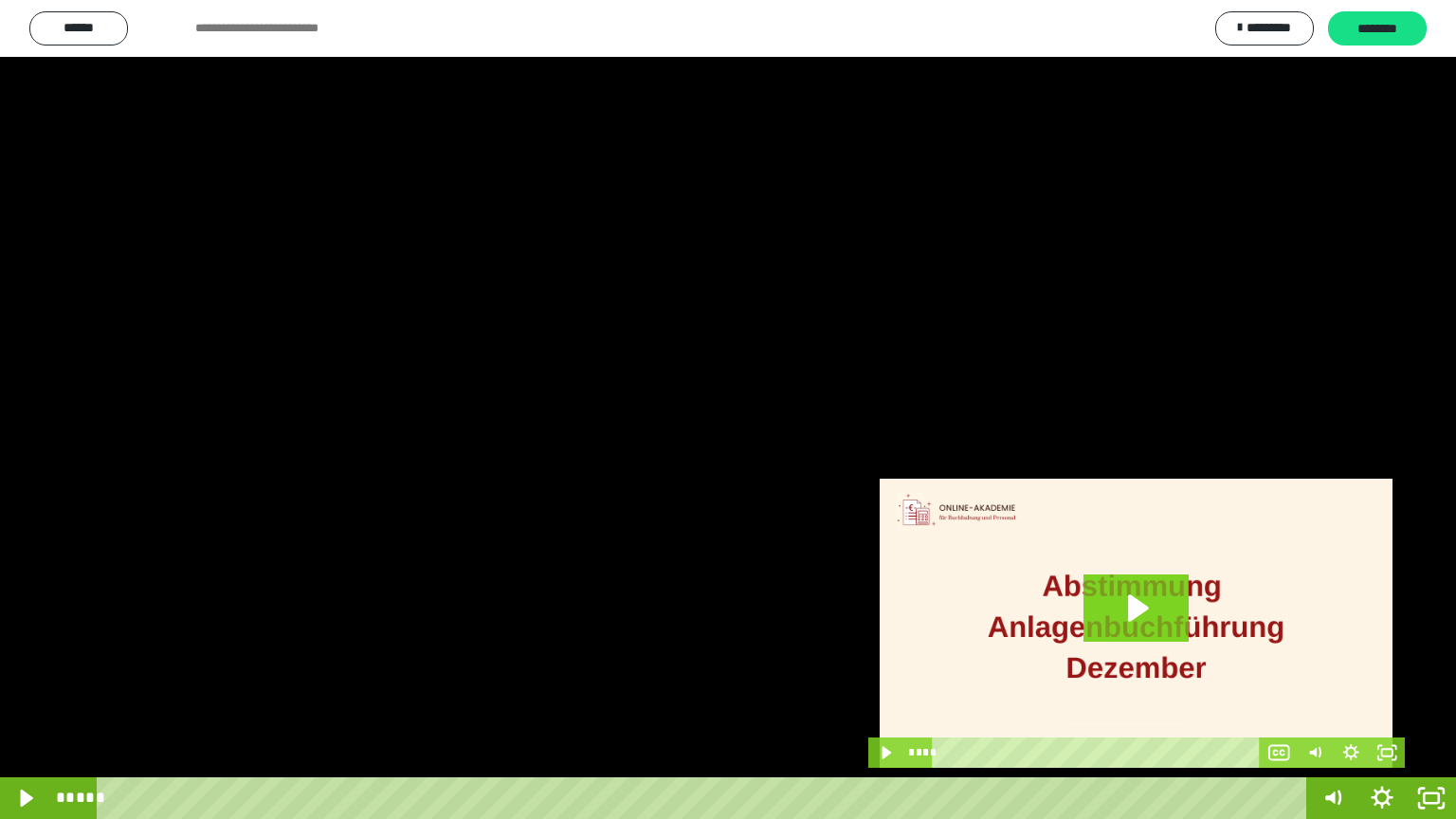 click at bounding box center (728, 410) 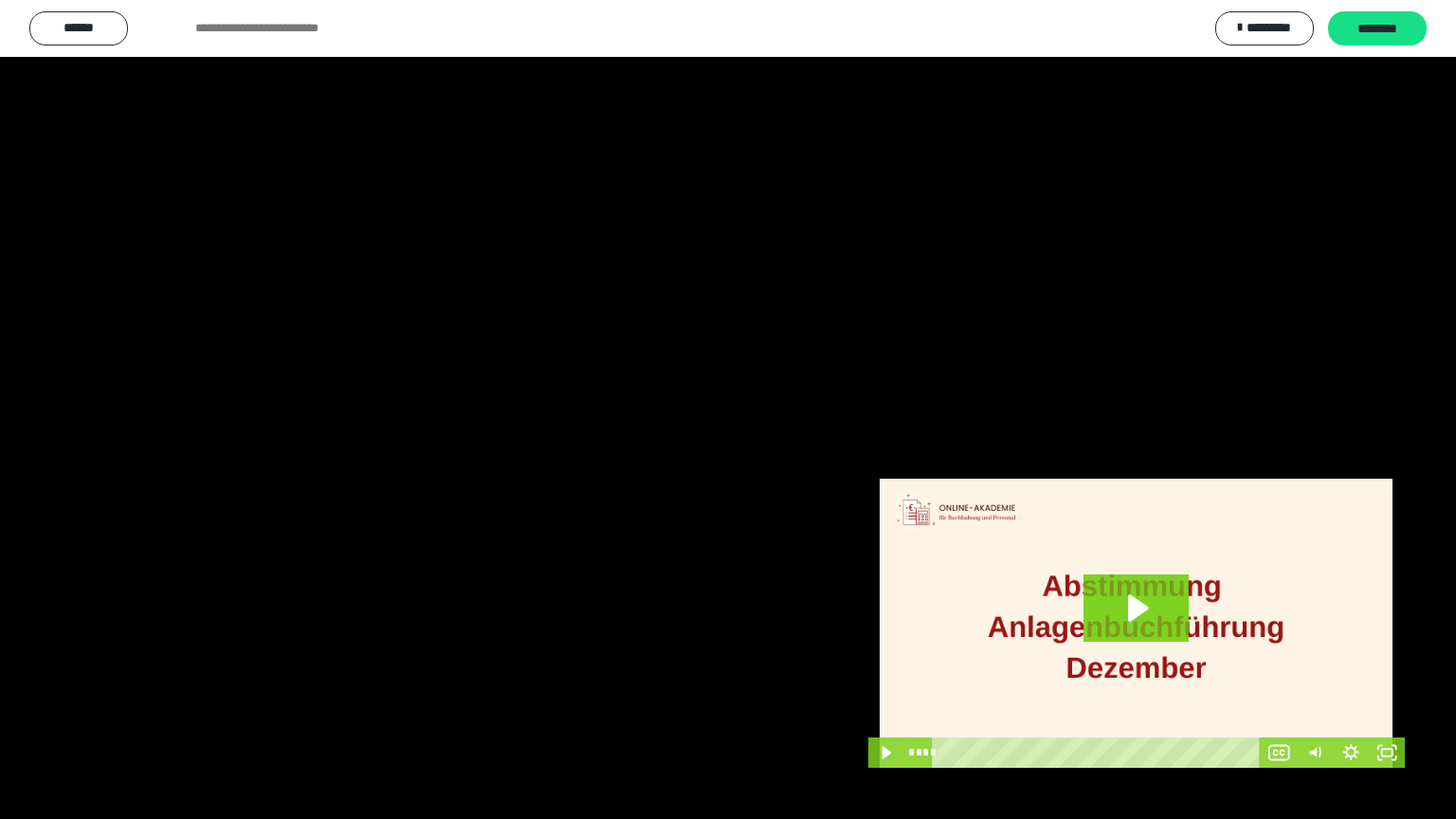 click at bounding box center (728, 410) 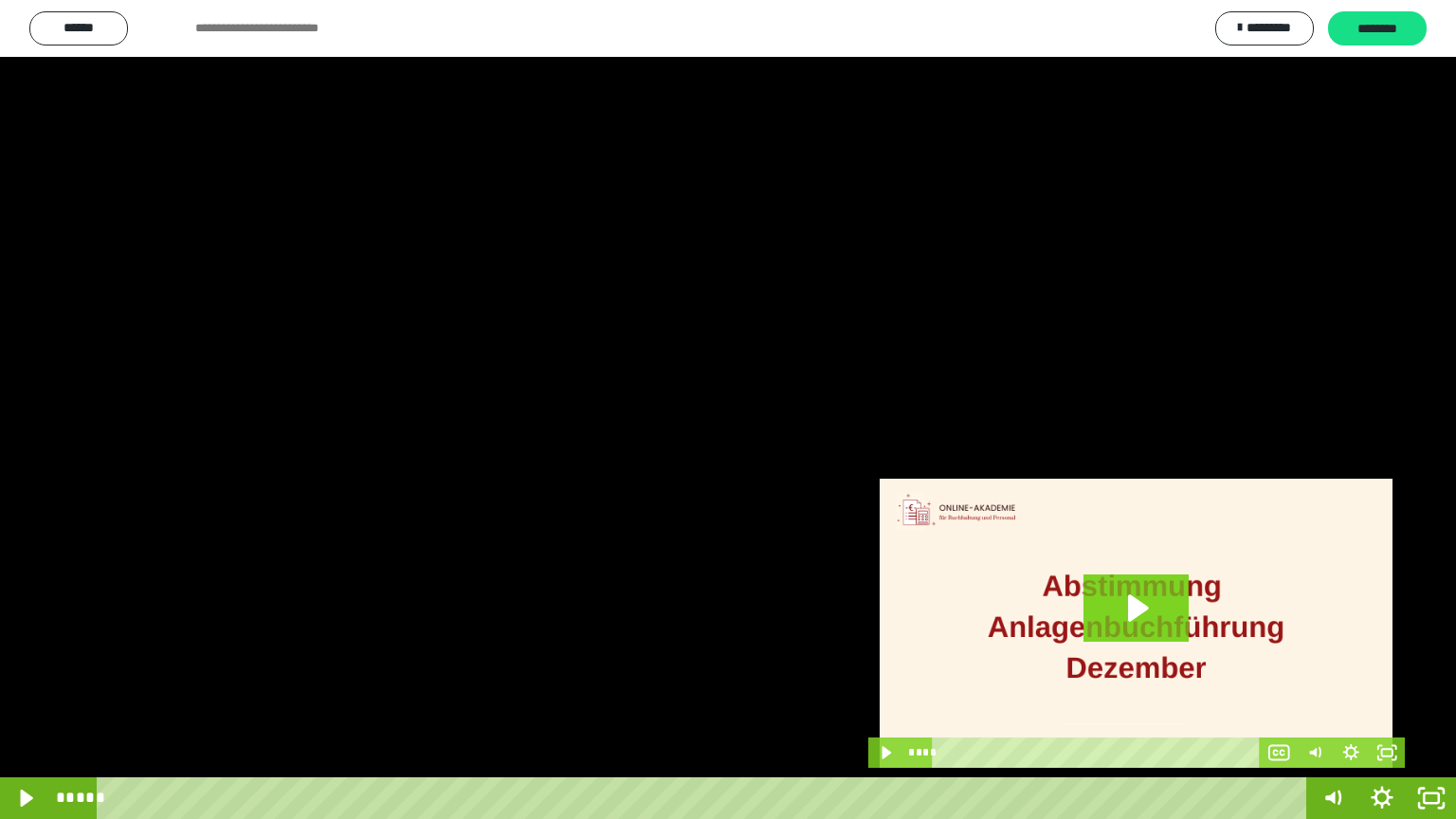 click at bounding box center (728, 410) 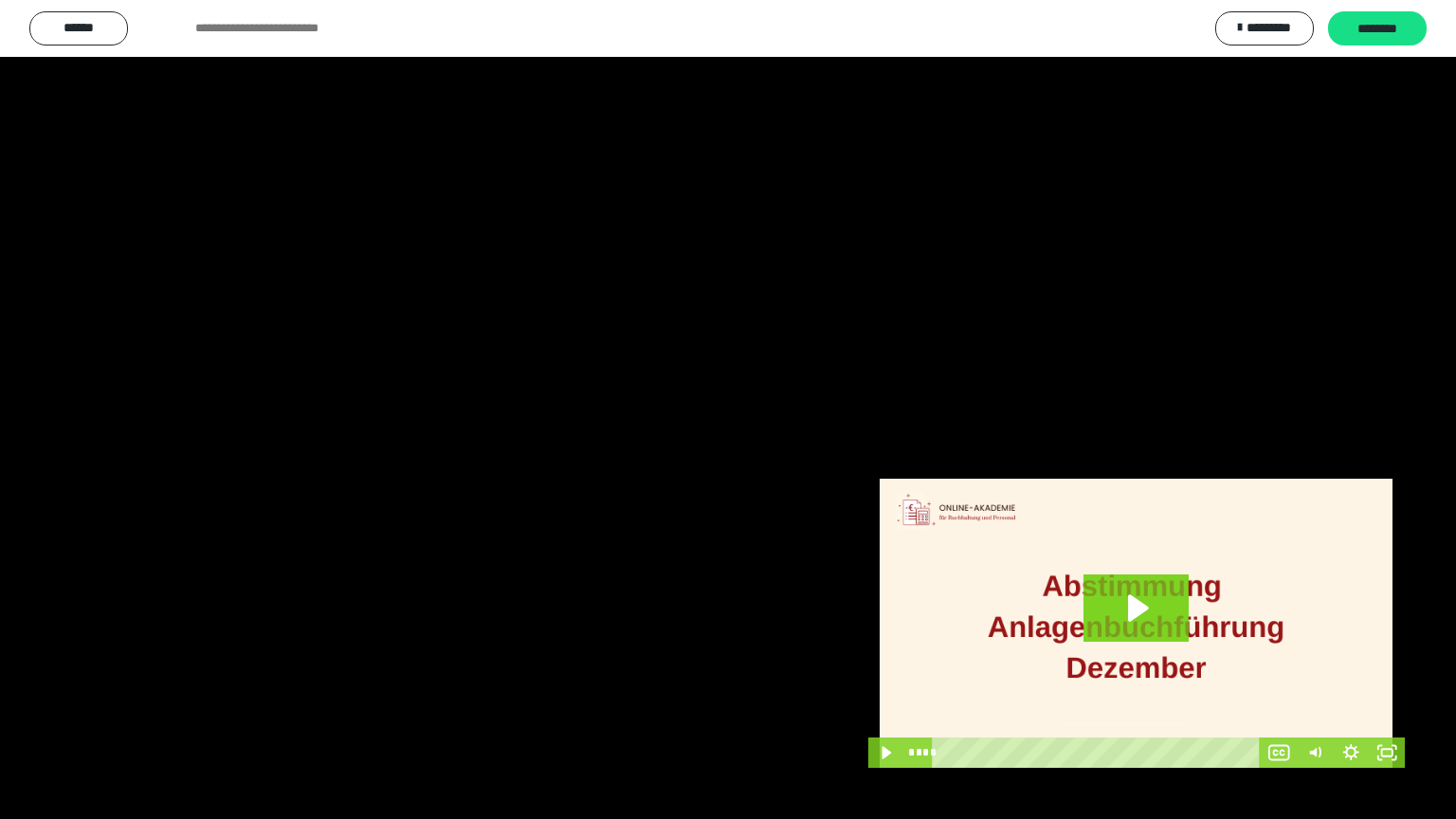 click at bounding box center [728, 410] 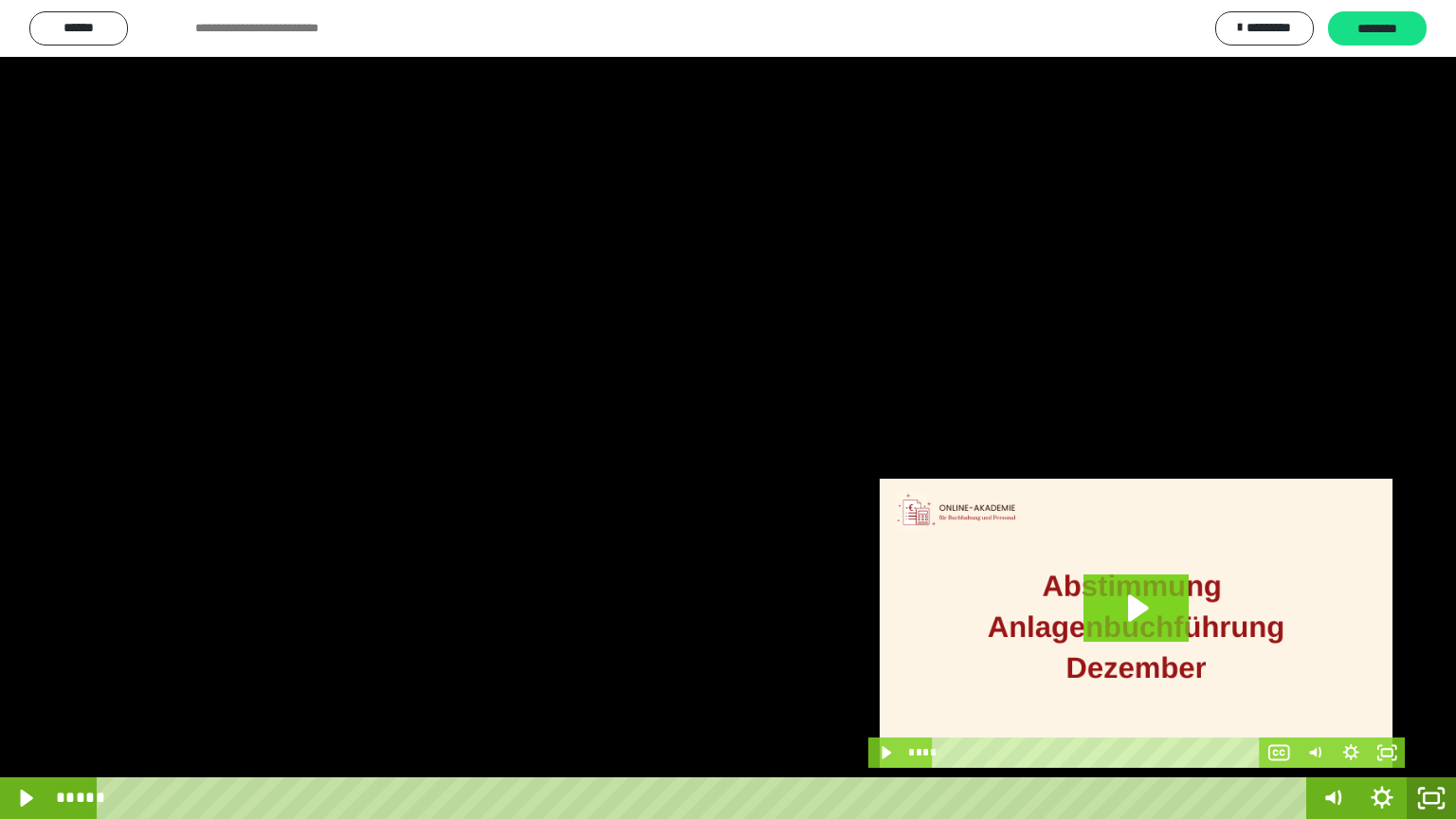 click 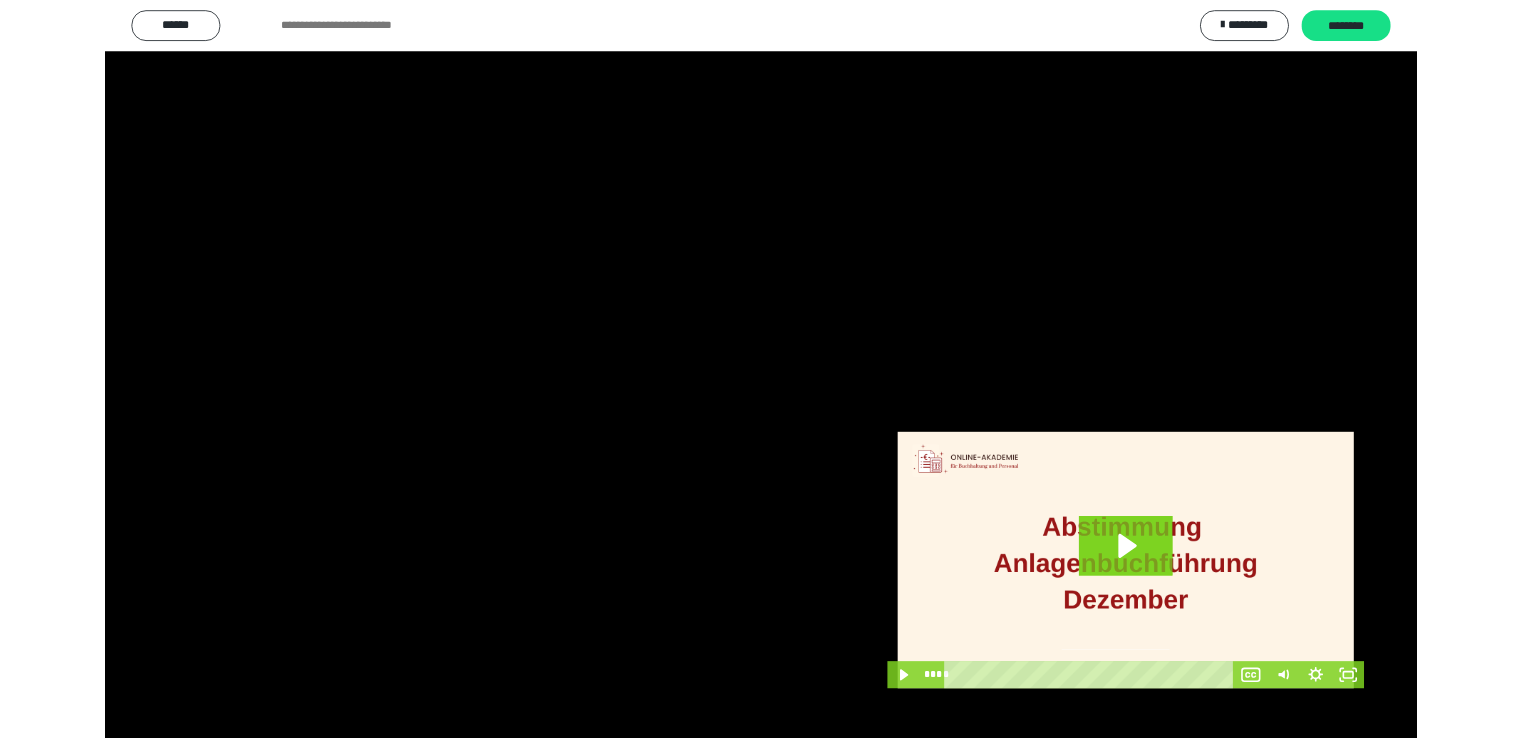 scroll, scrollTop: 3949, scrollLeft: 0, axis: vertical 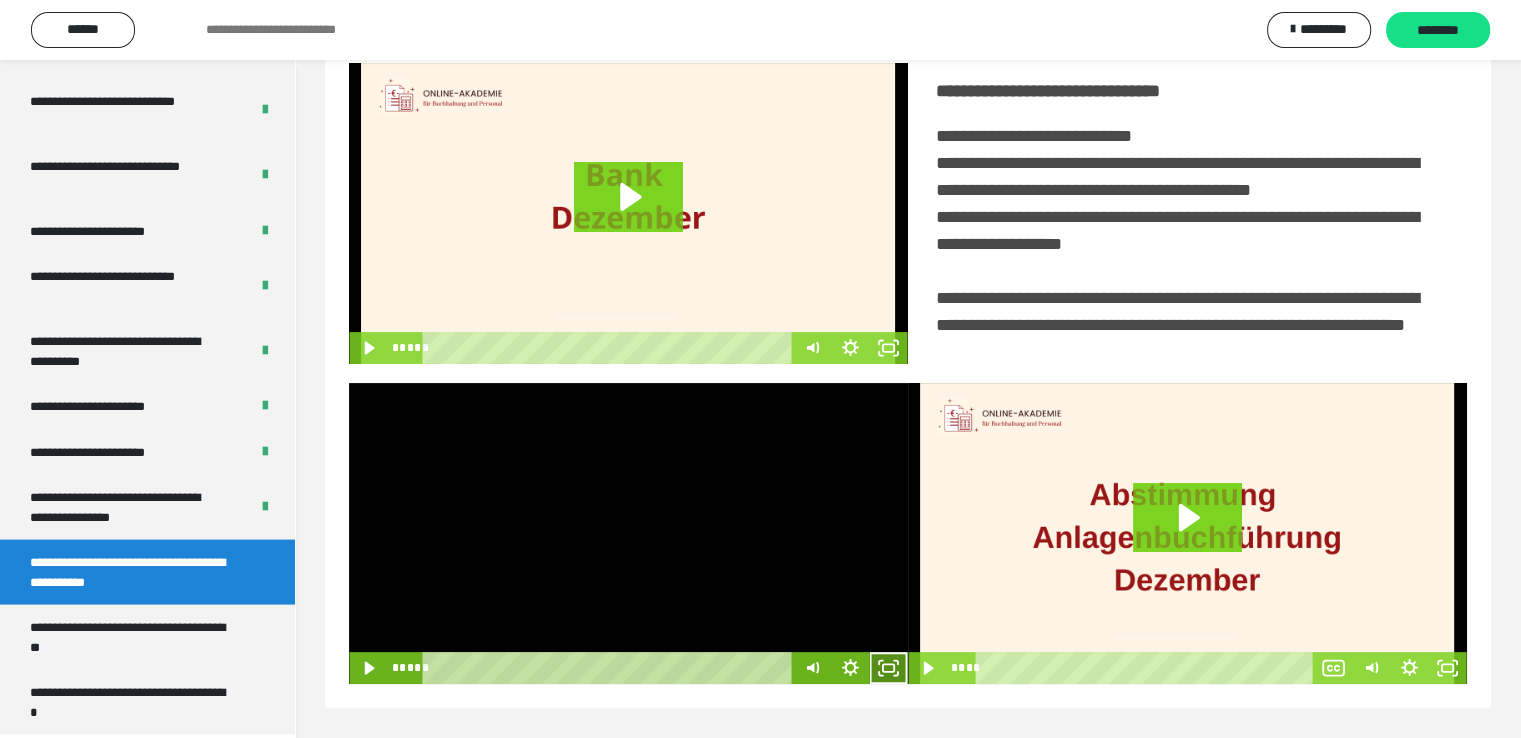 click 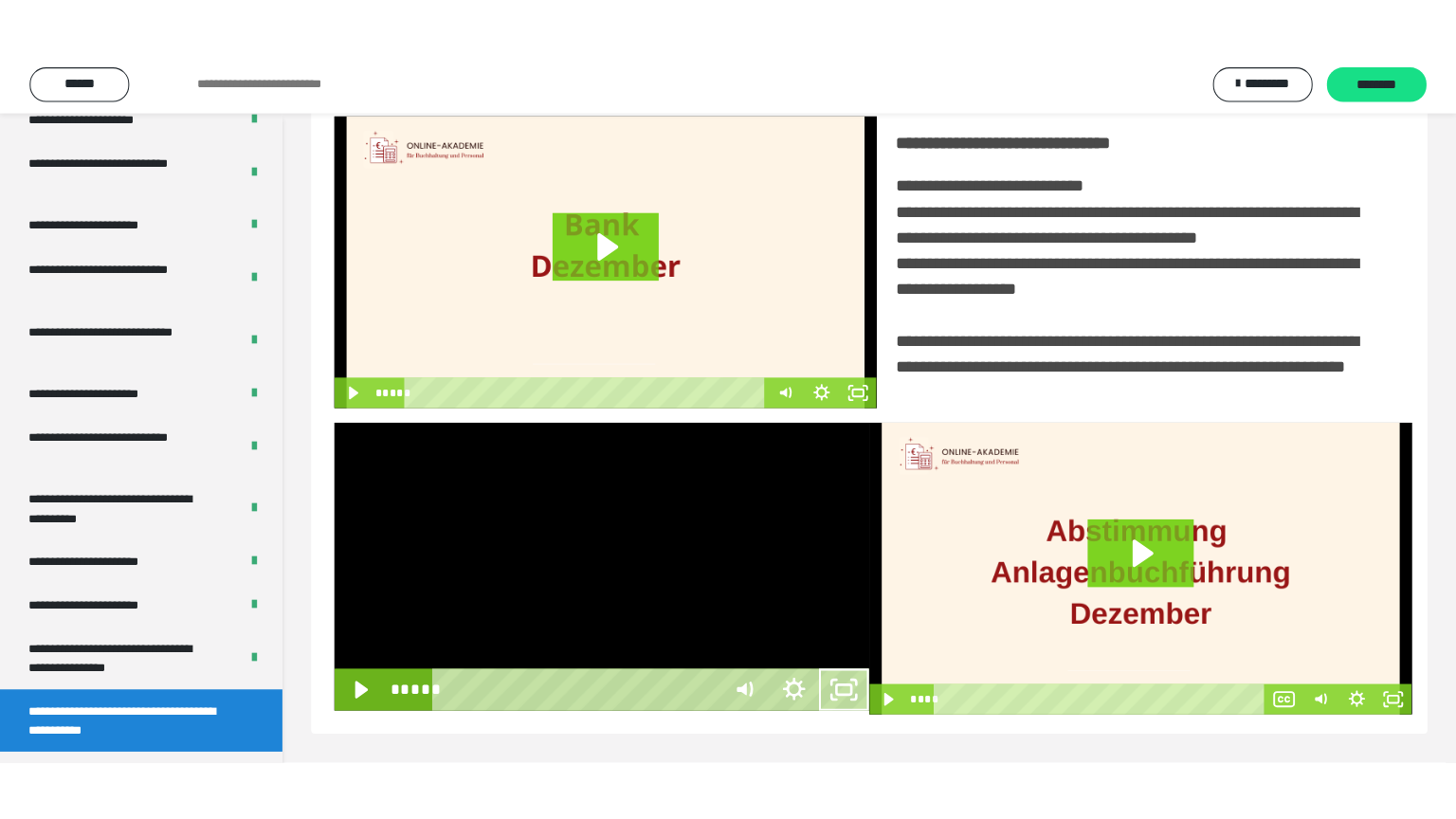 scroll, scrollTop: 317, scrollLeft: 0, axis: vertical 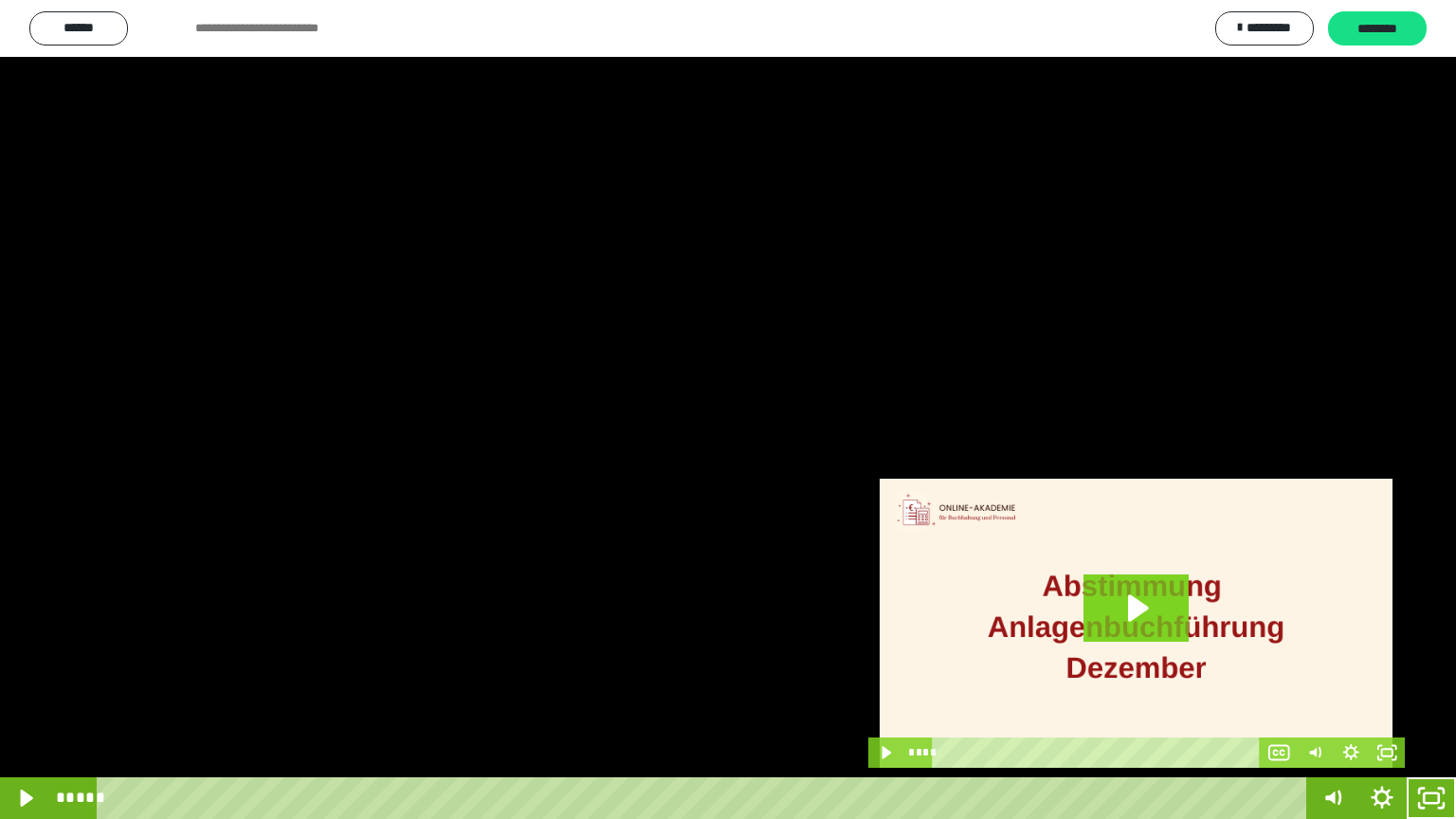 click at bounding box center (728, 410) 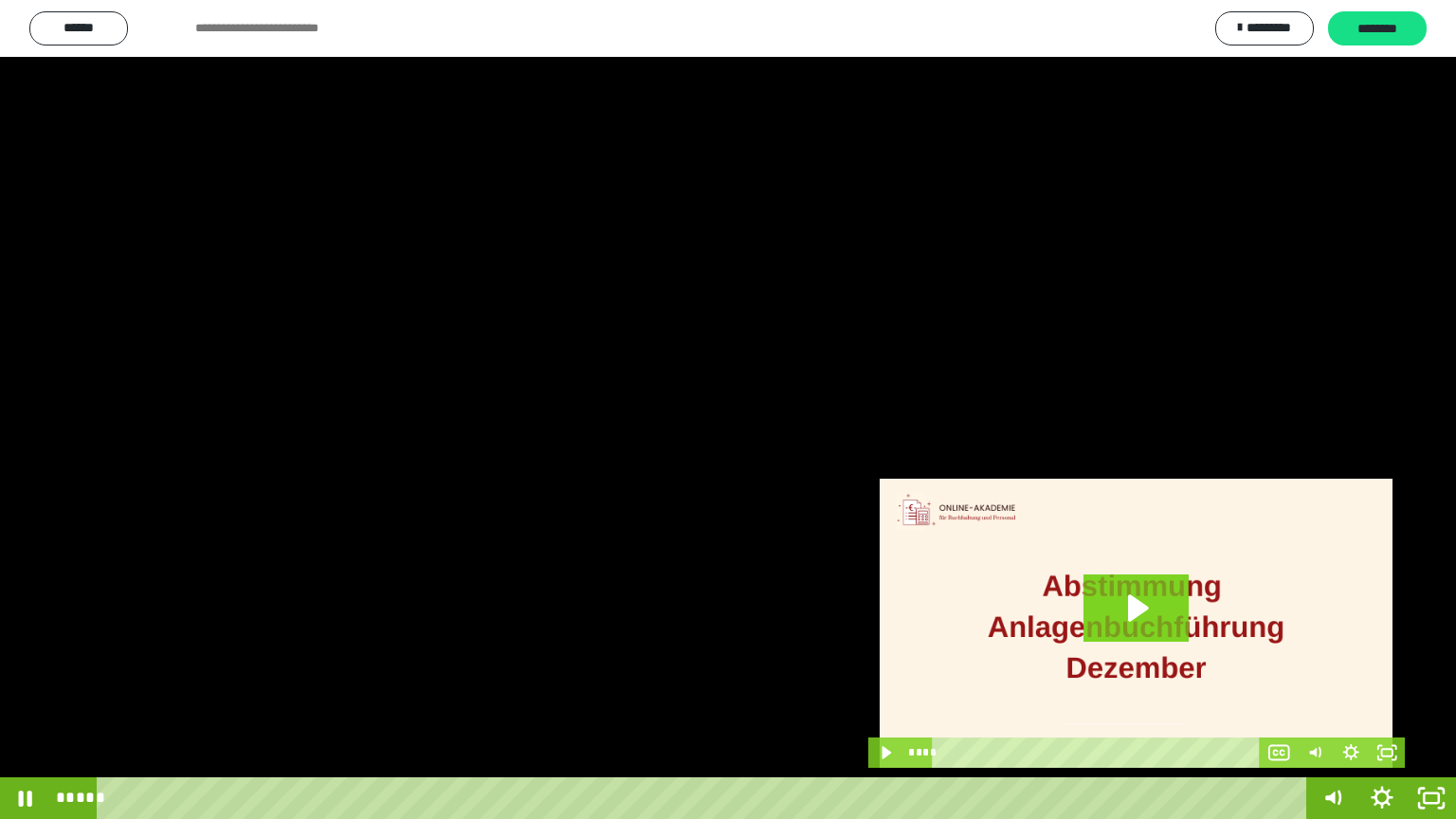 click at bounding box center (728, 410) 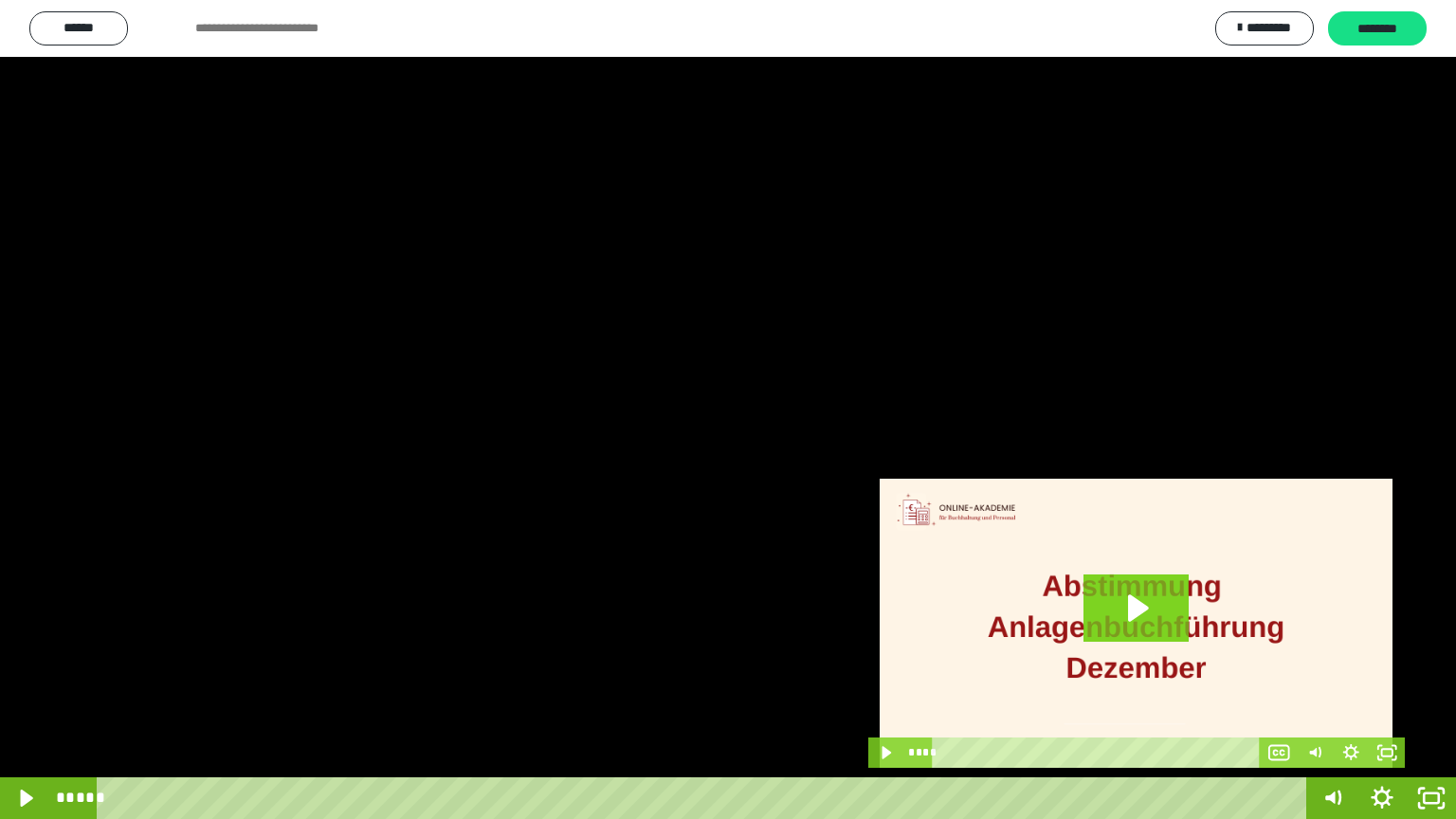 click at bounding box center (728, 410) 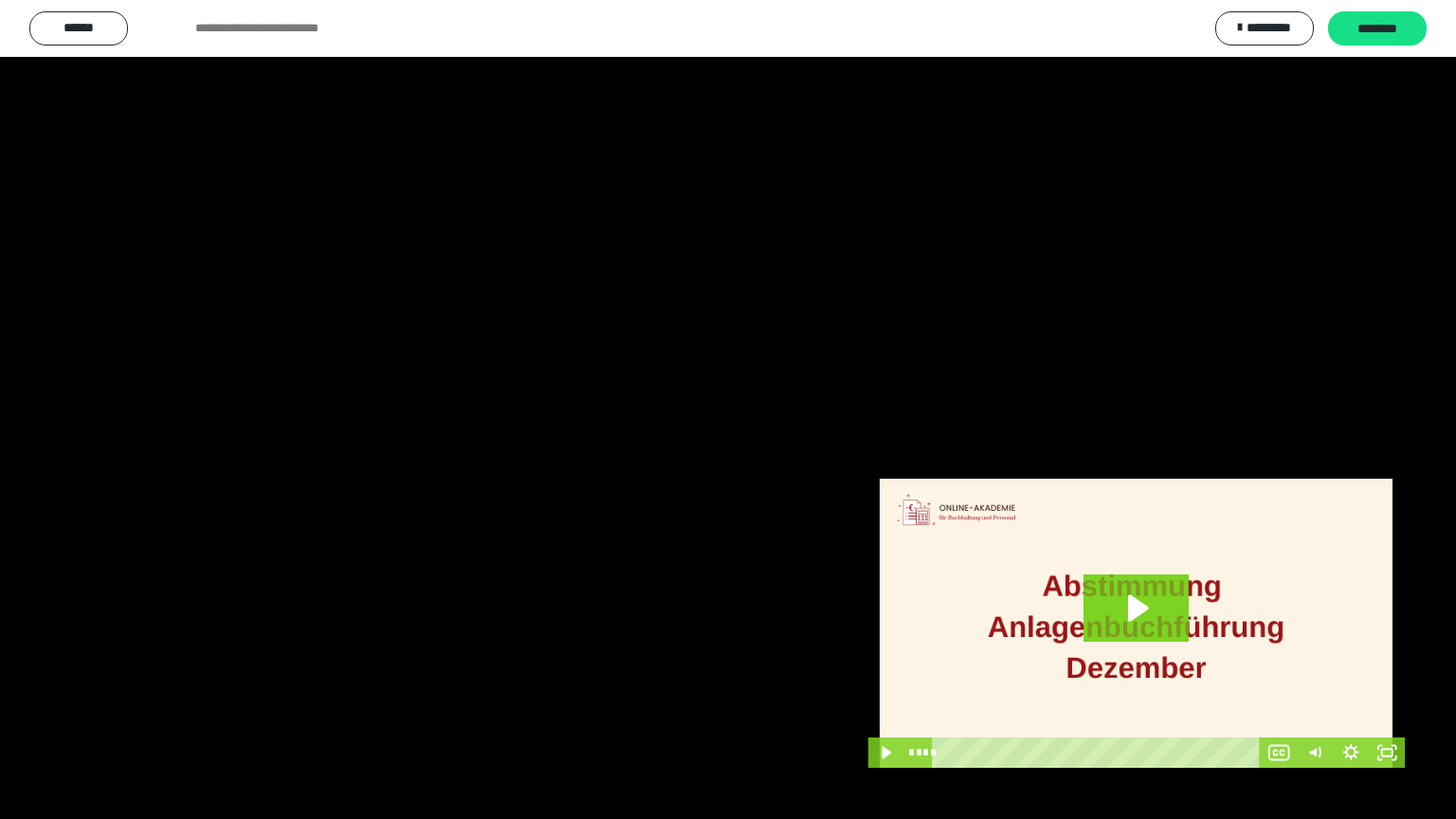click at bounding box center [728, 410] 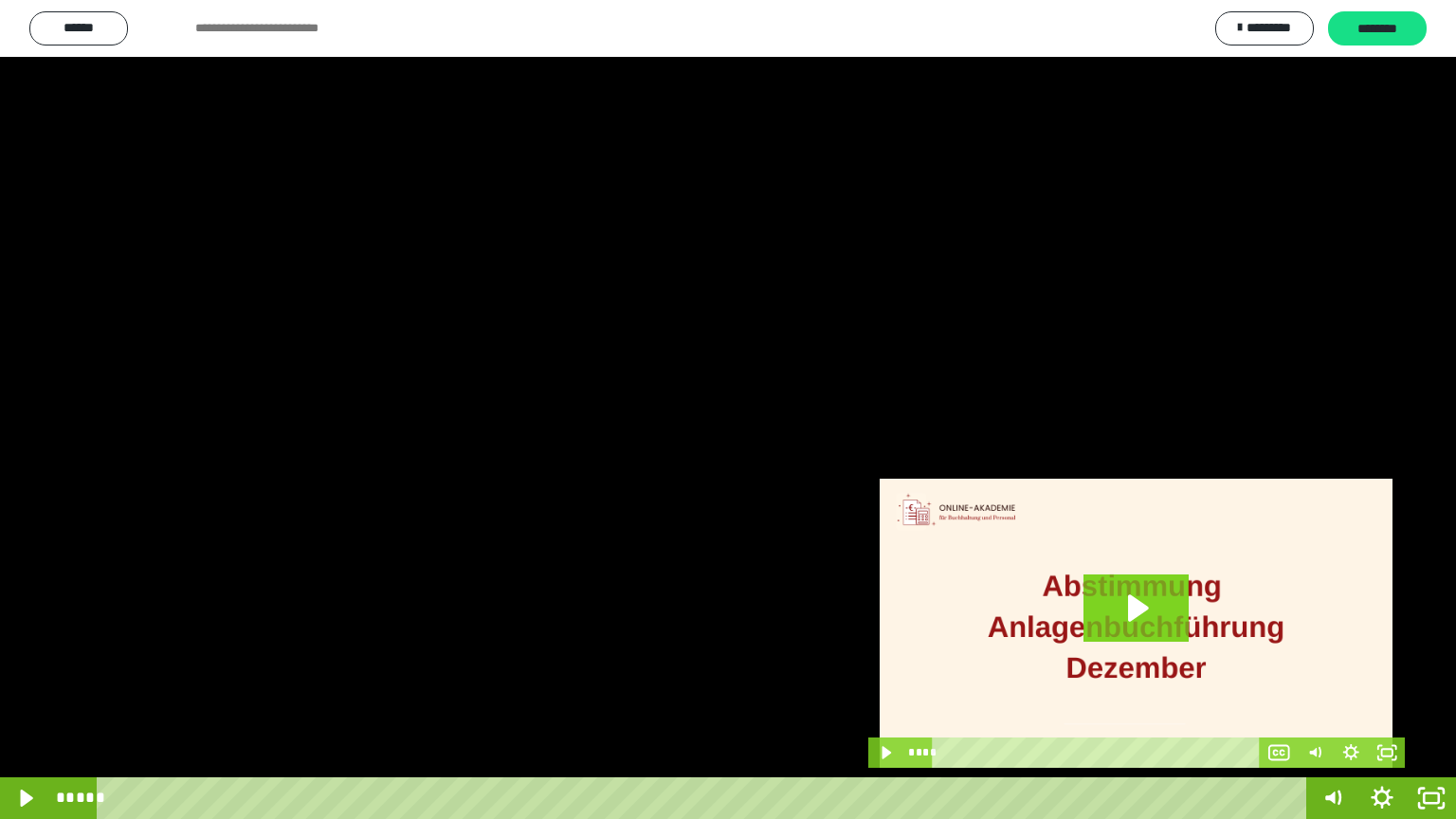 click at bounding box center [728, 410] 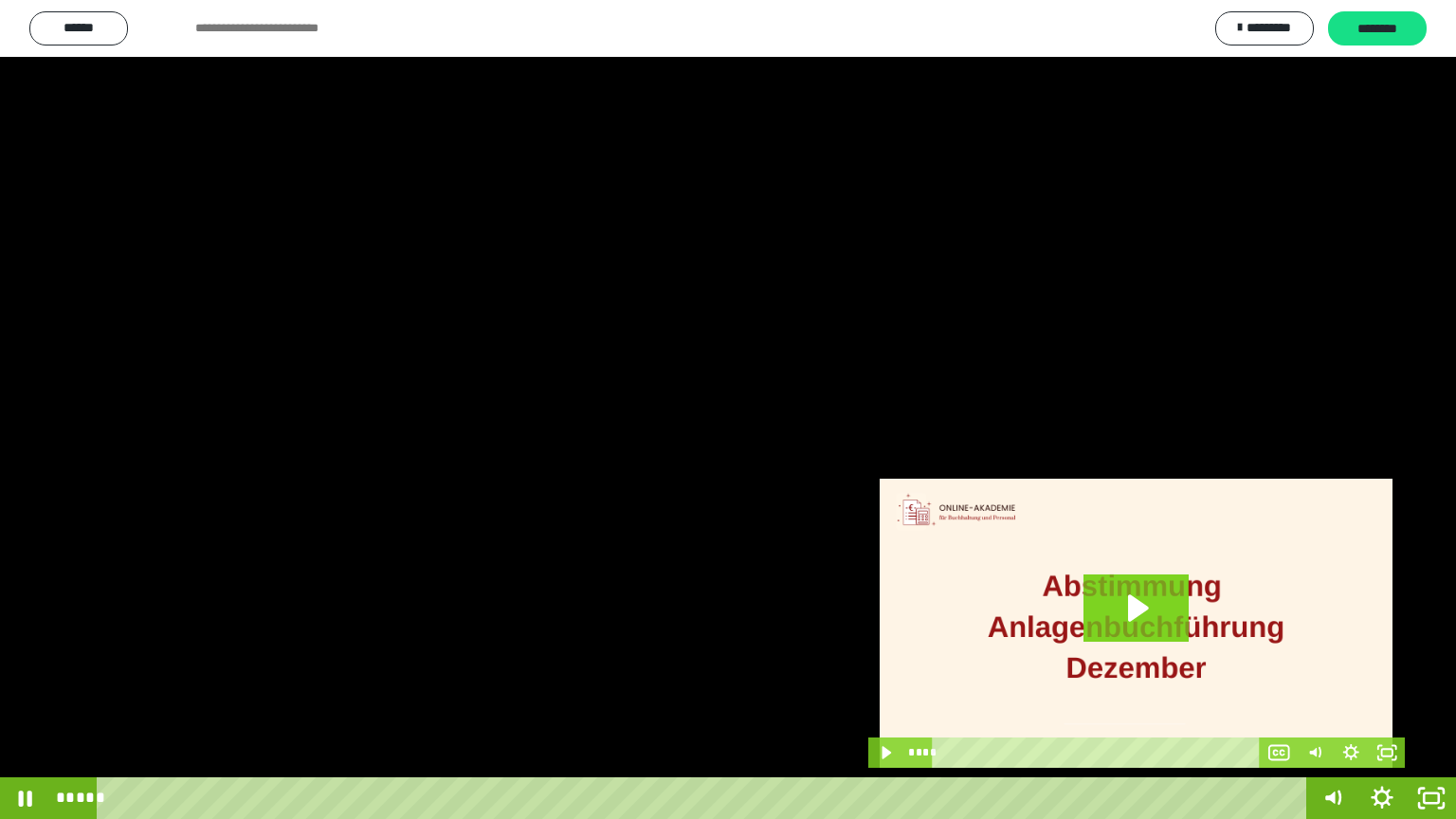 click at bounding box center (728, 410) 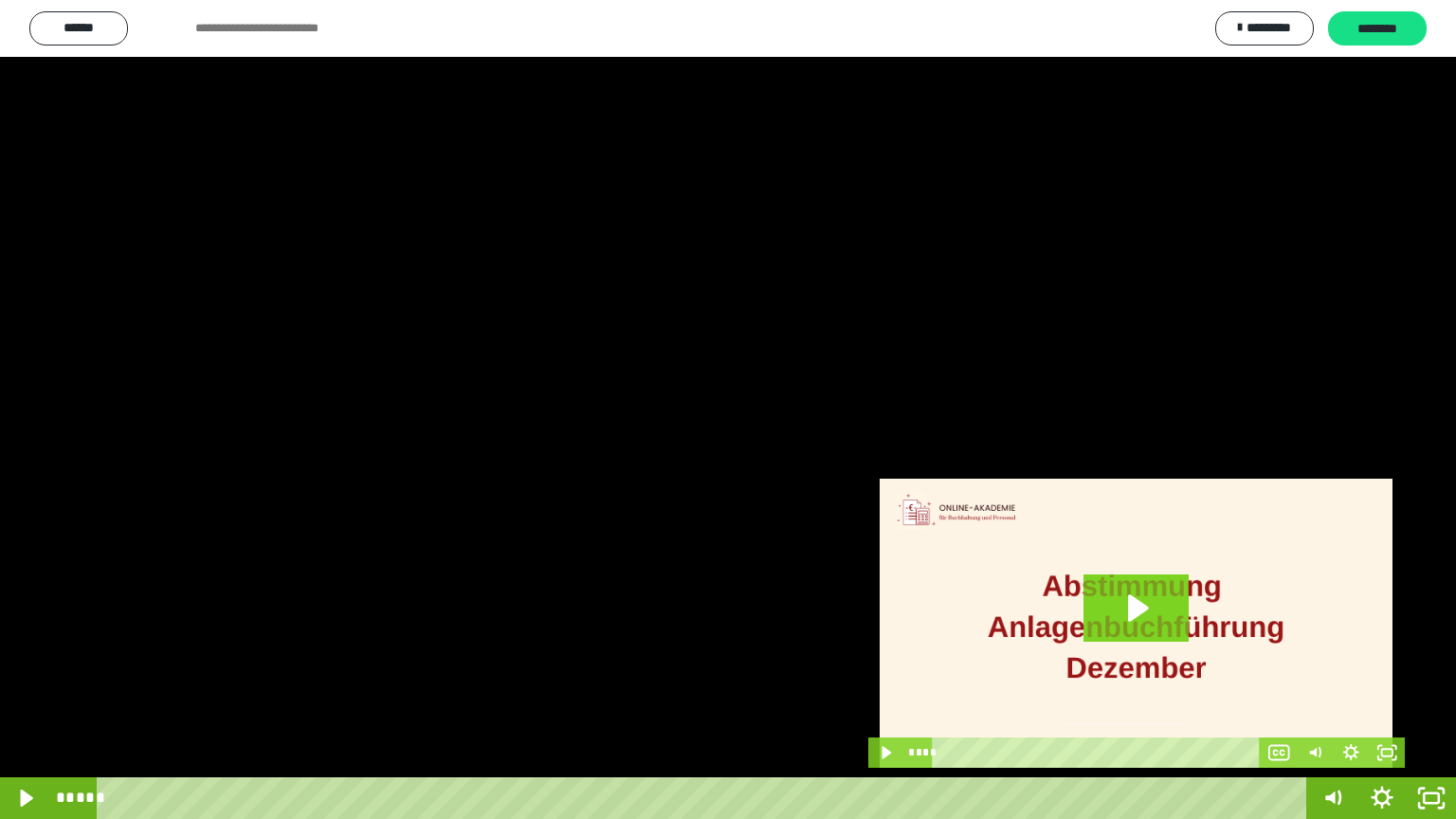 click at bounding box center (728, 410) 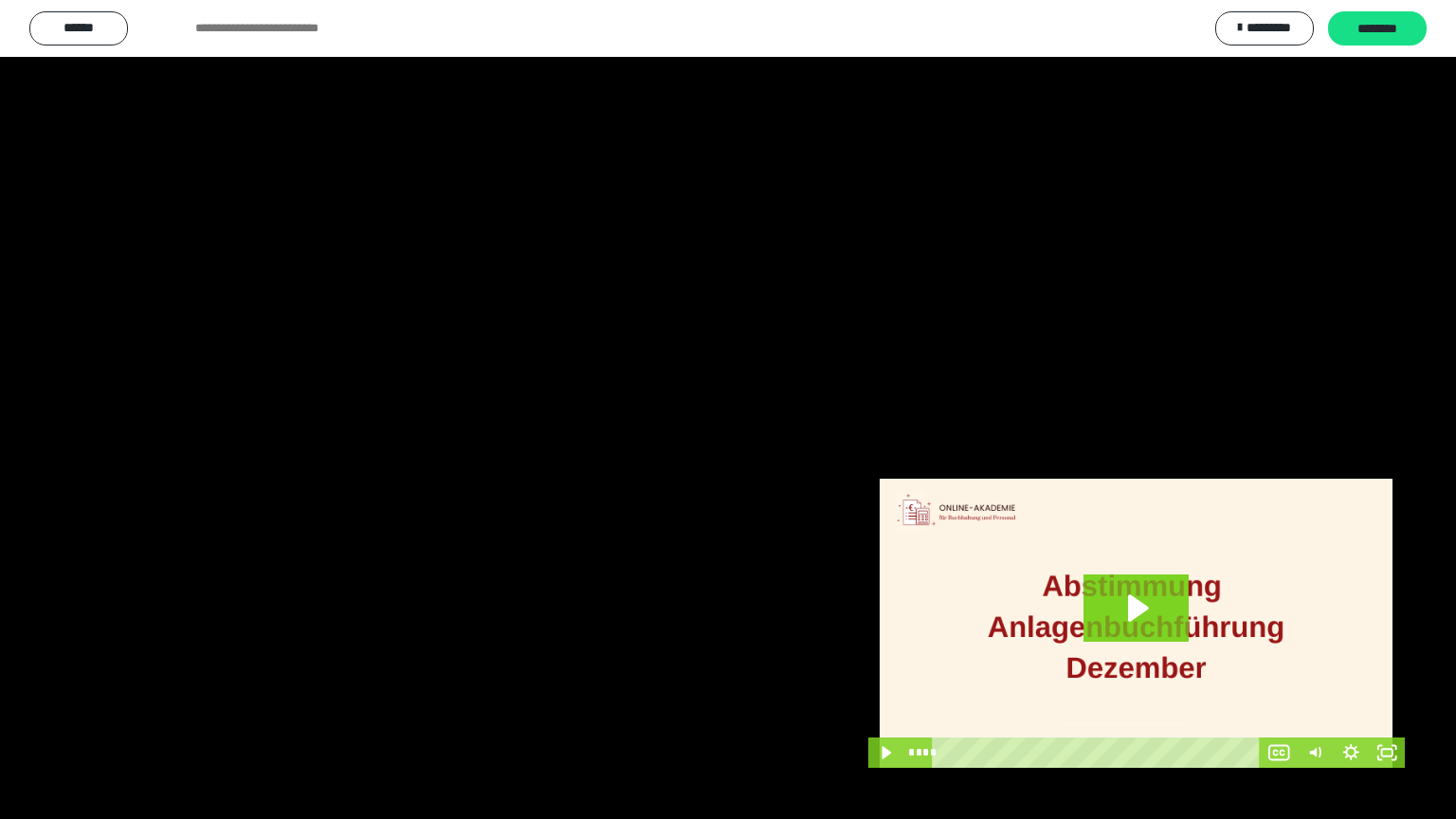 click at bounding box center (728, 410) 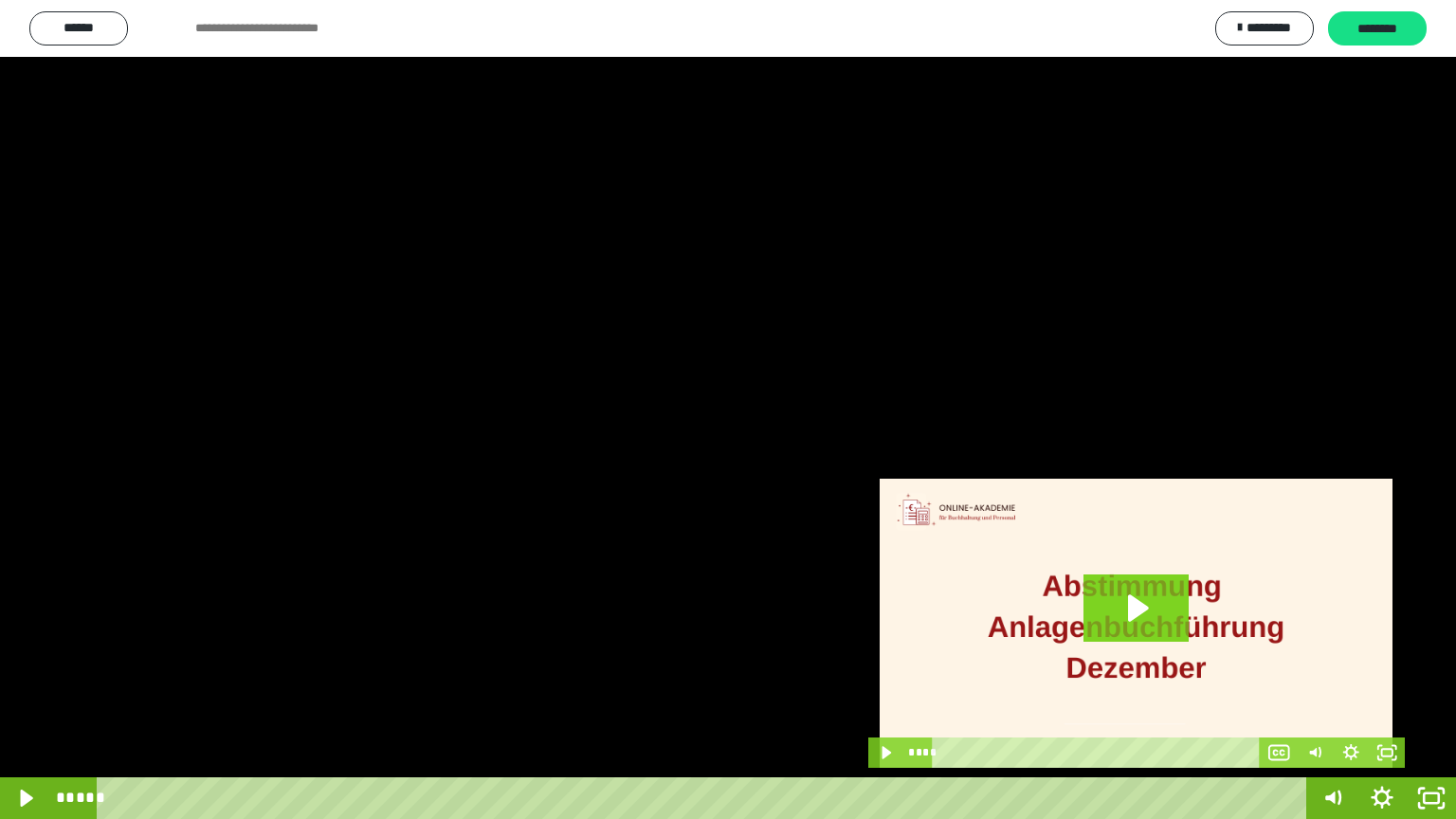 click at bounding box center [728, 410] 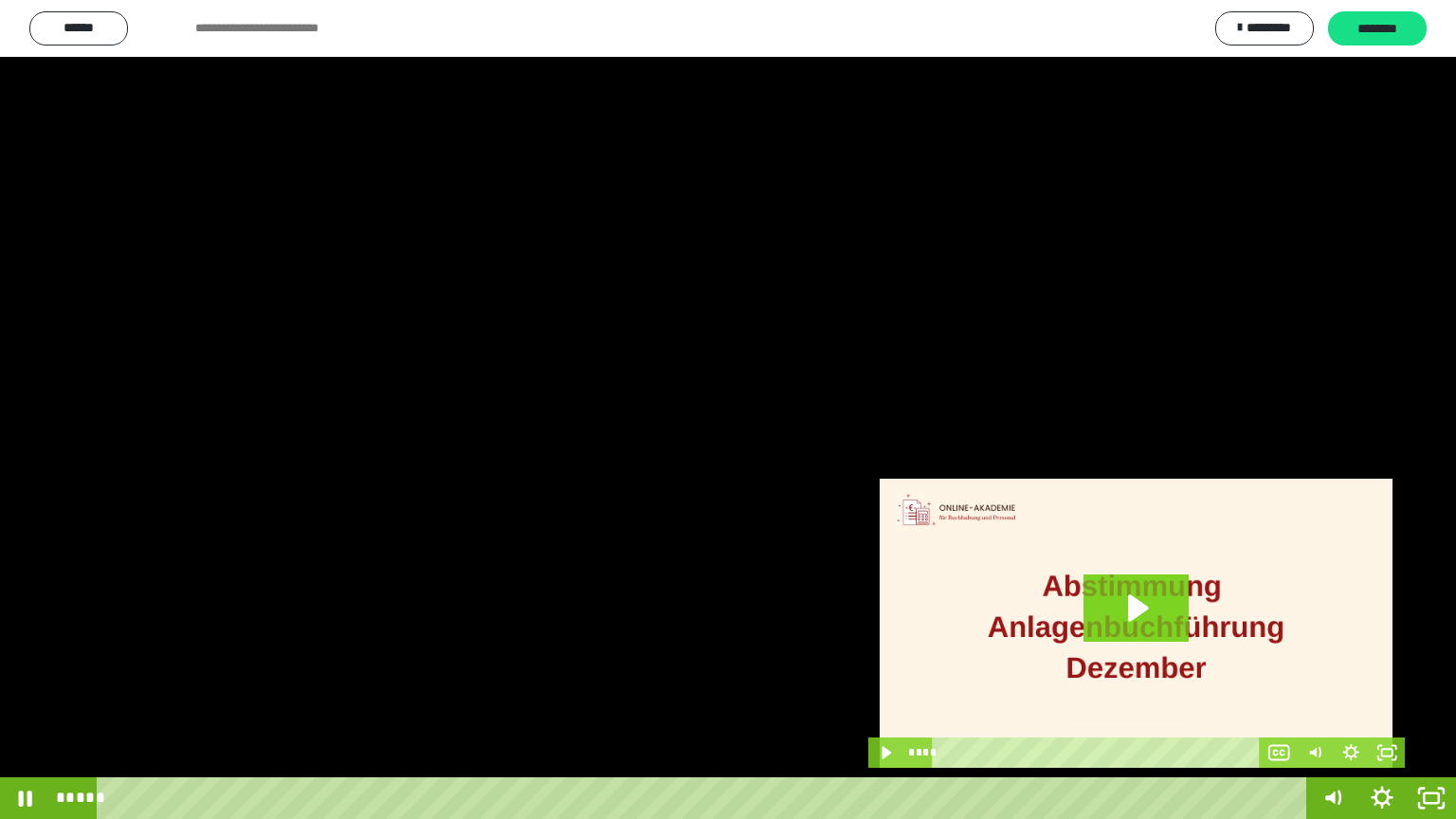 click at bounding box center (728, 410) 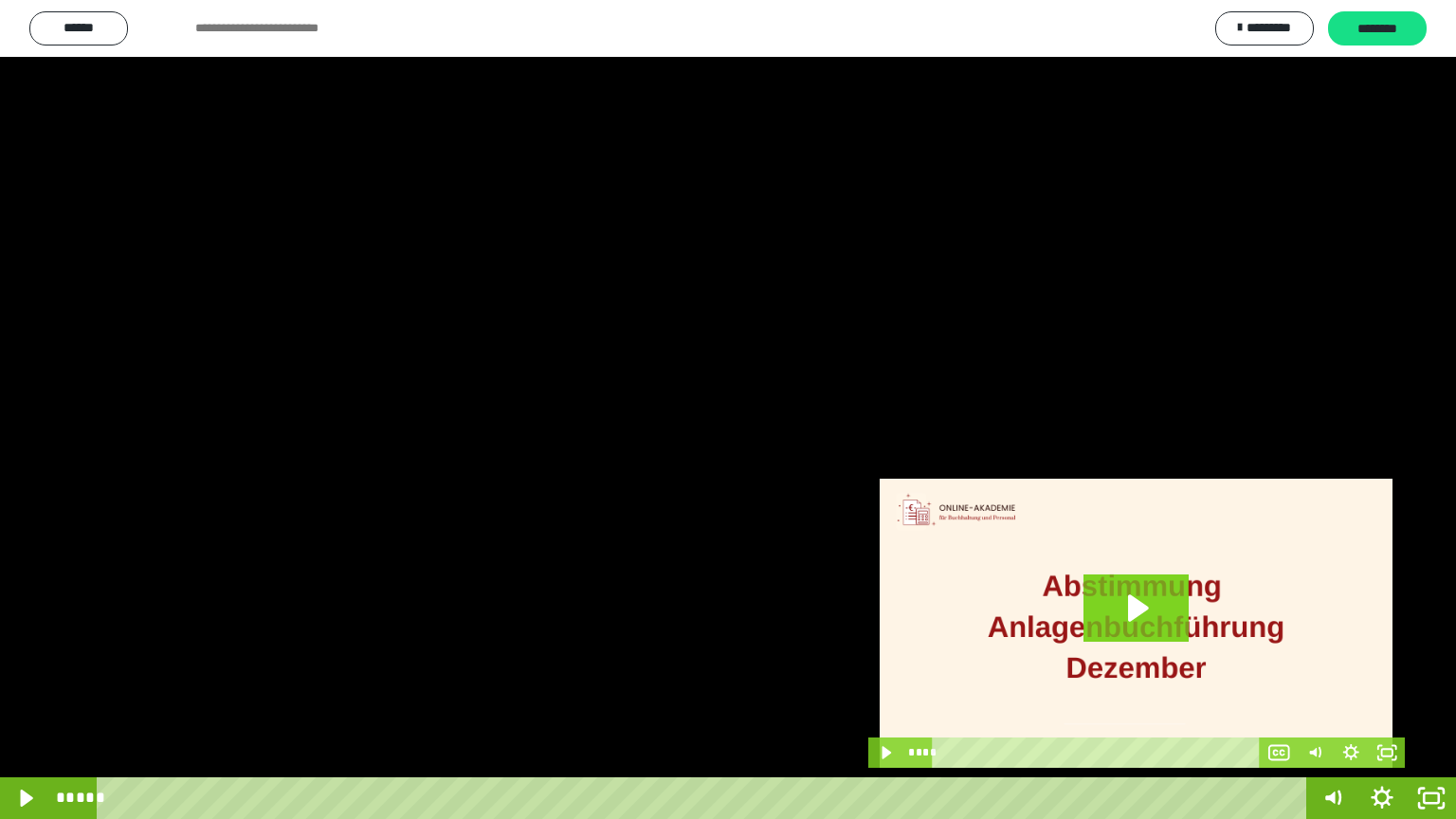 click at bounding box center (728, 410) 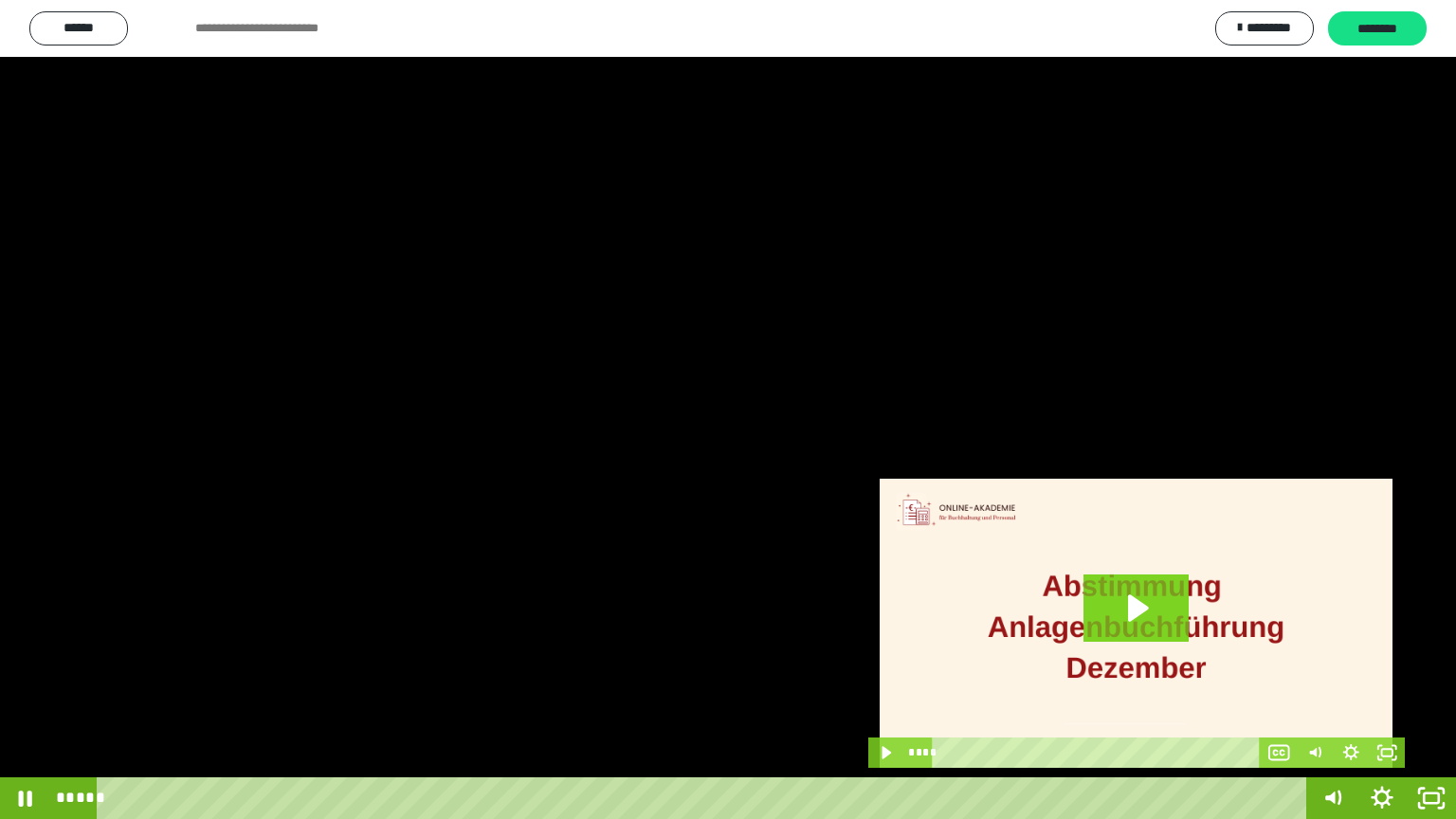click at bounding box center (728, 410) 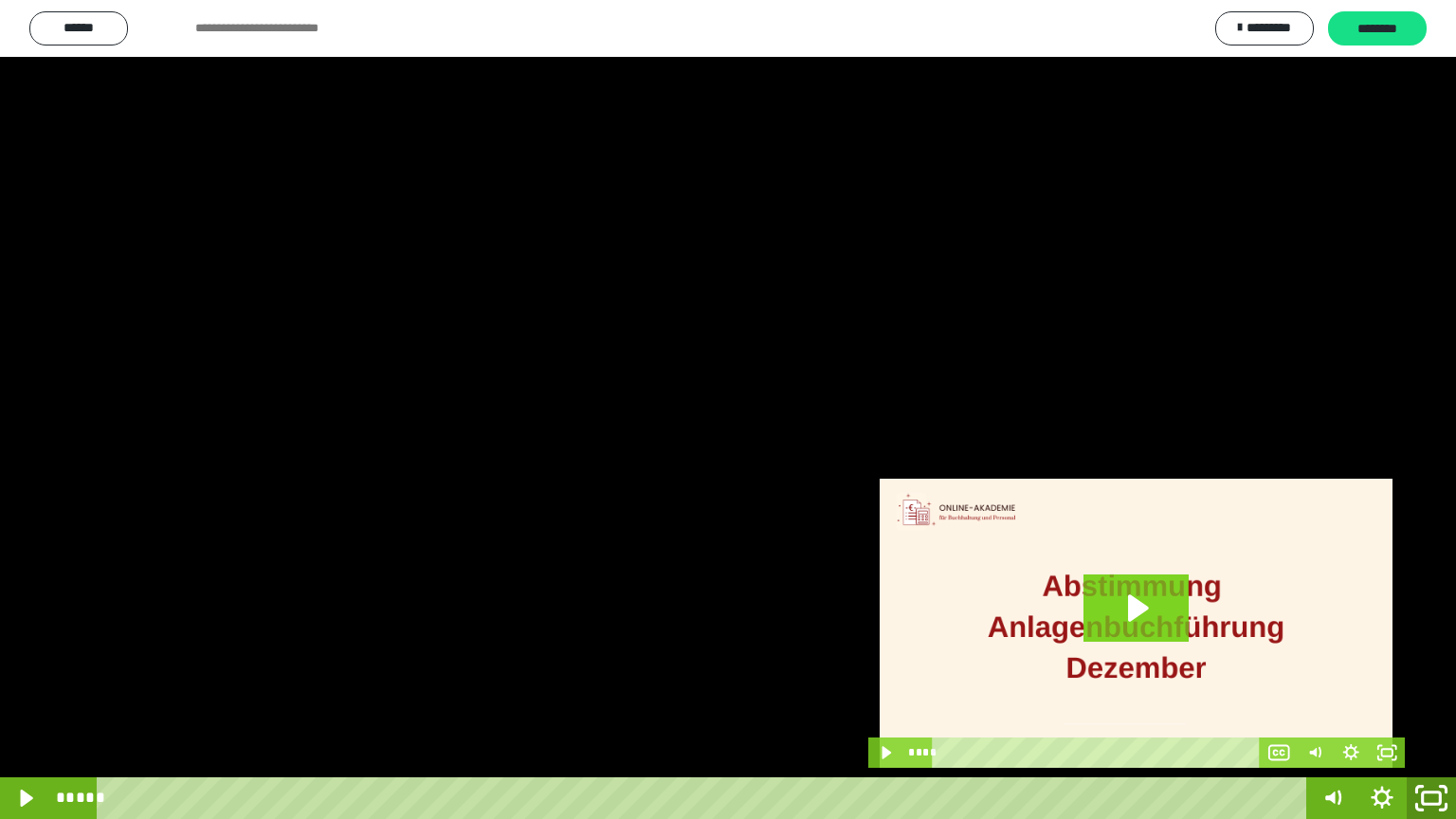 click 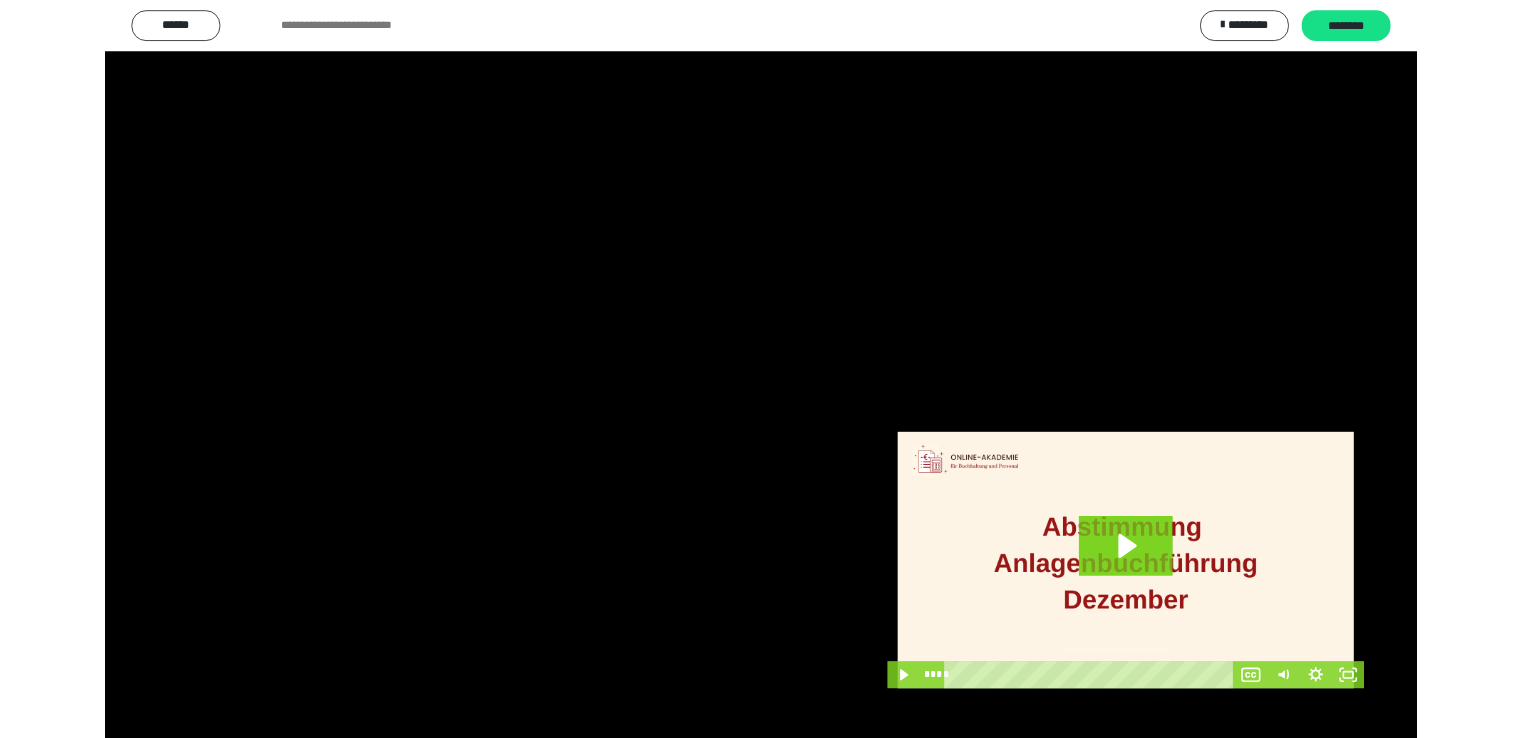 scroll, scrollTop: 3949, scrollLeft: 0, axis: vertical 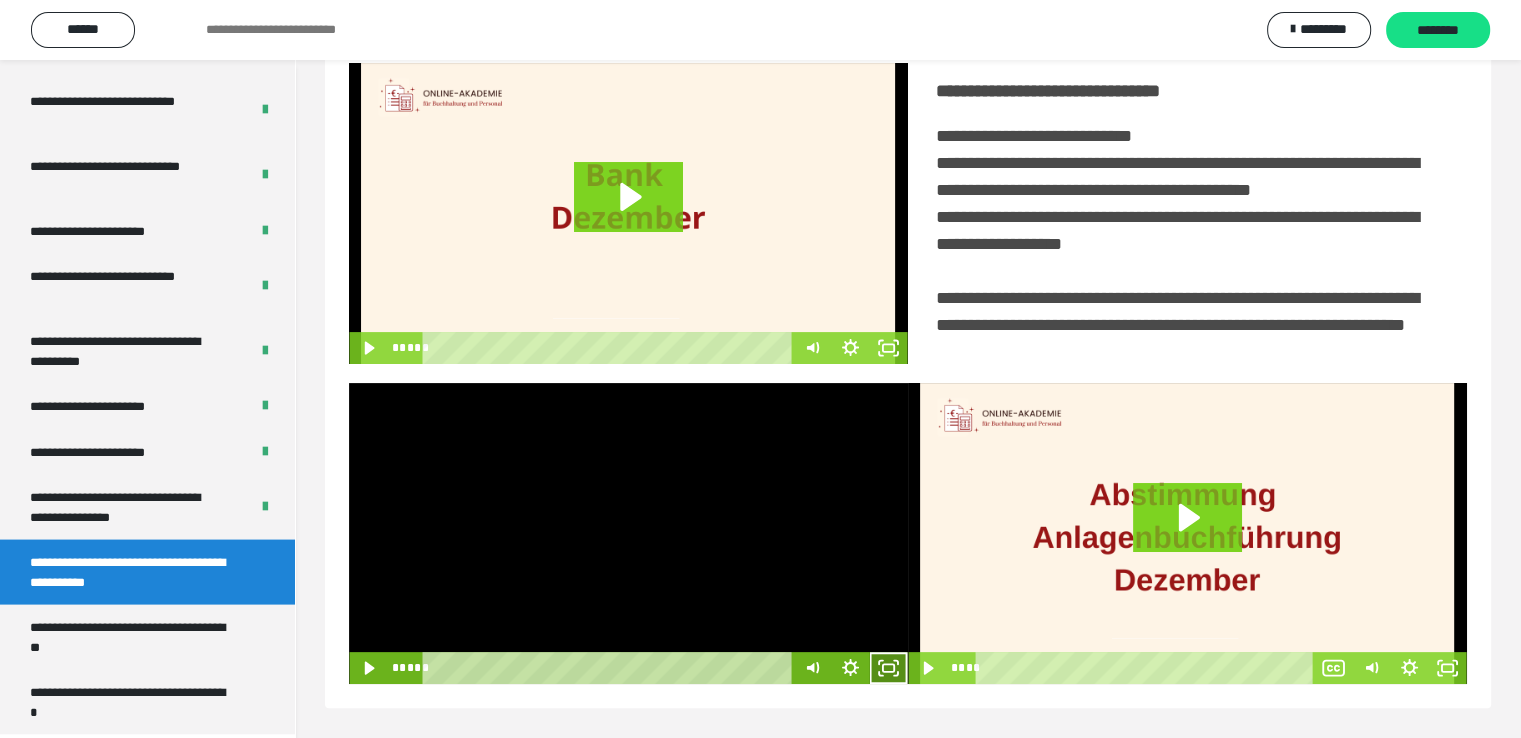click 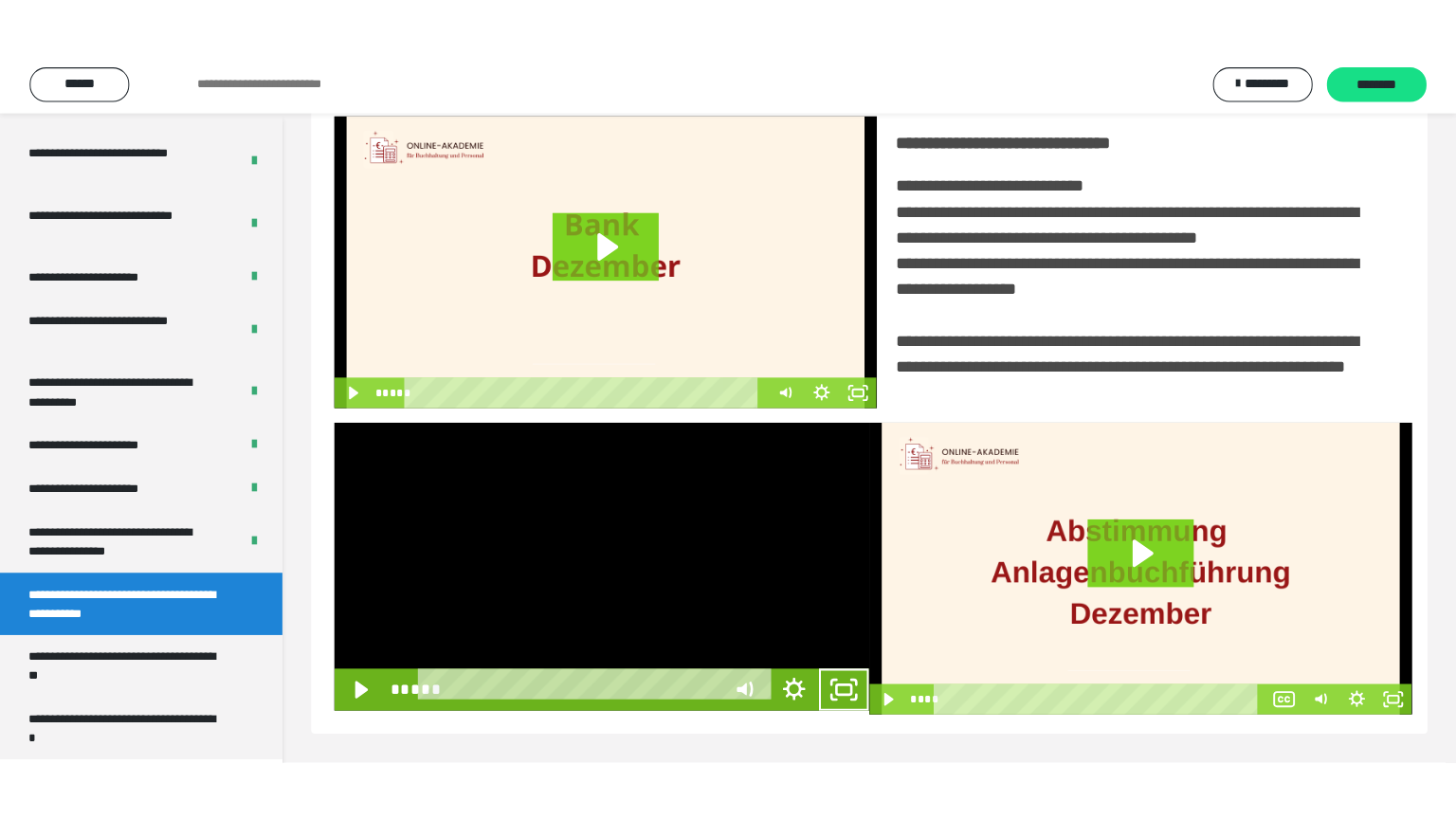 scroll, scrollTop: 317, scrollLeft: 0, axis: vertical 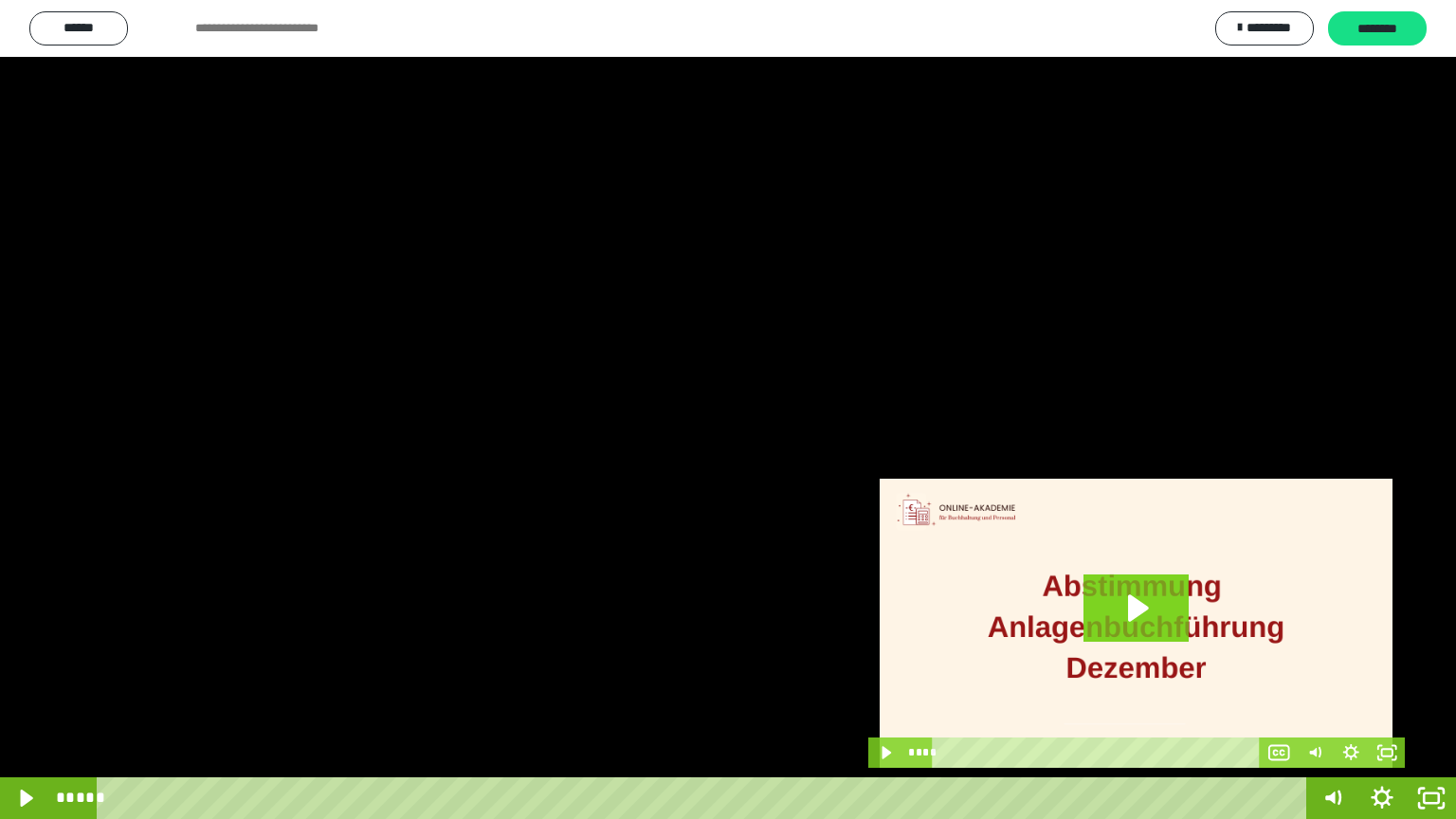 click at bounding box center (728, 410) 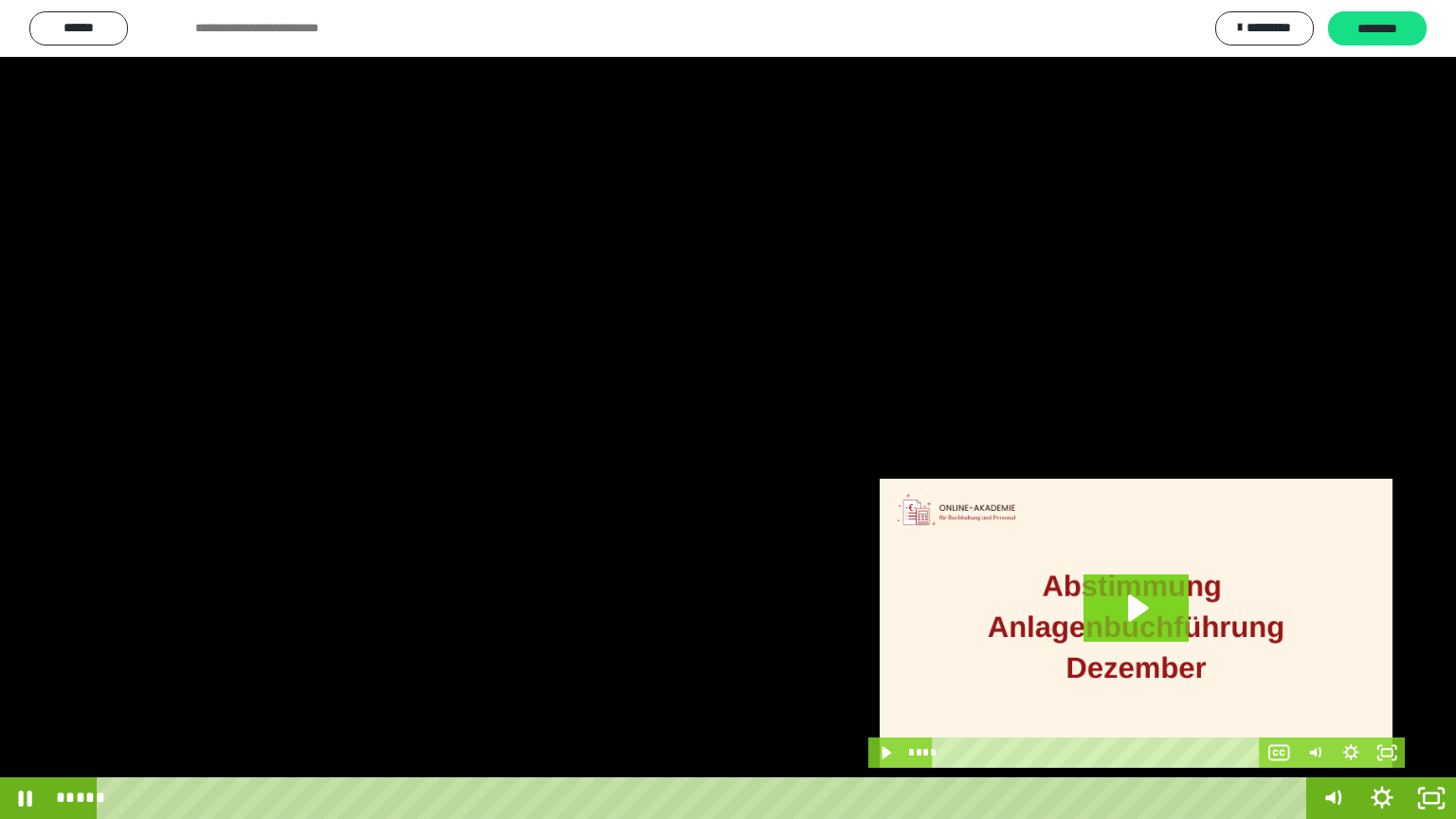 click at bounding box center [728, 410] 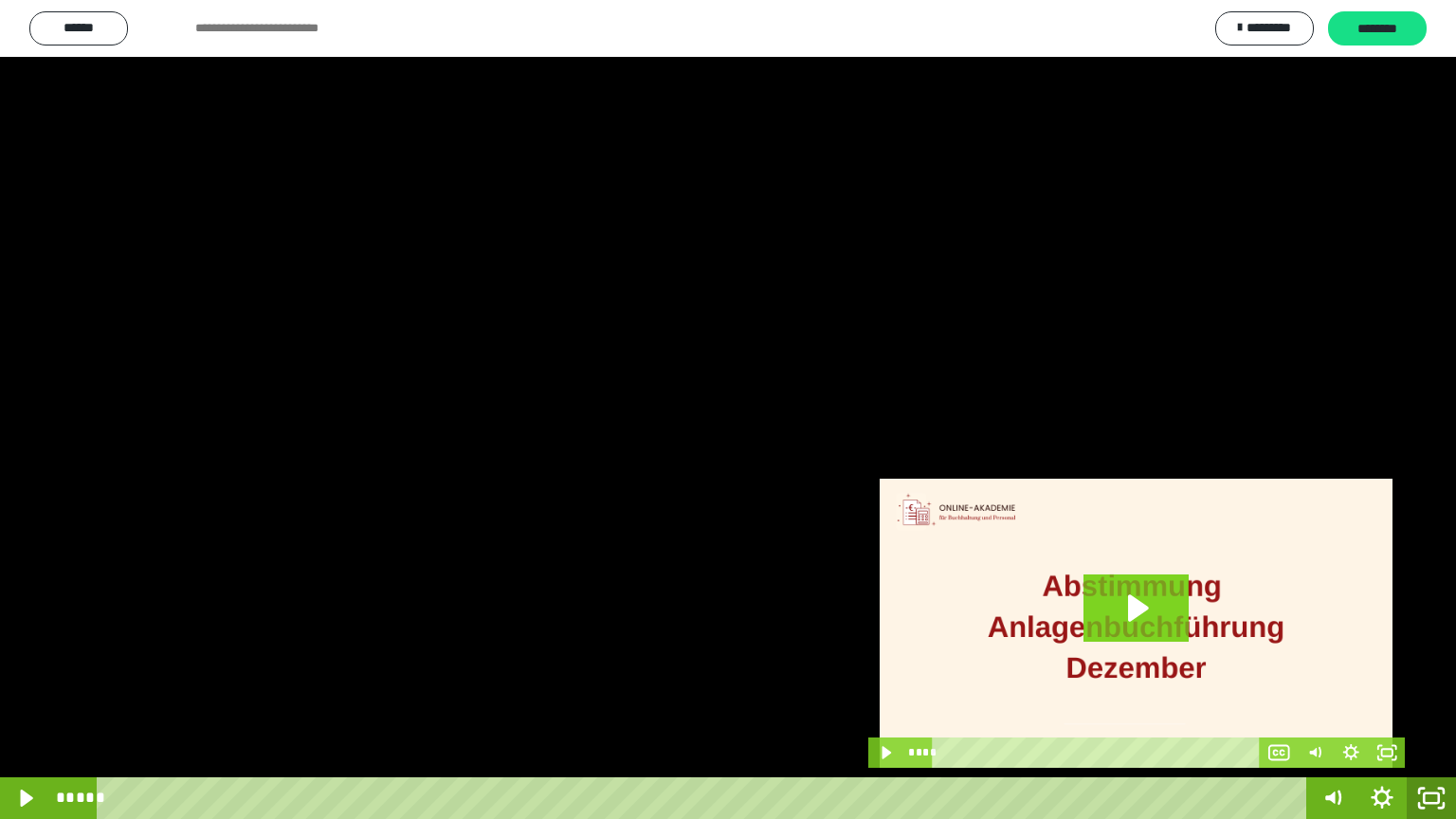 drag, startPoint x: 1432, startPoint y: 794, endPoint x: 1395, endPoint y: 662, distance: 137.08756 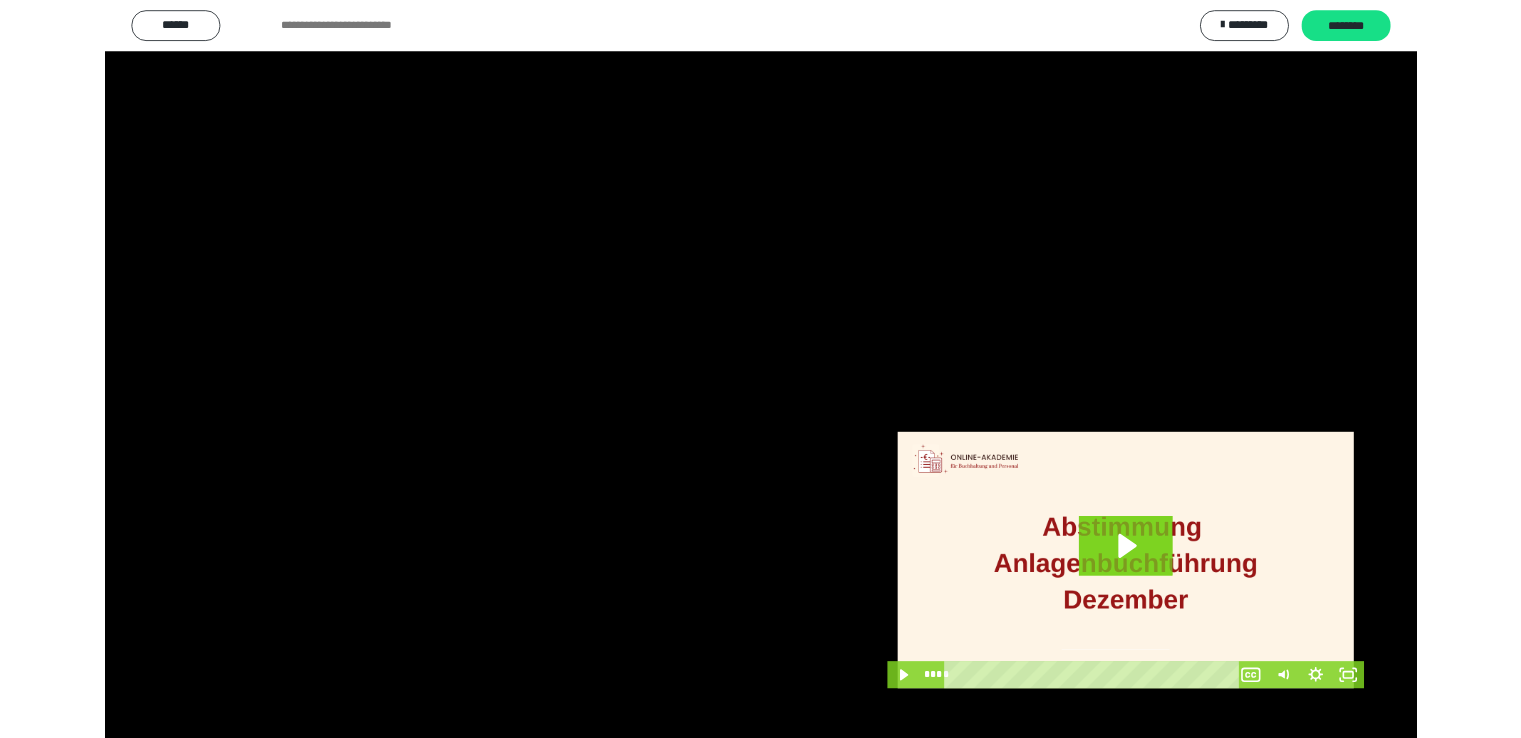 scroll, scrollTop: 3949, scrollLeft: 0, axis: vertical 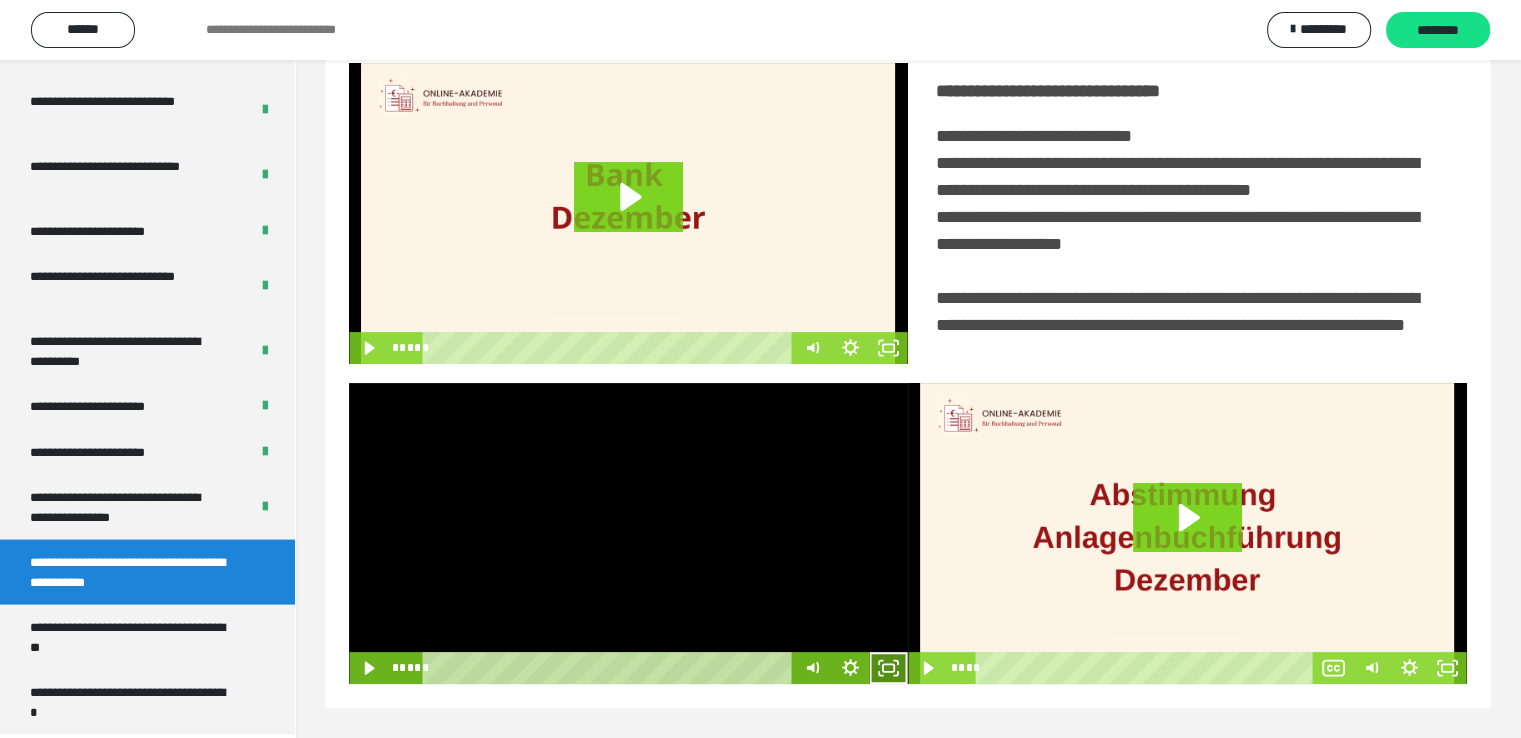 click 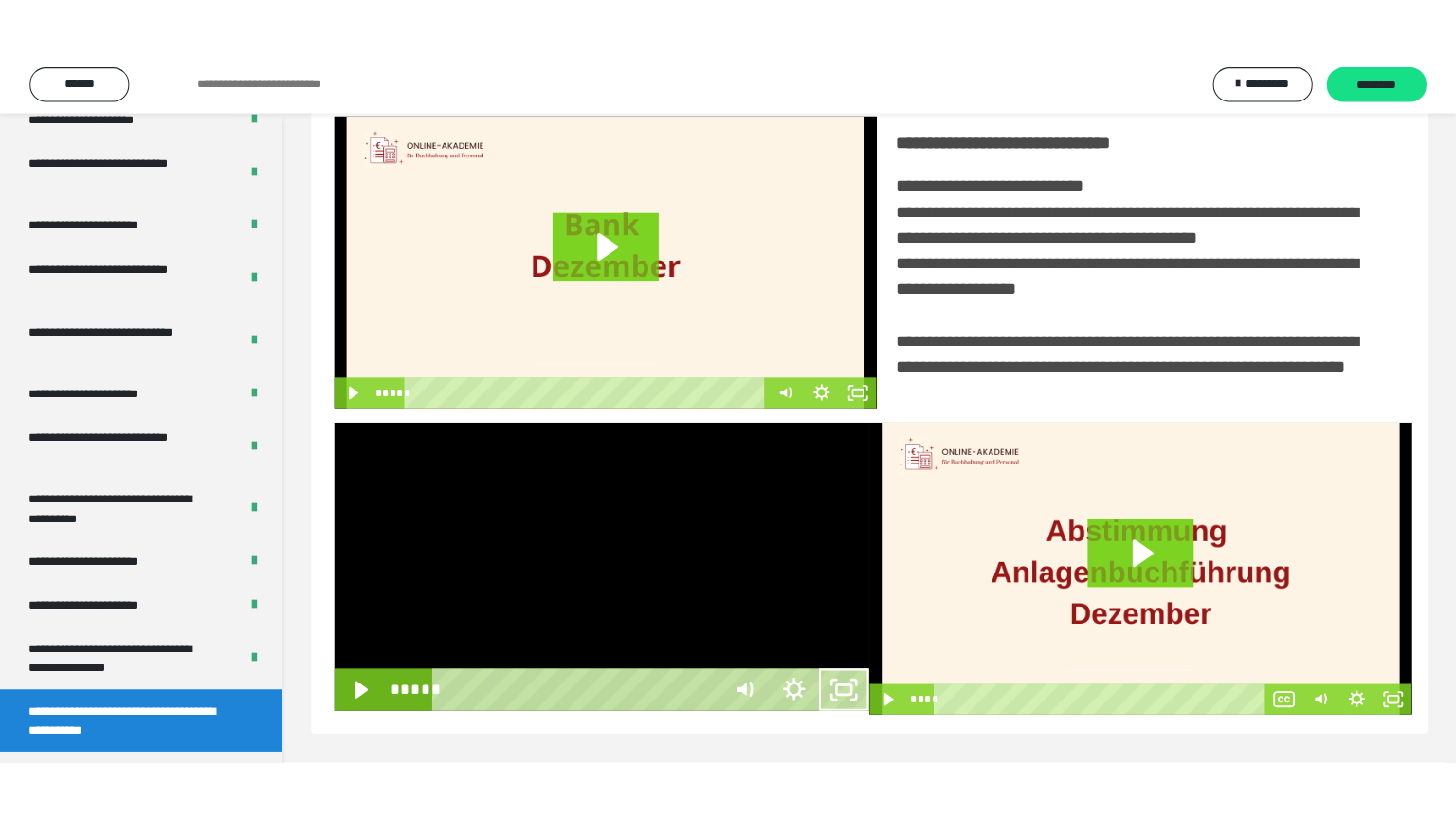 scroll, scrollTop: 317, scrollLeft: 0, axis: vertical 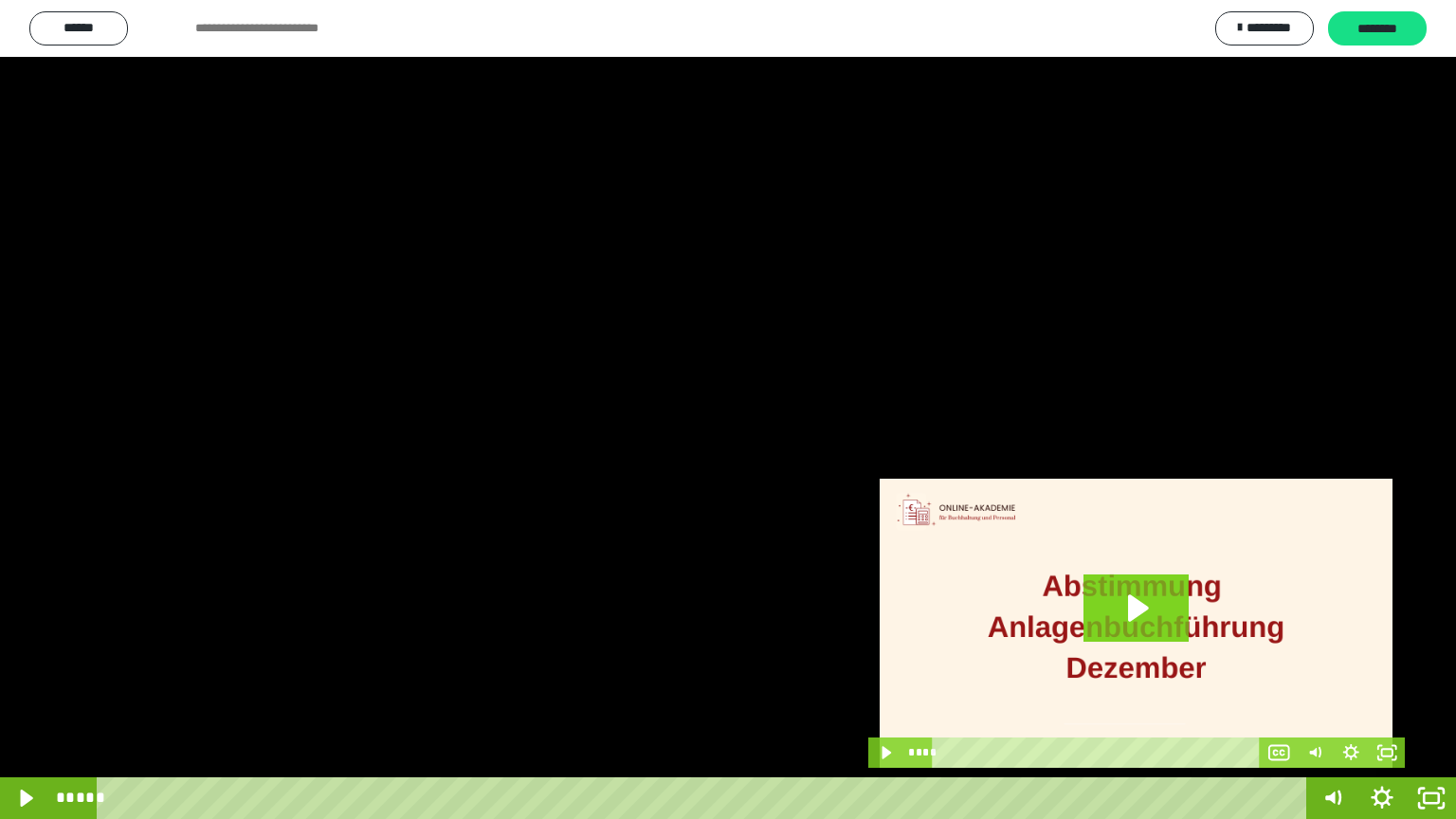 click at bounding box center (1283, 798) 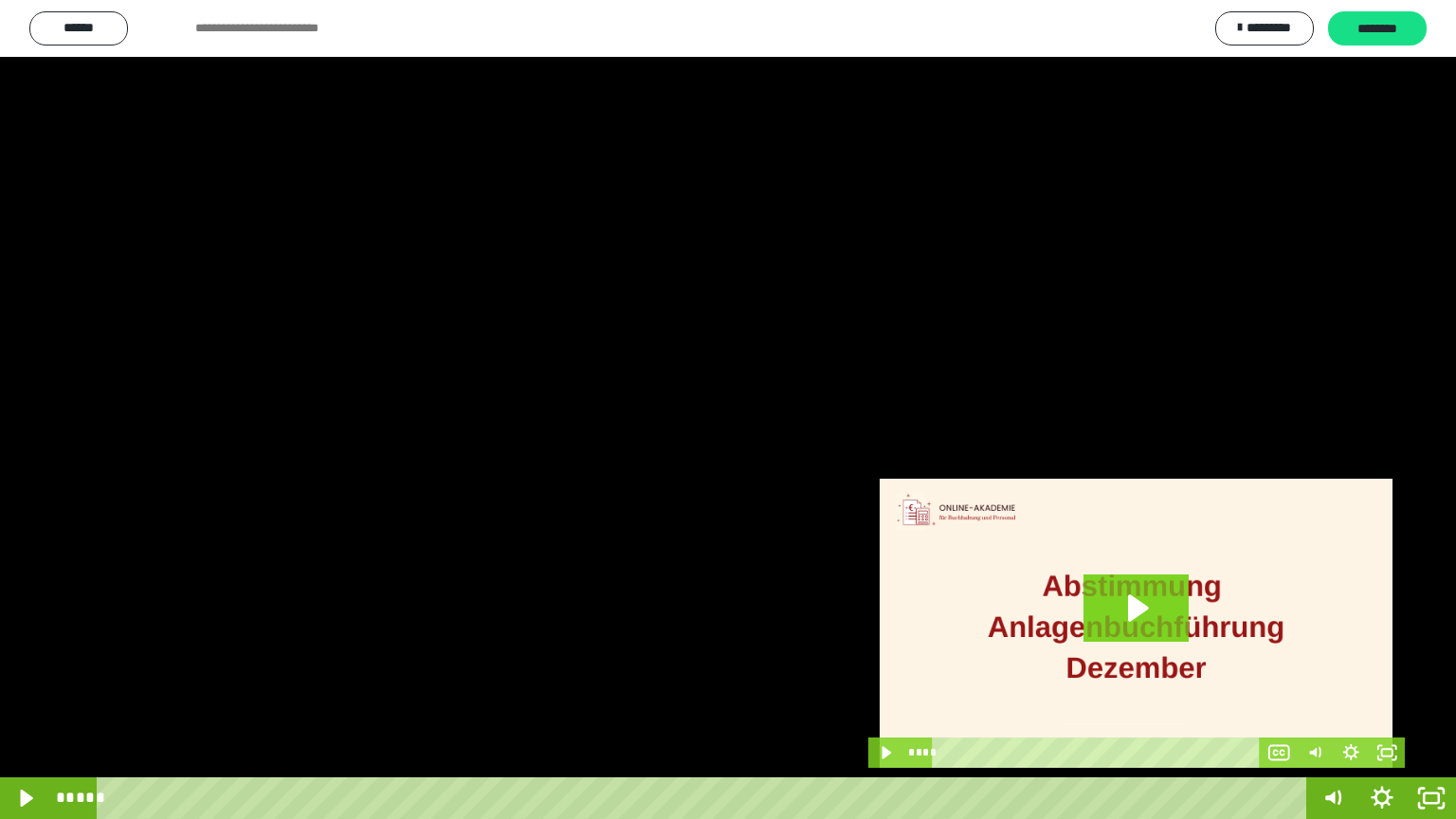 click at bounding box center [728, 410] 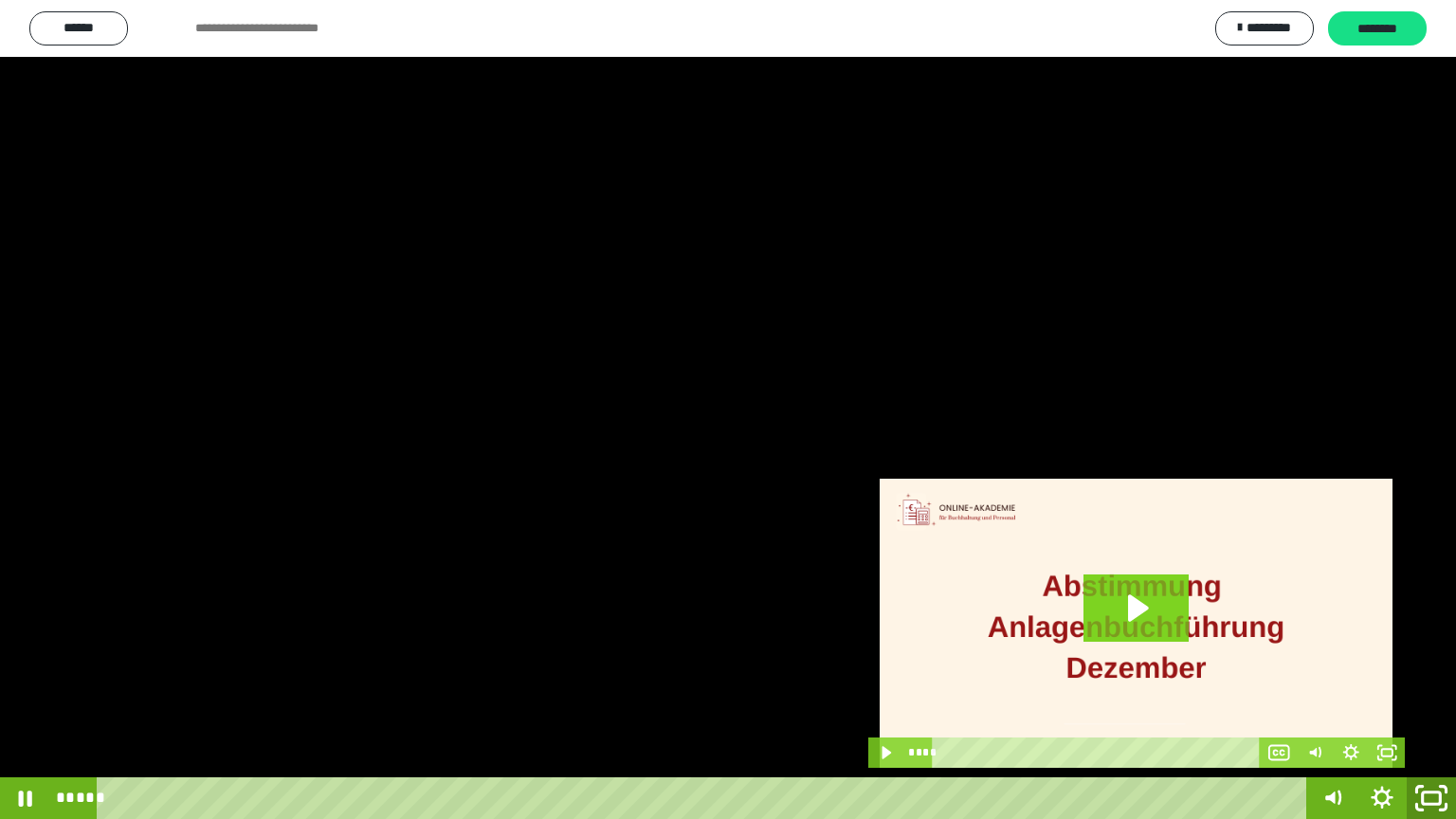 click 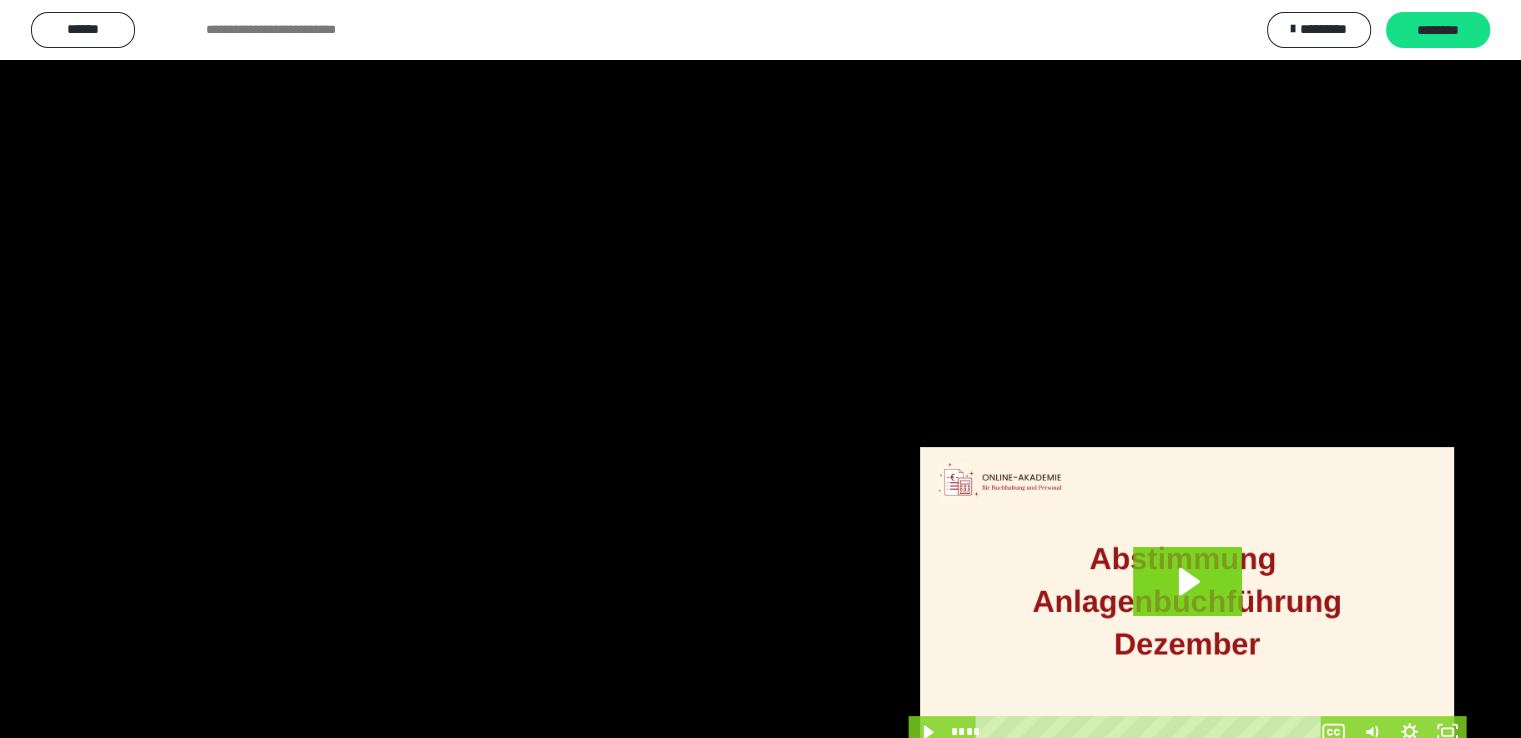 scroll, scrollTop: 3949, scrollLeft: 0, axis: vertical 